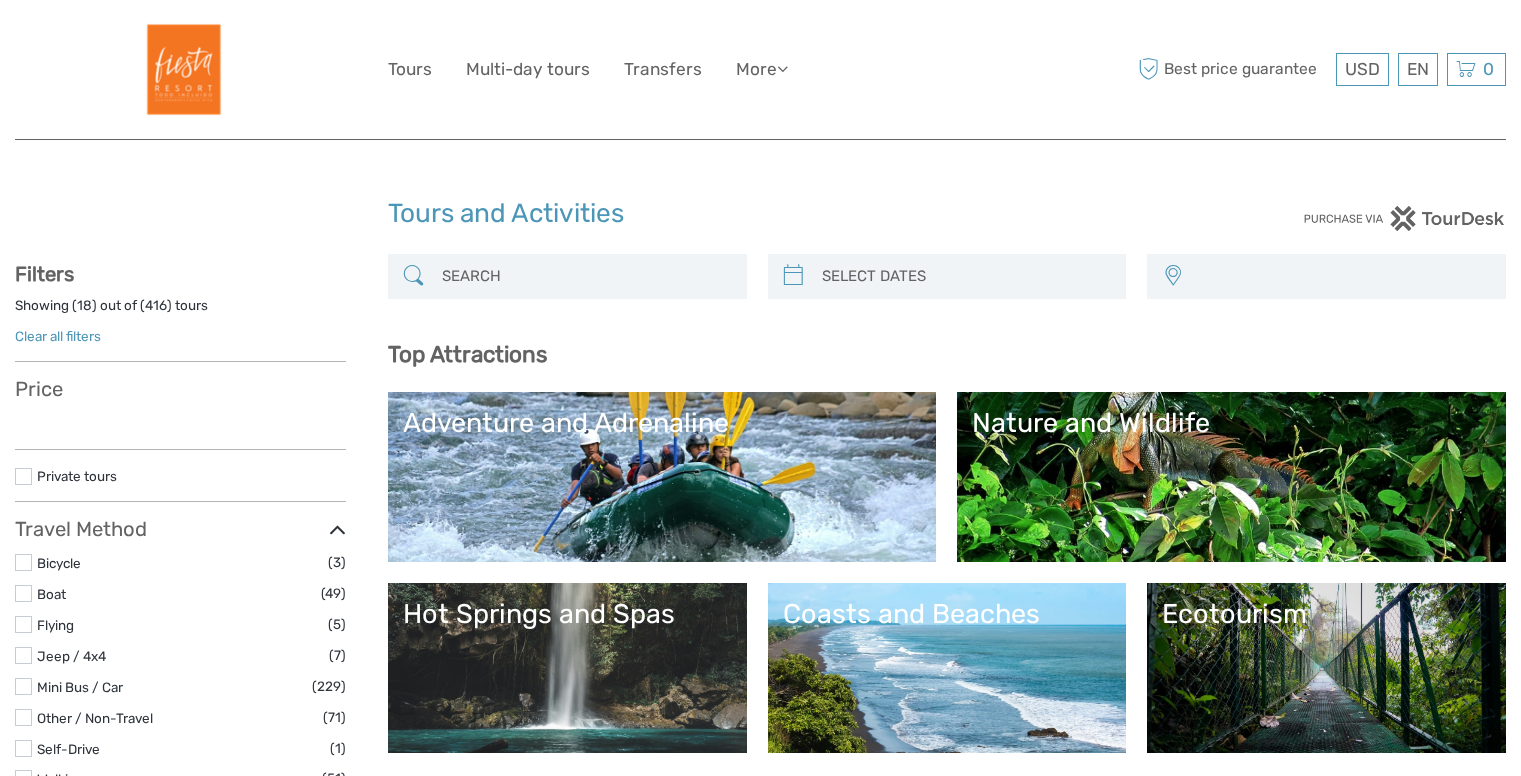 select 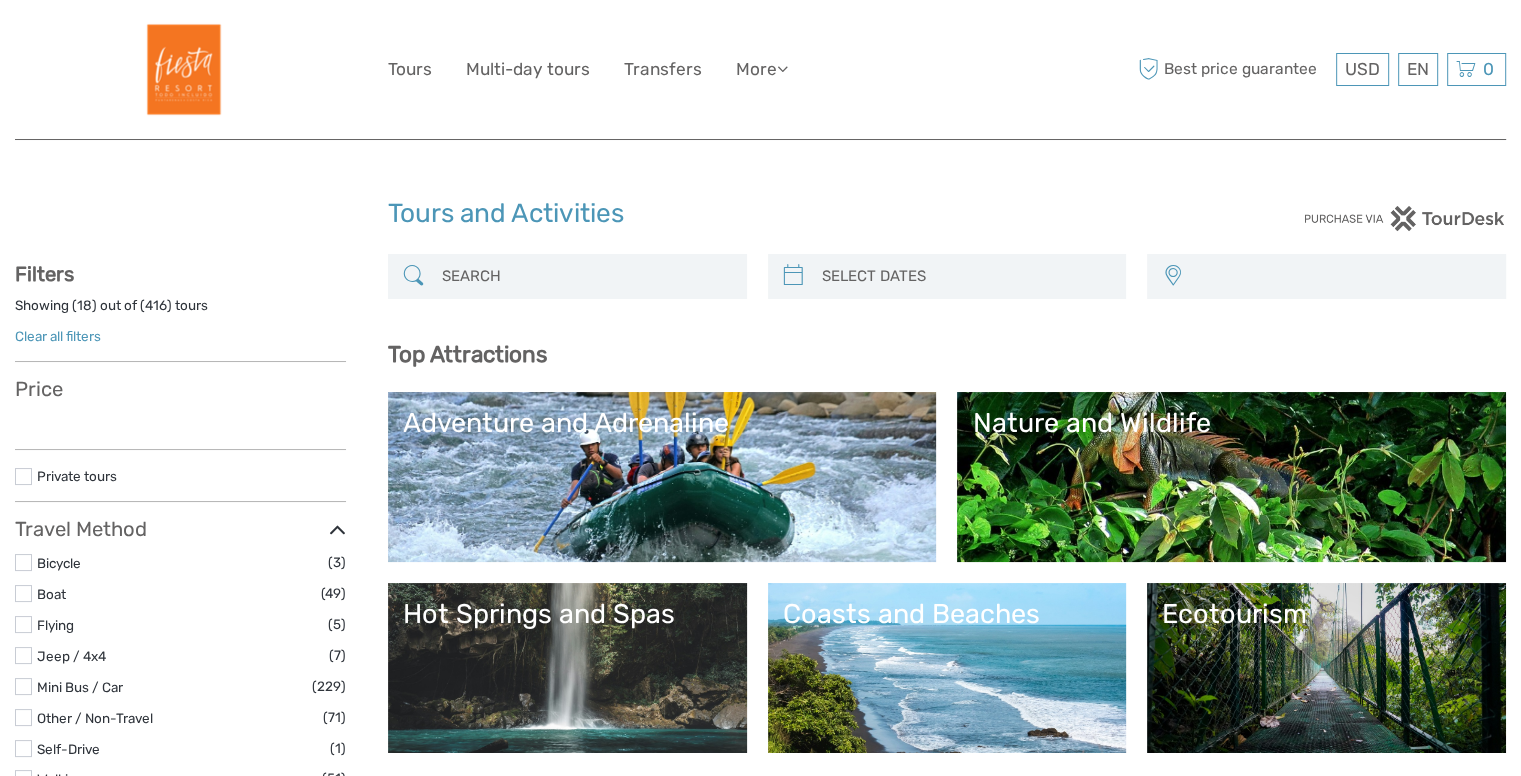 select 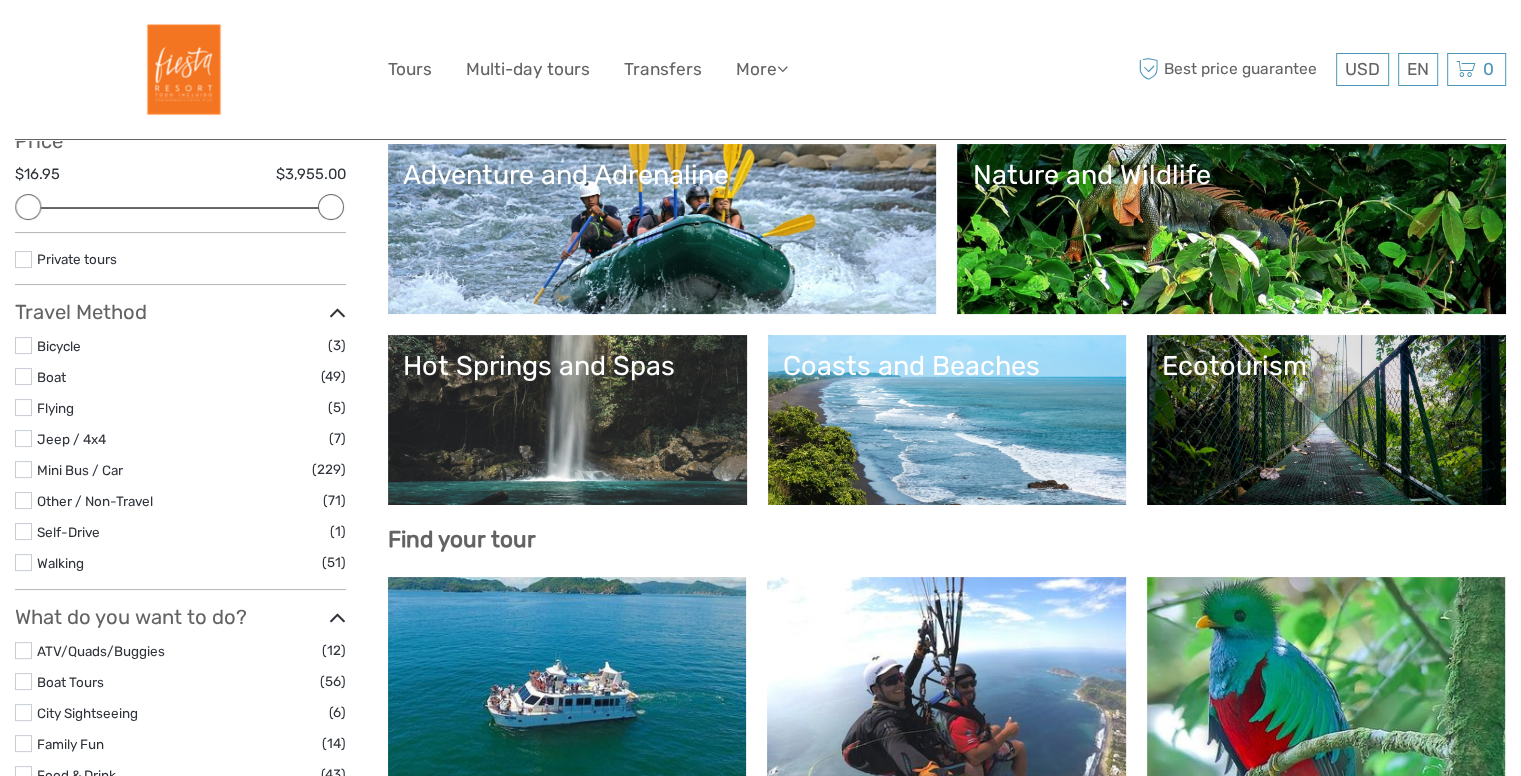 scroll, scrollTop: 280, scrollLeft: 0, axis: vertical 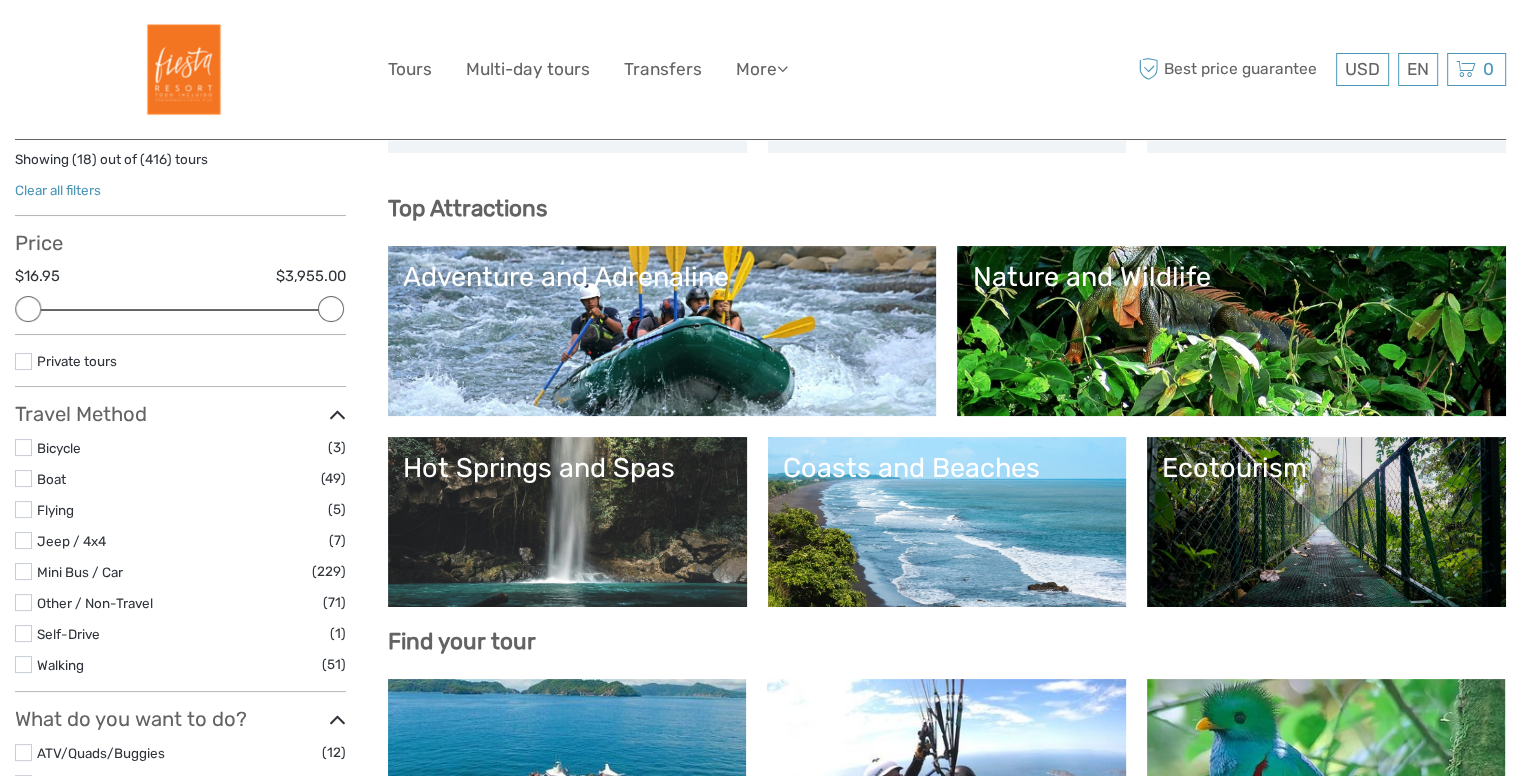 click on "Adventure and Adrenaline" at bounding box center [662, 331] 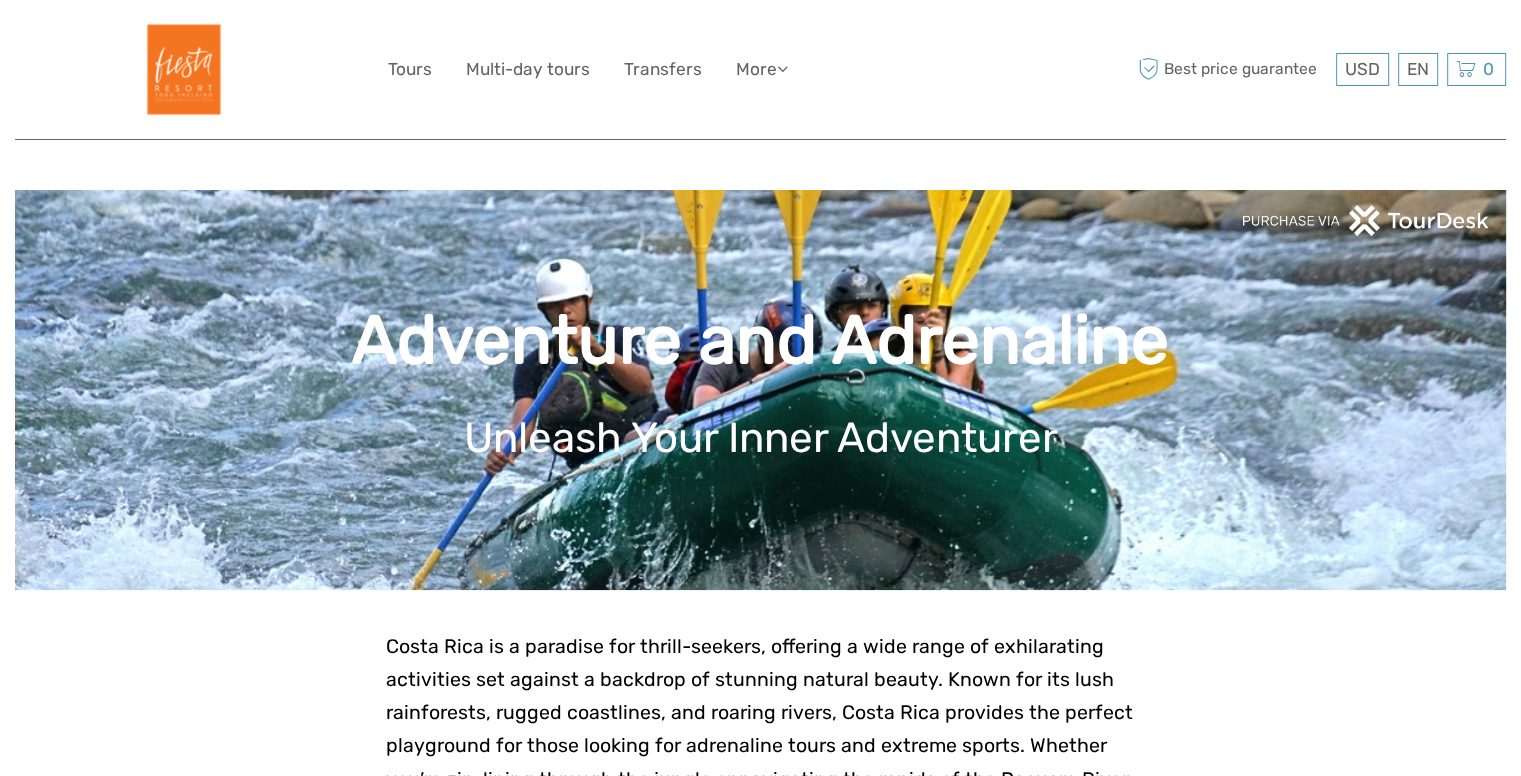 scroll, scrollTop: 664, scrollLeft: 0, axis: vertical 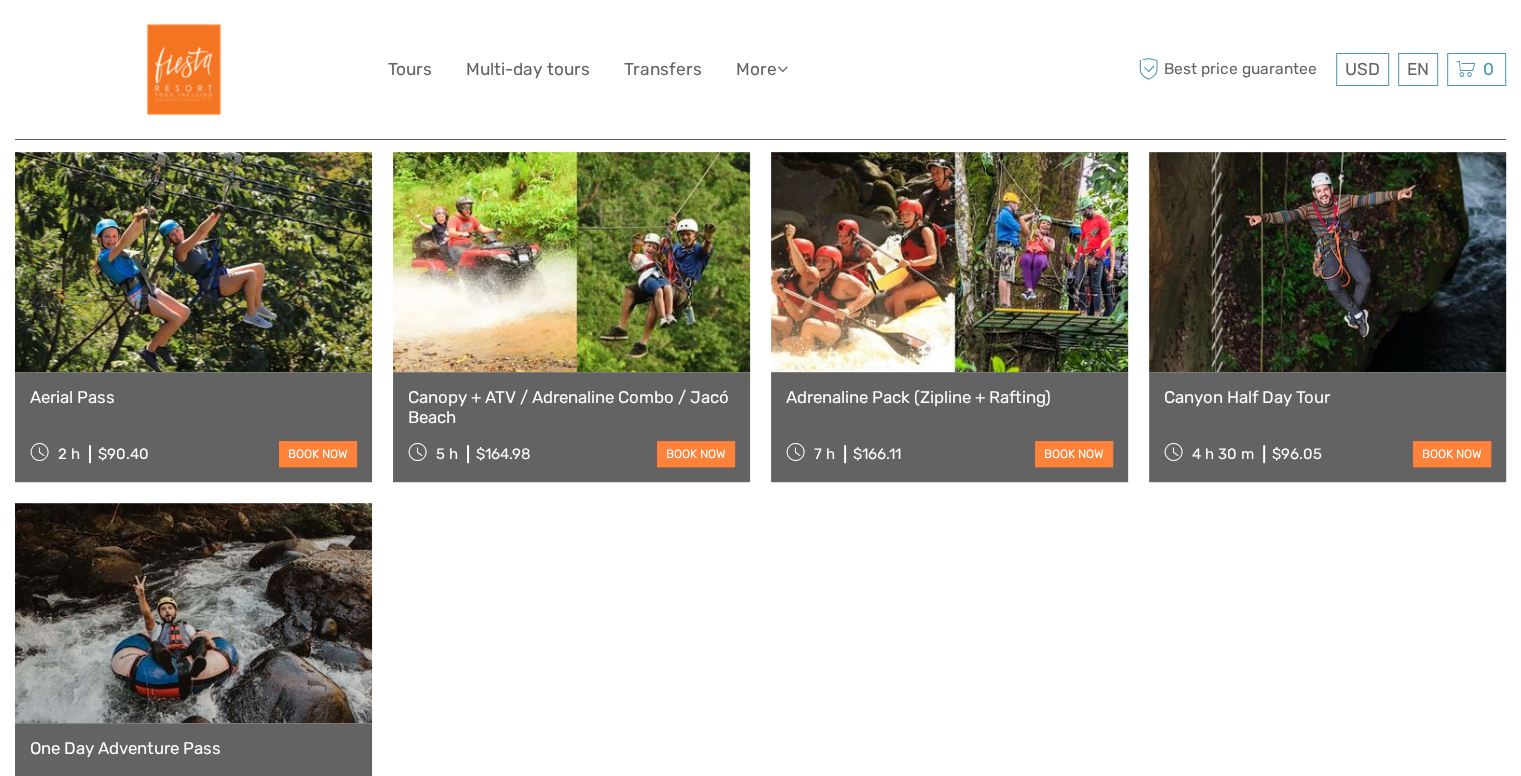 click at bounding box center (1327, 262) 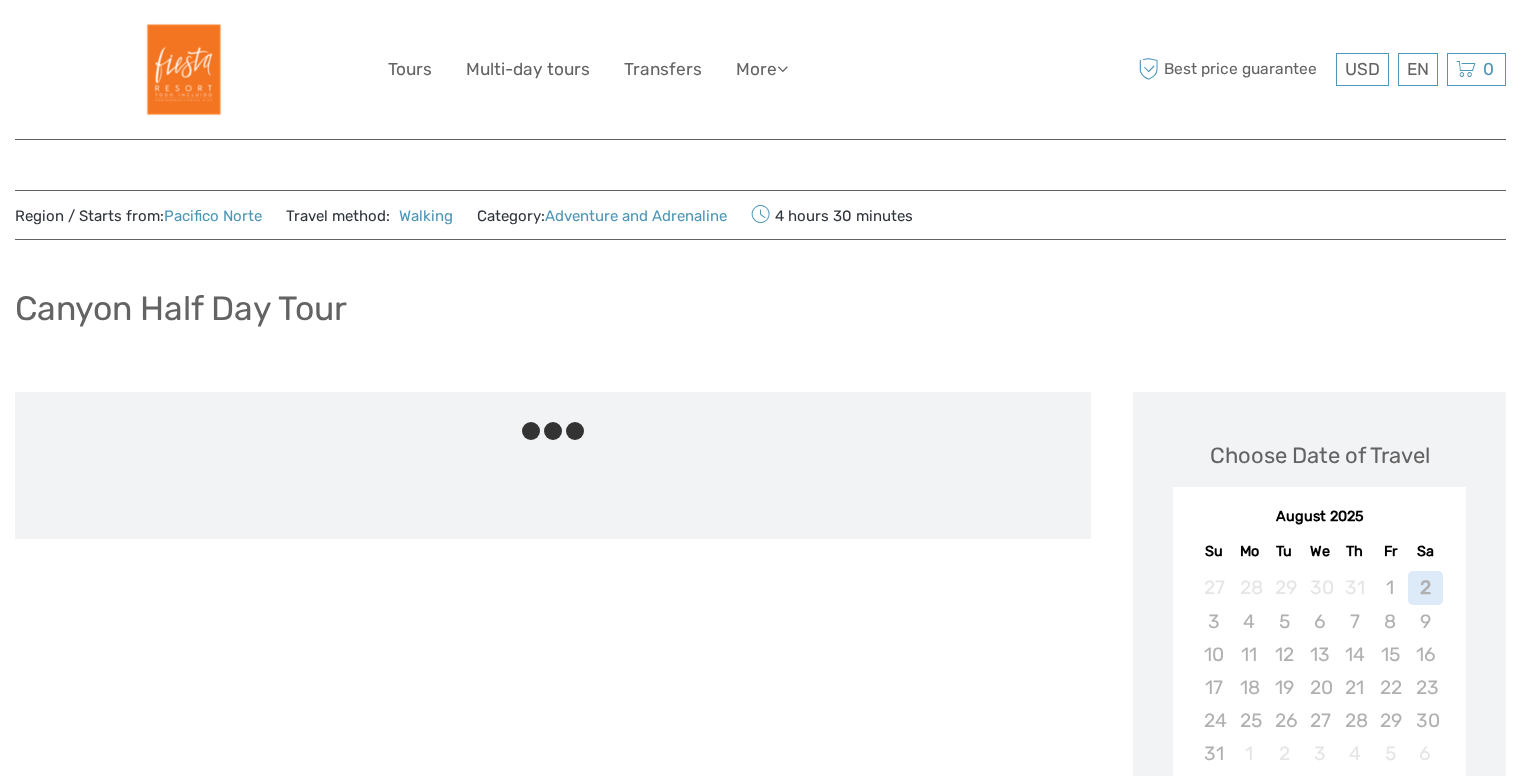 scroll, scrollTop: 0, scrollLeft: 0, axis: both 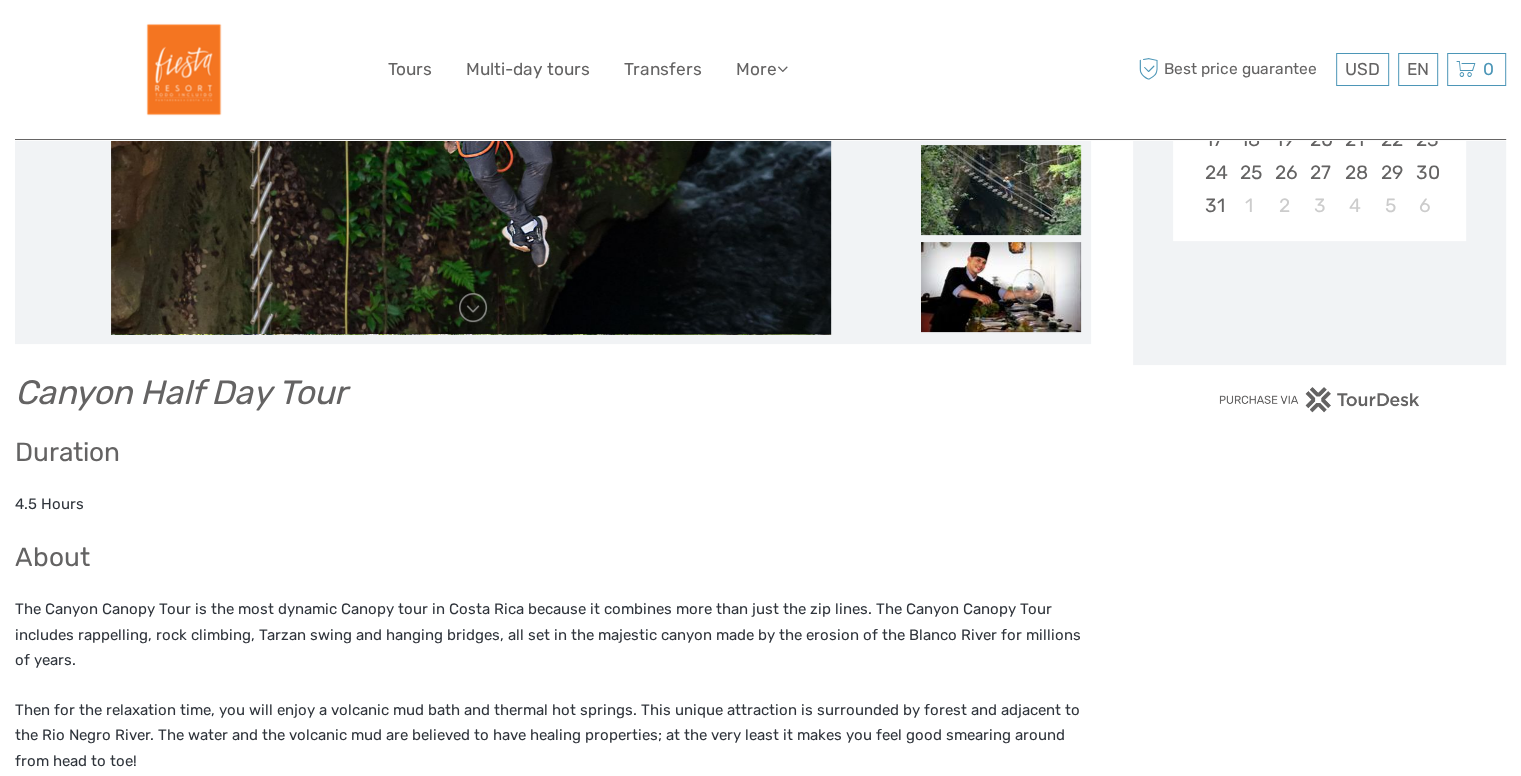 click on "Choose Date of Travel Next Month August 2025 Su Mo Tu We Th Fr Sa 27 28 29 30 31 1 2 3 4 5 6 7 8 9 10 11 12 13 14 15 16 17 18 19 20 21 22 23 24 25 26 27 28 29 30 31 1 2 3 4 5 6 Loading..." at bounding box center [1319, 104] 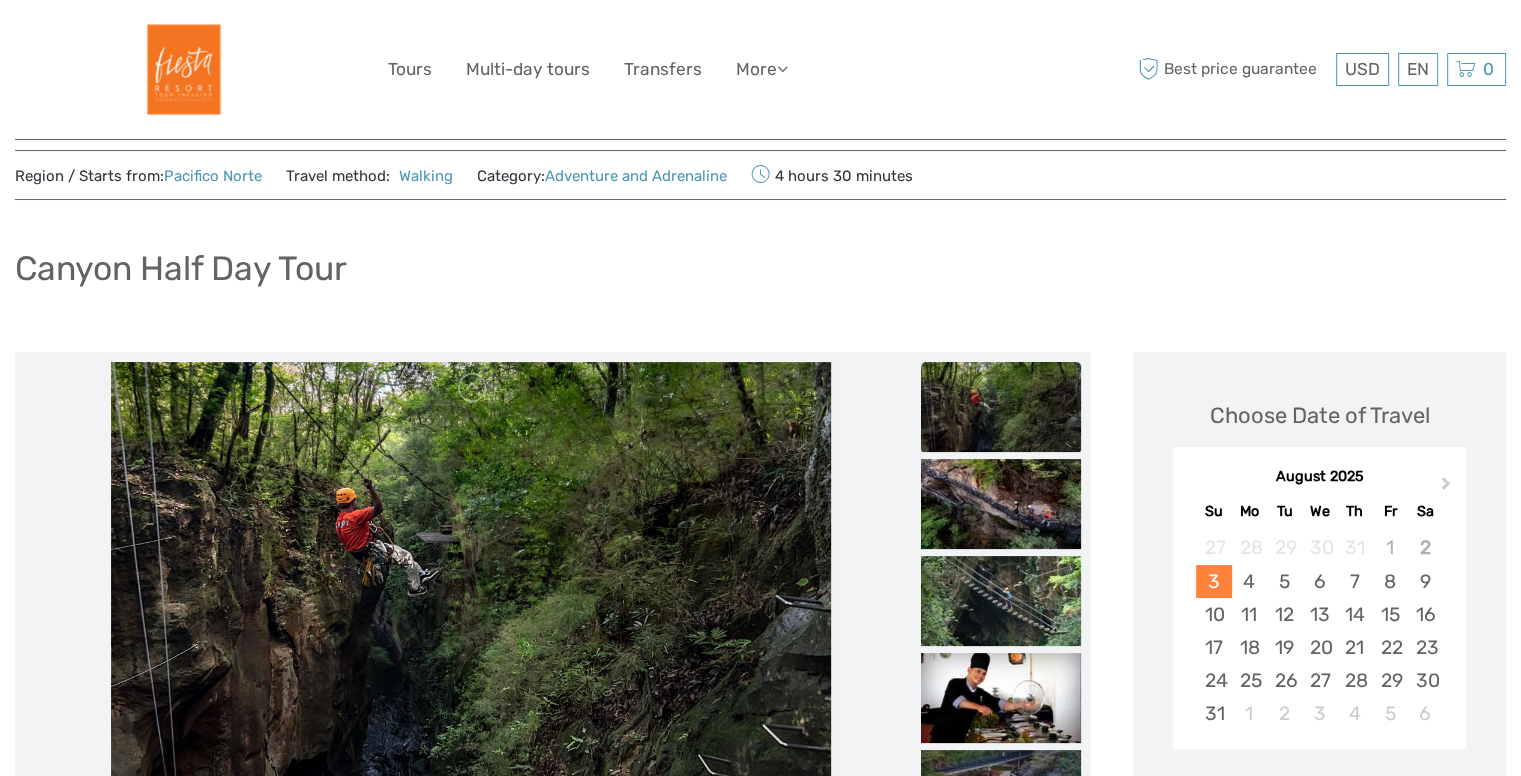 scroll, scrollTop: 0, scrollLeft: 0, axis: both 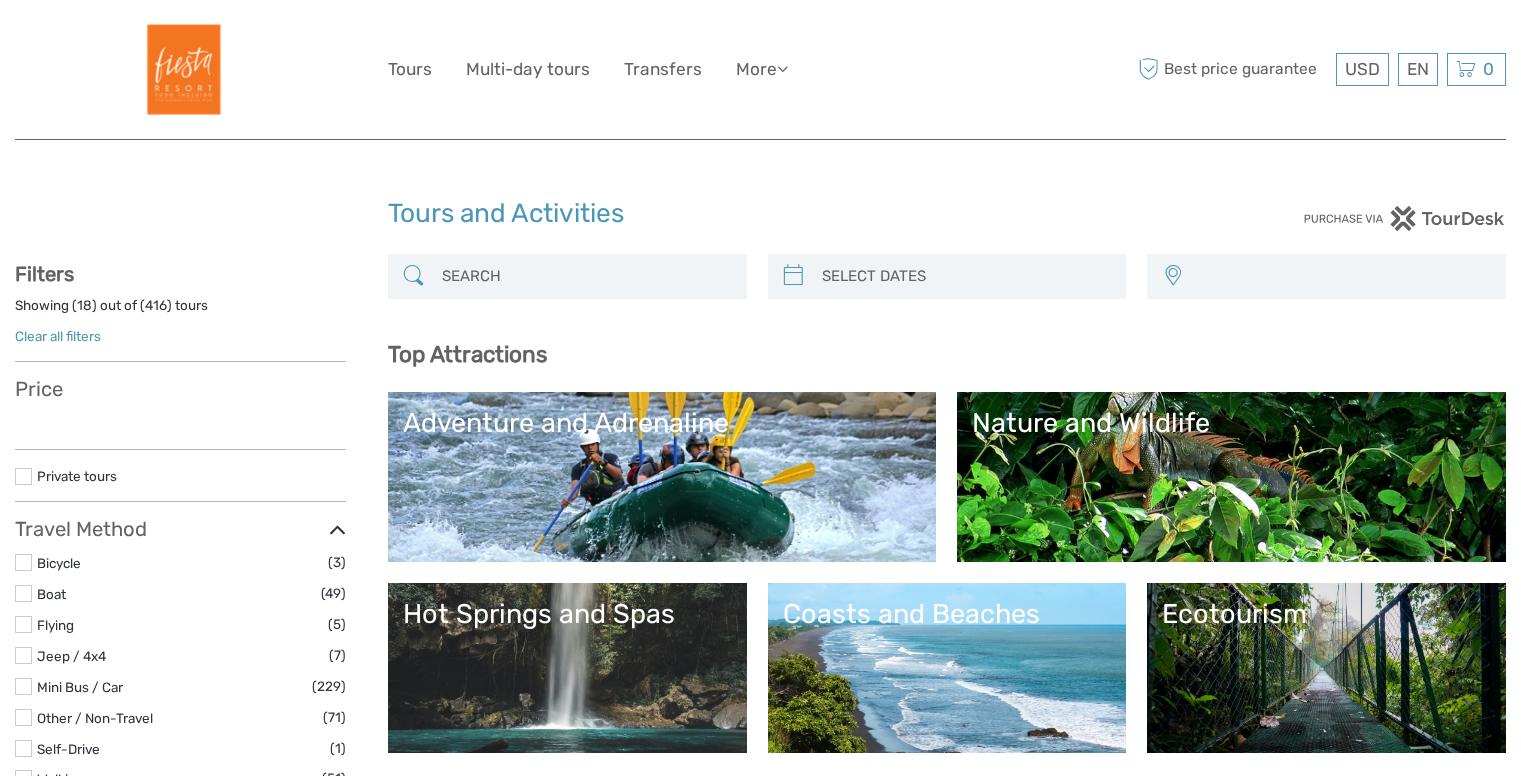 select 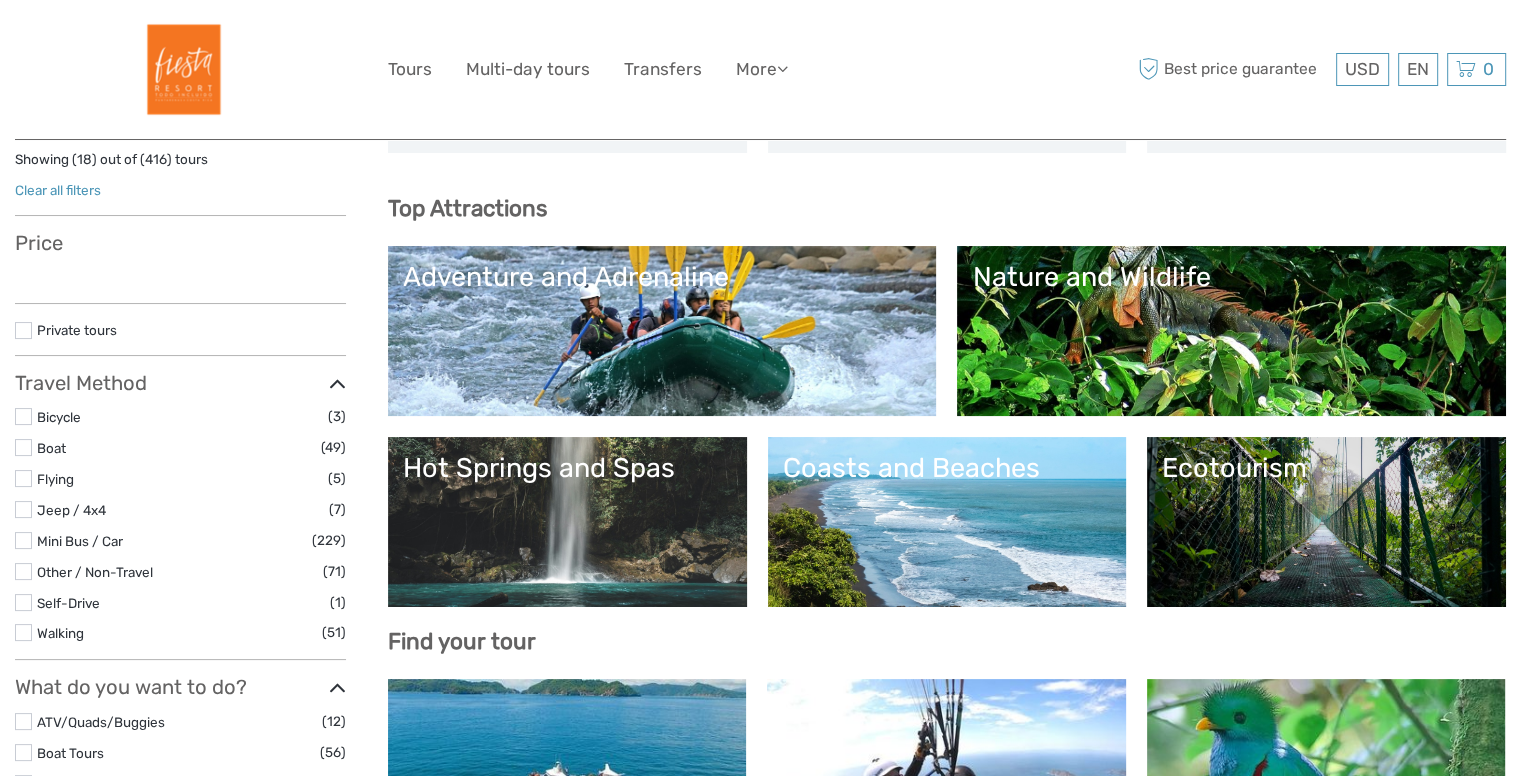 select 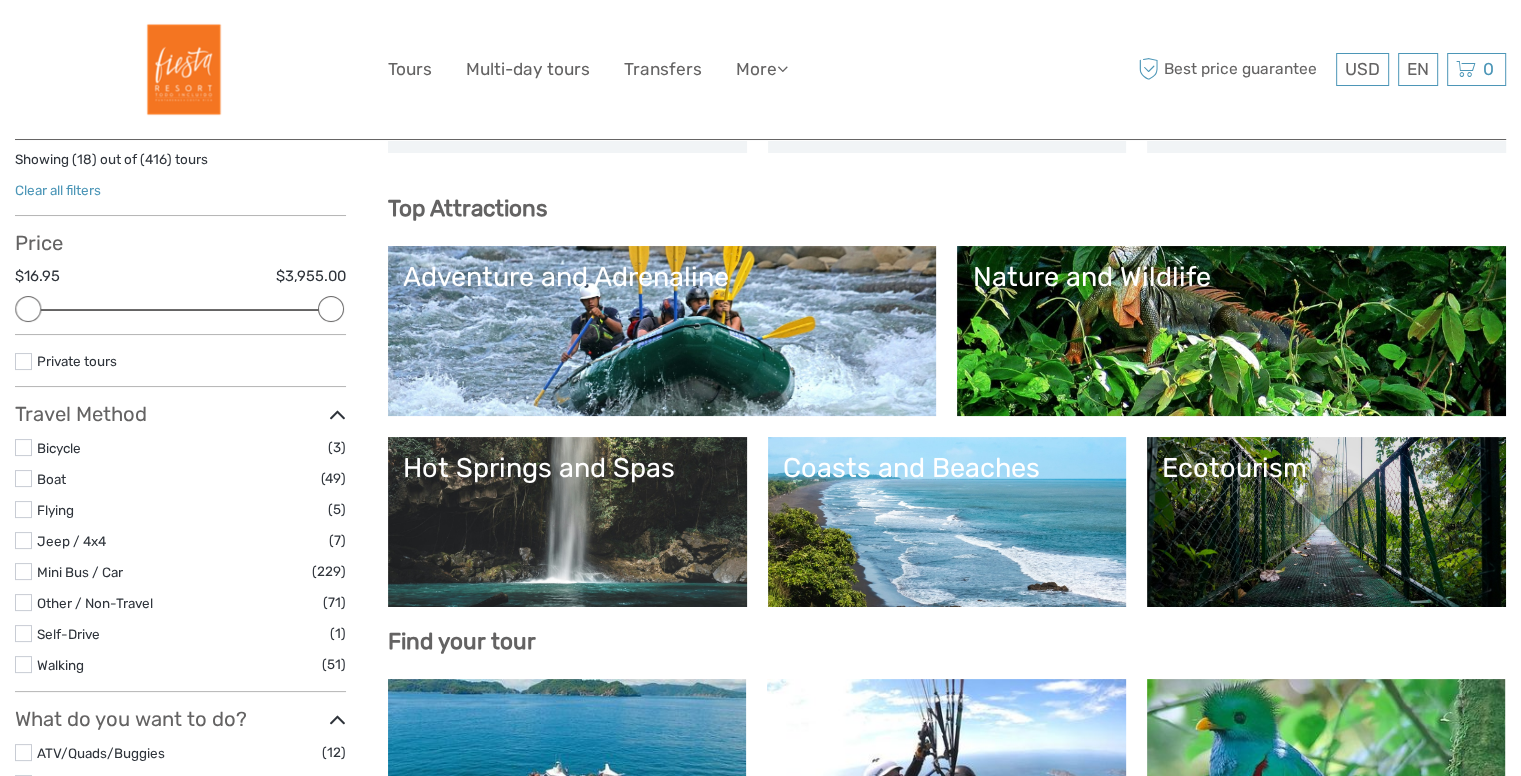 scroll, scrollTop: 0, scrollLeft: 0, axis: both 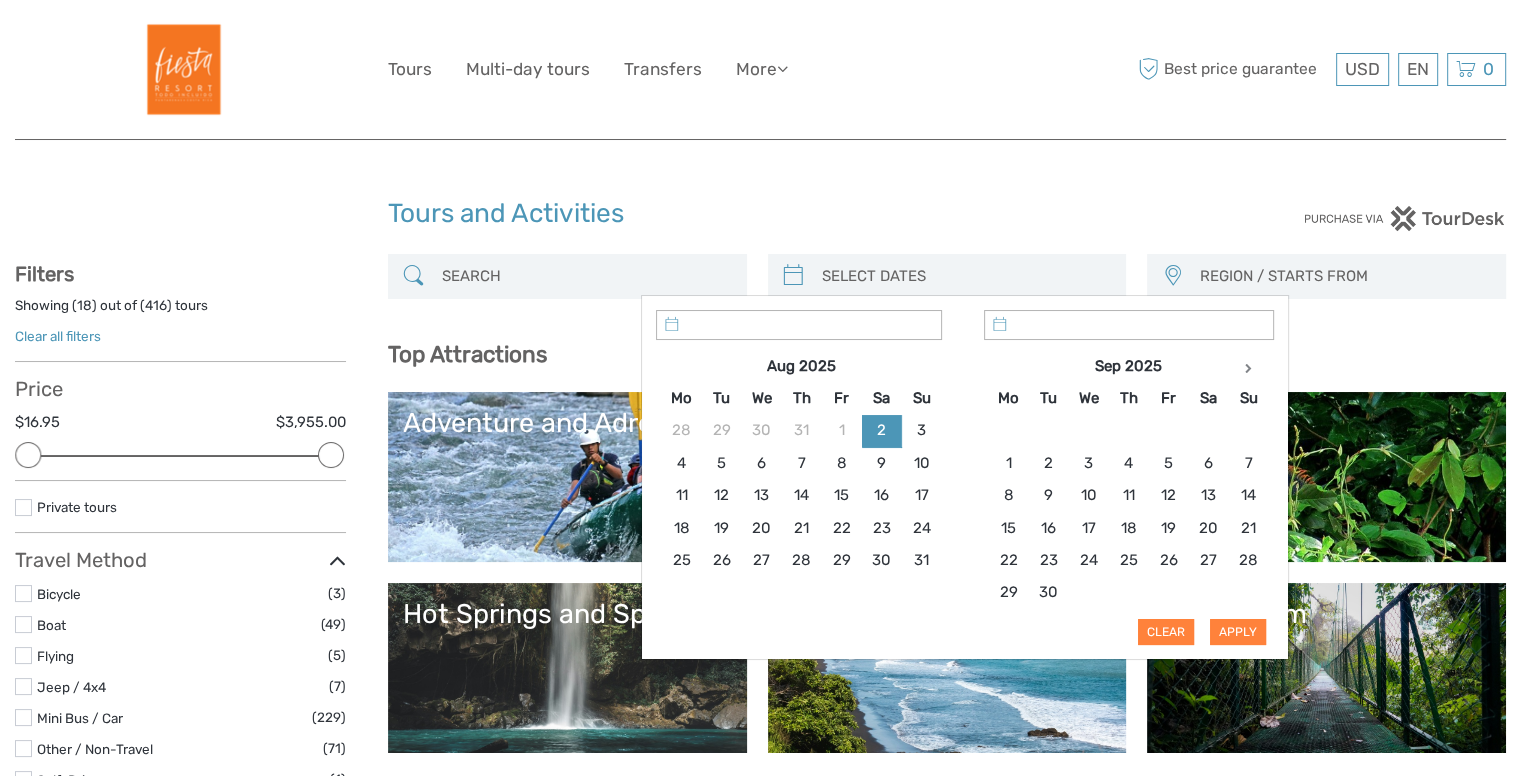 type on "02/08/2025" 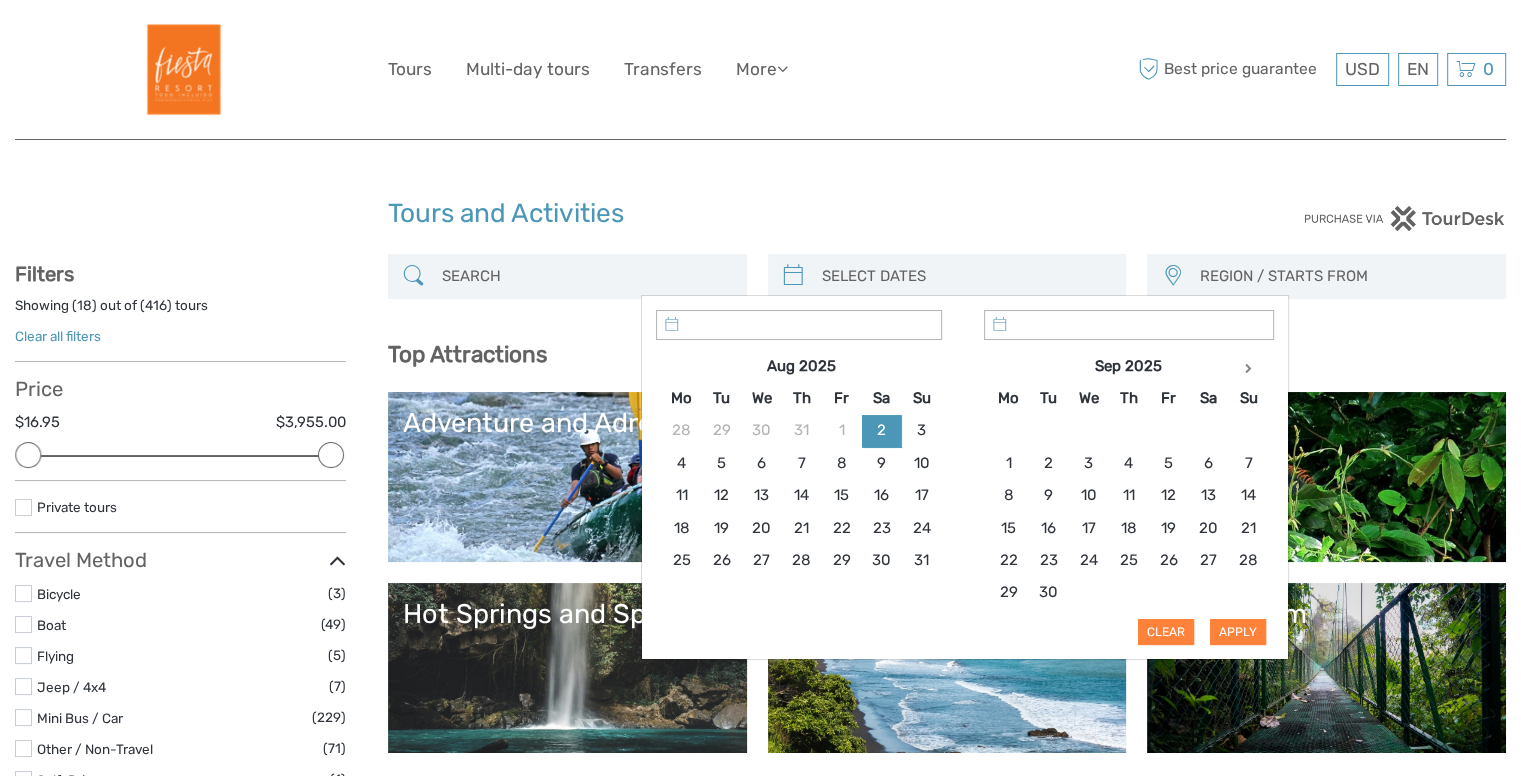 type on "02/08/2025" 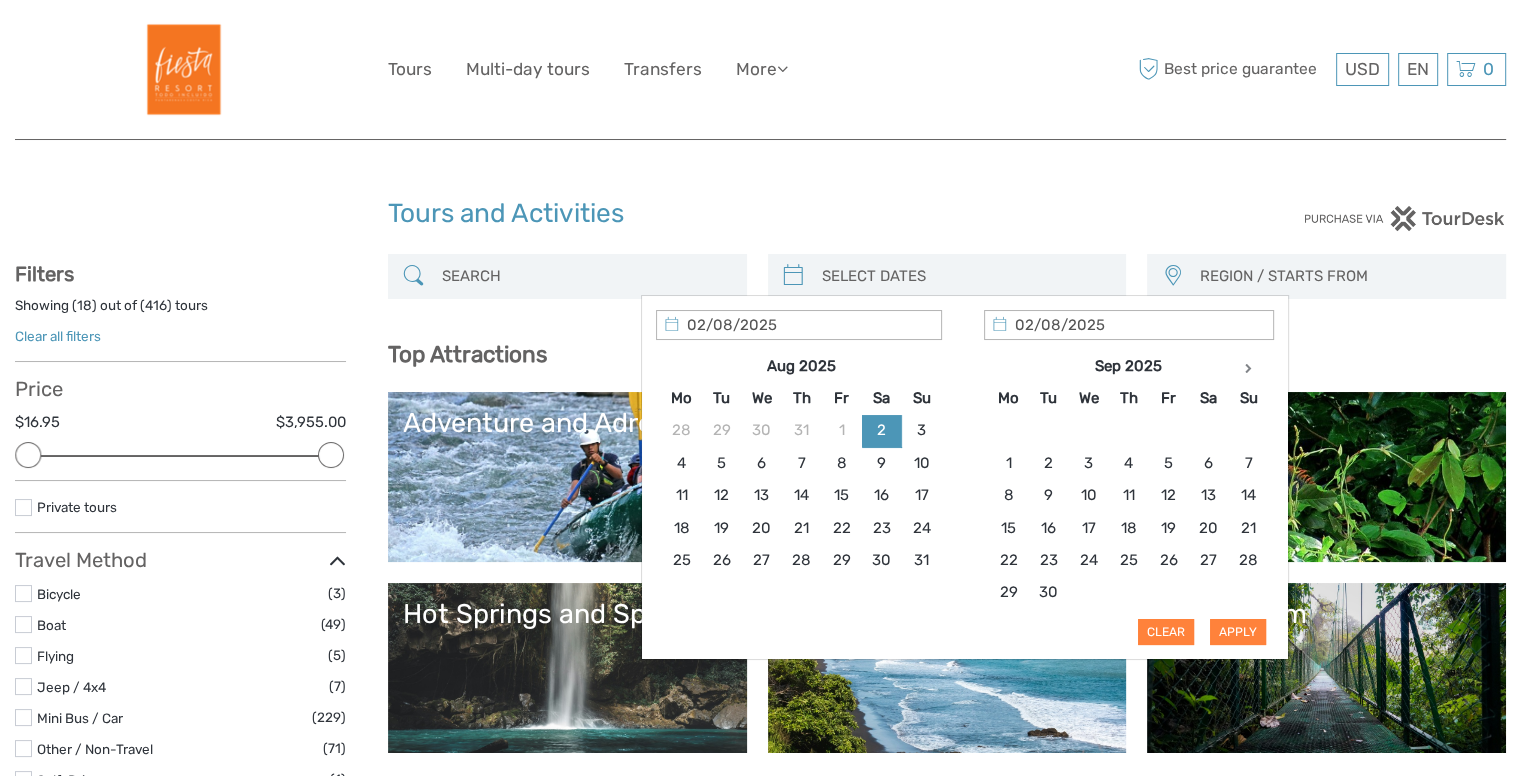 click at bounding box center [965, 276] 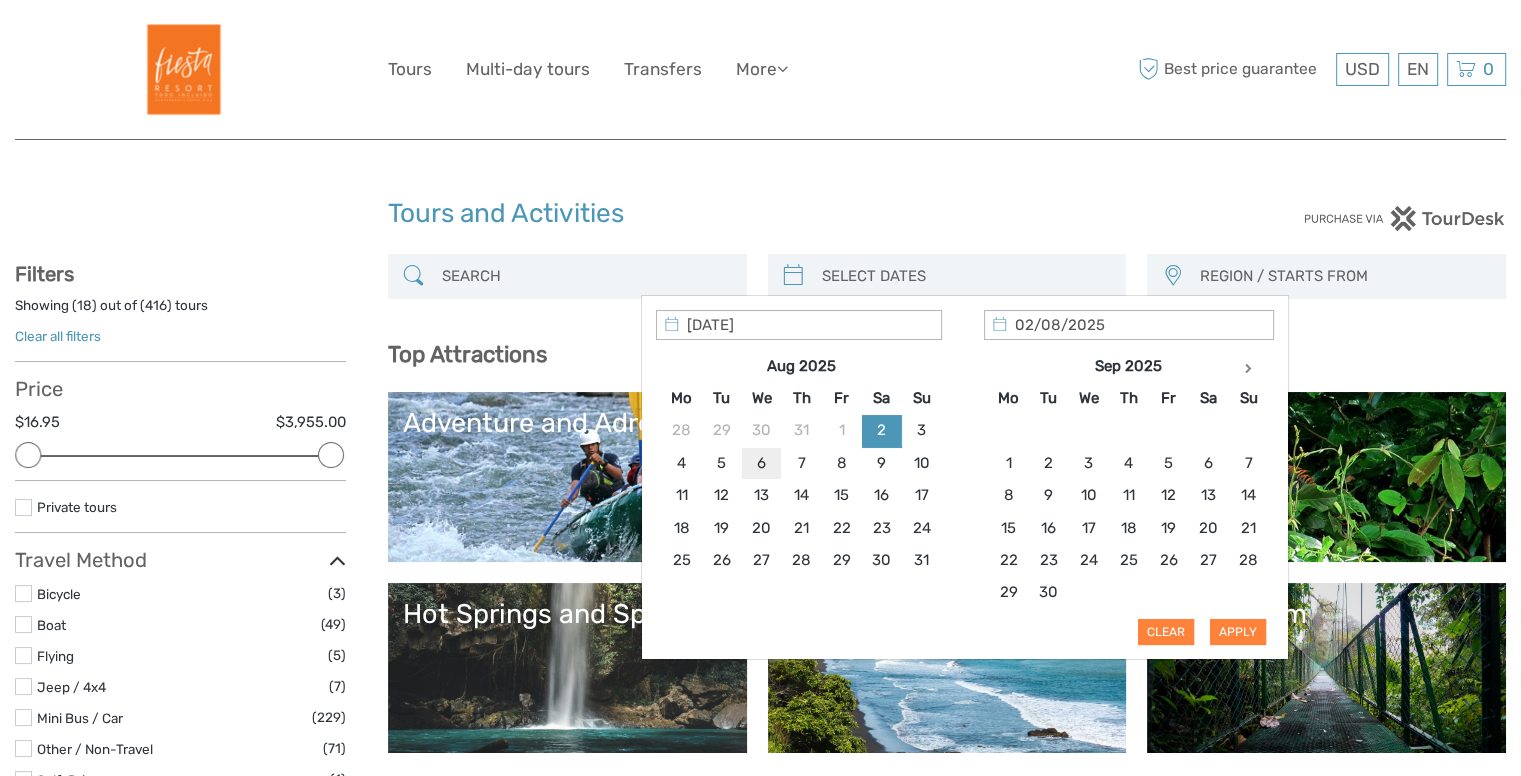 type on "06/08/2025" 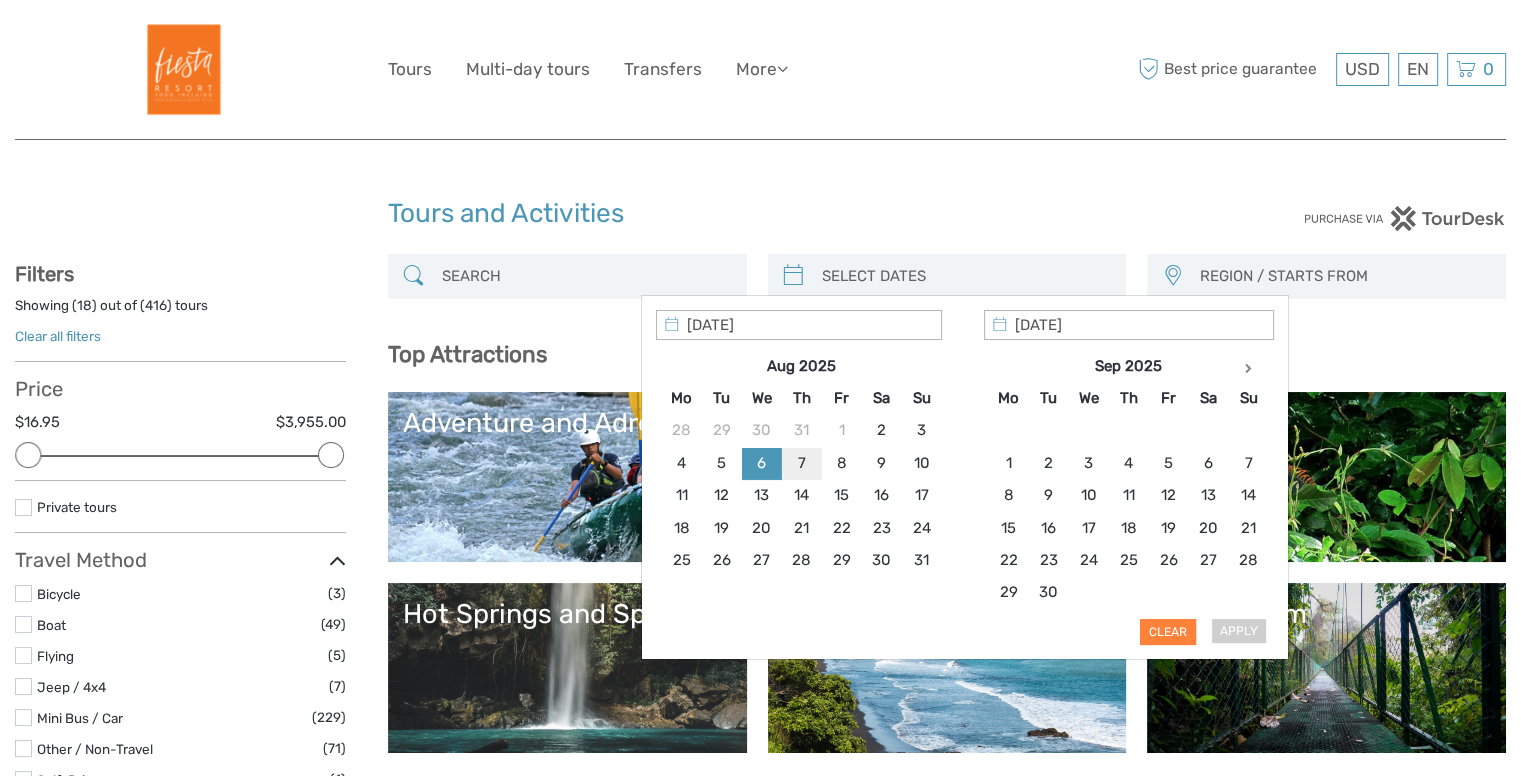 type on "06/08/2025" 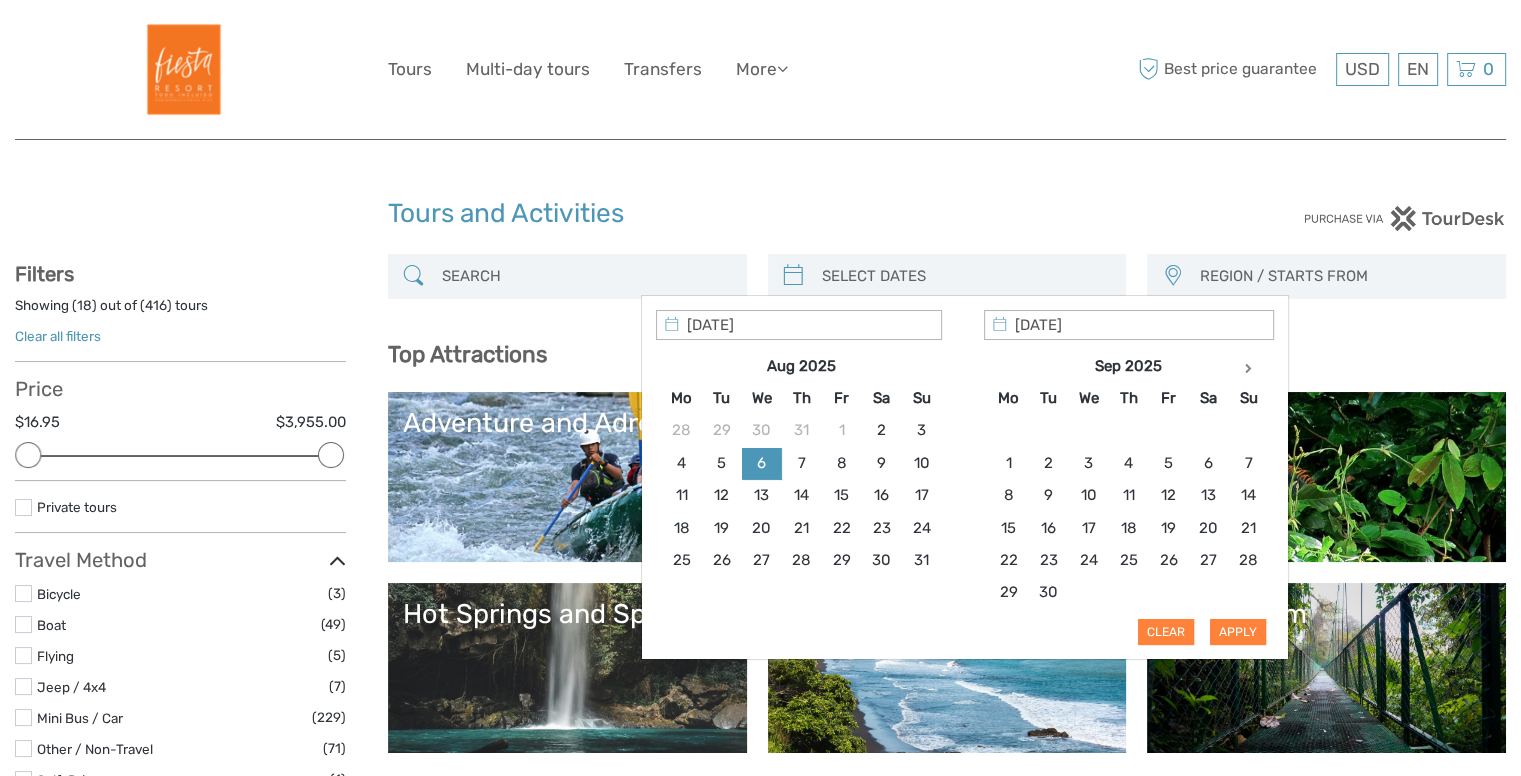 type on "06/08/2025" 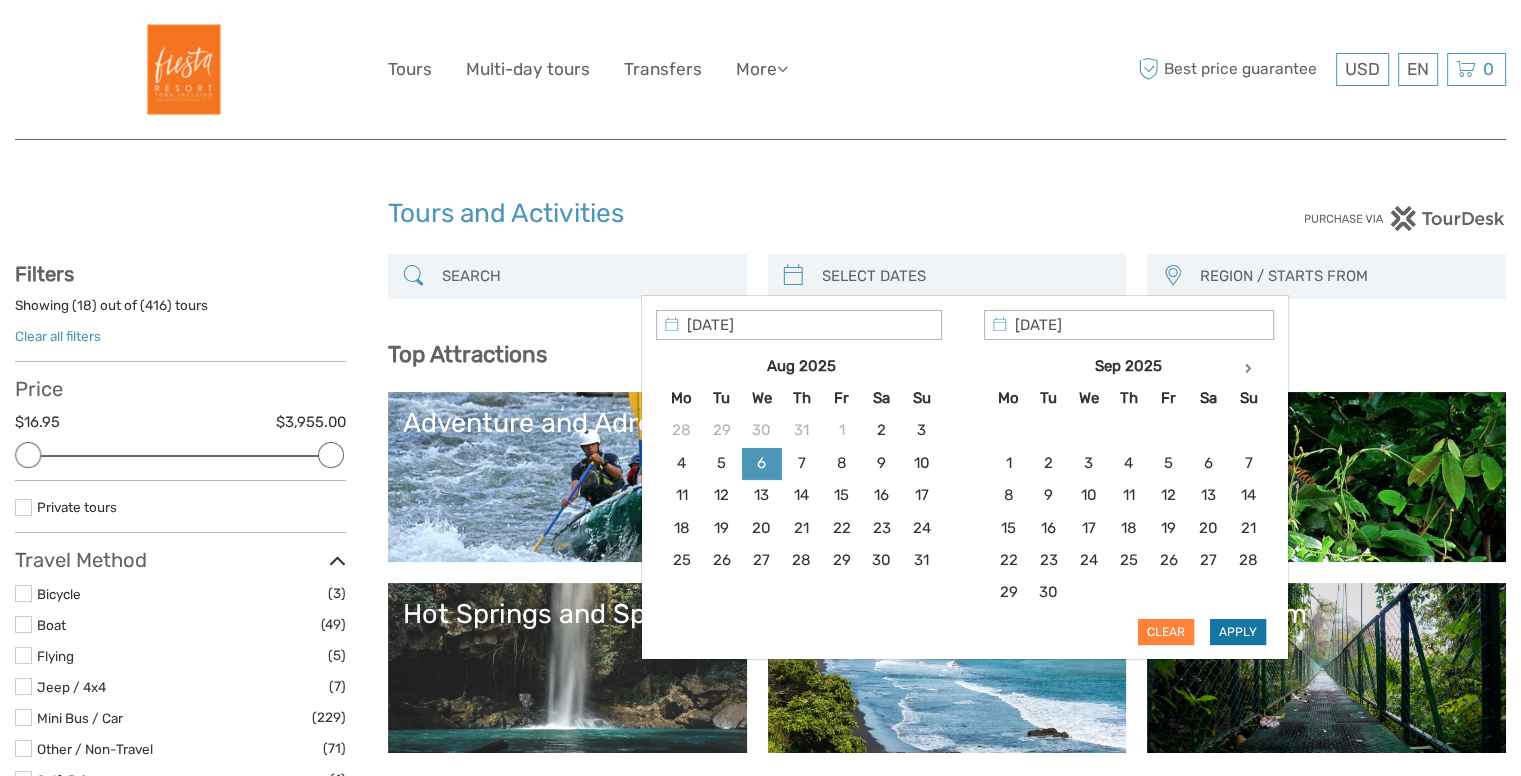 click on "Apply" at bounding box center (1238, 632) 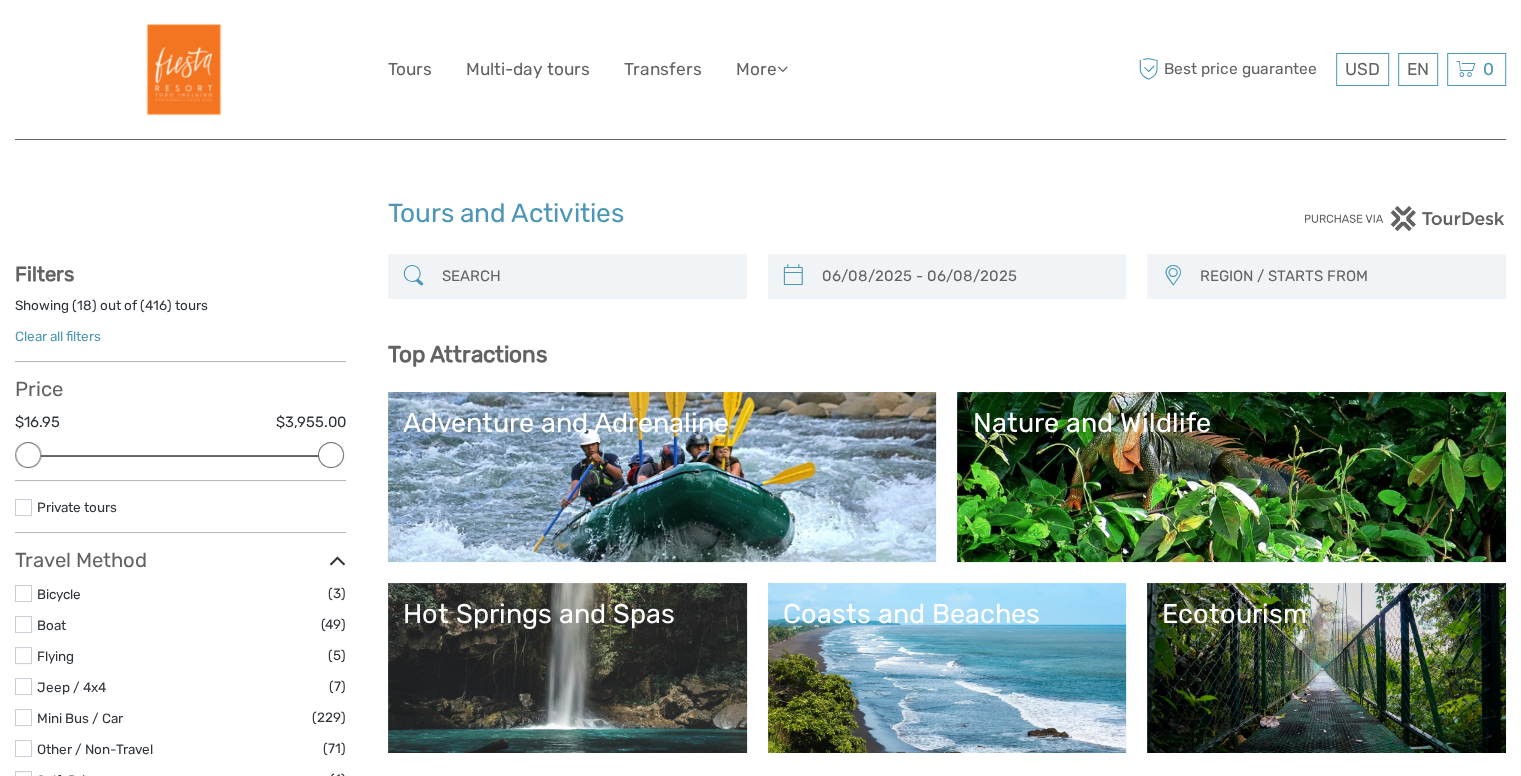 click on "REGION / STARTS FROM" at bounding box center [1343, 276] 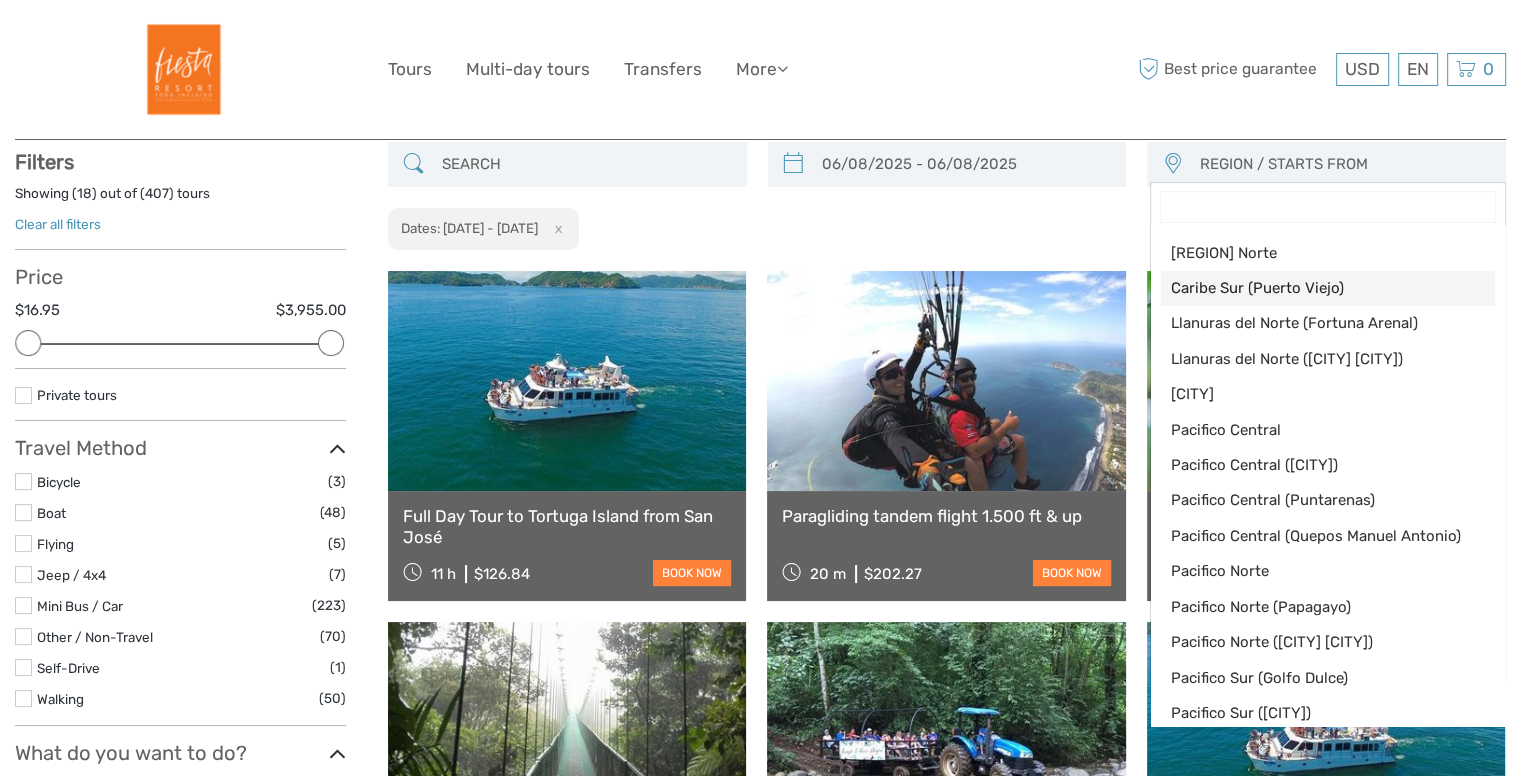 scroll, scrollTop: 113, scrollLeft: 0, axis: vertical 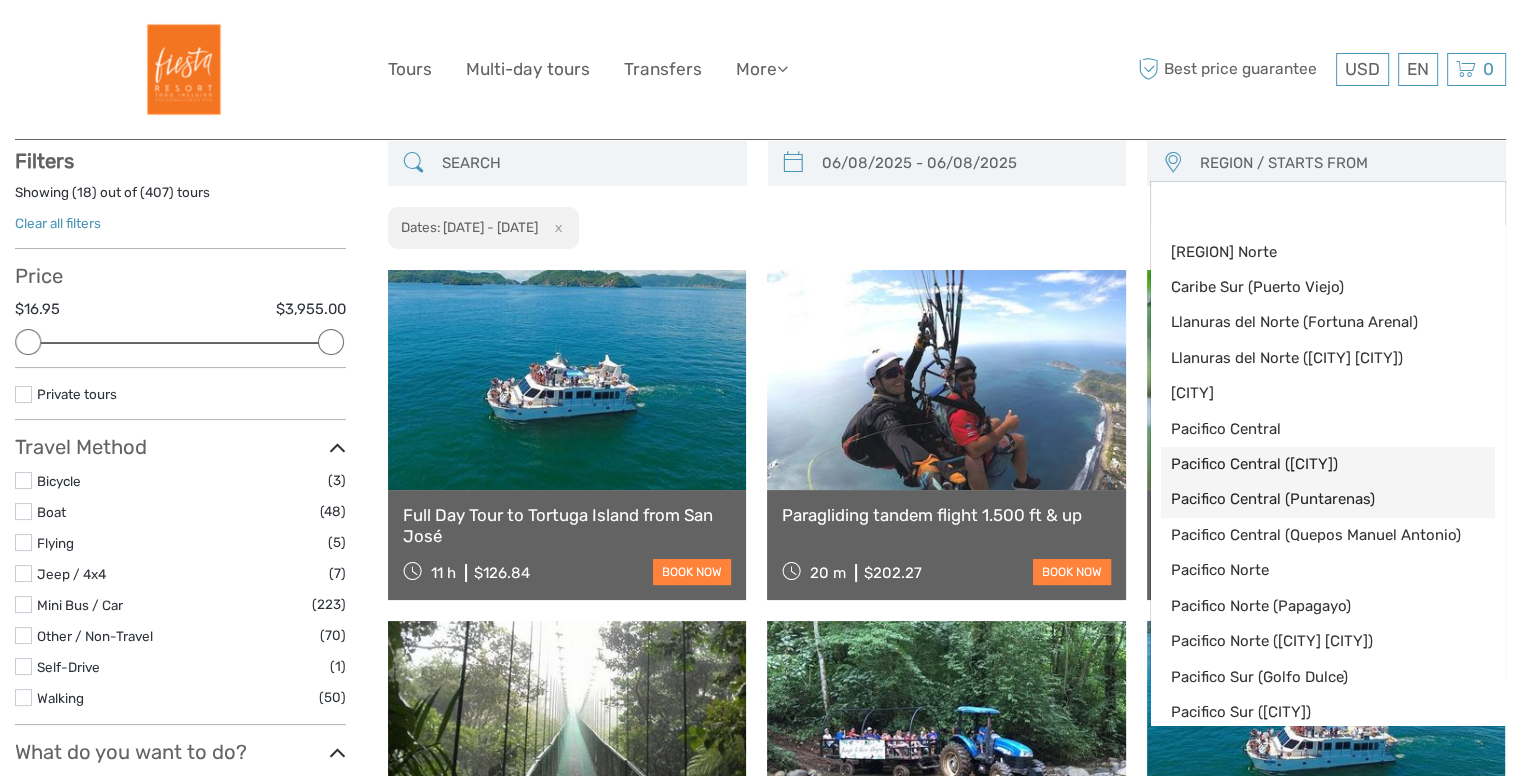 drag, startPoint x: 1280, startPoint y: 465, endPoint x: 1276, endPoint y: 485, distance: 20.396078 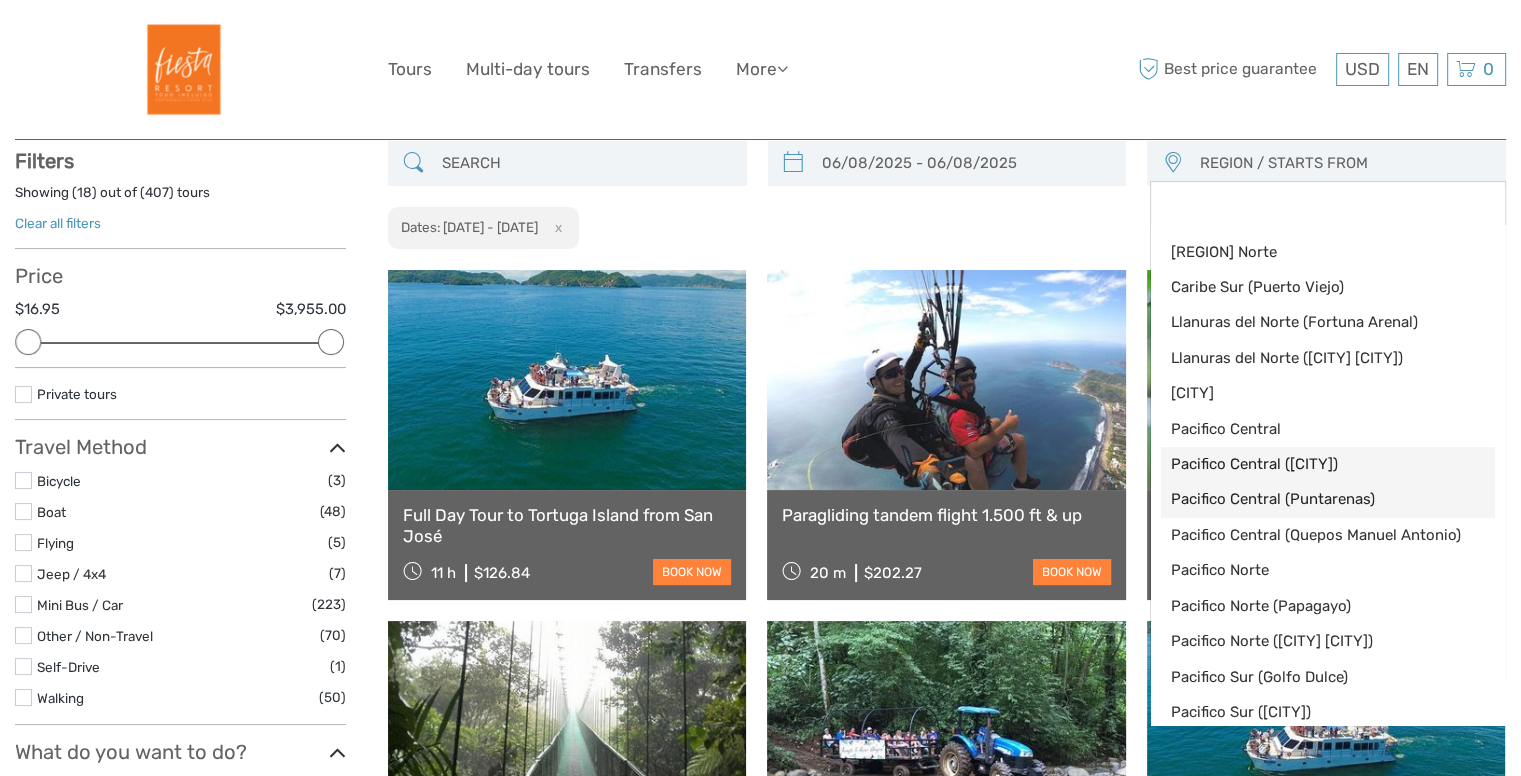 click on "Caribe Norte
Caribe Sur (Puerto Viejo)
Llanuras del Norte (Fortuna Arenal)
Llanuras del Norte (Rio Celeste)
Monteverde
Pacifico Central
Pacifico Central (Jaco)
Pacifico Central (Puntarenas)
Pacifico Central (Quepos Manuel Antonio)
Pacifico Norte
Pacifico Norte (Papagayo)
Pacifico Norte (Tamarindo Flamingo)
Pacifico Sur (Golfo Dulce)
Pacifico Sur (Uvita)
Valle Central
Valle Central (Alajuela - Heredia y Cartago)
Valle Central (Ciudad Capital San Jose)" at bounding box center (1328, 475) 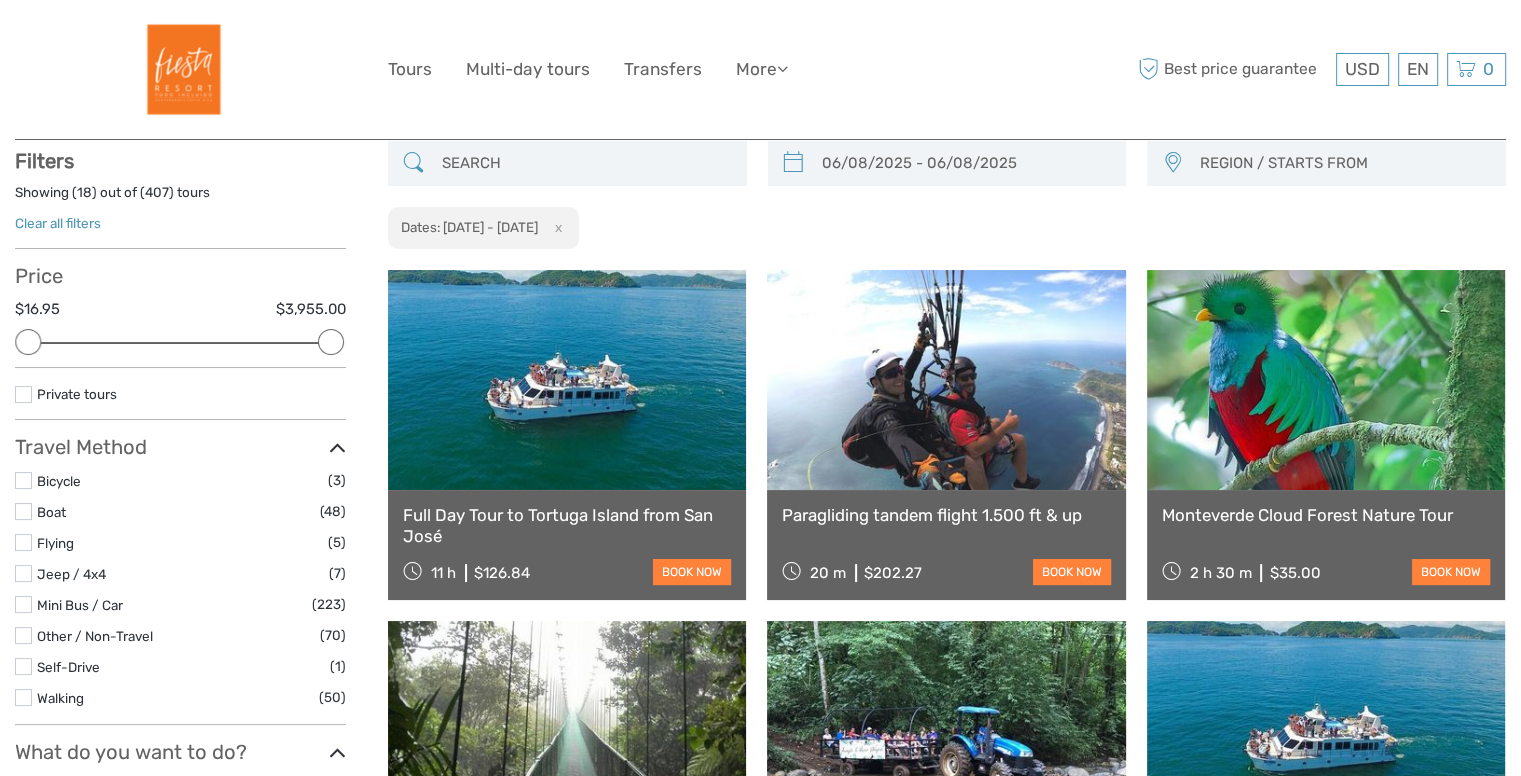 click at bounding box center [1326, 380] 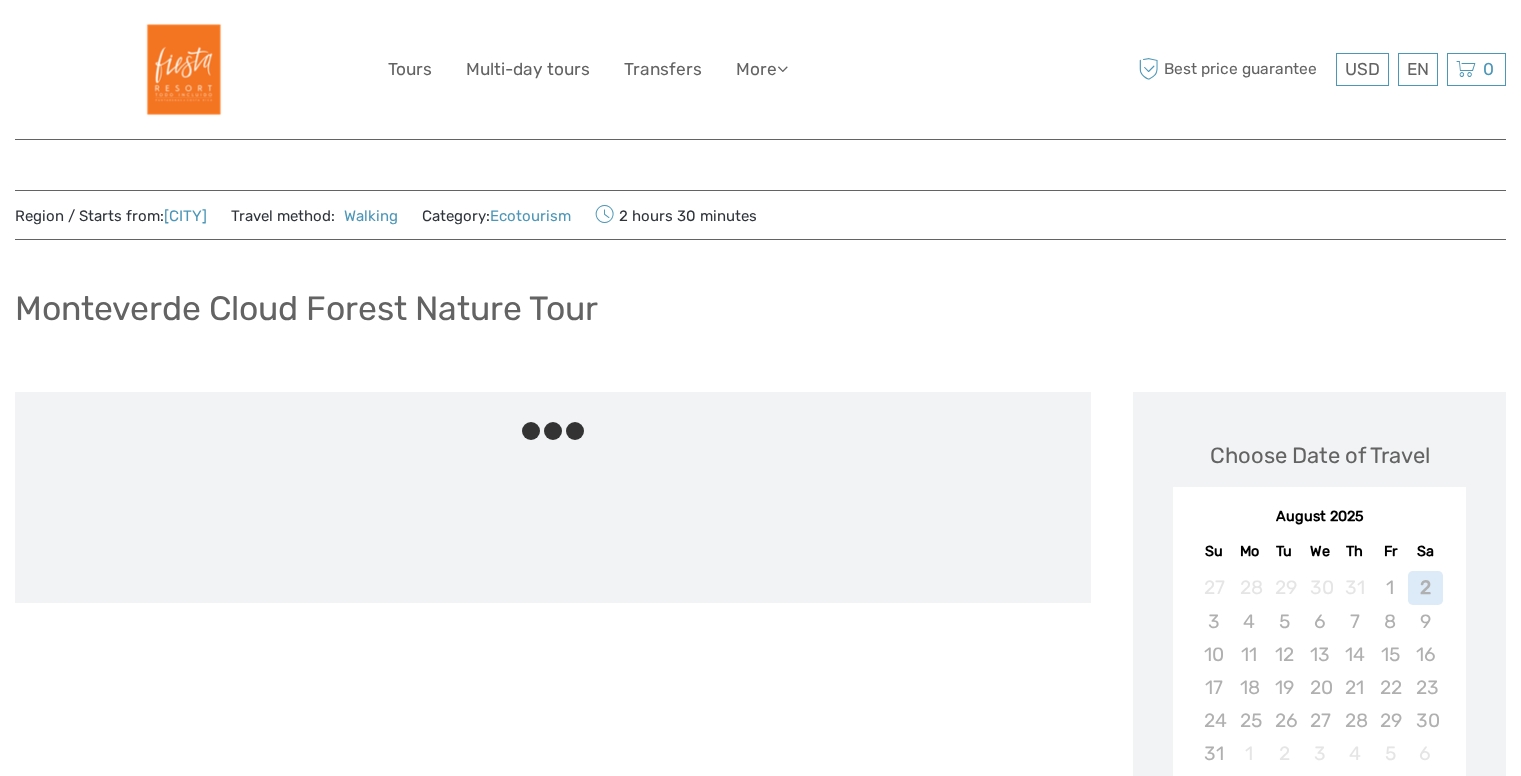 scroll, scrollTop: 0, scrollLeft: 0, axis: both 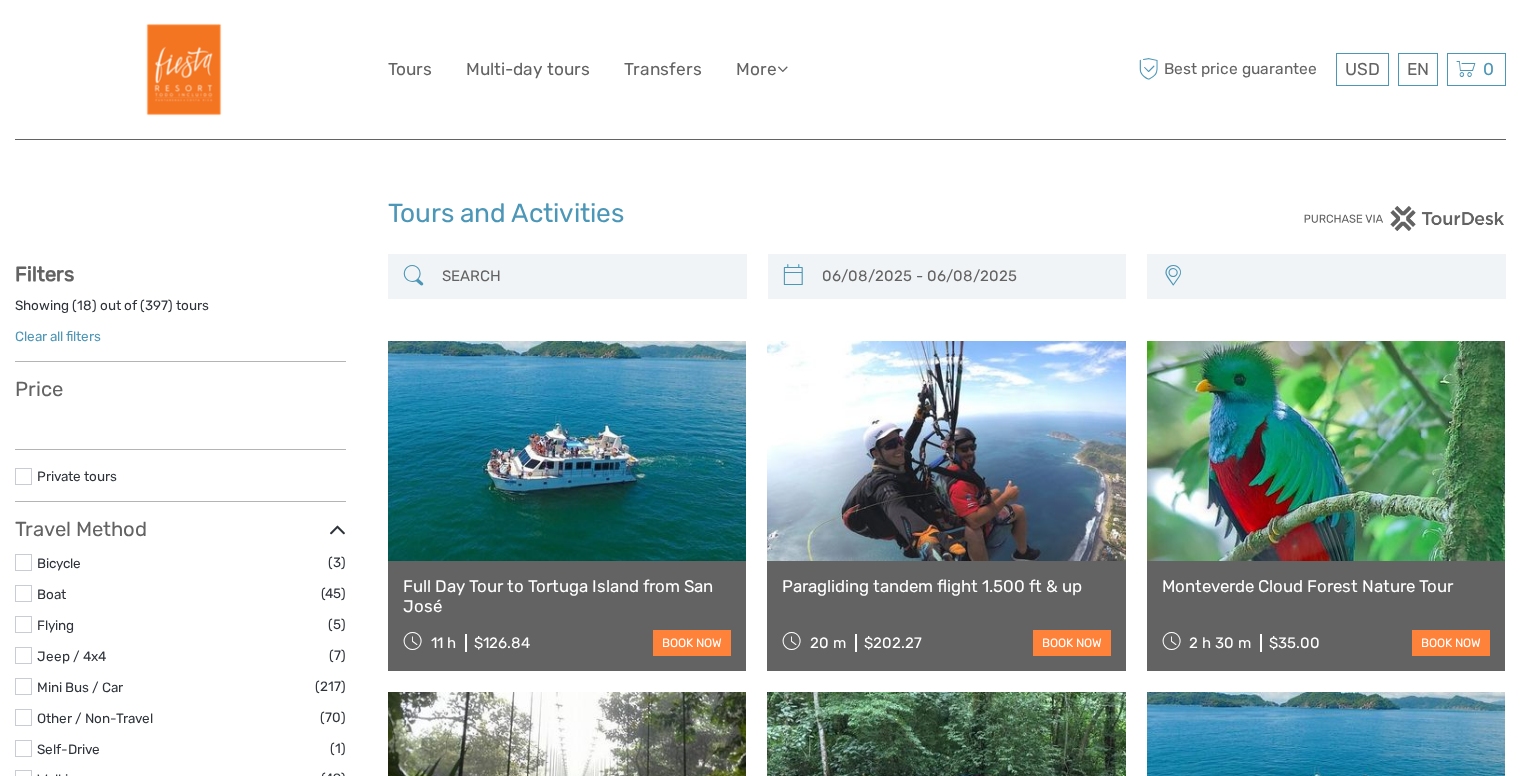 select 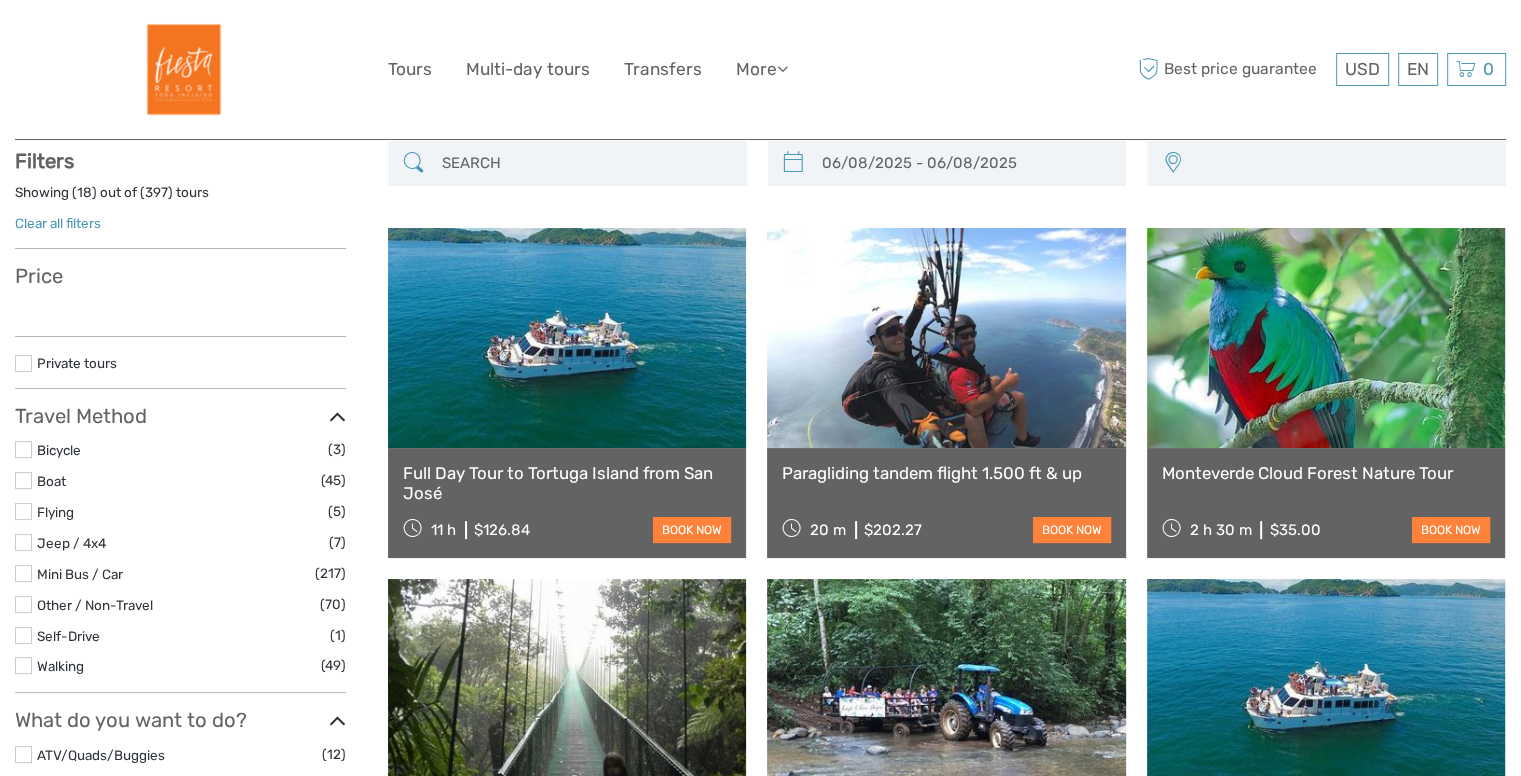 type on "05/08/2025  -  05/08/2025" 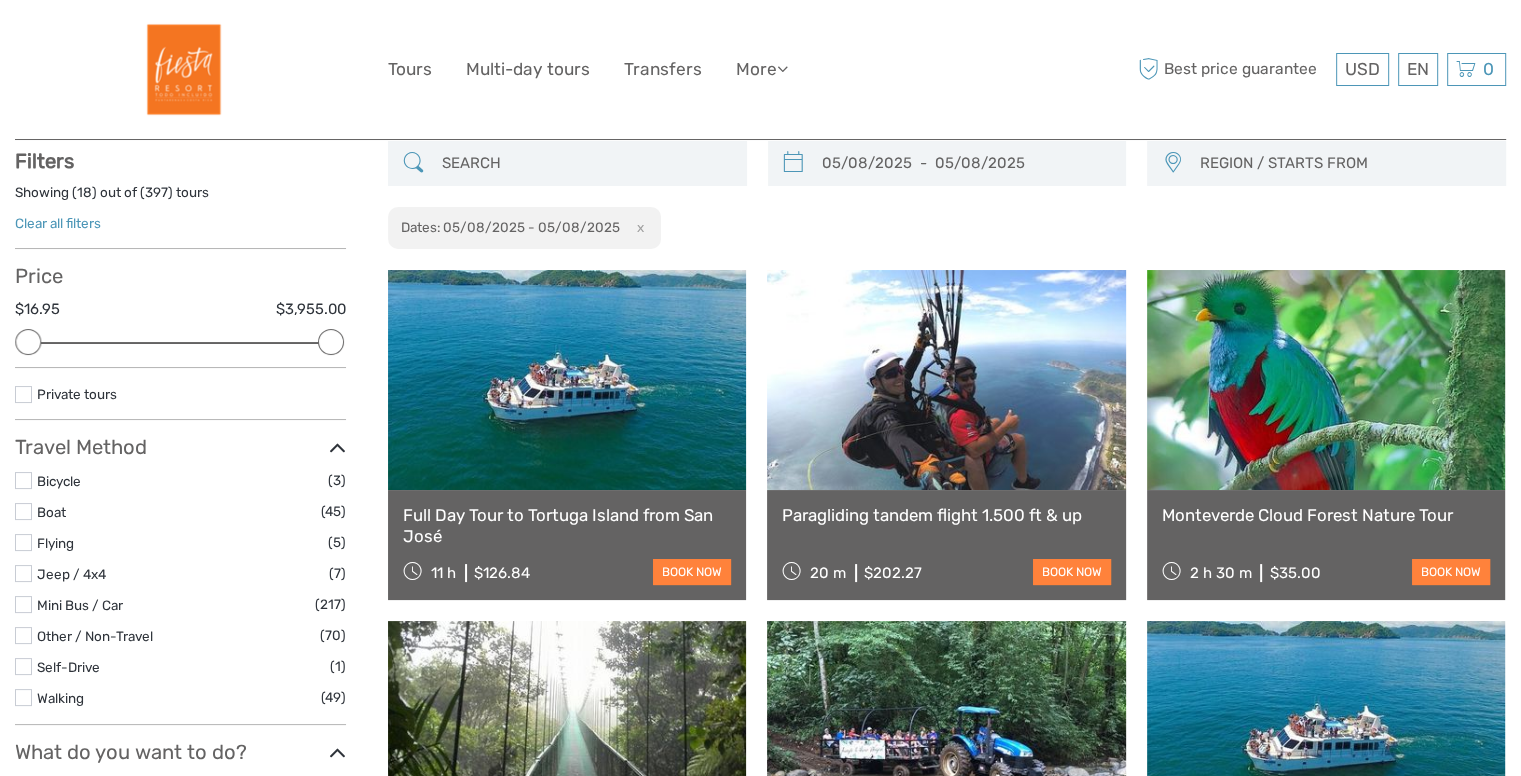 scroll, scrollTop: 0, scrollLeft: 0, axis: both 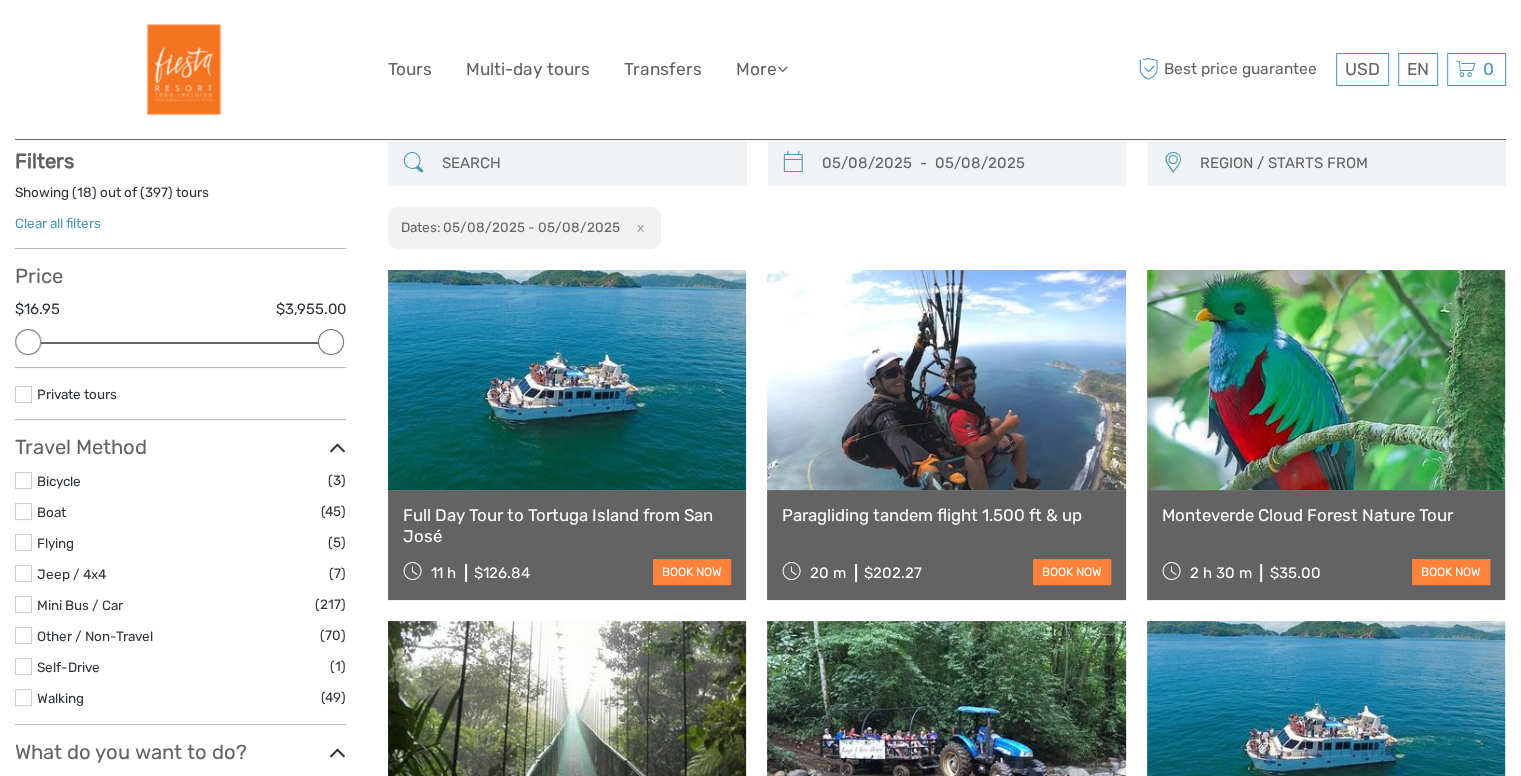 click on "REGION / STARTS FROM" at bounding box center (1343, 163) 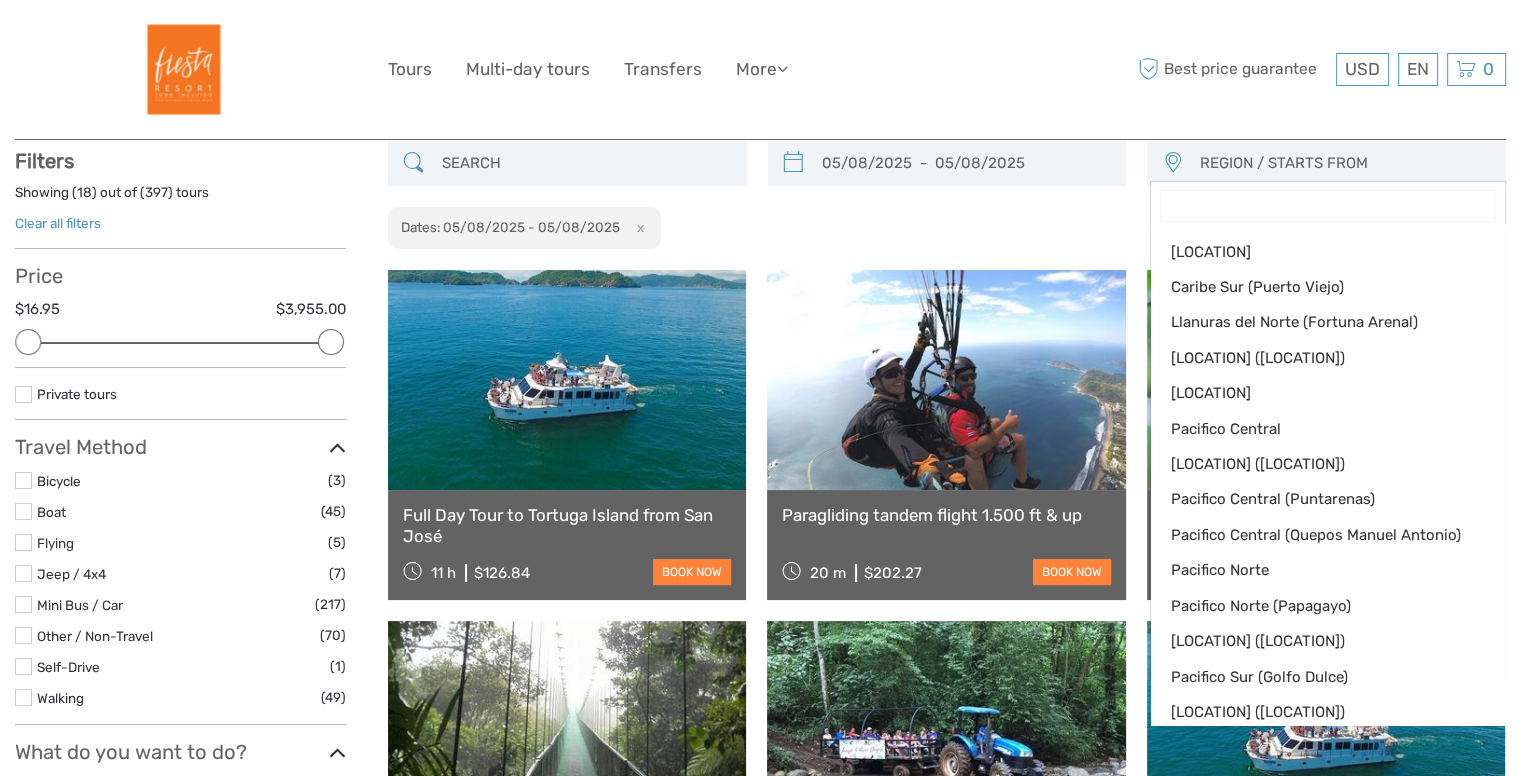 scroll, scrollTop: 0, scrollLeft: 0, axis: both 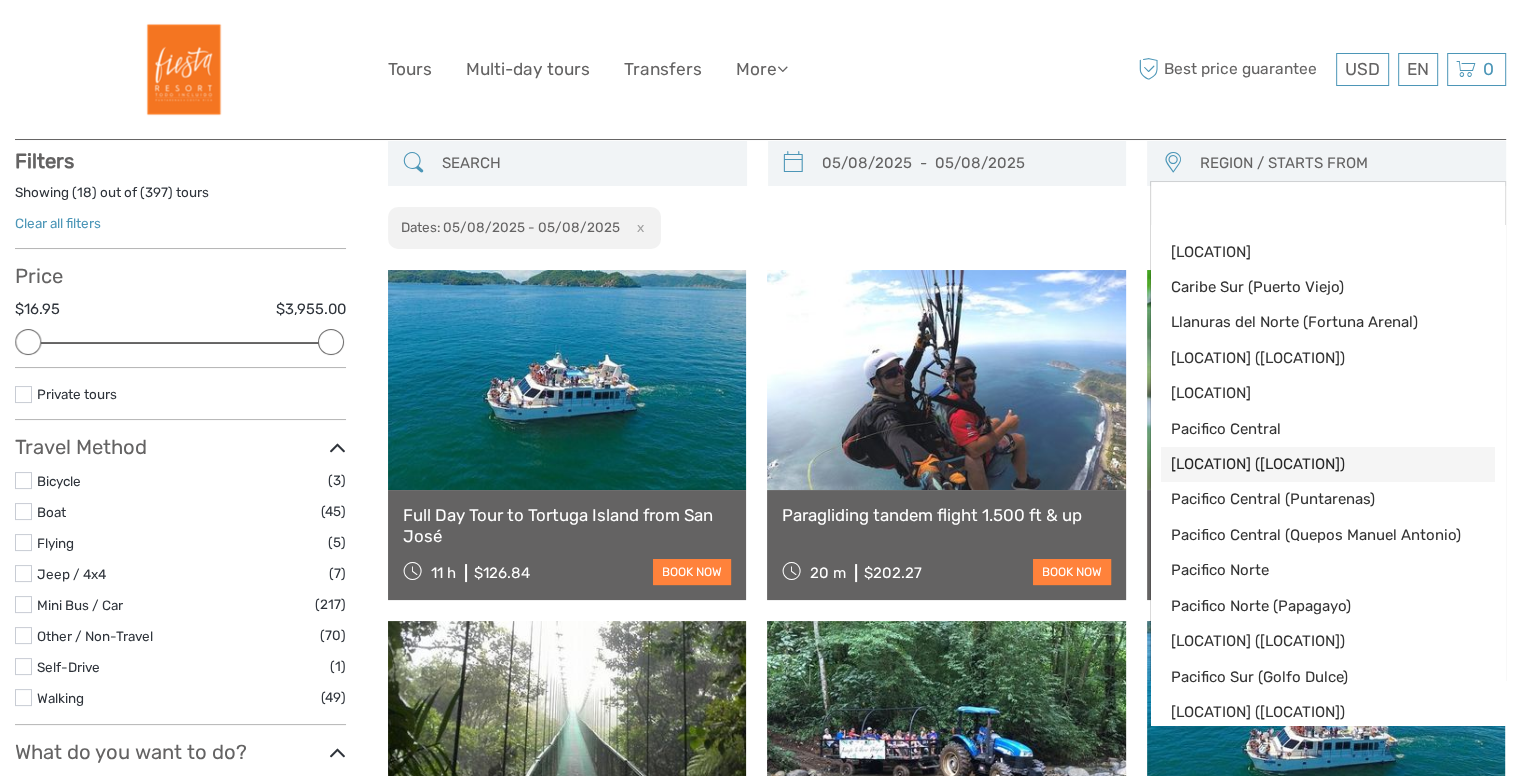 click on "Pacifico Central (Jaco)" at bounding box center [1311, 464] 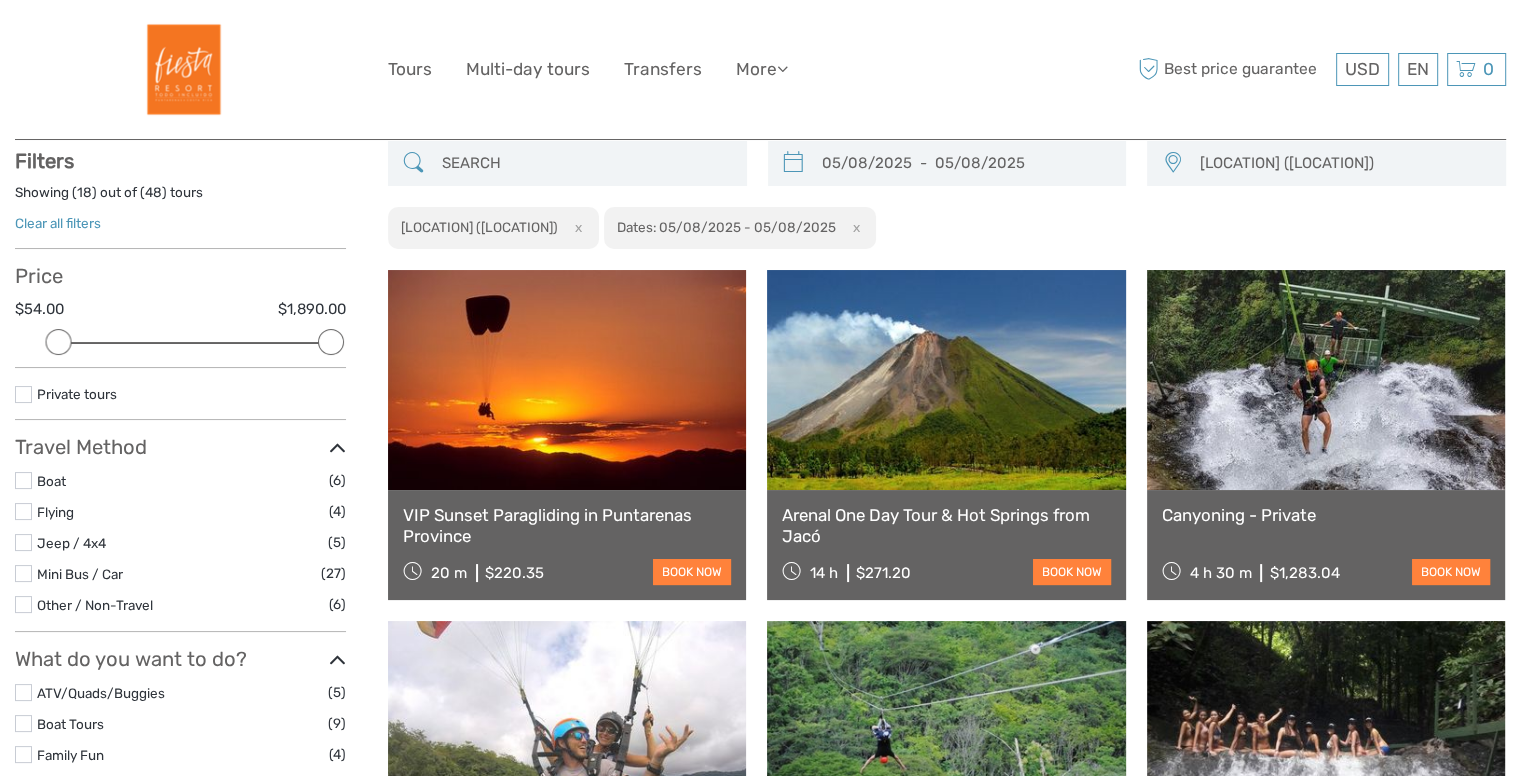 click on "05/08/2025  -  05/08/2025
Pacifico Central (Jaco)
Caribe Norte
Caribe Sur (Puerto Viejo)
Llanuras del Norte (Fortuna Arenal)
Llanuras del Norte (Rio Celeste)
Monteverde
Pacifico Central
Pacifico Central (Jaco)
Pacifico Central (Puntarenas)
Pacifico Central (Quepos Manuel Antonio)
Pacifico Norte
Pacifico Norte (Papagayo)
Pacifico Norte (Tamarindo Flamingo)
Pacifico Sur (Golfo Dulce)
Pacifico Sur (Uvita)
Valle Central
Valle Central (Alajuela - Heredia y Cartago)
Valle Central (Ciudad Capital San Jose)
Caribe Norte
Caribe Sur (Puerto Viejo)
Llanuras del Norte (Fortuna Arenal)
Llanuras del Norte (Rio Celeste)
Monteverde
x" at bounding box center [947, 195] 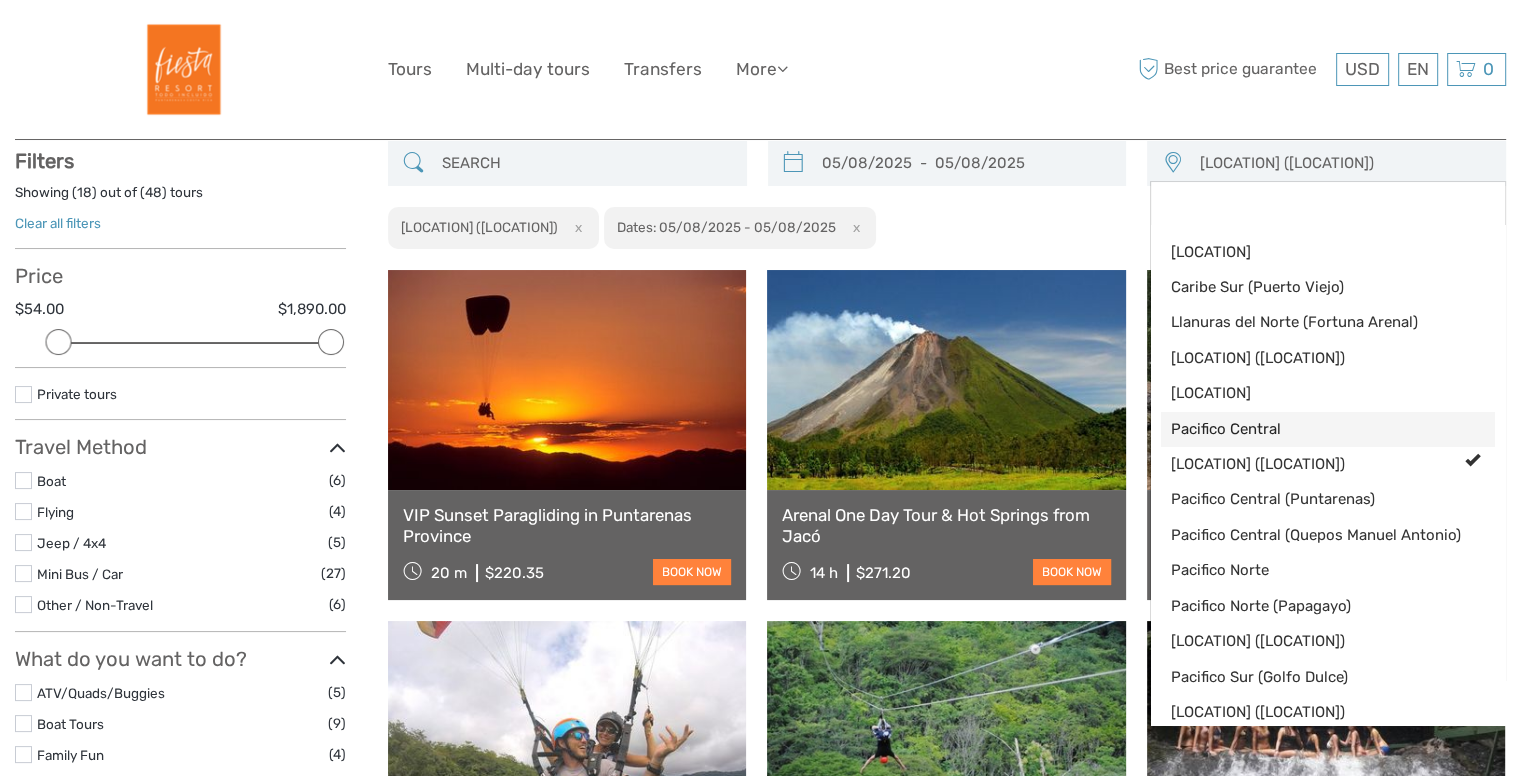 click on "Pacifico Central" at bounding box center [1311, 429] 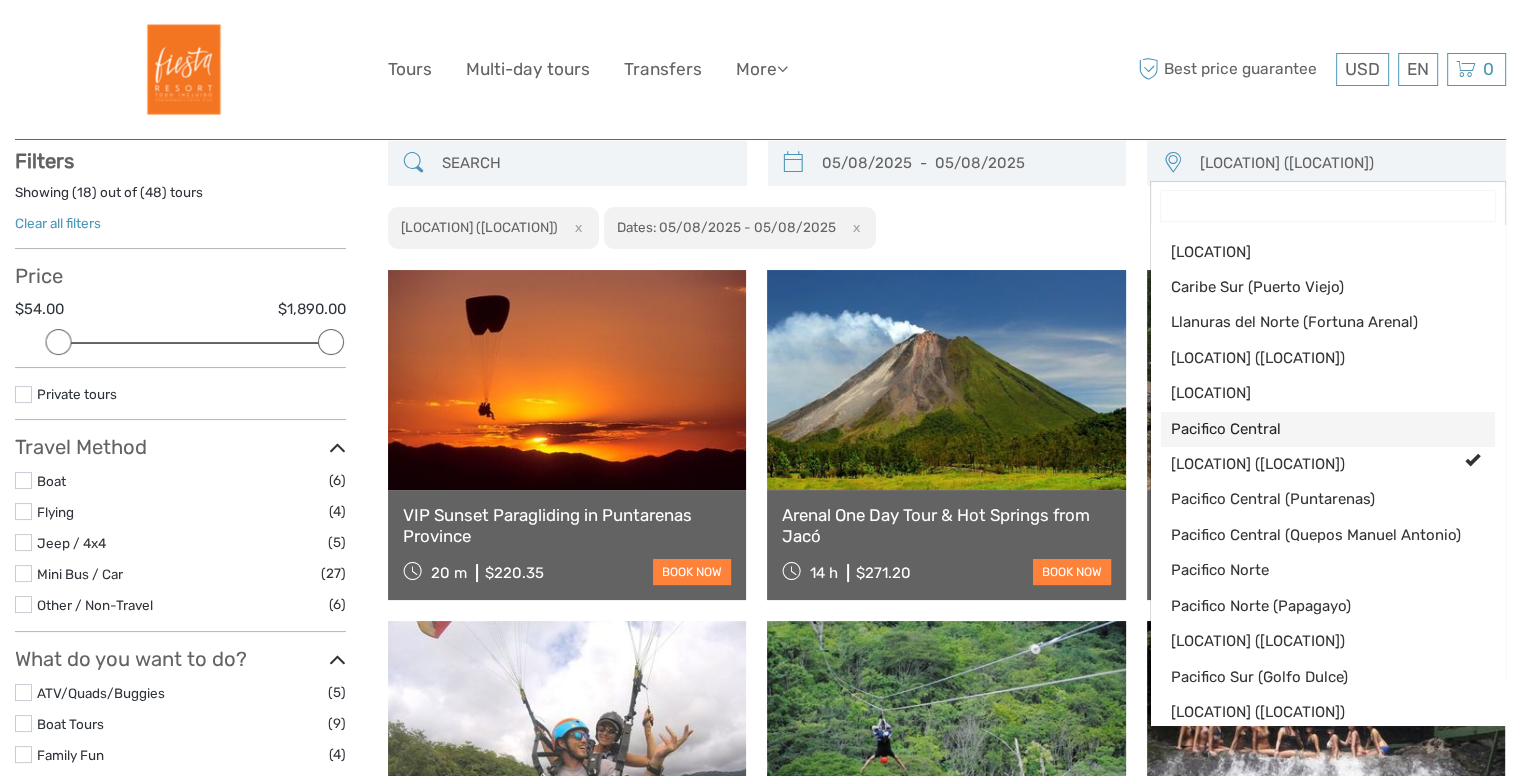 select on "Pacifico Central" 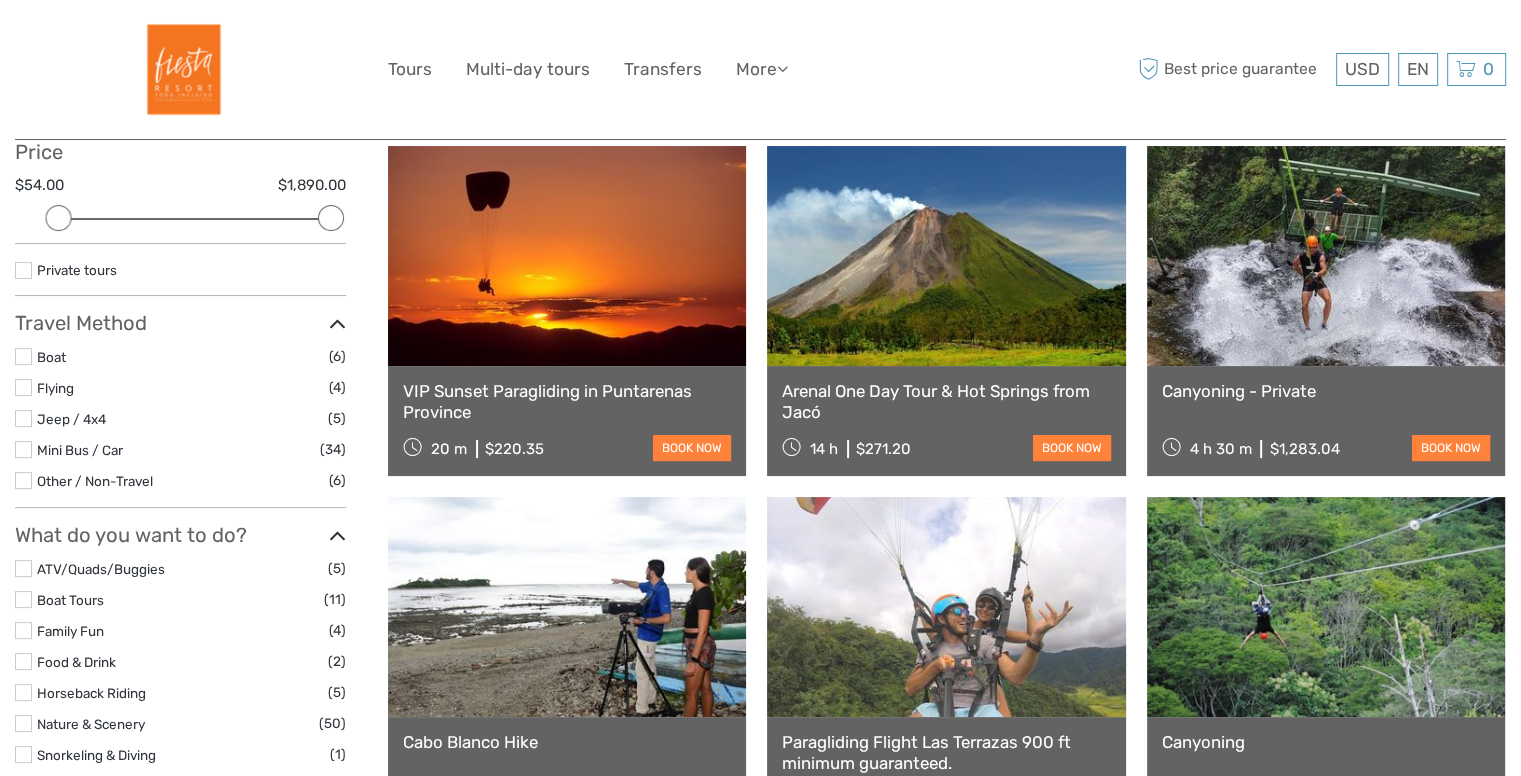 scroll, scrollTop: 222, scrollLeft: 0, axis: vertical 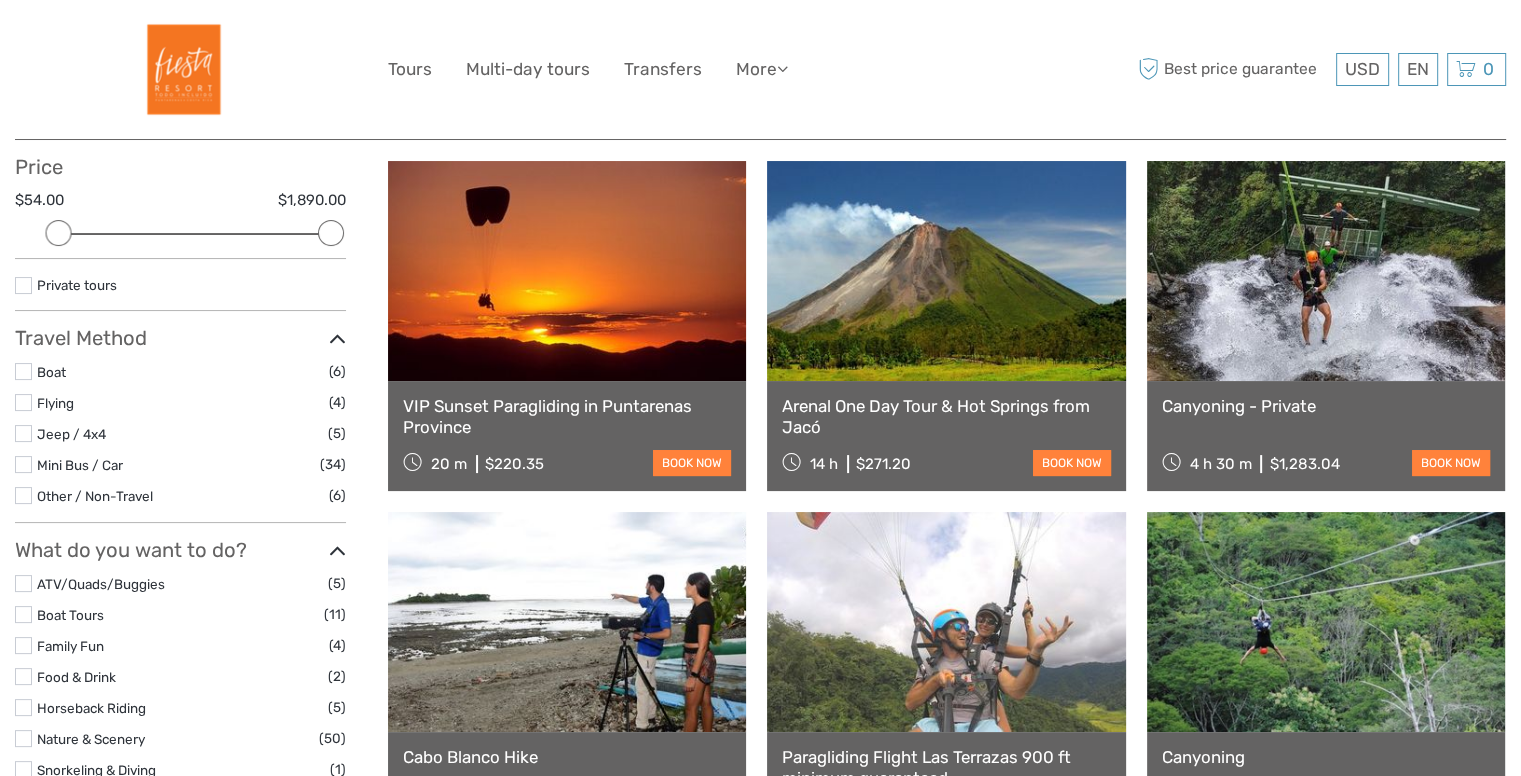 drag, startPoint x: 343, startPoint y: 229, endPoint x: 287, endPoint y: 224, distance: 56.22277 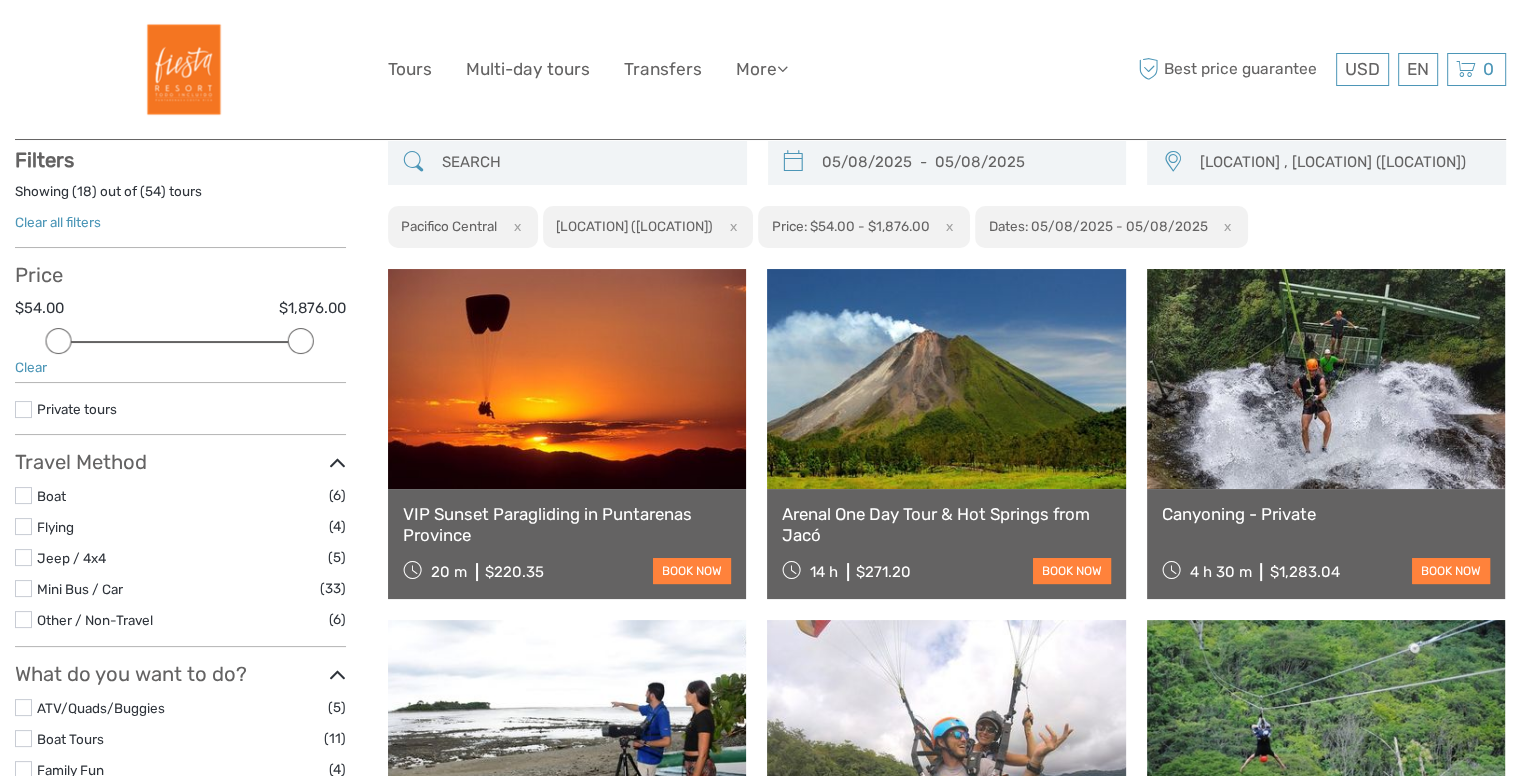 scroll, scrollTop: 113, scrollLeft: 0, axis: vertical 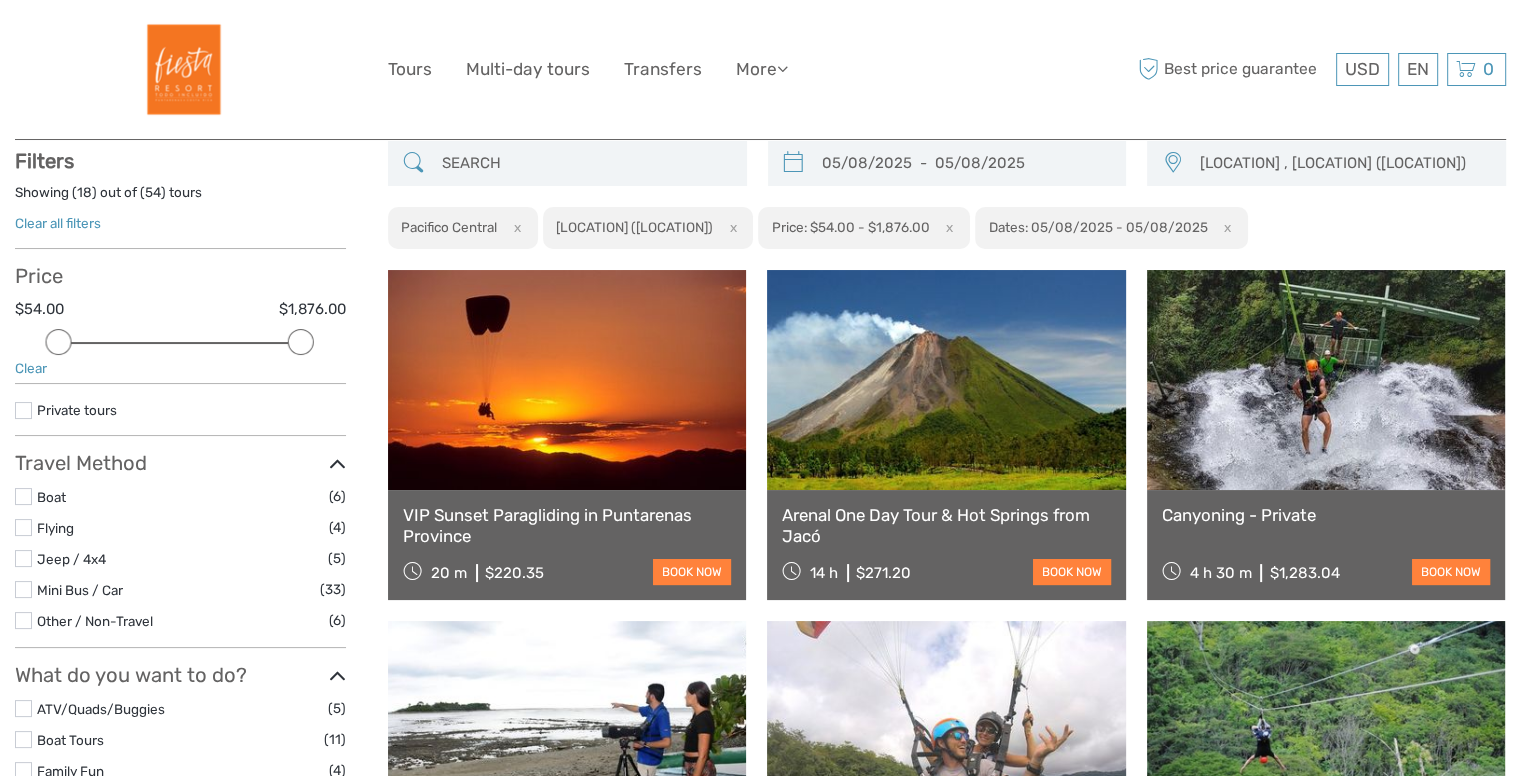click on "x" at bounding box center [946, 227] 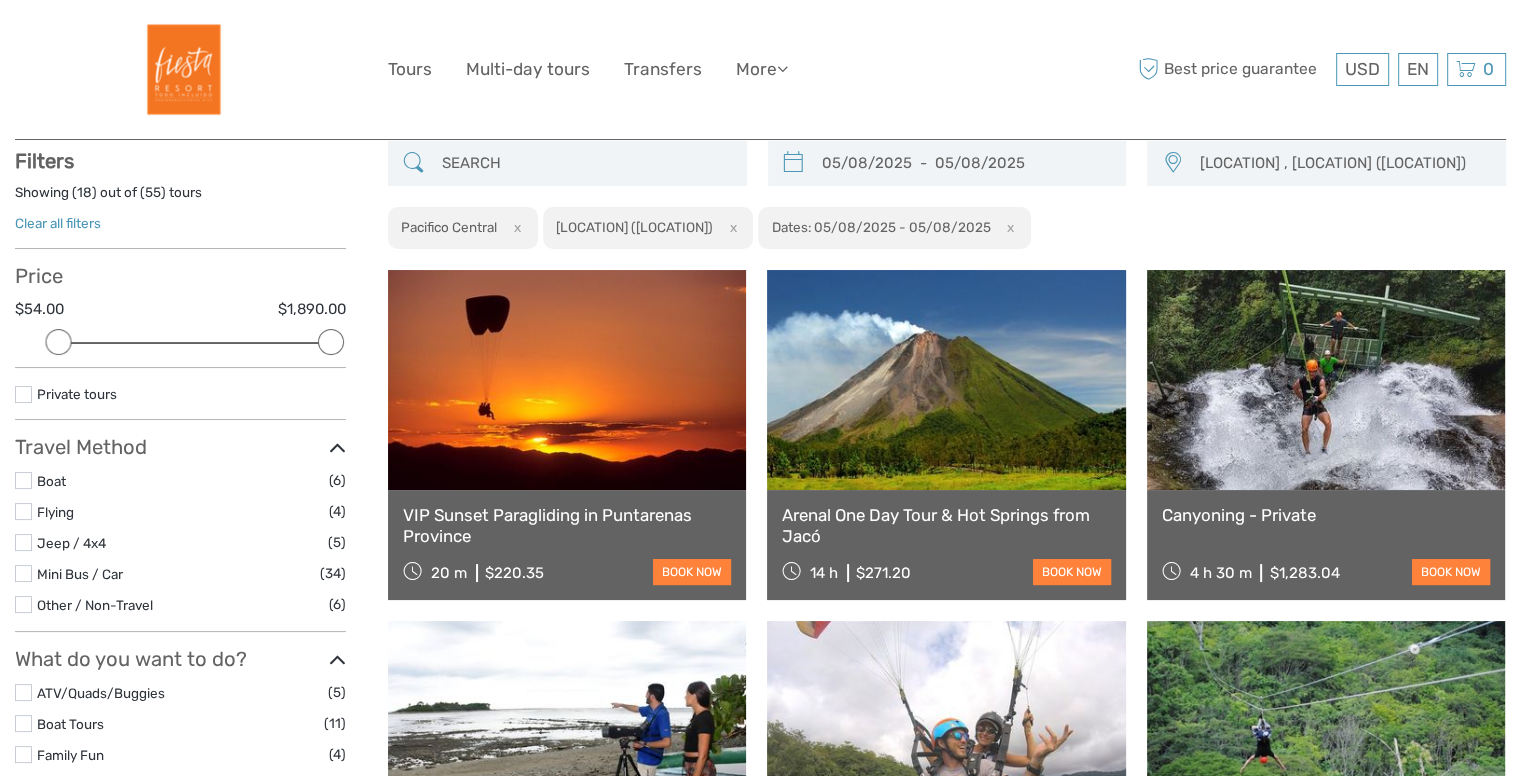 click on "x" at bounding box center (729, 227) 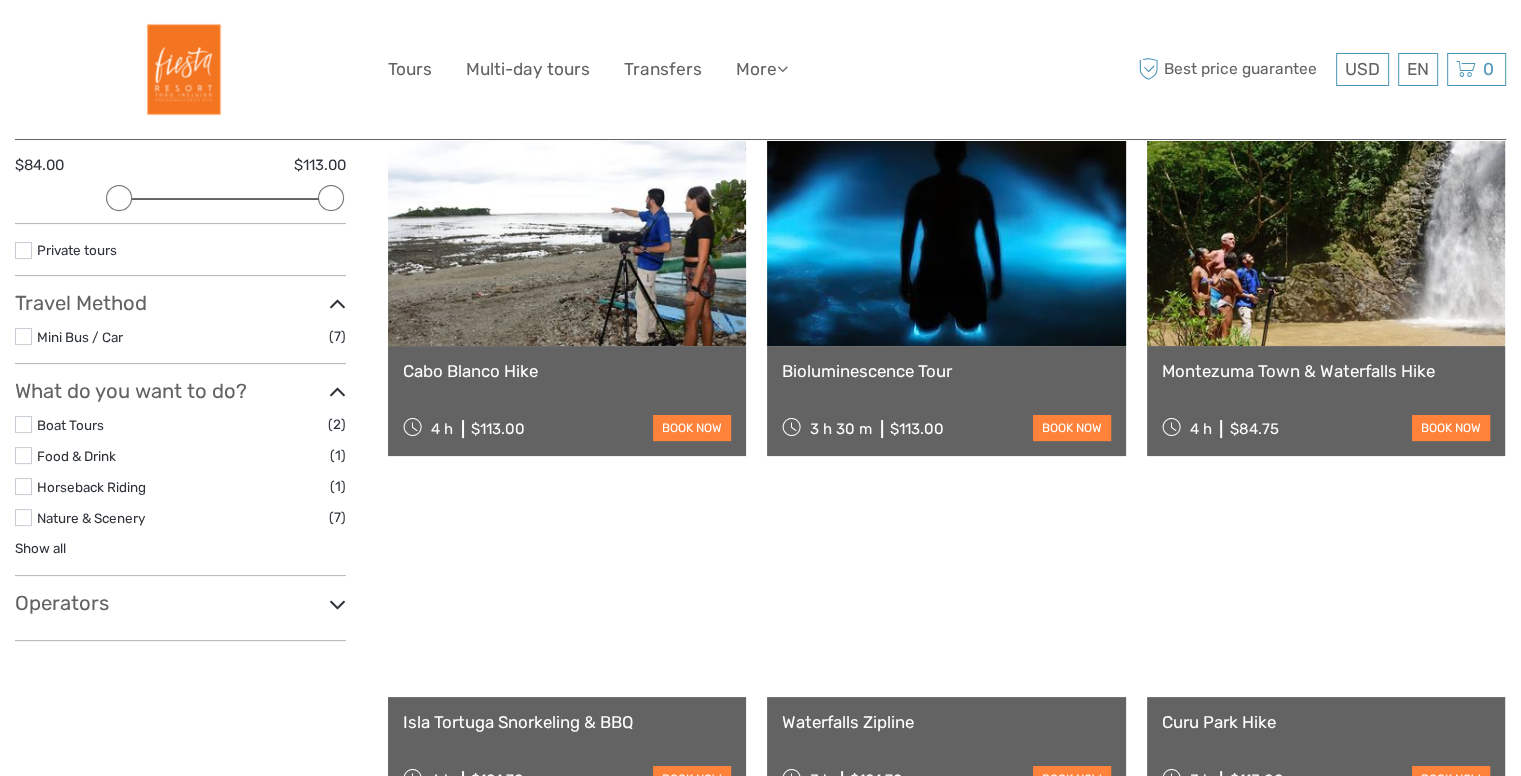 scroll, scrollTop: 0, scrollLeft: 0, axis: both 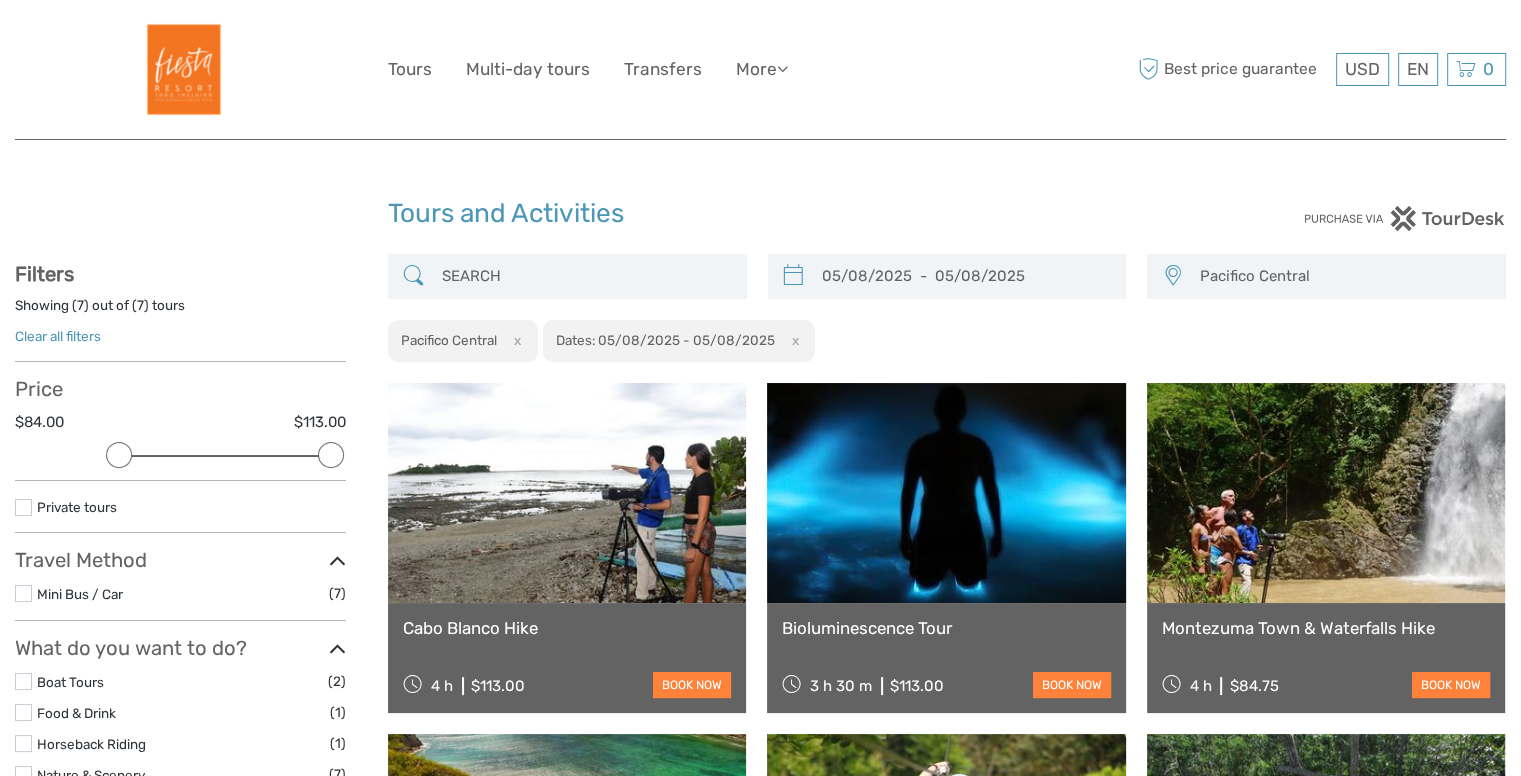 click on "Pacifico Central" at bounding box center [1343, 276] 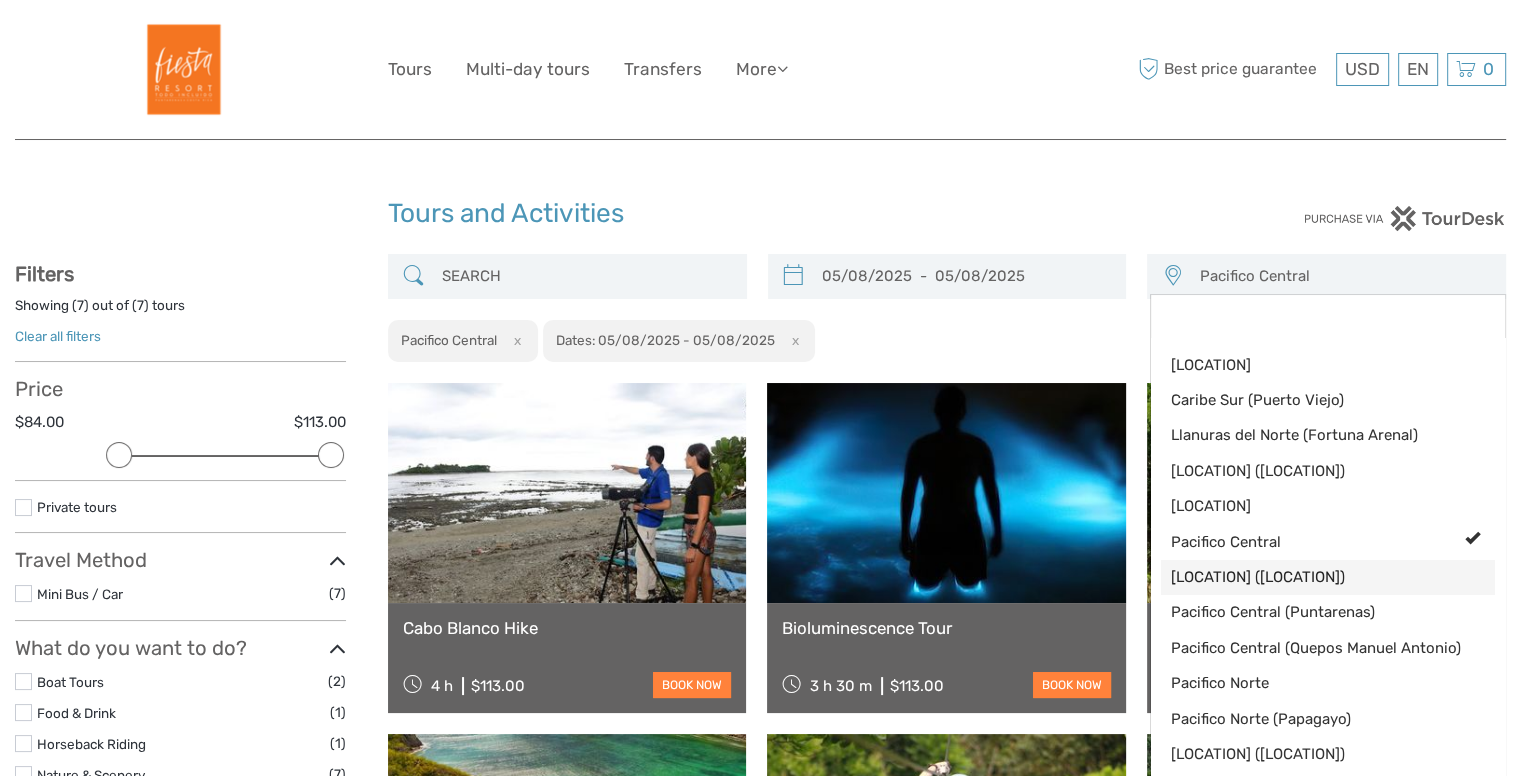 click on "Pacifico Central (Jaco)" at bounding box center (1311, 577) 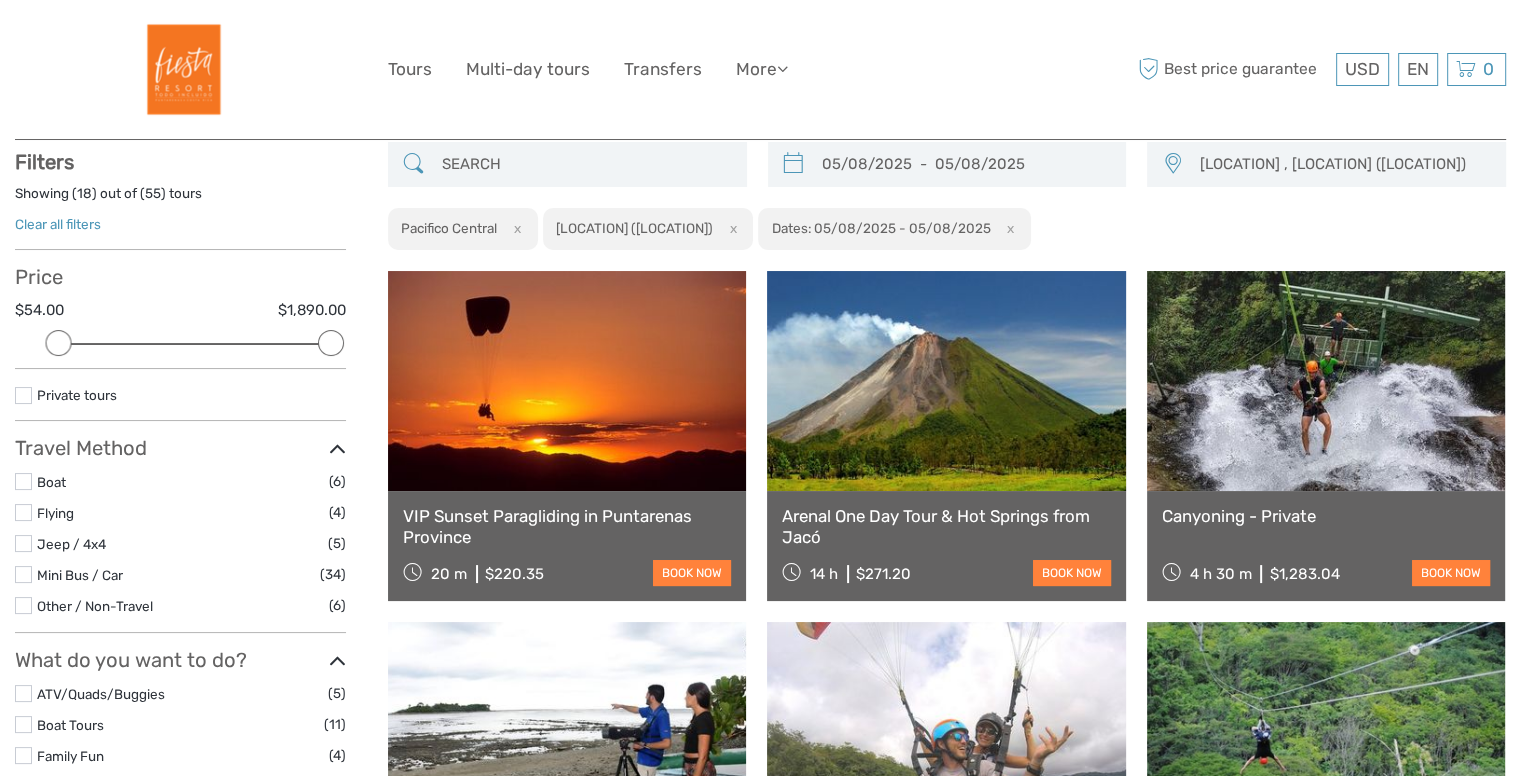 scroll, scrollTop: 113, scrollLeft: 0, axis: vertical 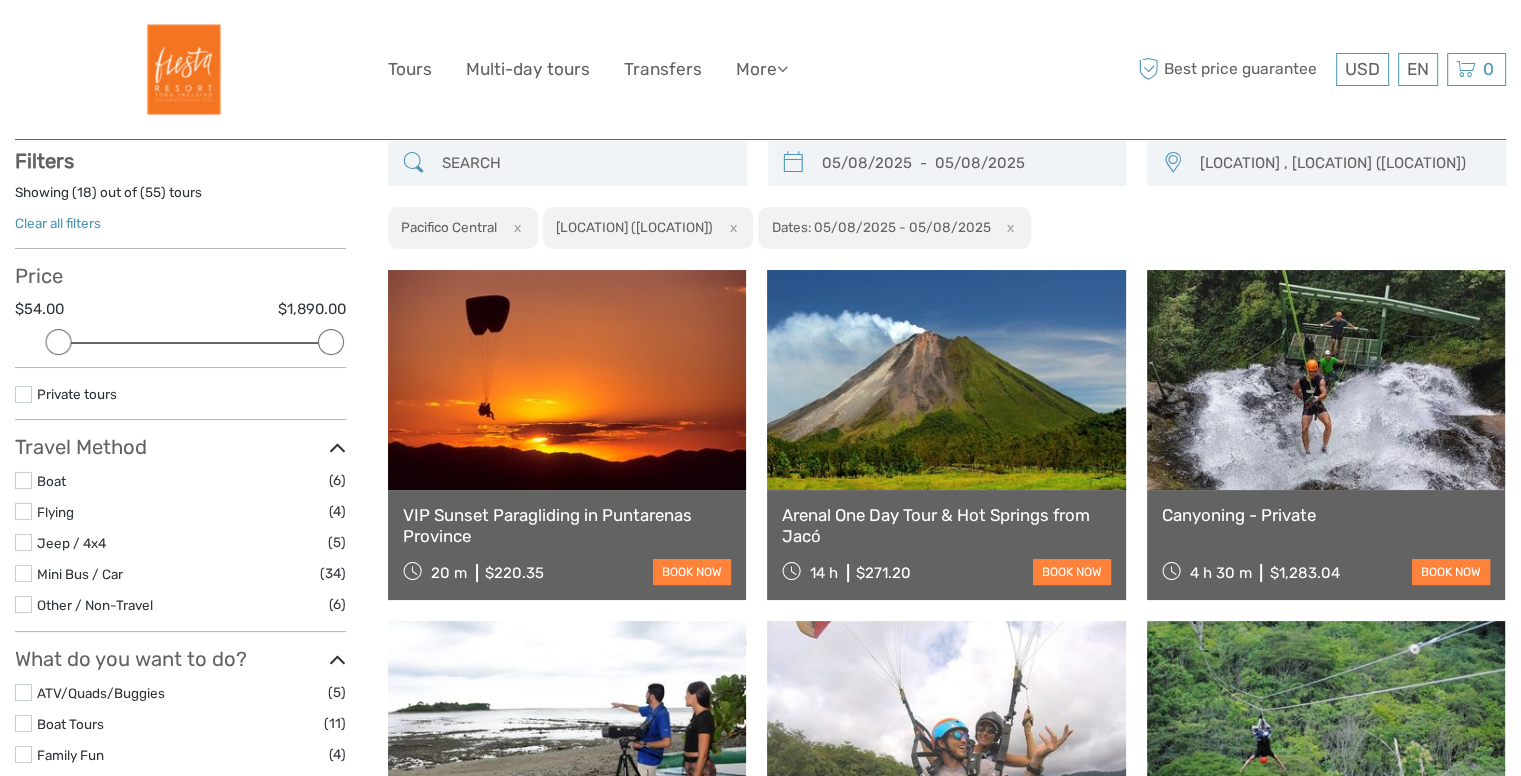 click on "Pacifico Central
,
Pacifico Central (Jaco)
Caribe Norte
Caribe Sur (Puerto Viejo)
Llanuras del Norte (Fortuna Arenal)
Llanuras del Norte (Rio Celeste)
Monteverde
Pacifico Central
Pacifico Central (Jaco)
Pacifico Central (Puntarenas)
Pacifico Central (Quepos Manuel Antonio)
Pacifico Norte
Pacifico Norte (Papagayo)
Pacifico Norte (Tamarindo Flamingo)
Pacifico Sur (Golfo Dulce)
Pacifico Sur (Uvita)
Valle Central
Valle Central (Alajuela - Heredia y Cartago)
Valle Central (Ciudad Capital San Jose)
Caribe Norte
Caribe Sur (Puerto Viejo)
Llanuras del Norte (Fortuna Arenal)
Llanuras del Norte (Rio Celeste)
Monteverde
Pacifico Central" at bounding box center [1326, 163] 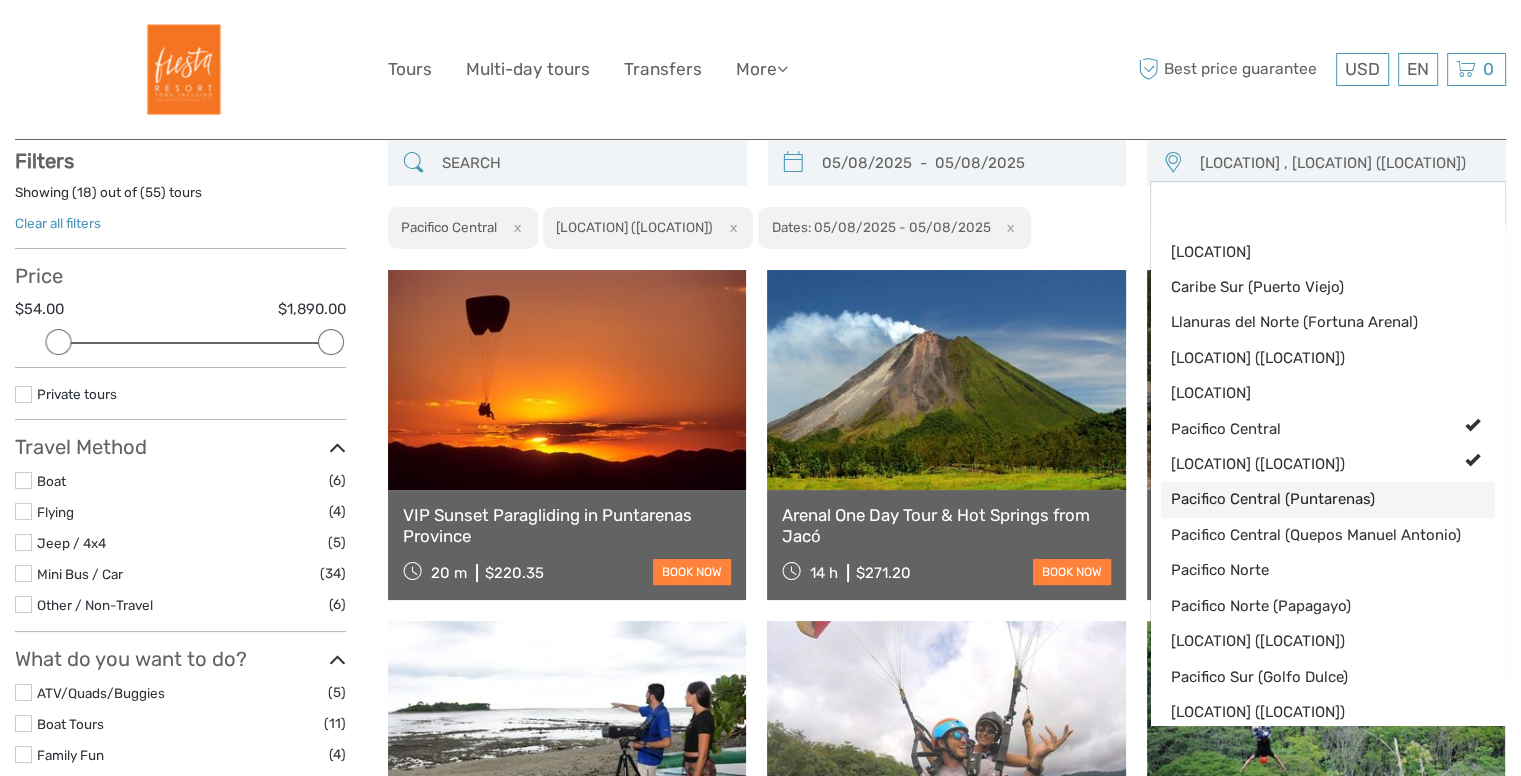 click on "Pacifico Central (Puntarenas)" at bounding box center [1311, 499] 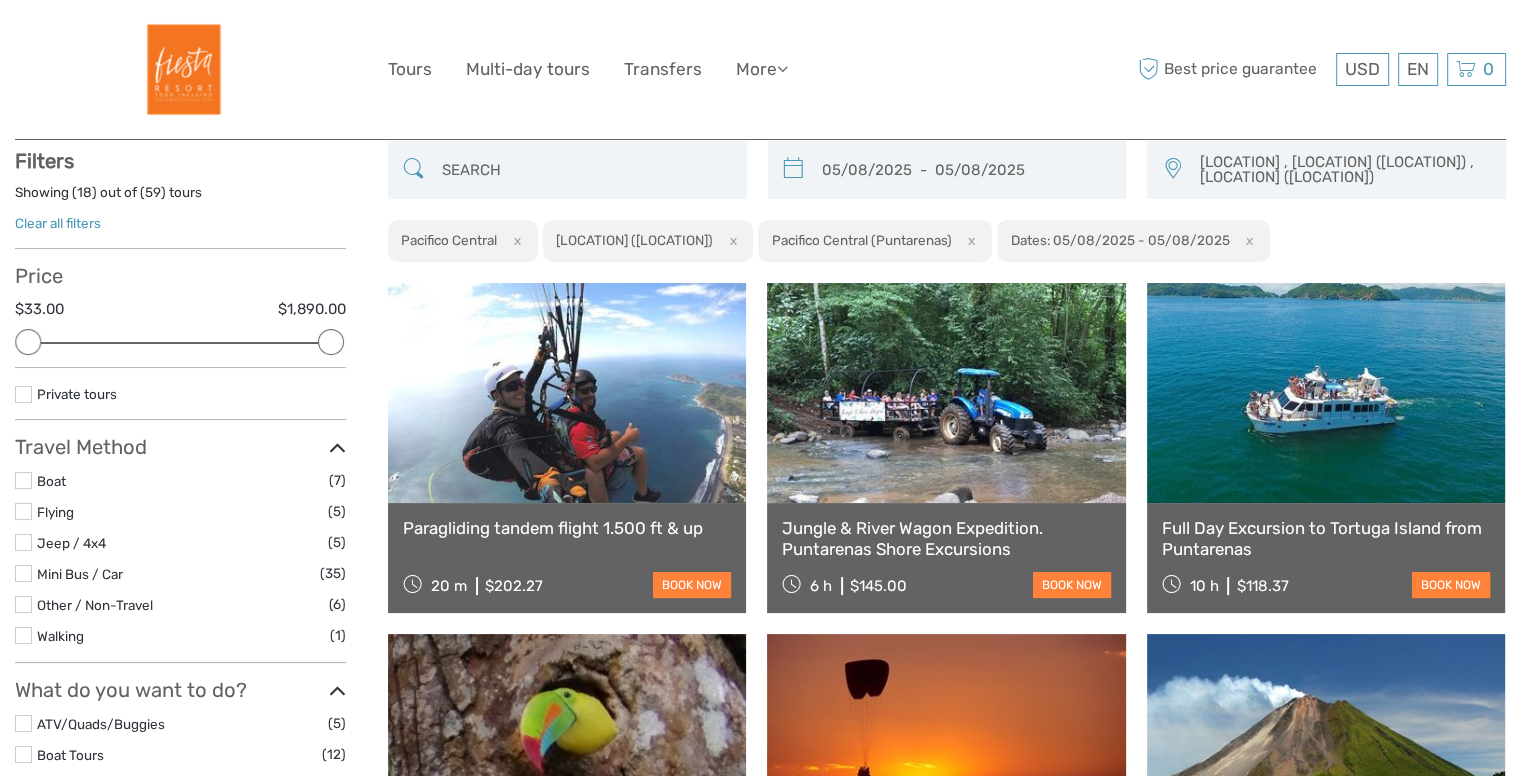 click on "Pacifico Central
,
Pacifico Central (Jaco)
,
Pacifico Central (Puntarenas)" at bounding box center (1343, 170) 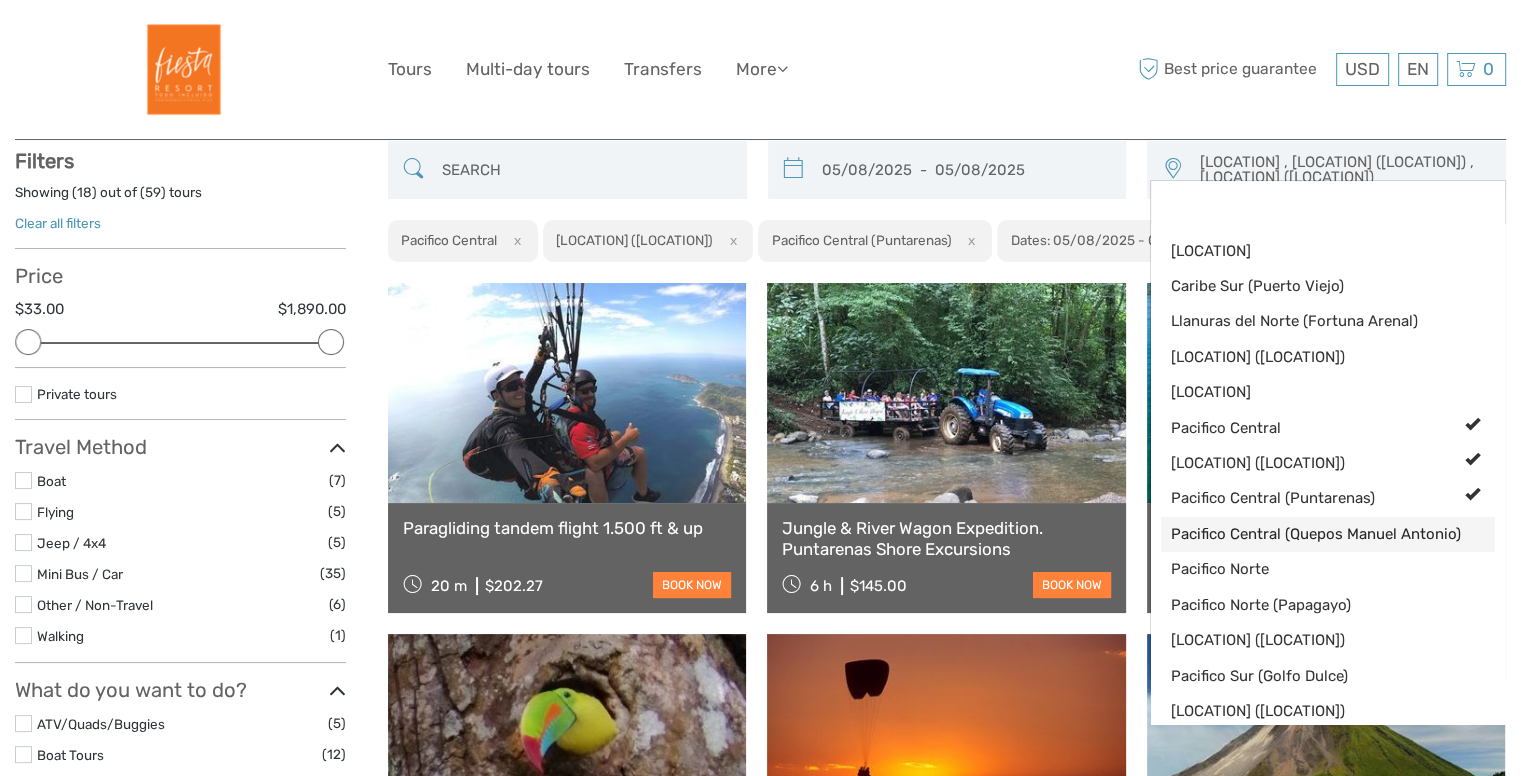 click on "Pacifico Central (Quepos Manuel Antonio)" at bounding box center [1311, 534] 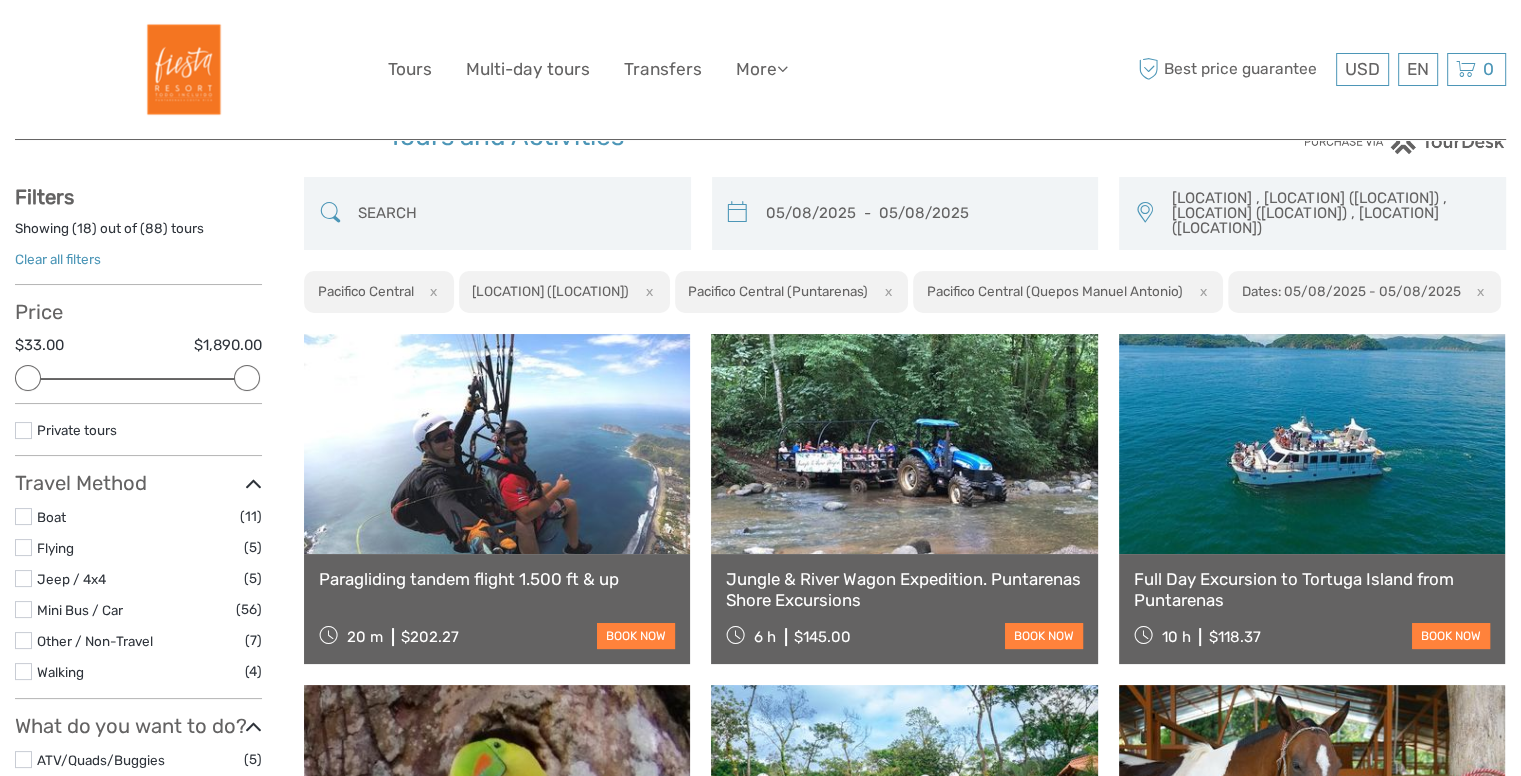 scroll, scrollTop: 26, scrollLeft: 0, axis: vertical 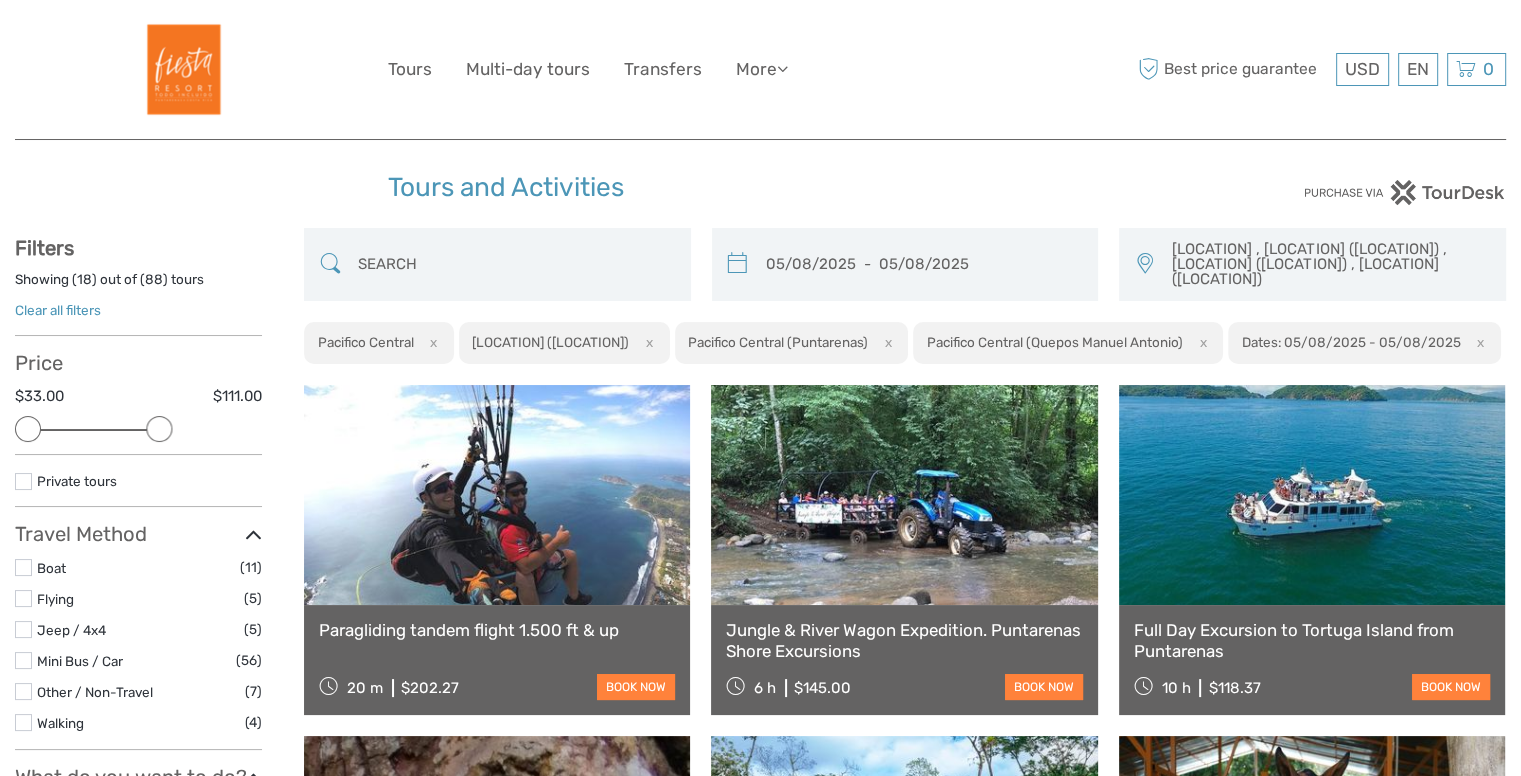 drag, startPoint x: 260, startPoint y: 429, endPoint x: 168, endPoint y: 433, distance: 92.086914 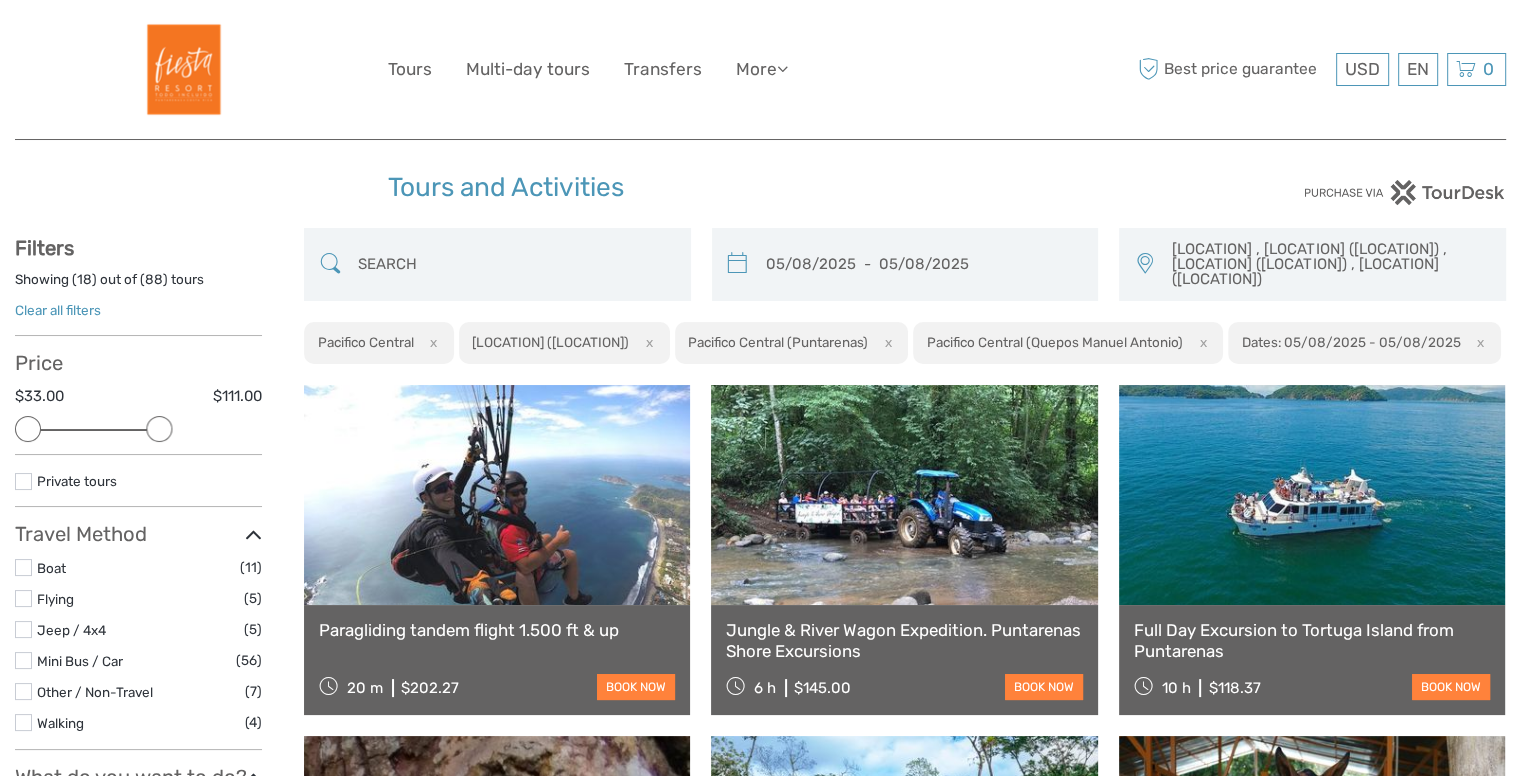 click at bounding box center (159, 429) 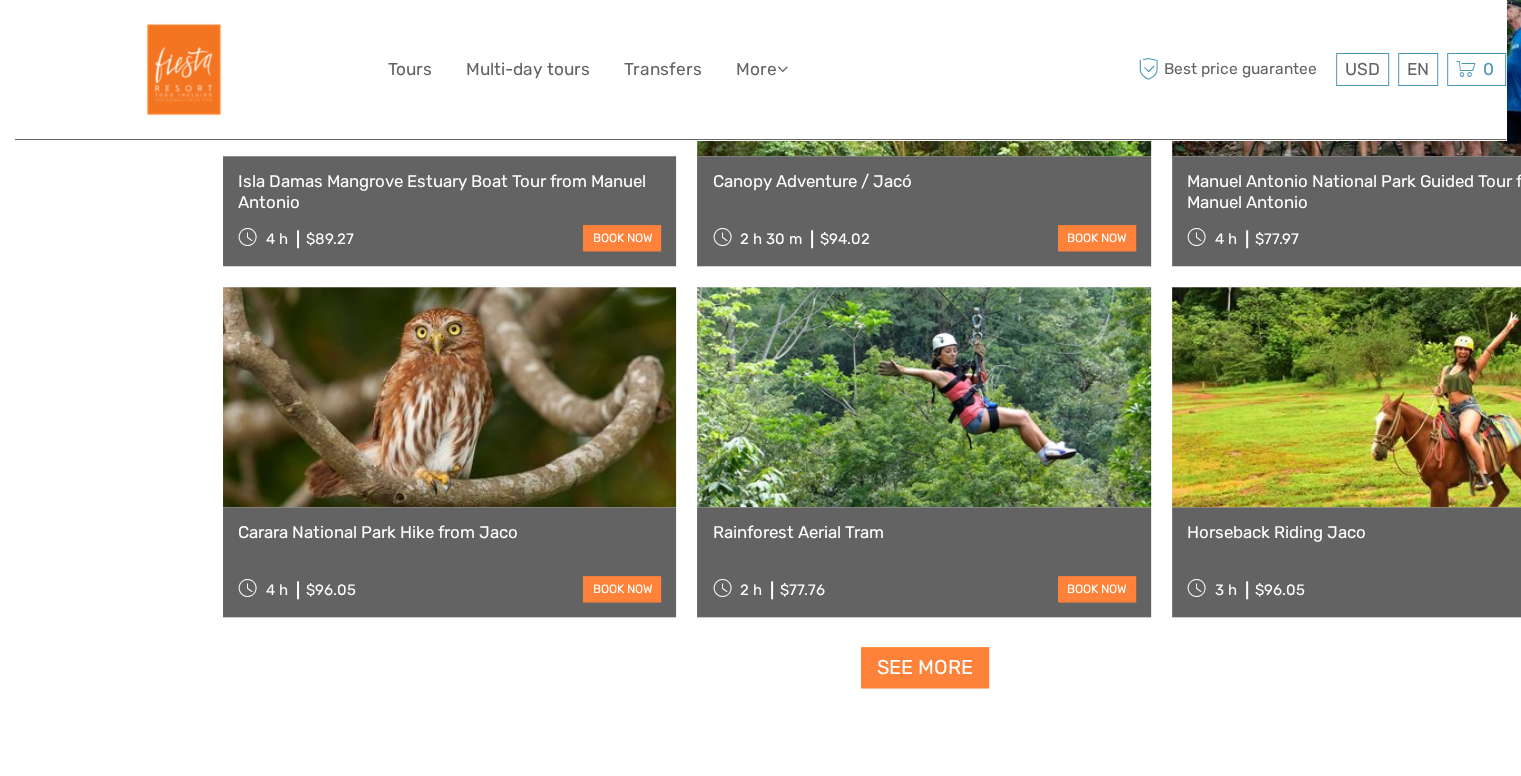 scroll, scrollTop: 1896, scrollLeft: 0, axis: vertical 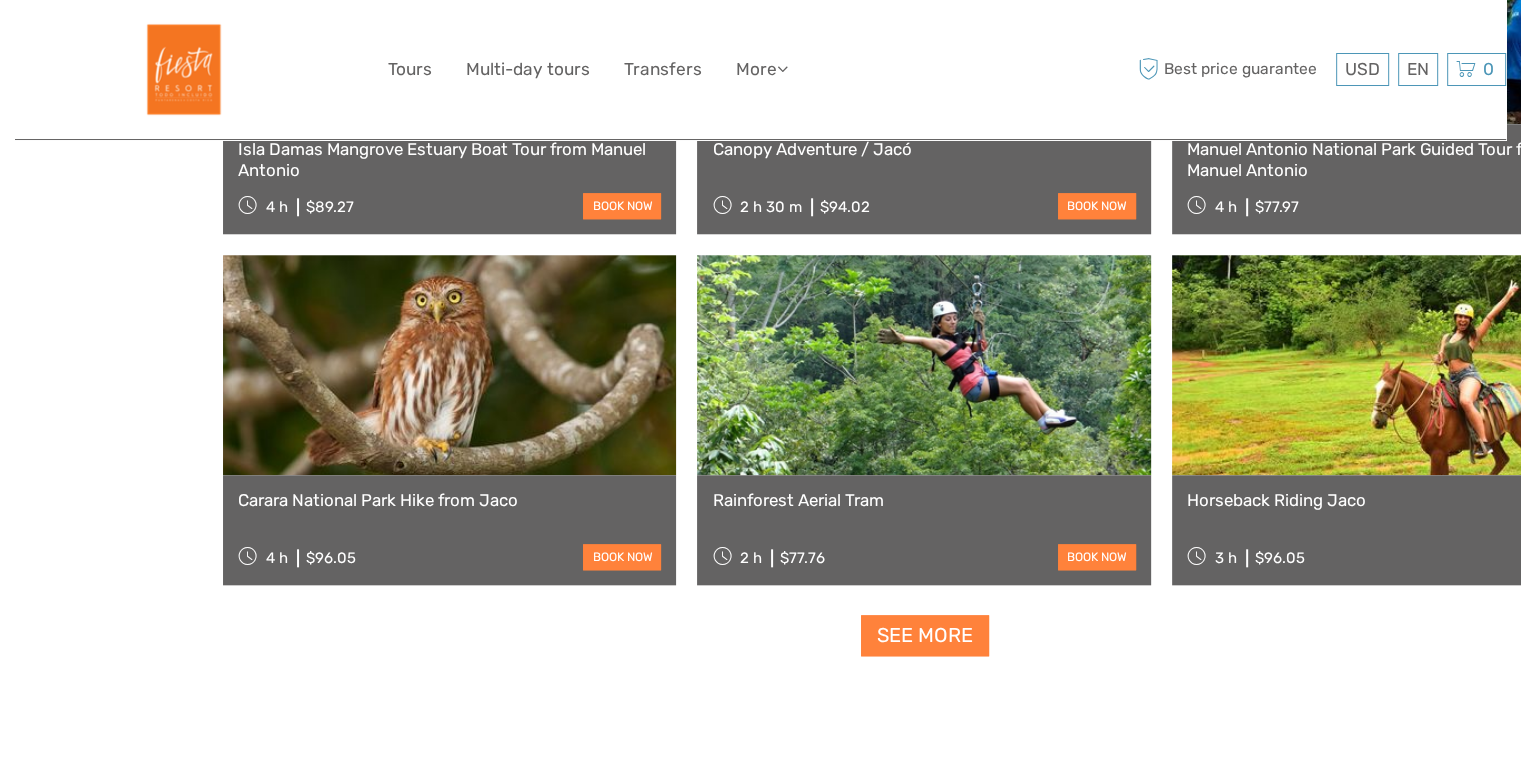 click on "05/08/2025  -  05/08/2025
Pacifico Central
,
Pacifico Central (Jaco)
,
Pacifico Central (Puntarenas)
,
Pacifico Central (Quepos Manuel Antonio)
Caribe Norte
Caribe Sur (Puerto Viejo)
Llanuras del Norte (Fortuna Arenal)
Llanuras del Norte (Rio Celeste)
Monteverde
Pacifico Central
Pacifico Central (Jaco)
Pacifico Central (Puntarenas)
Pacifico Central (Quepos Manuel Antonio)
Pacifico Norte
Pacifico Norte (Papagayo)
Pacifico Norte (Tamarindo Flamingo)
Pacifico Sur (Golfo Dulce)
Pacifico Sur (Uvita)
Valle Central
Valle Central (Alajuela - Heredia y Cartago)
Valle Central (Ciudad Capital San Jose)
Caribe Norte
Caribe Sur (Puerto Viejo)
x" at bounding box center (925, -478) 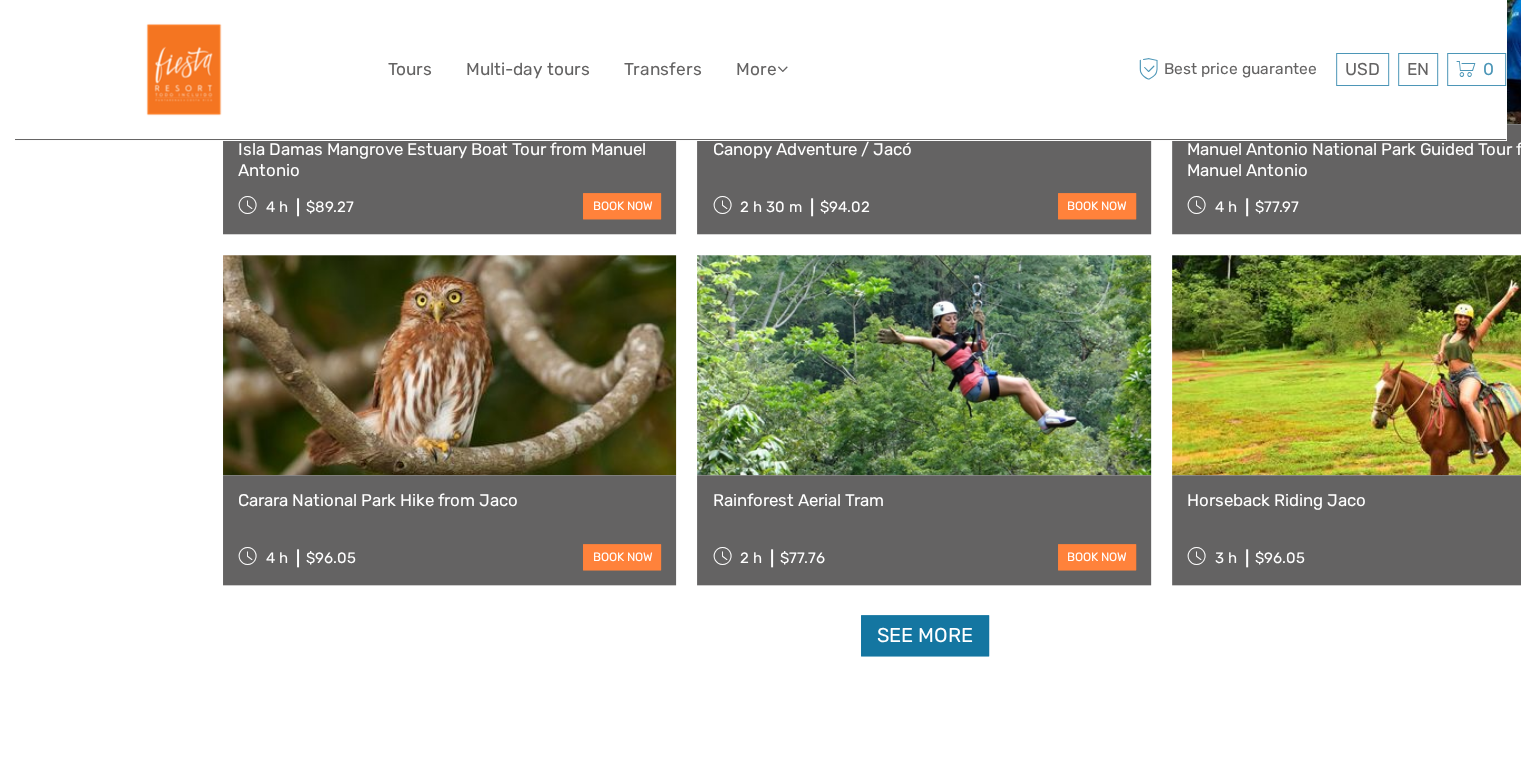 click on "See more" at bounding box center [925, 635] 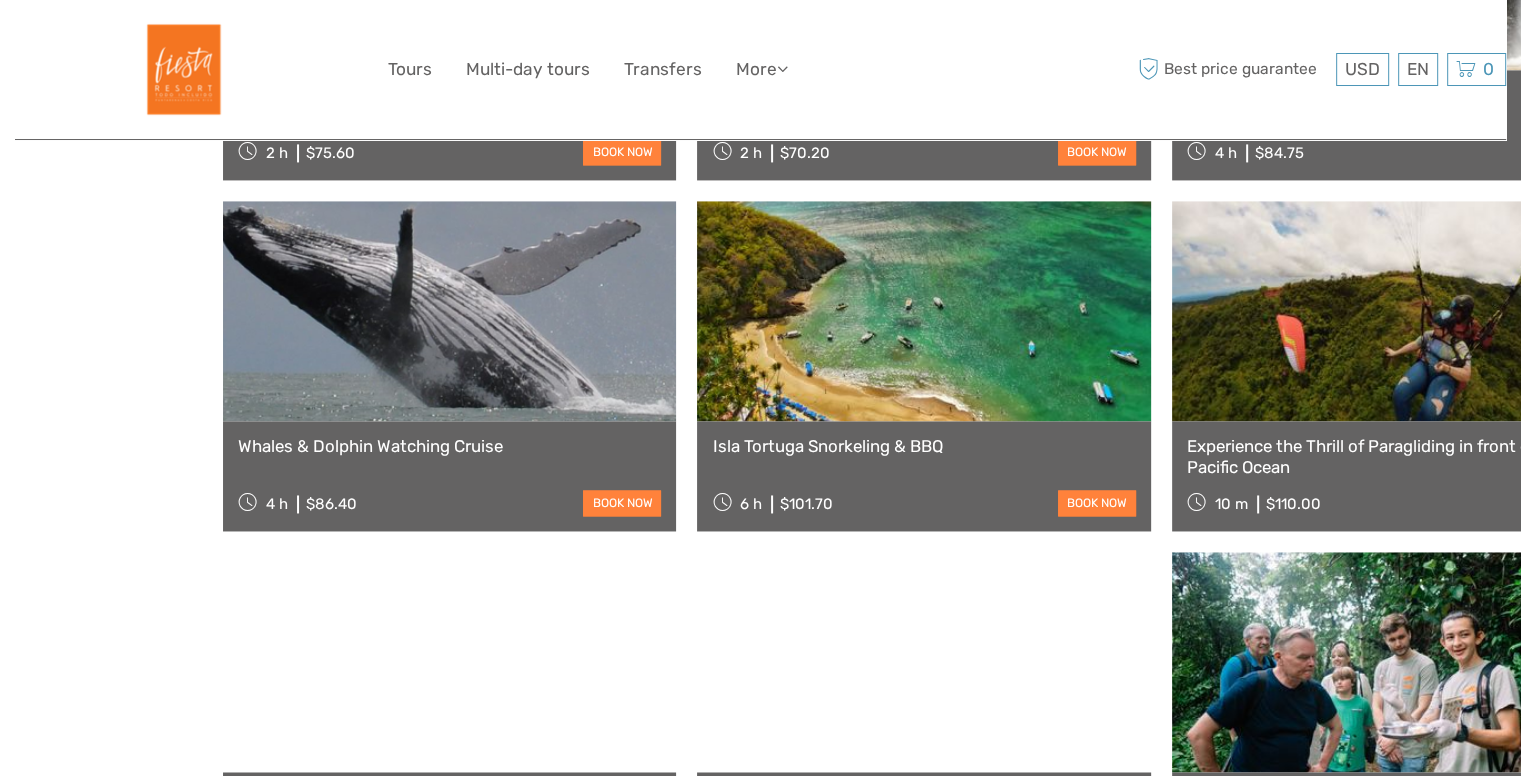 scroll, scrollTop: 3008, scrollLeft: 0, axis: vertical 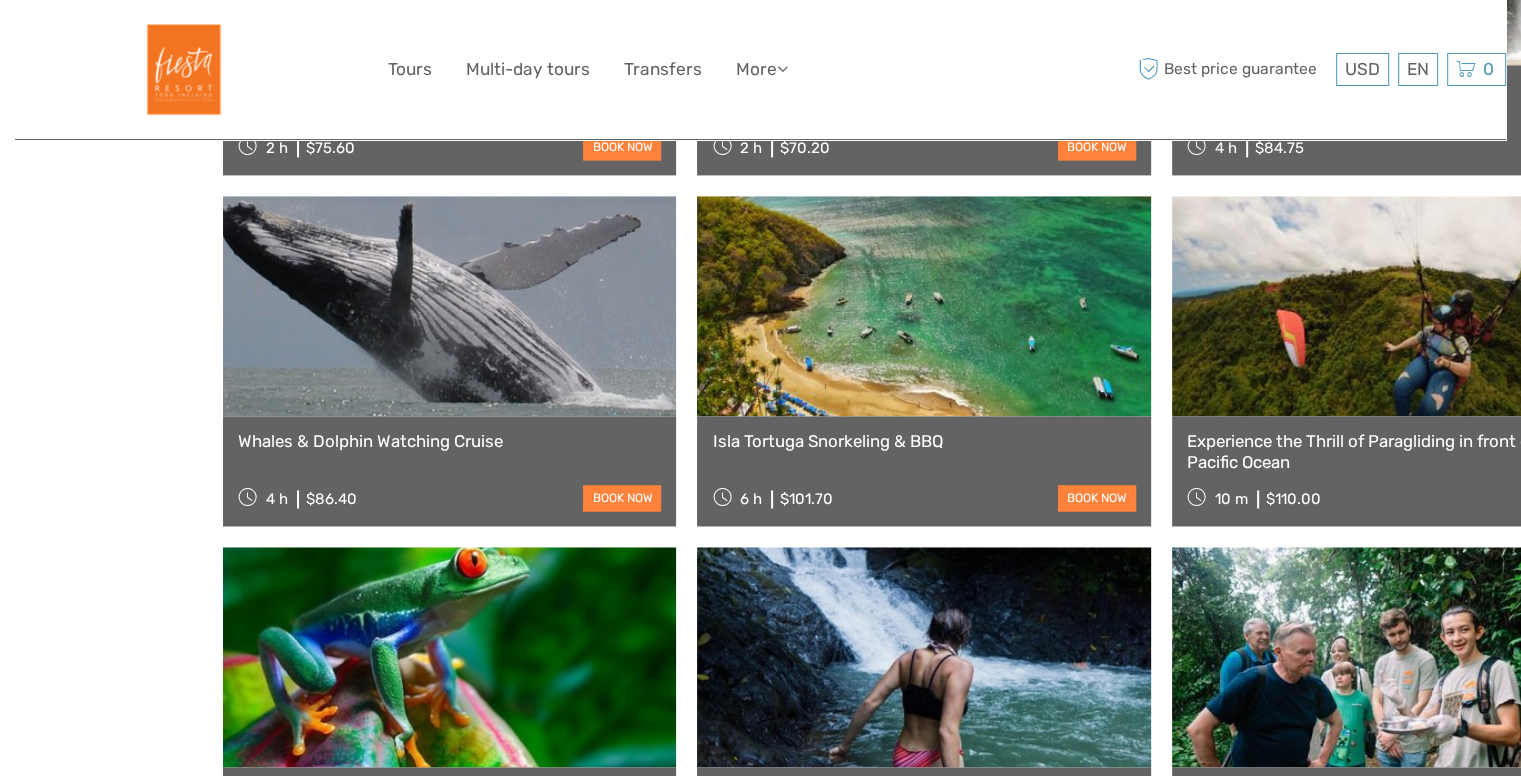 click at bounding box center (1398, 306) 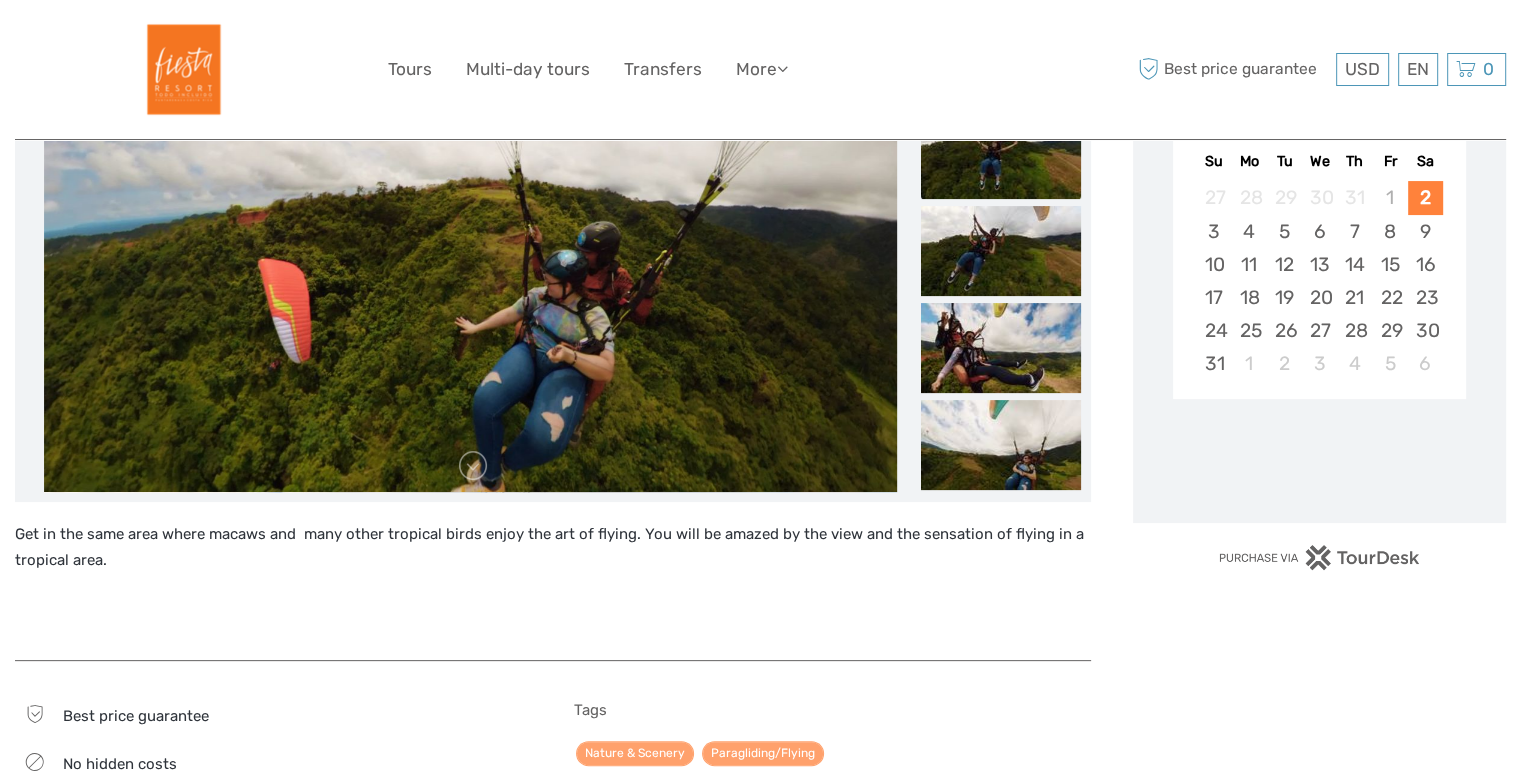 scroll, scrollTop: 410, scrollLeft: 0, axis: vertical 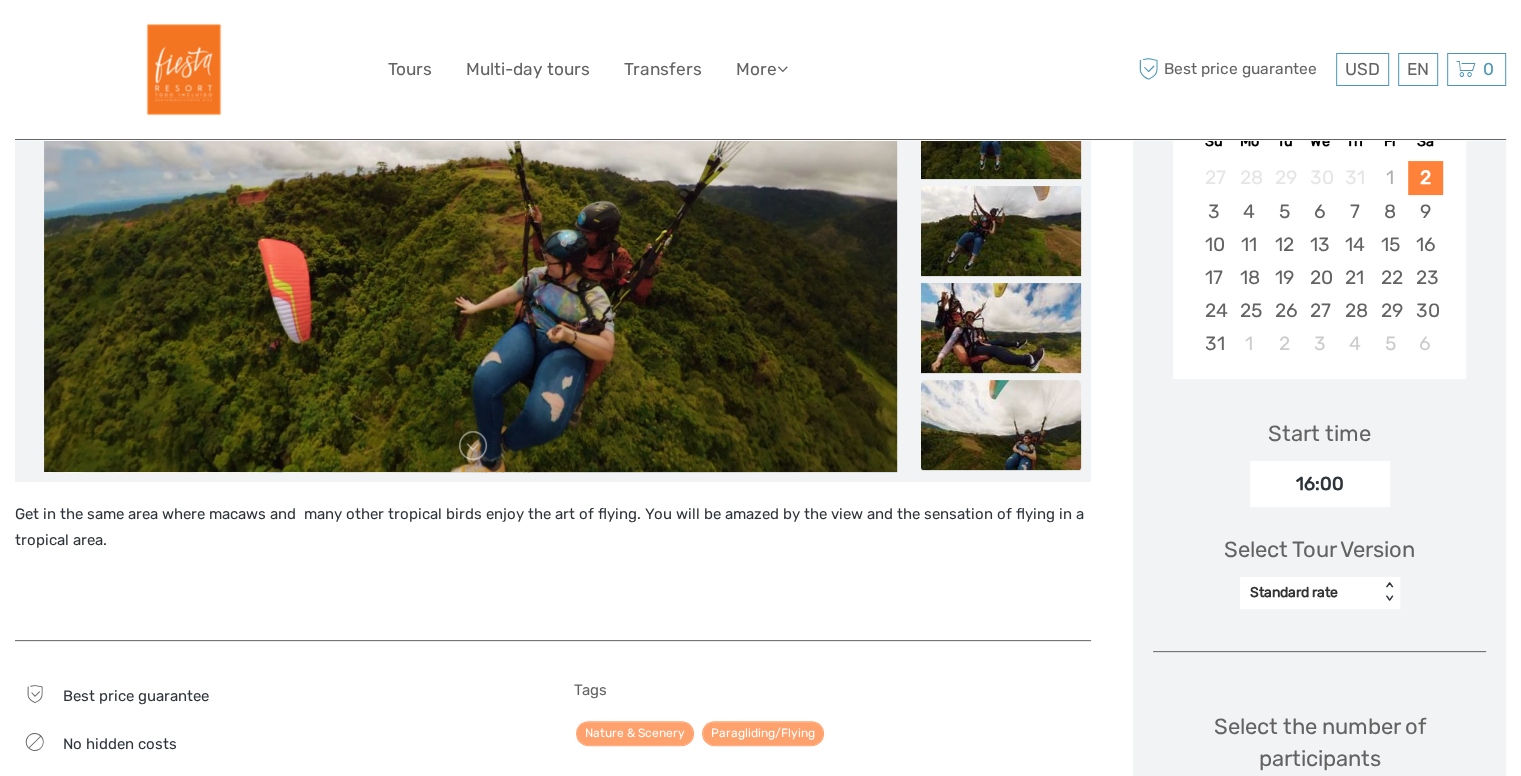 click at bounding box center (1001, 425) 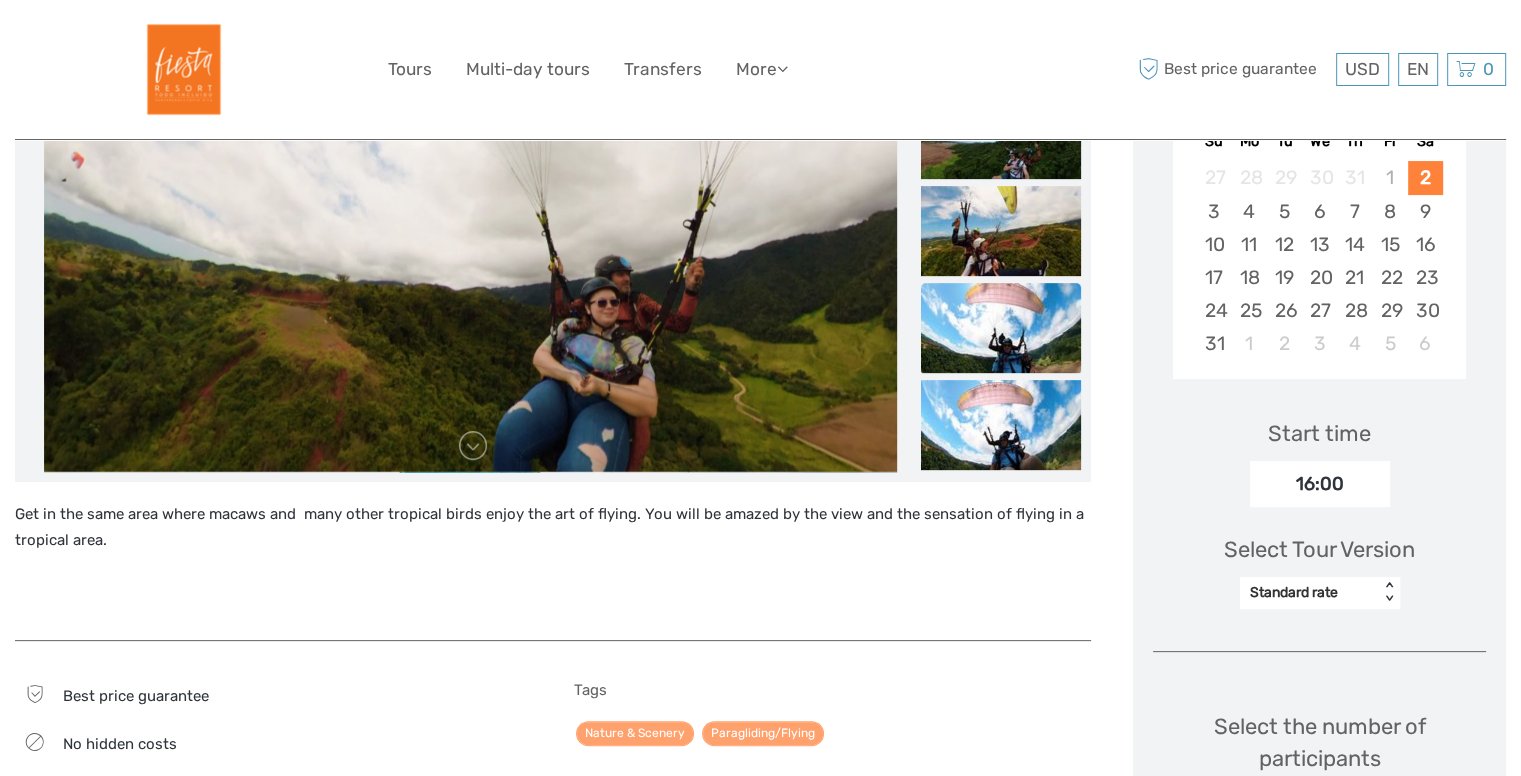 scroll, scrollTop: 431, scrollLeft: 0, axis: vertical 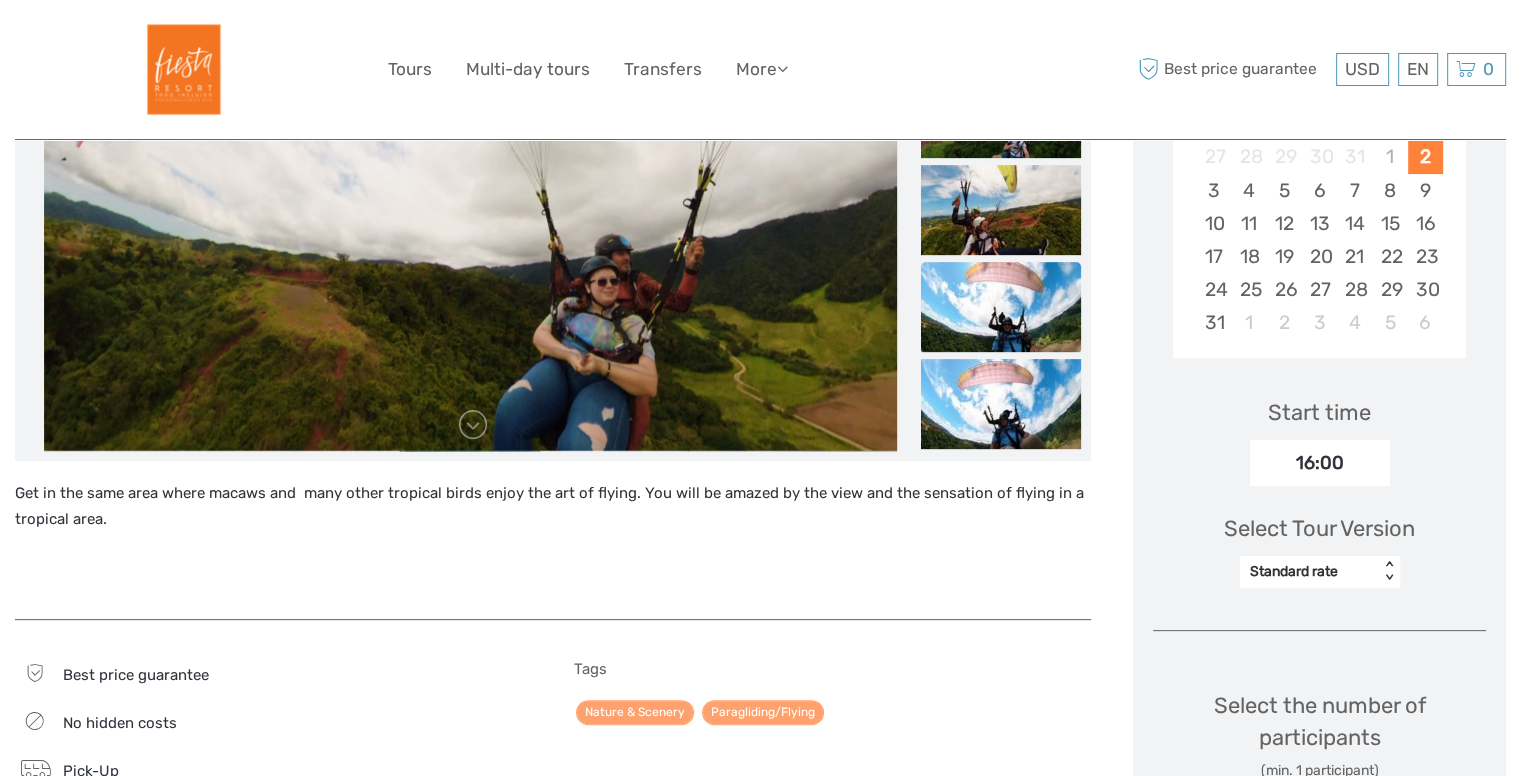 click at bounding box center (1001, 307) 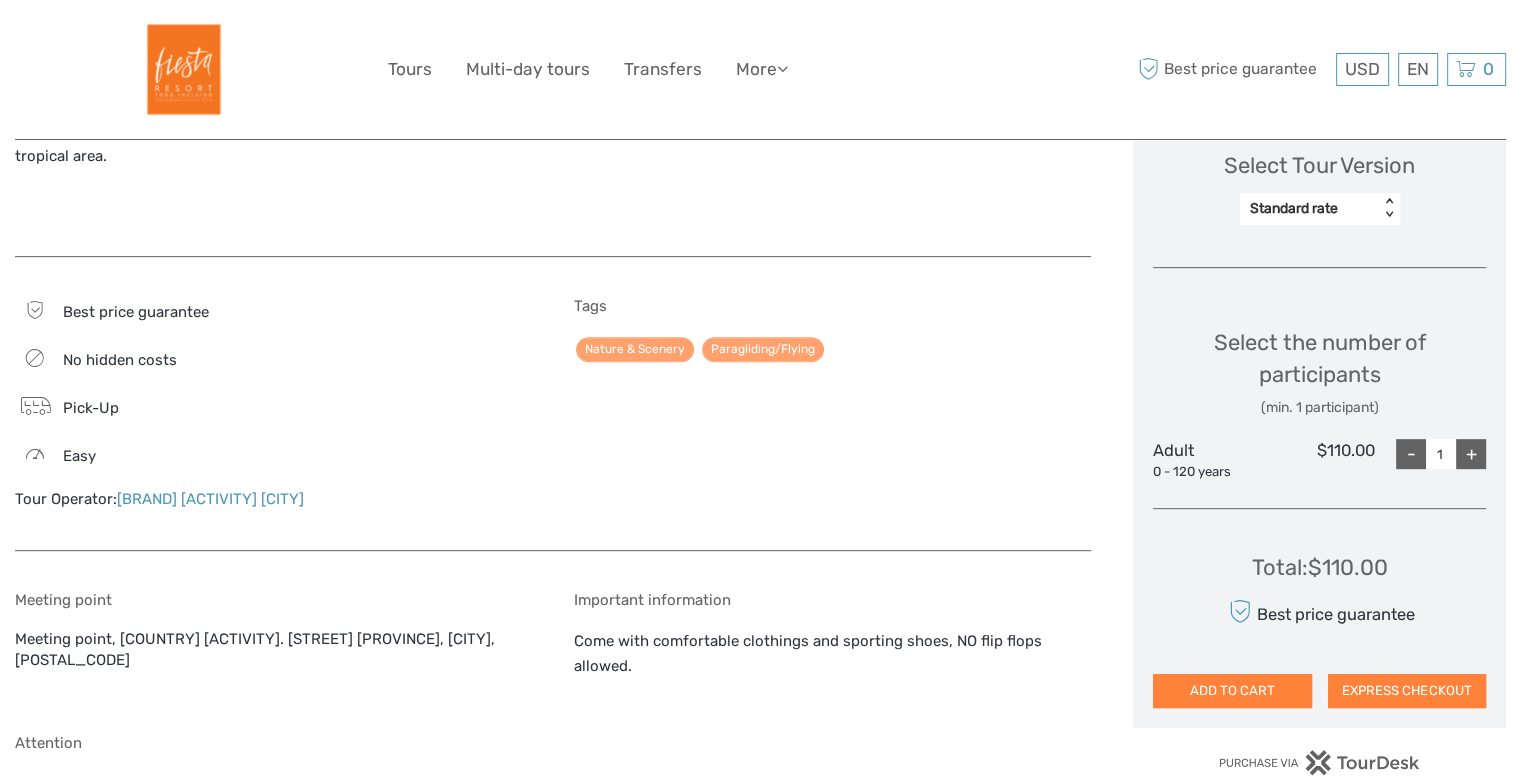 scroll, scrollTop: 792, scrollLeft: 0, axis: vertical 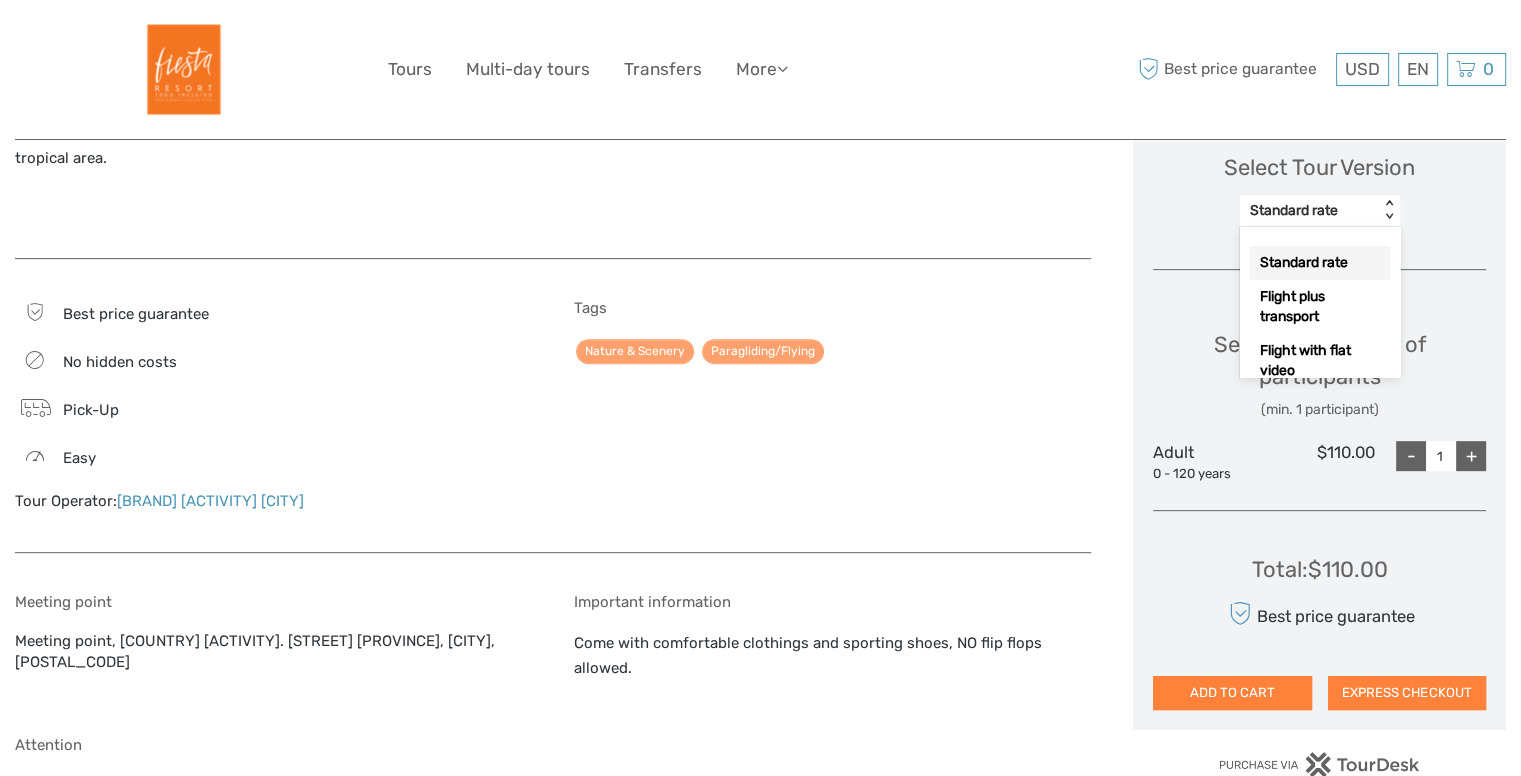 click on "Standard rate < >" at bounding box center (1320, 211) 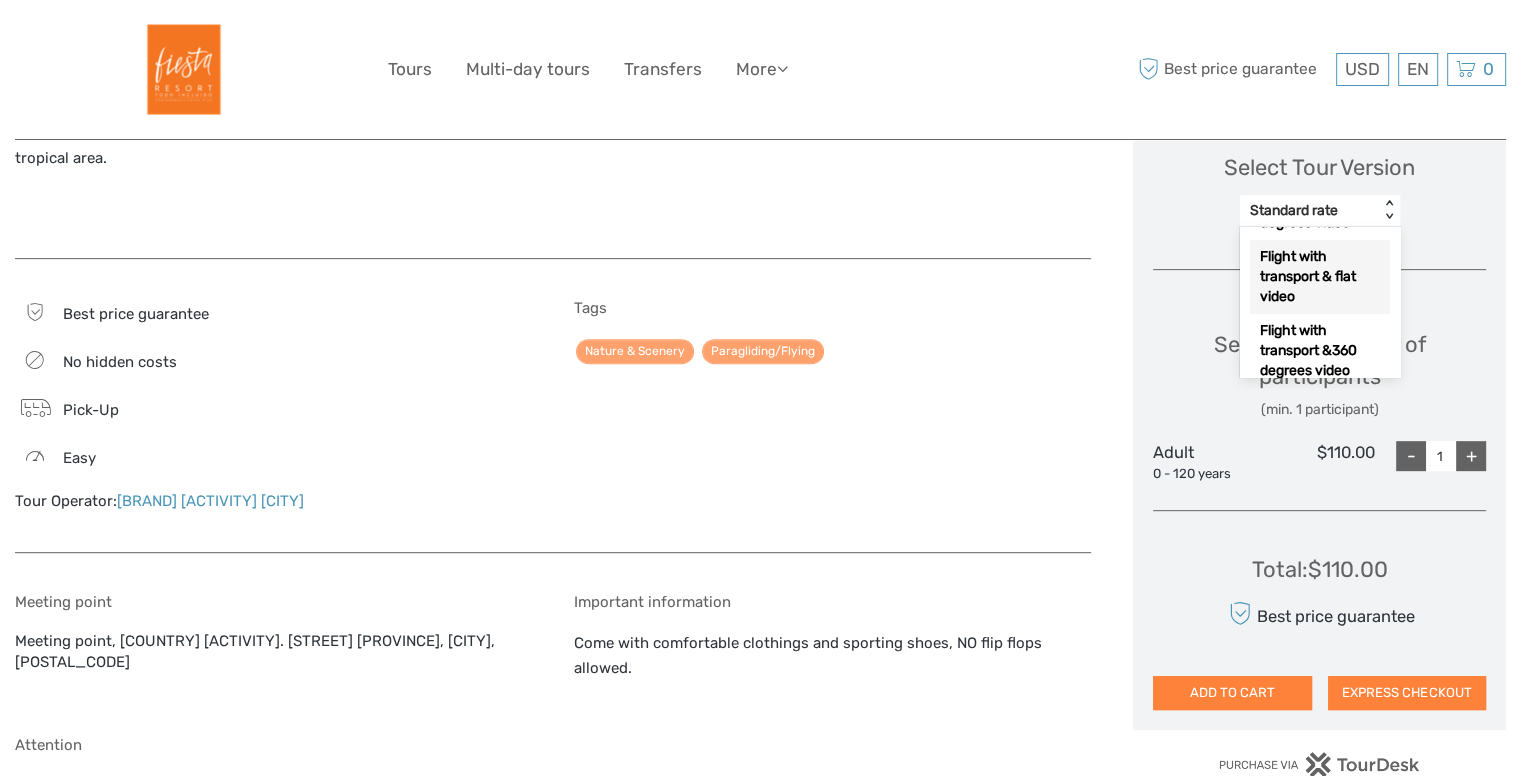 scroll, scrollTop: 212, scrollLeft: 0, axis: vertical 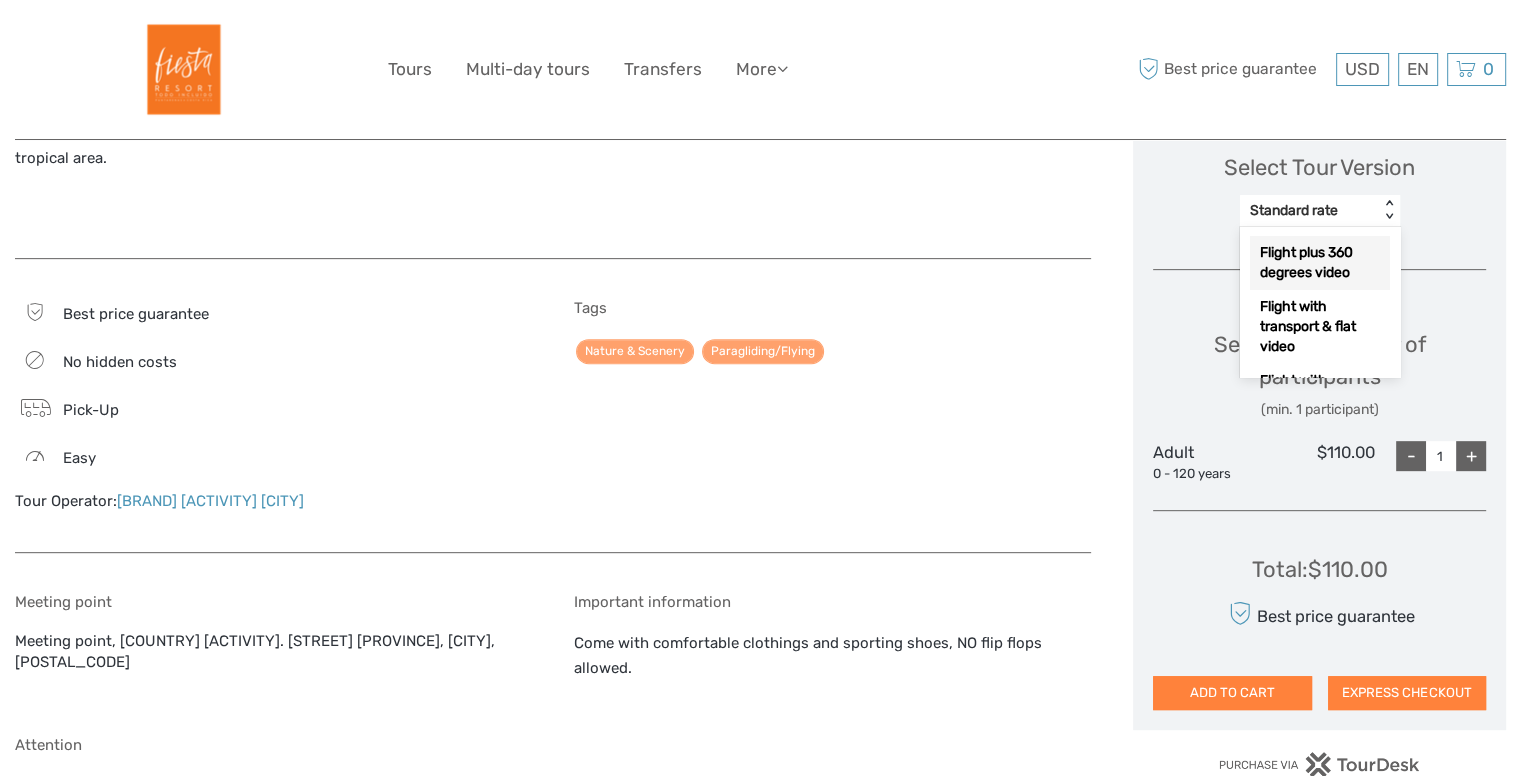click on "Flight plus 360 degrees video" at bounding box center (1320, 263) 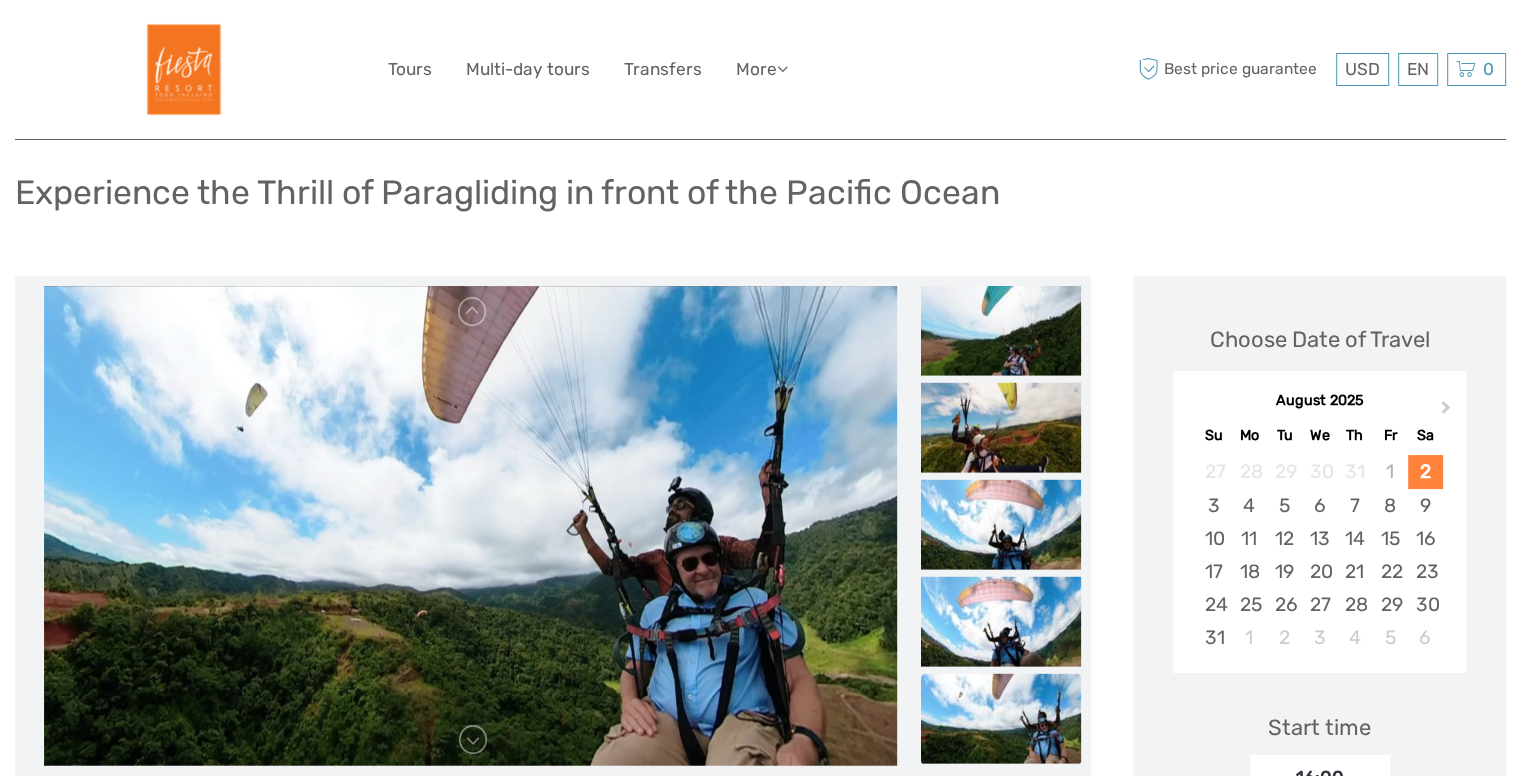 scroll, scrollTop: 0, scrollLeft: 0, axis: both 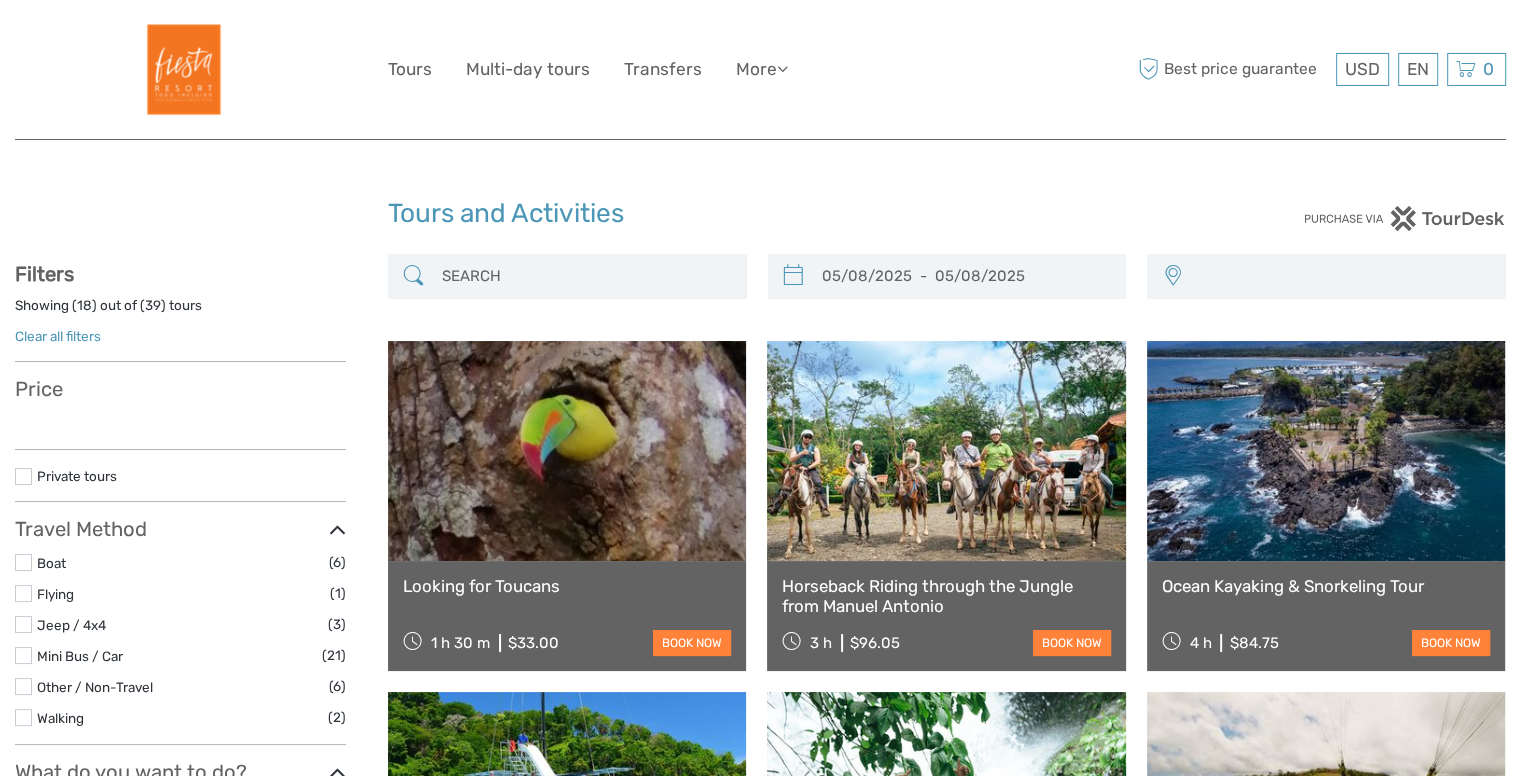 type on "[DATE]  -  [DATE]" 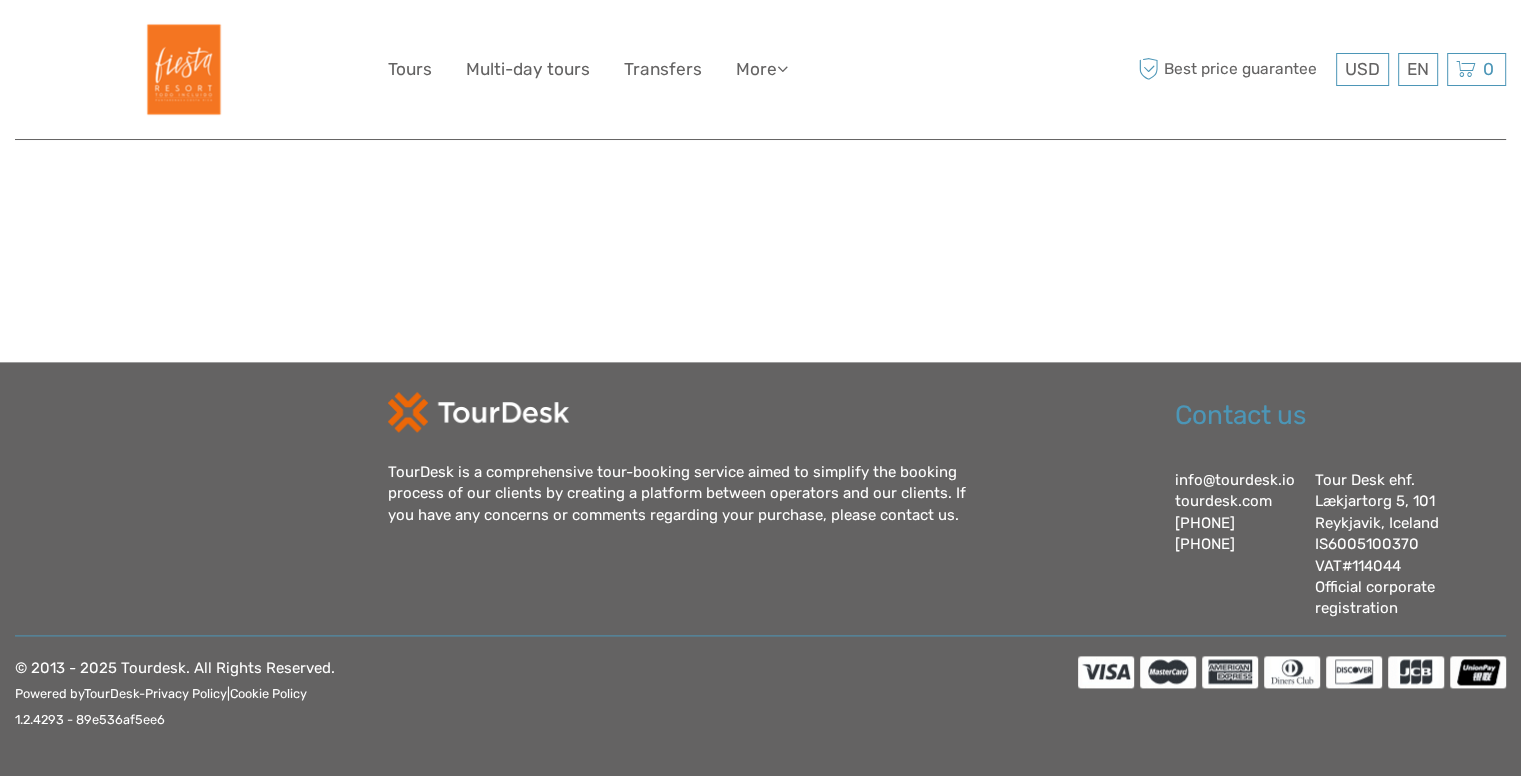 scroll, scrollTop: 2454, scrollLeft: 0, axis: vertical 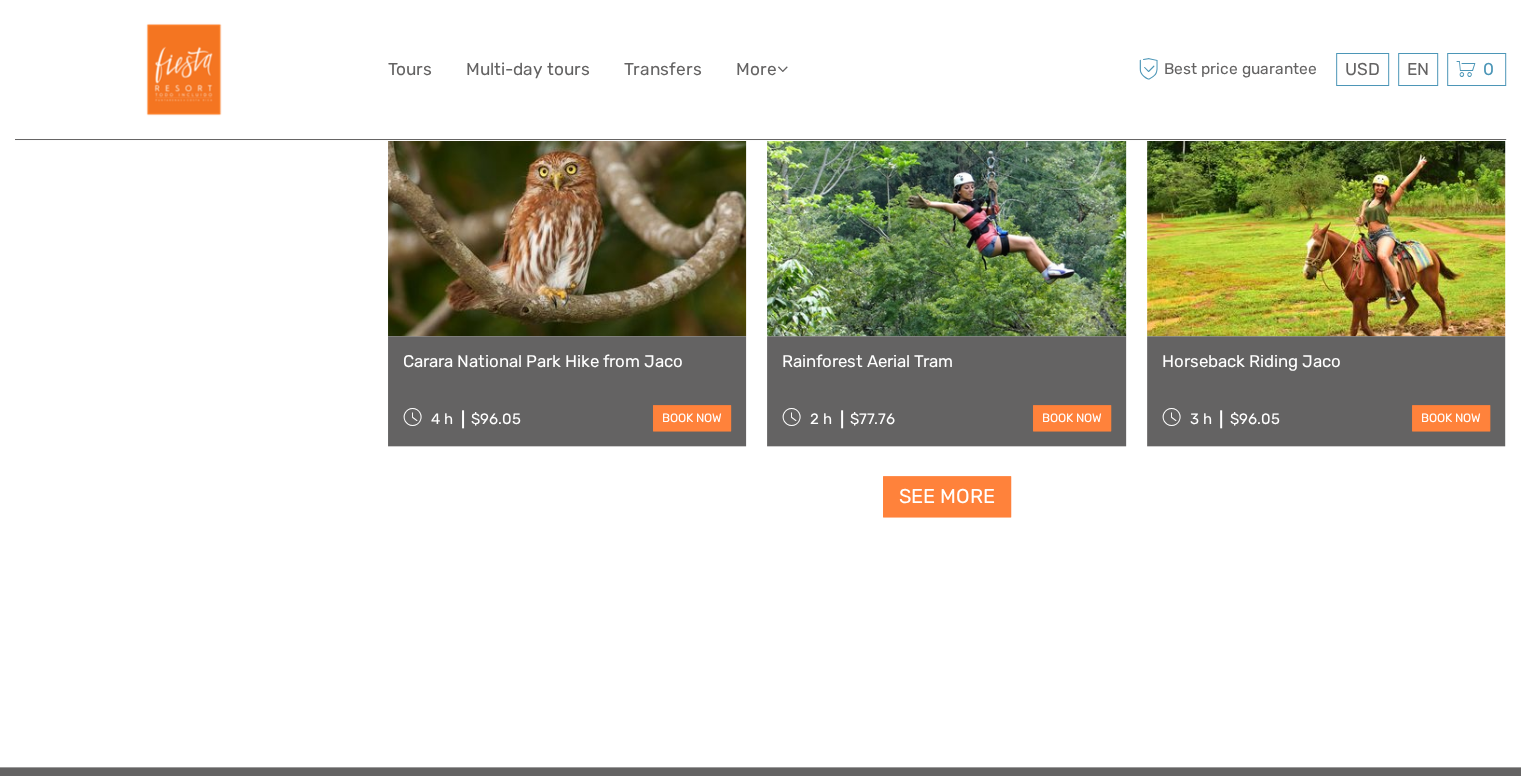 click on "04/08/2025  -  04/08/2025
Pacifico Central
,
Pacifico Central (Jaco)
,
Pacifico Central (Puntarenas)
,
Pacifico Central (Quepos Manuel Antonio)
Caribe Norte
Caribe Sur (Puerto Viejo)
Llanuras del Norte (Fortuna Arenal)
Llanuras del Norte (Rio Celeste)
Monteverde
Pacifico Central
Pacifico Central (Jaco)
Pacifico Central (Puntarenas)
Pacifico Central (Quepos Manuel Antonio)
Pacifico Norte
Pacifico Norte (Papagayo)
Pacifico Norte (Tamarindo Flamingo)
Pacifico Sur (Golfo Dulce)
Pacifico Sur (Uvita)
Valle Central
Valle Central (Alajuela - Heredia y Cartago)
Valle Central (Ciudad Capital San Jose)
Caribe Norte
Caribe Sur (Puerto Viejo)
x" at bounding box center [947, -617] 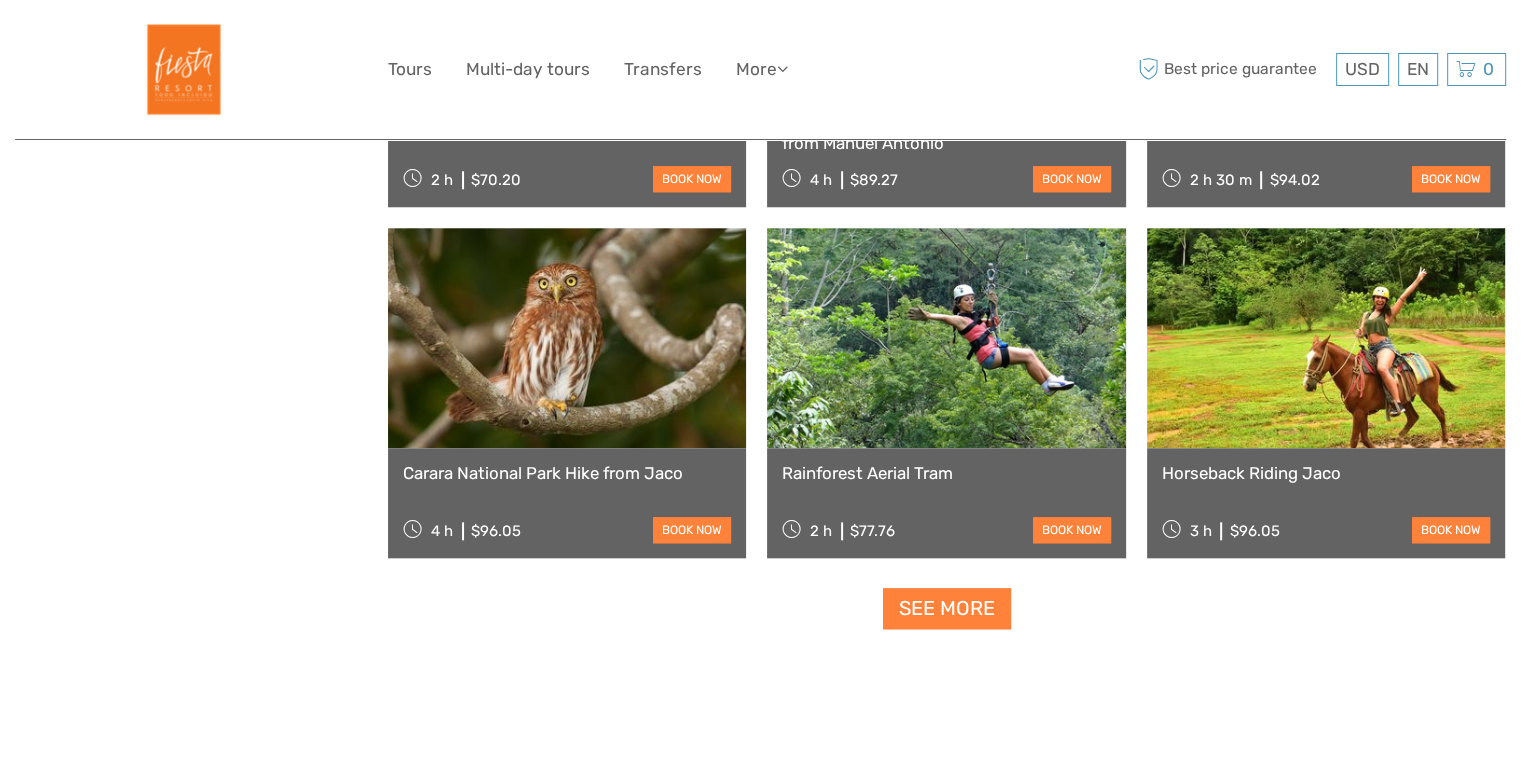scroll, scrollTop: 1935, scrollLeft: 0, axis: vertical 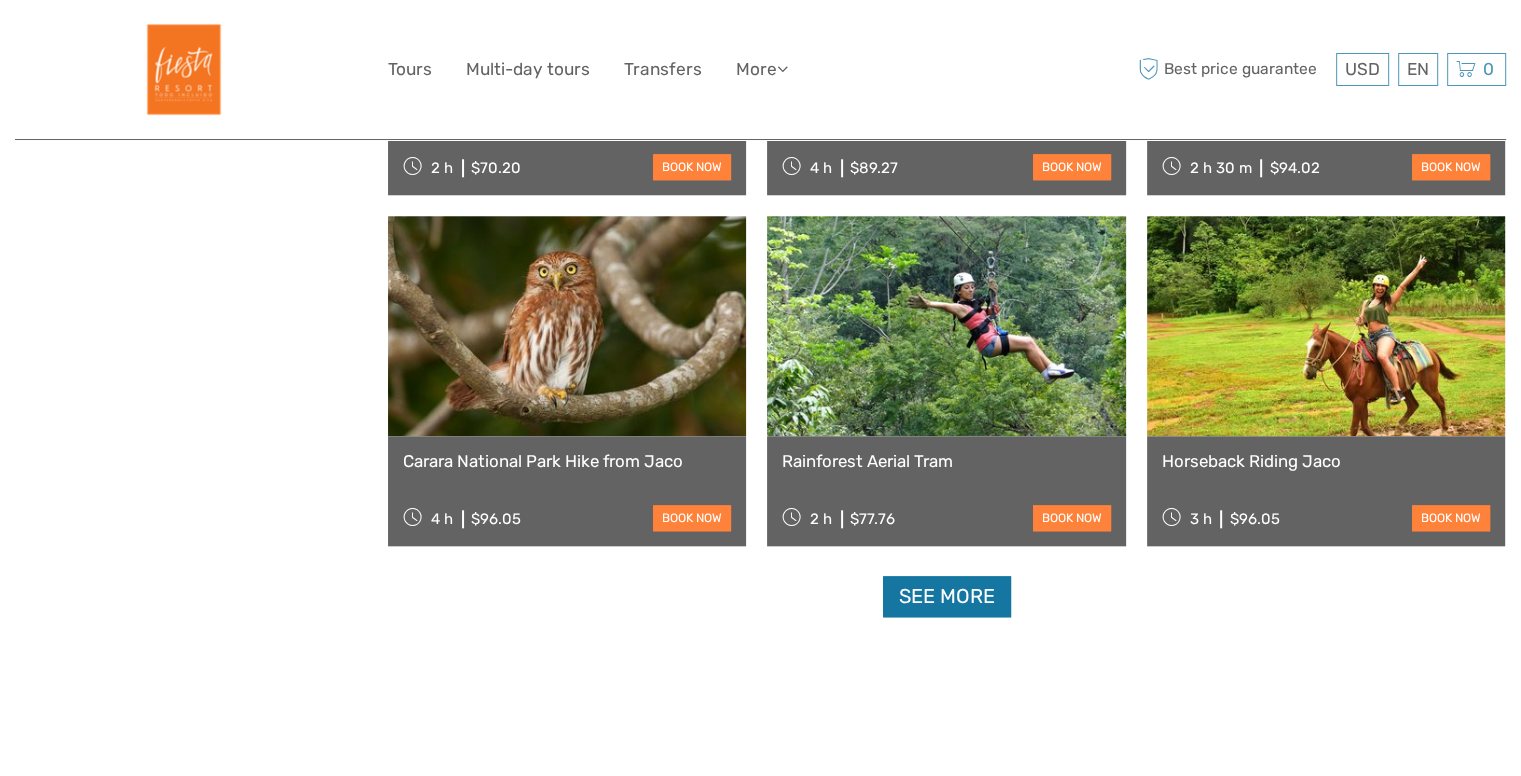 click on "See more" at bounding box center [947, 596] 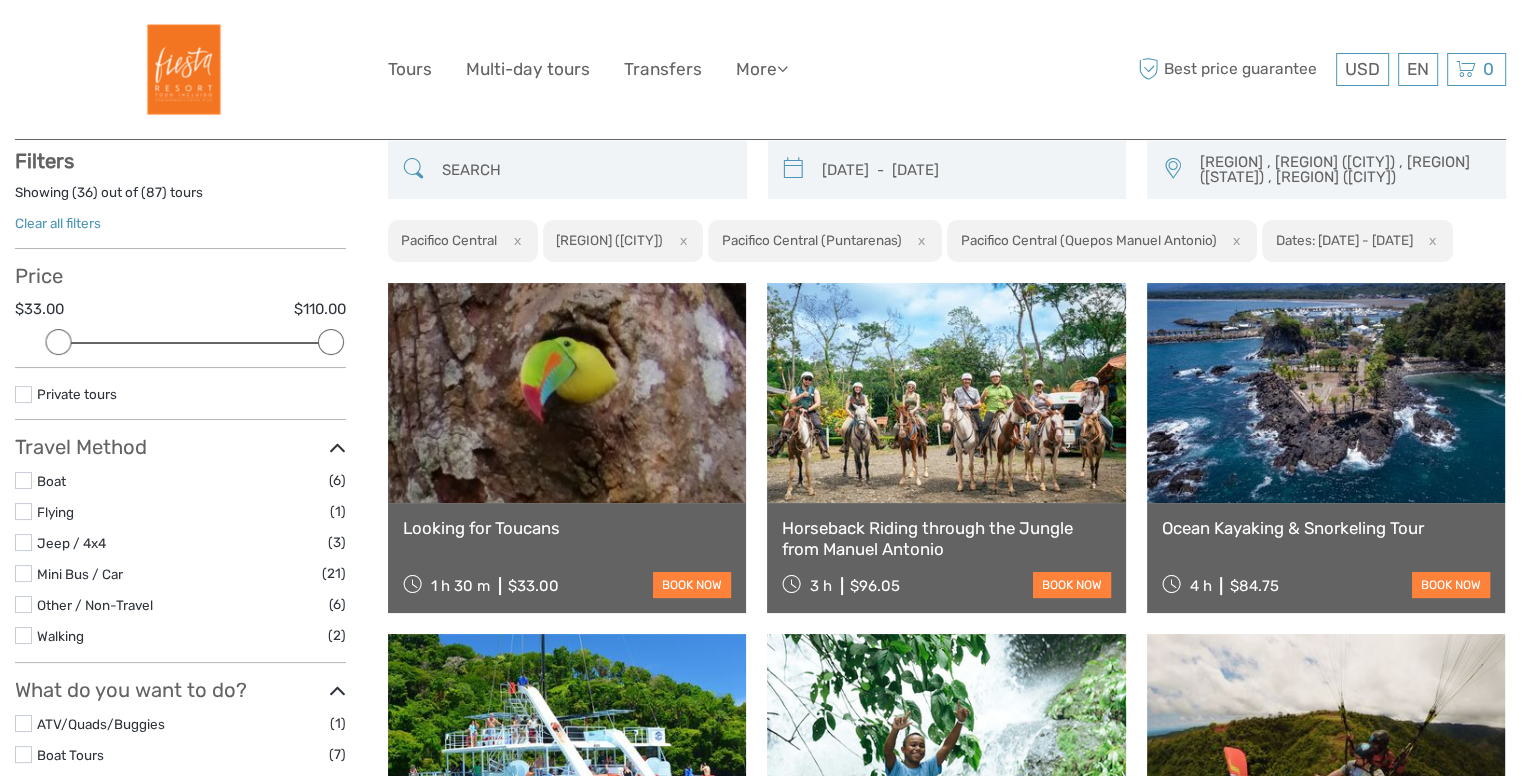 scroll, scrollTop: 0, scrollLeft: 0, axis: both 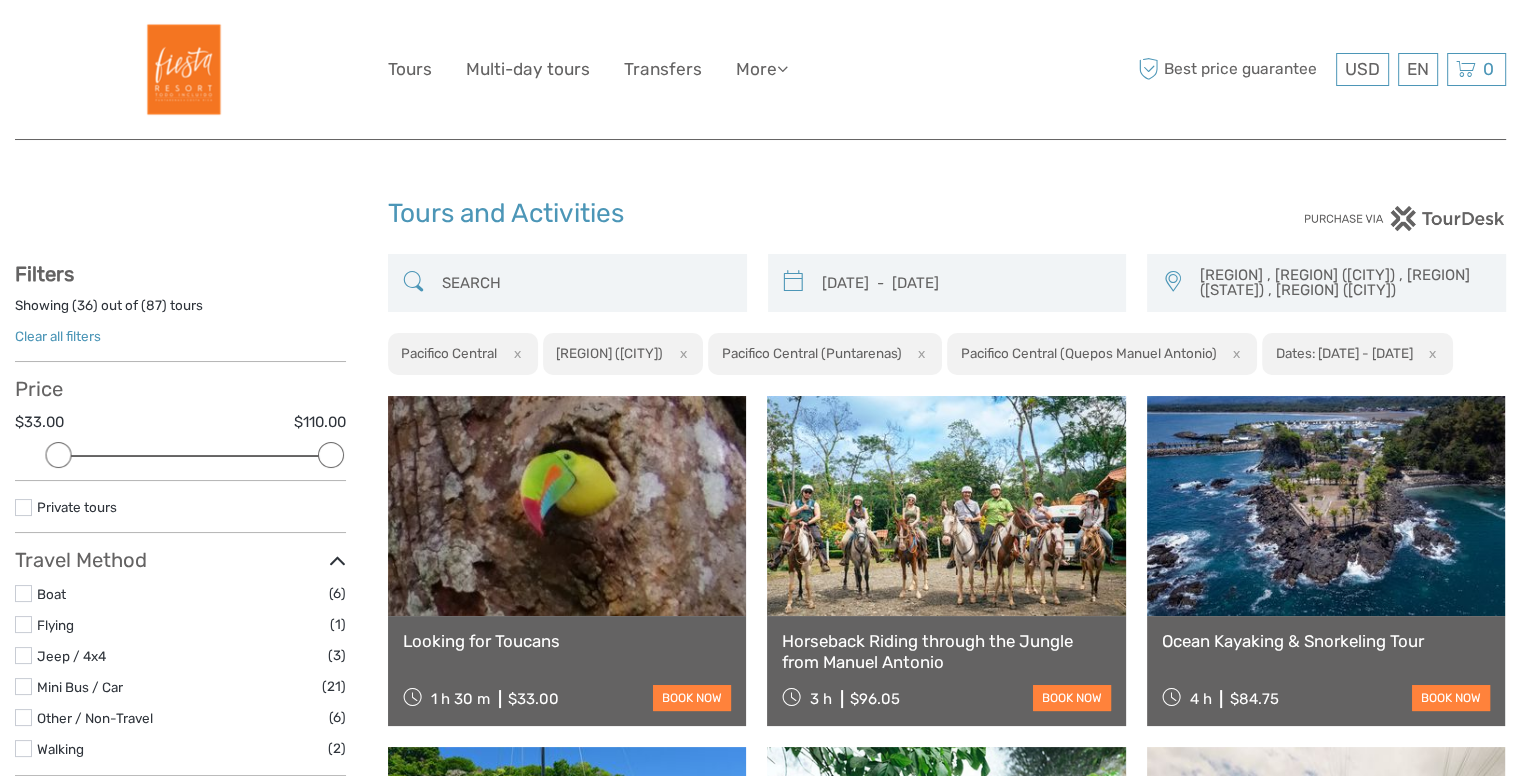 drag, startPoint x: 261, startPoint y: 444, endPoint x: 284, endPoint y: 444, distance: 23 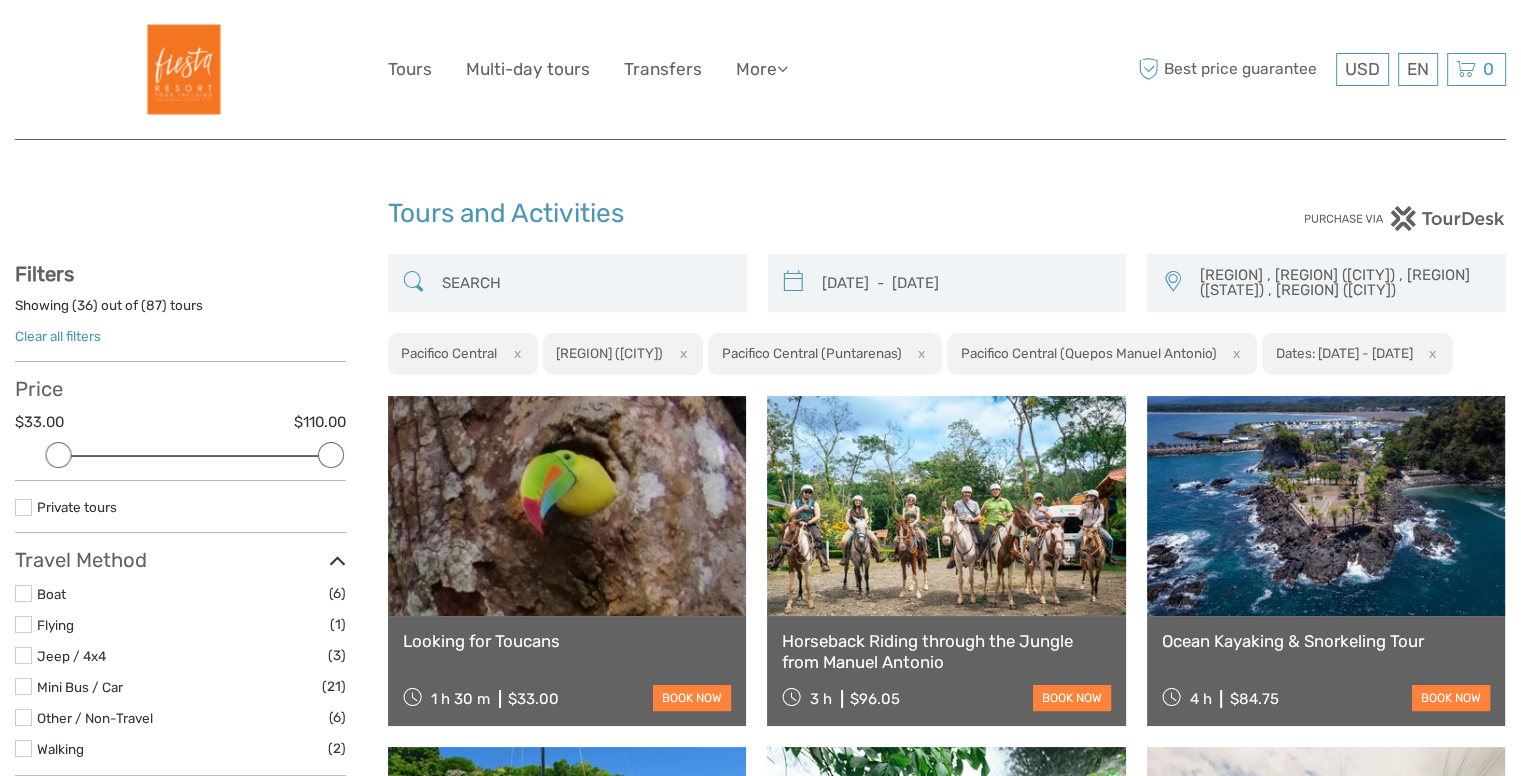 click on "Show filters
Hide filters
Filters
Showing ( 36 ) out of ( 87 ) tours
Clear all filters
Price
$33.00   $110.00
Clear
Private tours
Best Of
No available tags
Travel Method
Boat
(6)
Flying
(1)
Jeep / 4x4
(3)
Mini Bus / Car
(21)
Other / Non-Travel
(6)" at bounding box center (201, 2471) 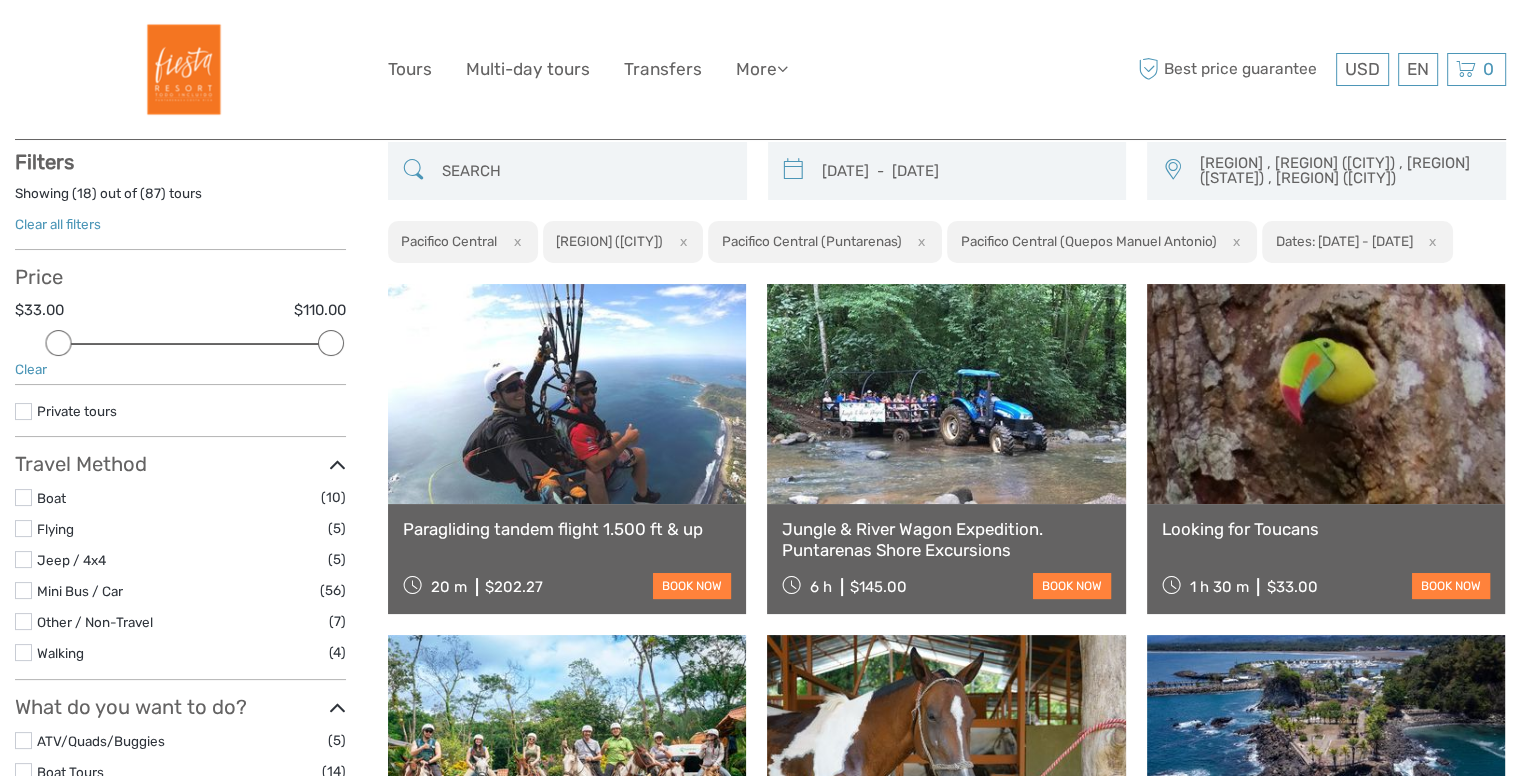 scroll, scrollTop: 113, scrollLeft: 0, axis: vertical 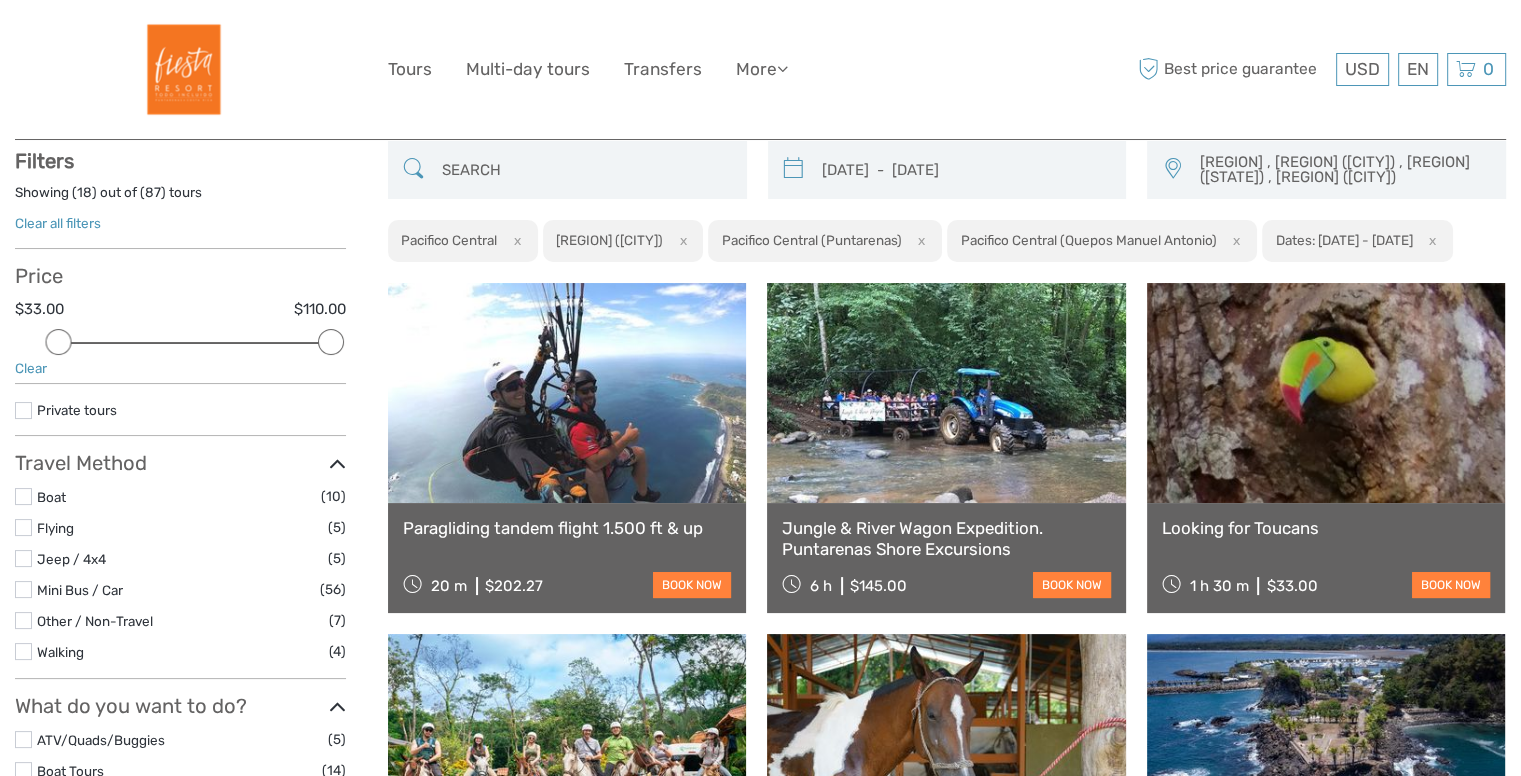 click at bounding box center [331, 342] 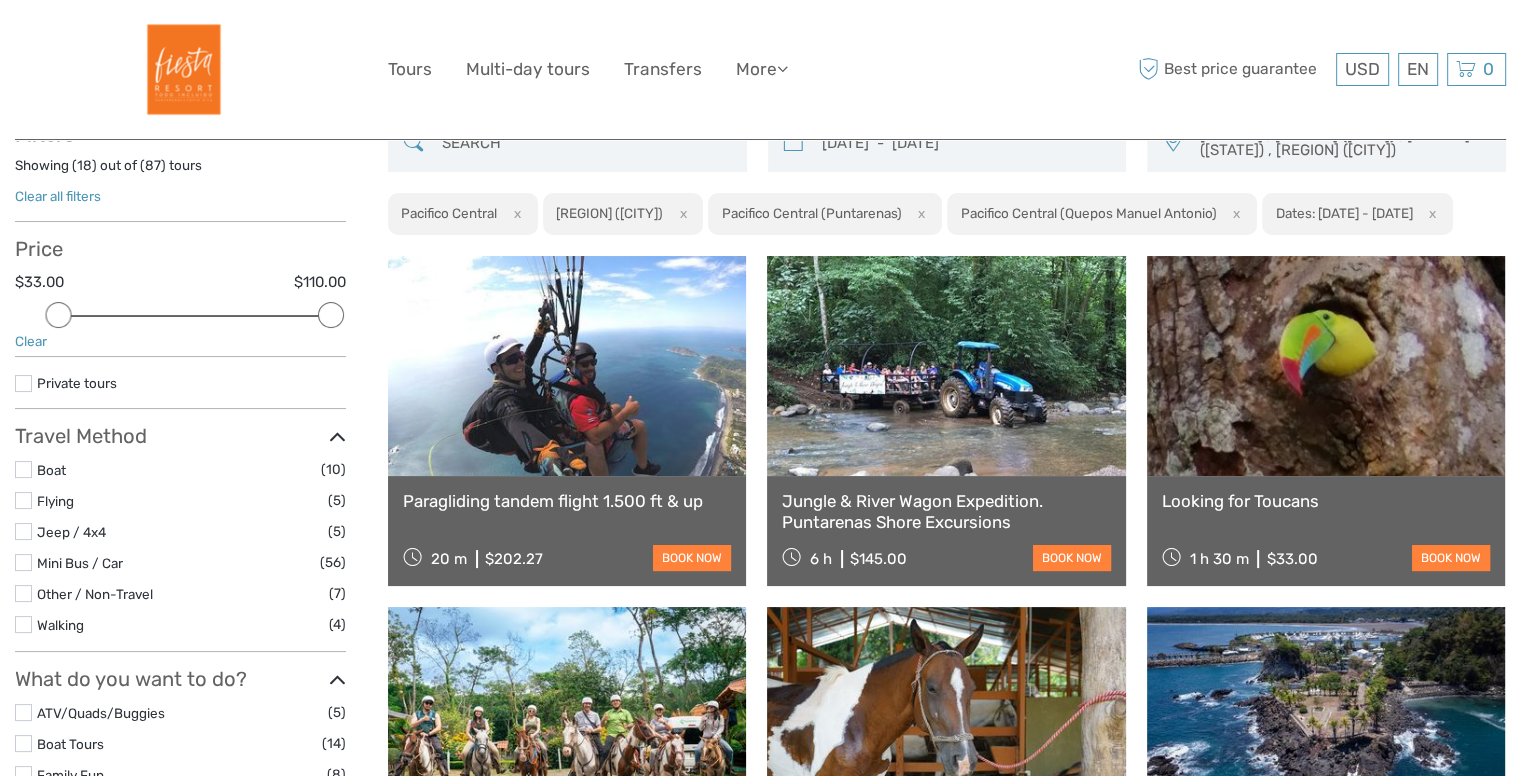 scroll, scrollTop: 140, scrollLeft: 0, axis: vertical 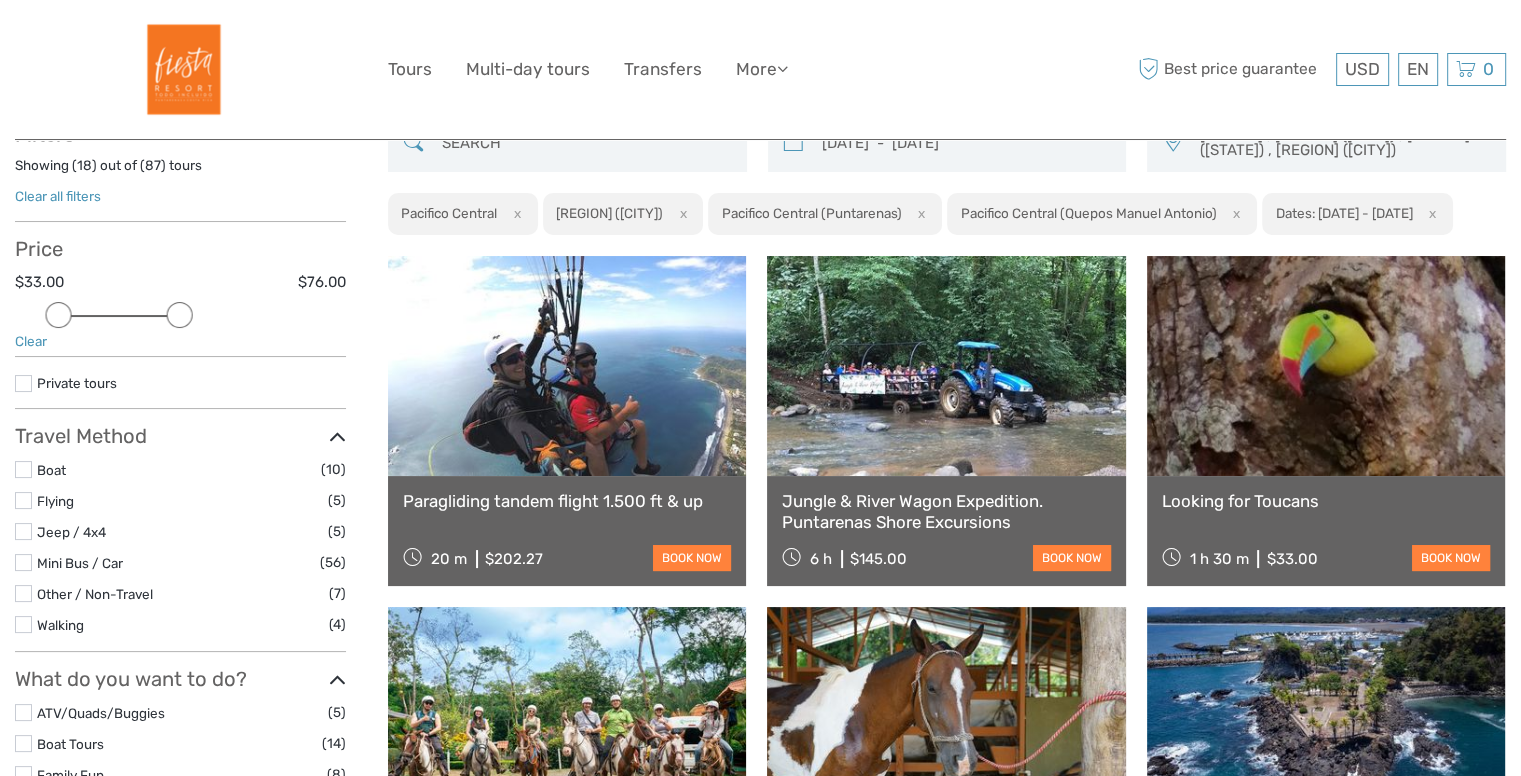 drag, startPoint x: 265, startPoint y: 309, endPoint x: 148, endPoint y: 322, distance: 117.72001 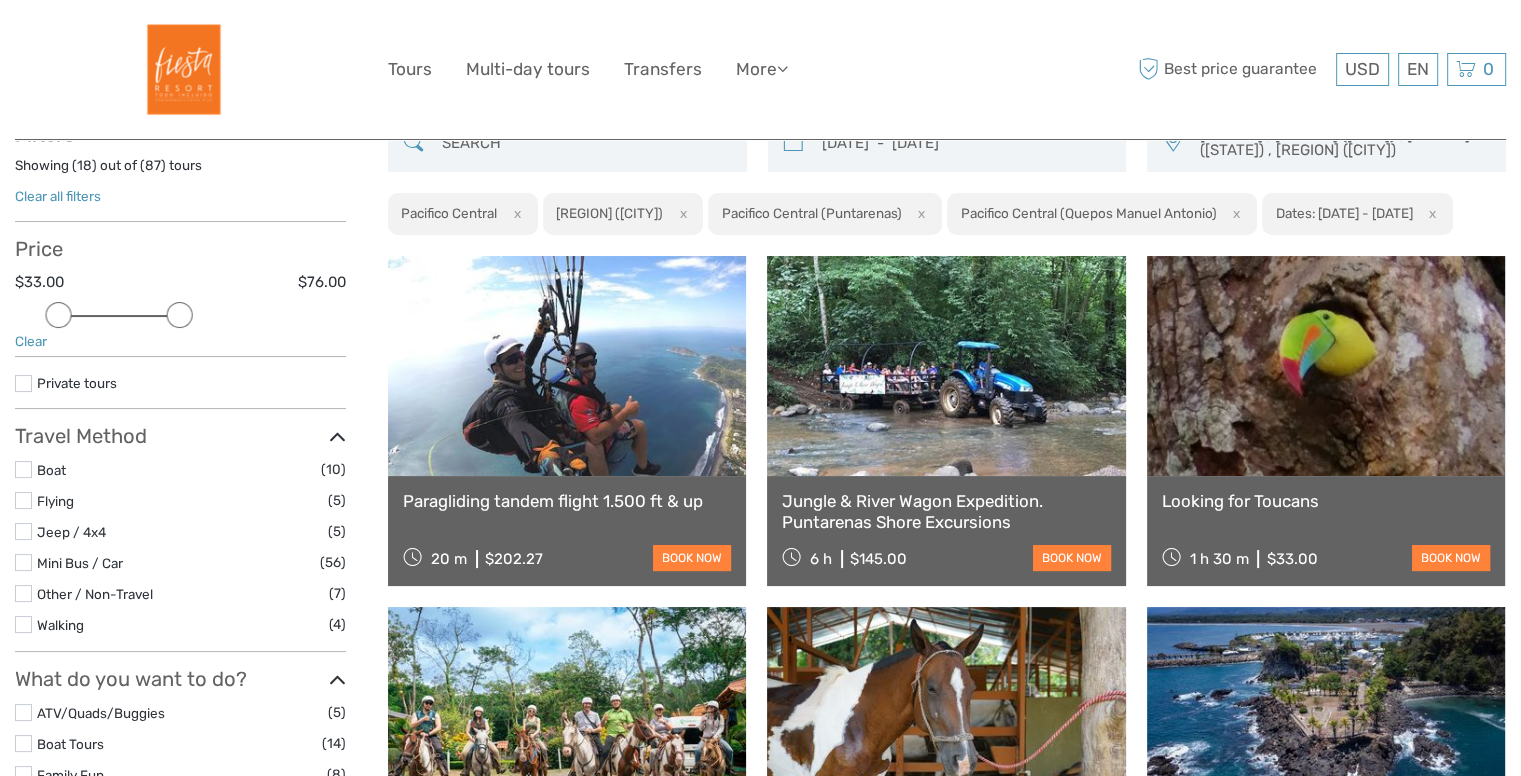 click at bounding box center [179, 315] 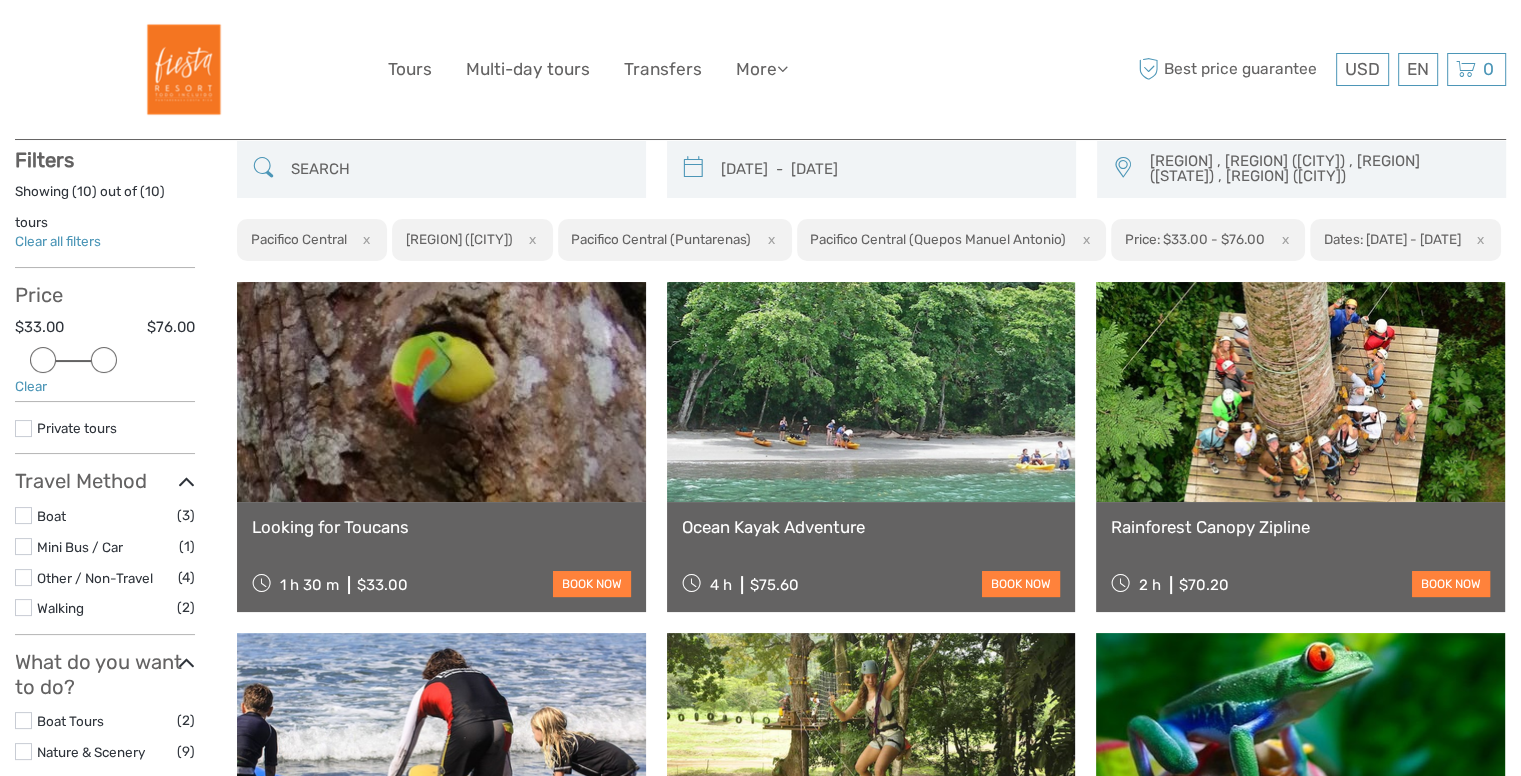 scroll, scrollTop: 113, scrollLeft: 0, axis: vertical 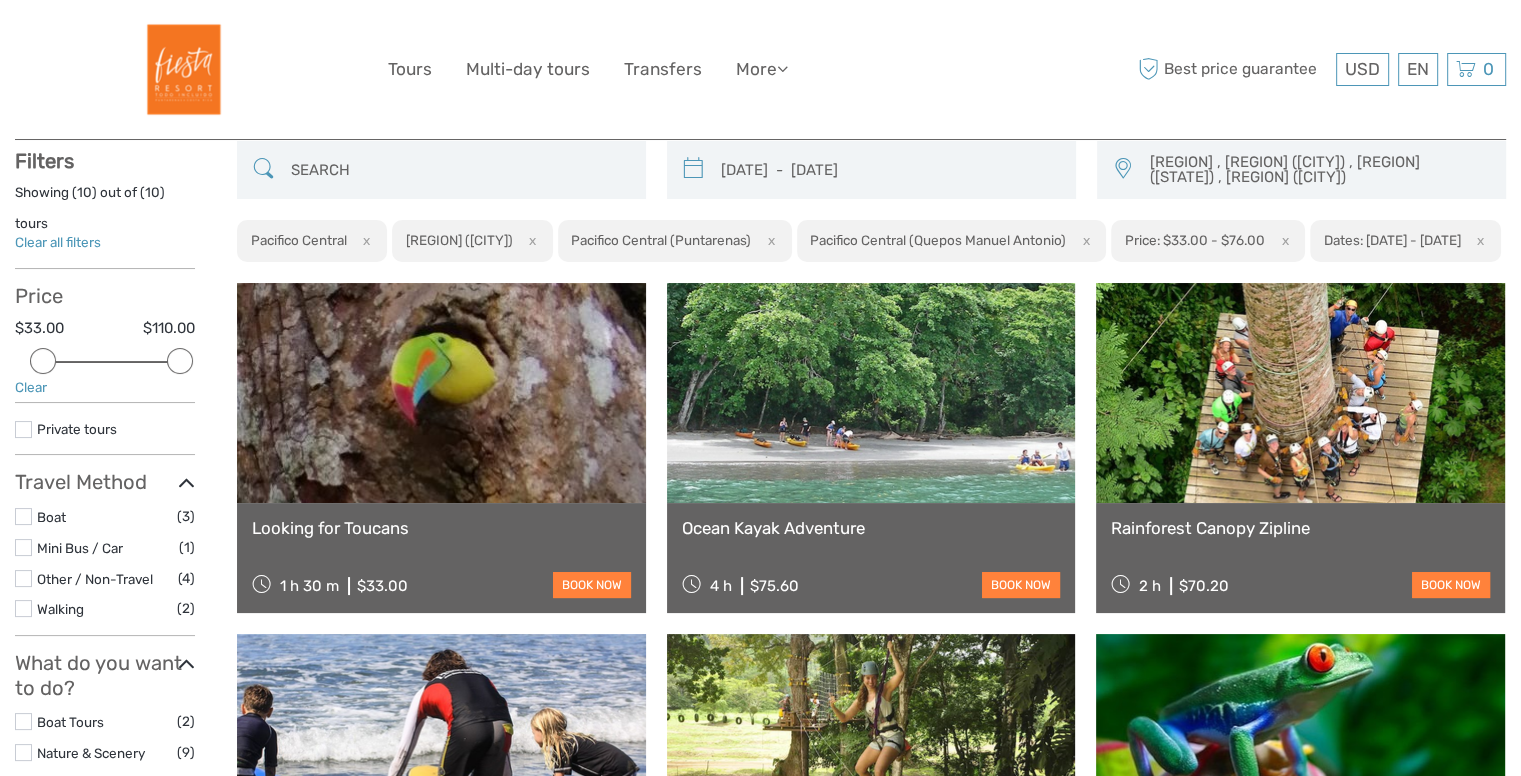 drag, startPoint x: 58, startPoint y: 389, endPoint x: 228, endPoint y: 386, distance: 170.02647 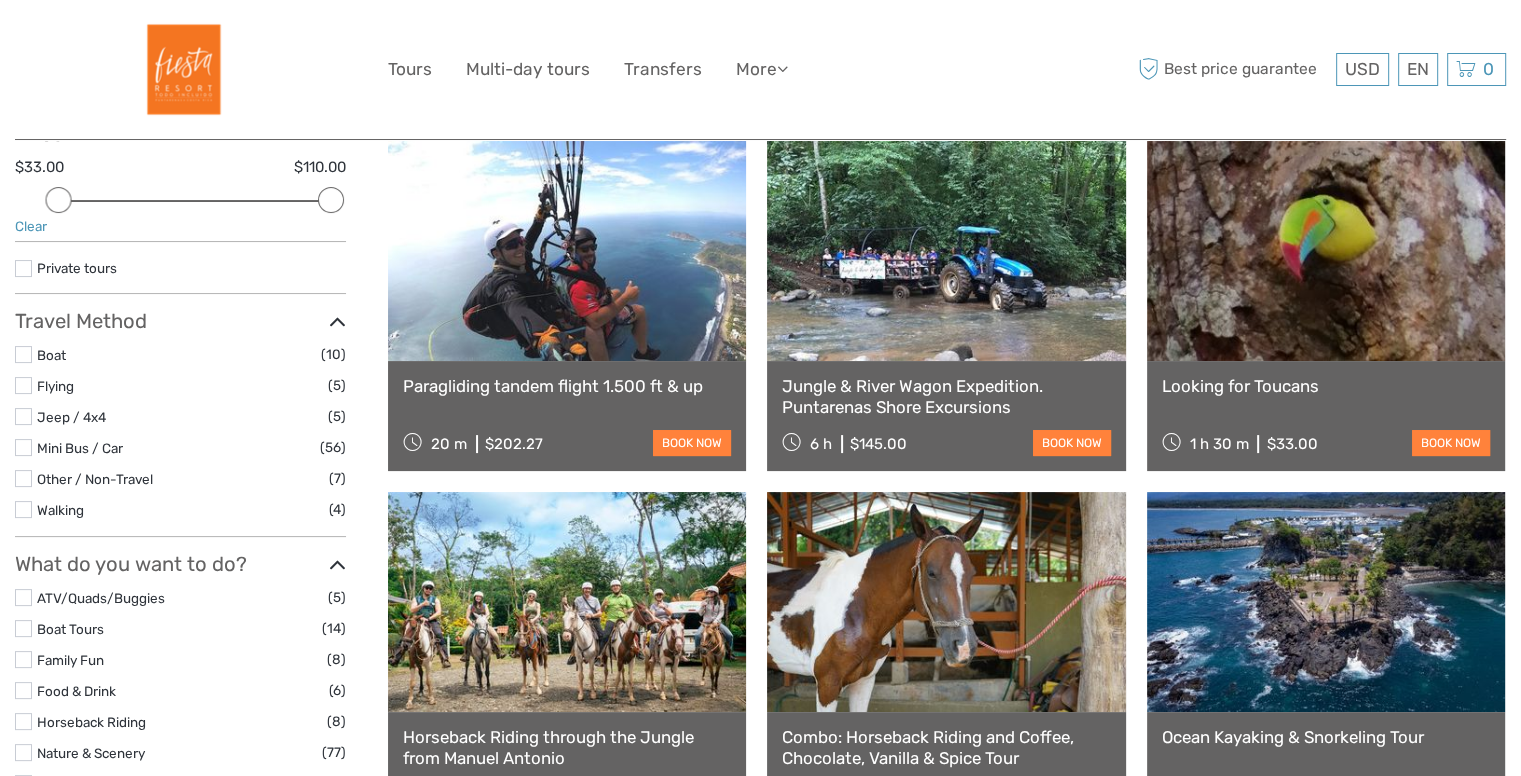 scroll, scrollTop: 0, scrollLeft: 0, axis: both 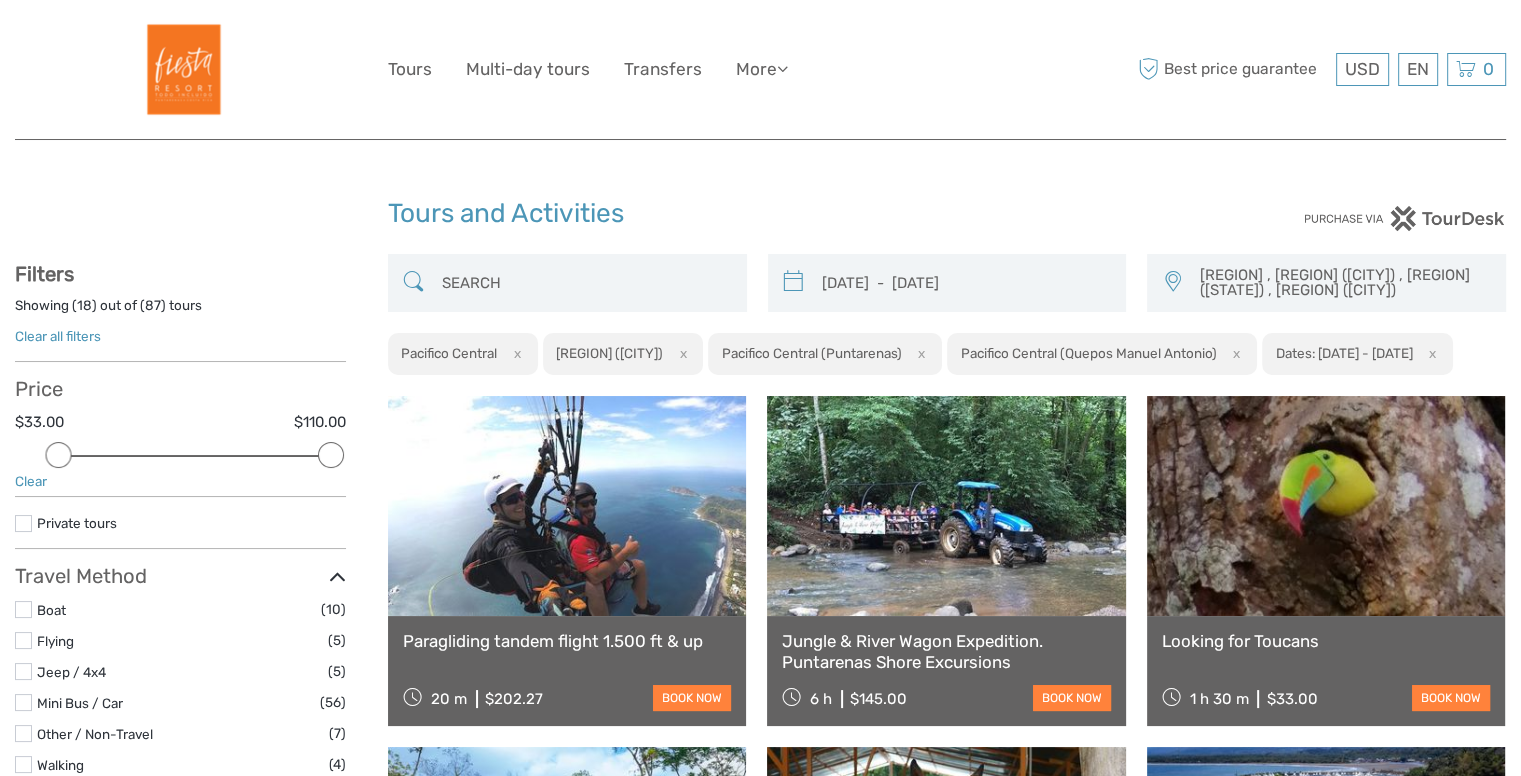 click on "Clear all filters" at bounding box center (58, 336) 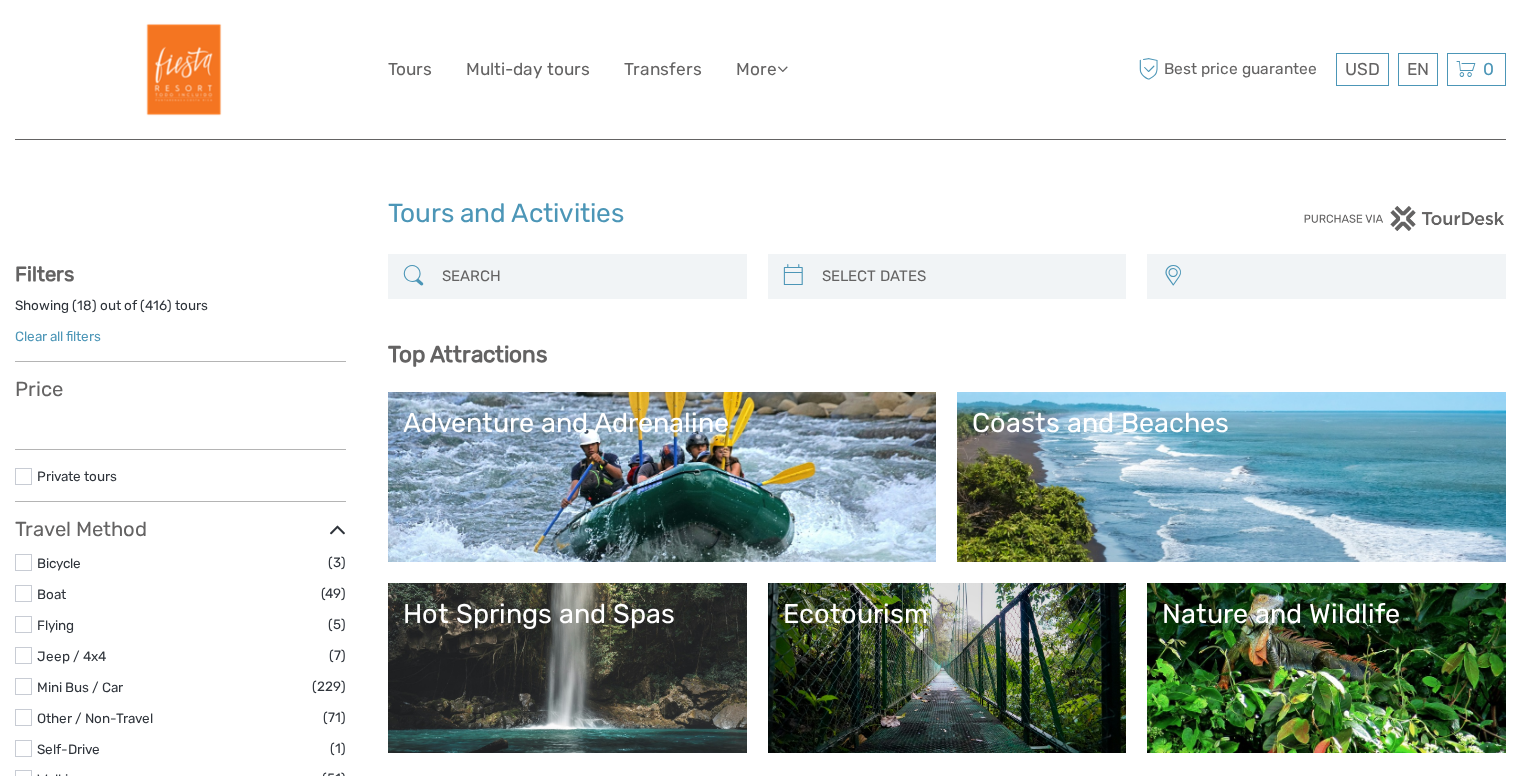 select 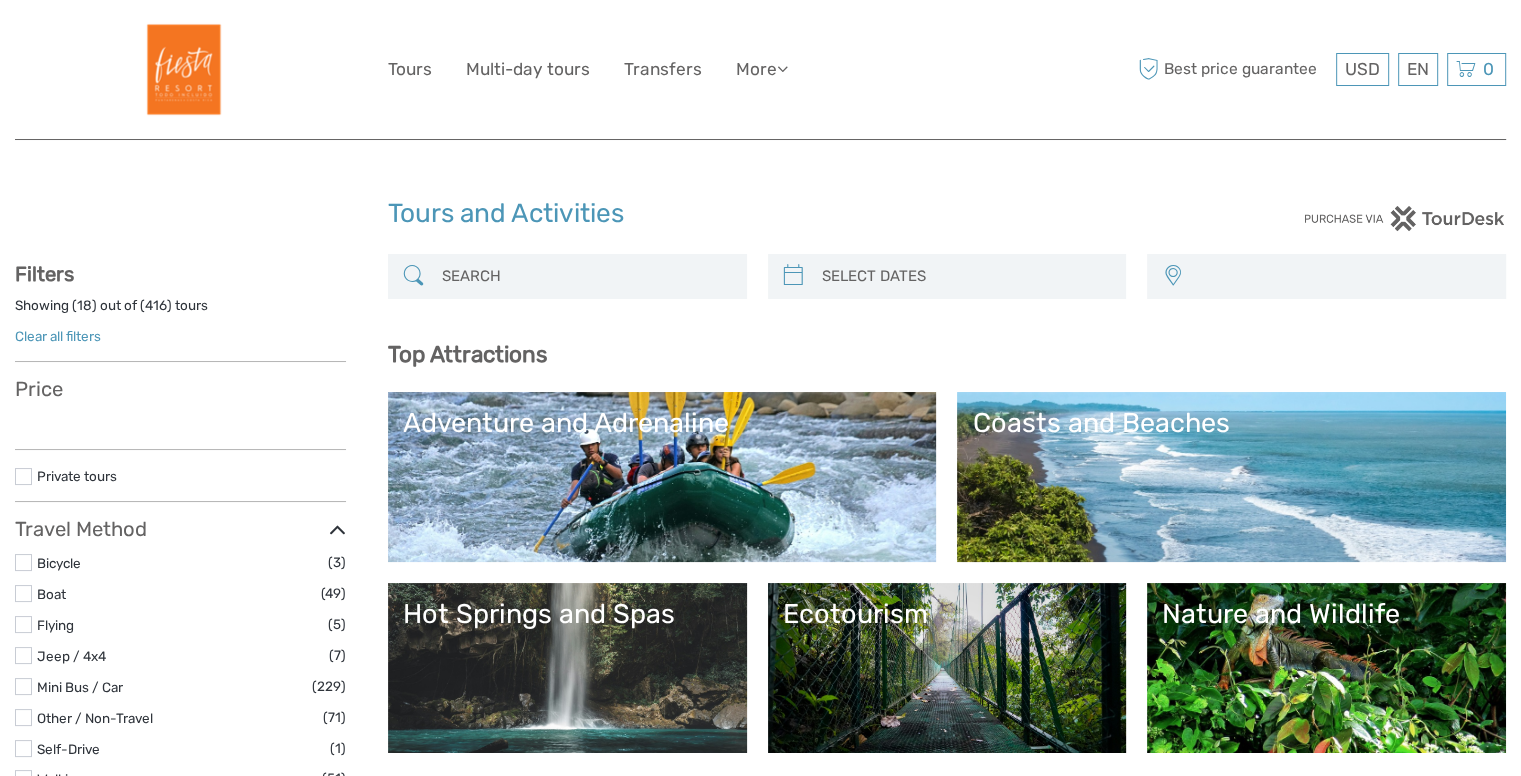 select 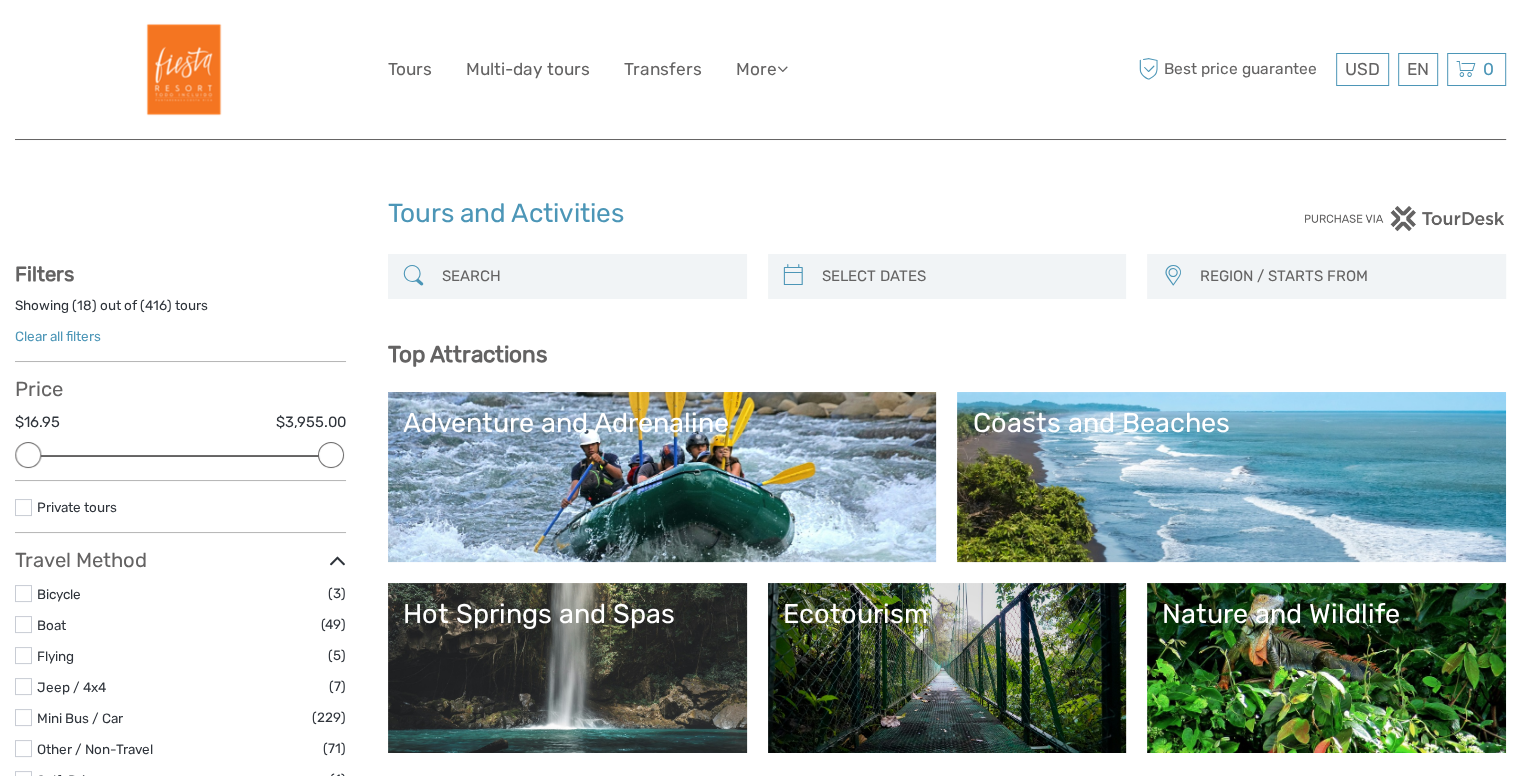 scroll, scrollTop: 0, scrollLeft: 0, axis: both 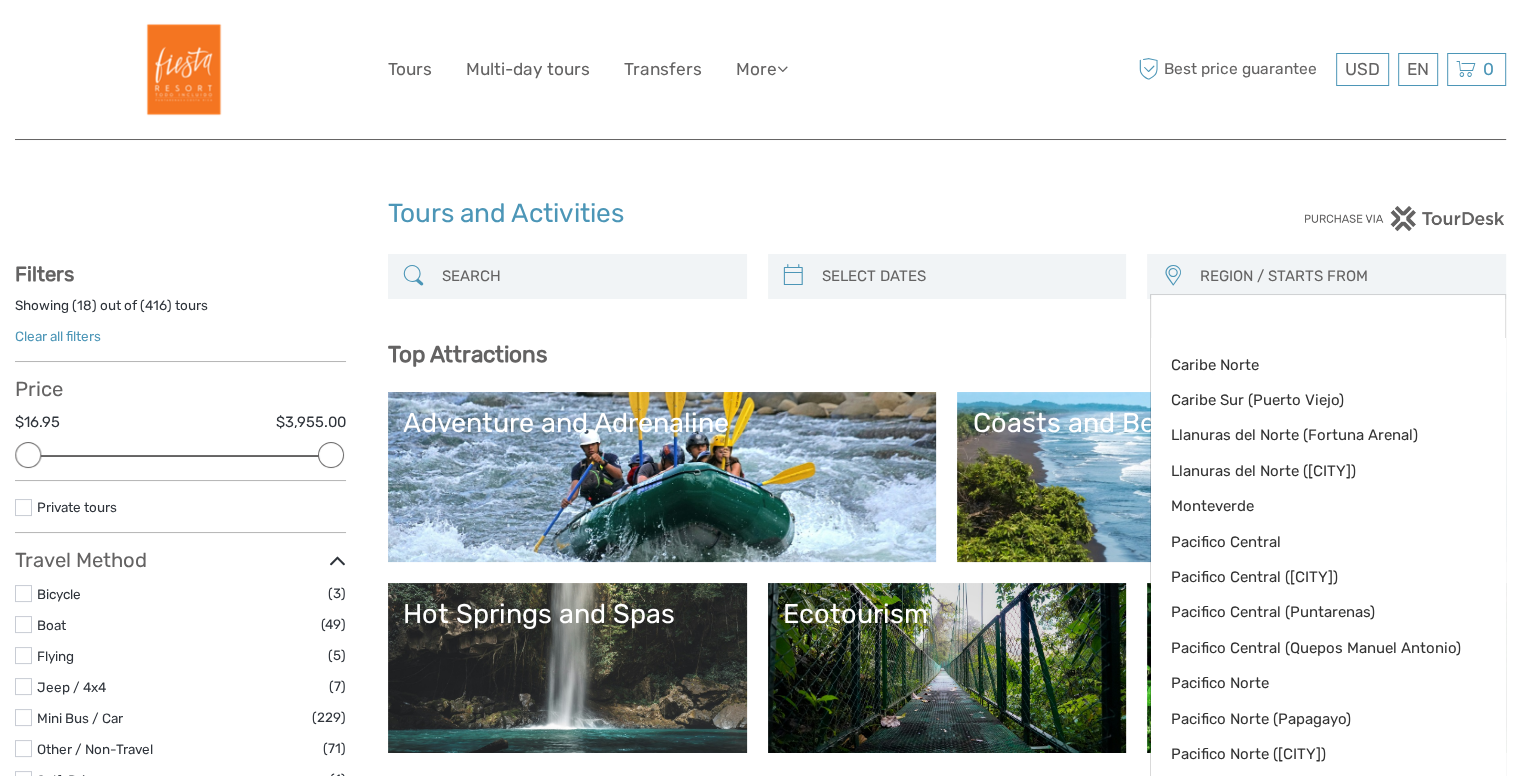 type on "02/08/2025" 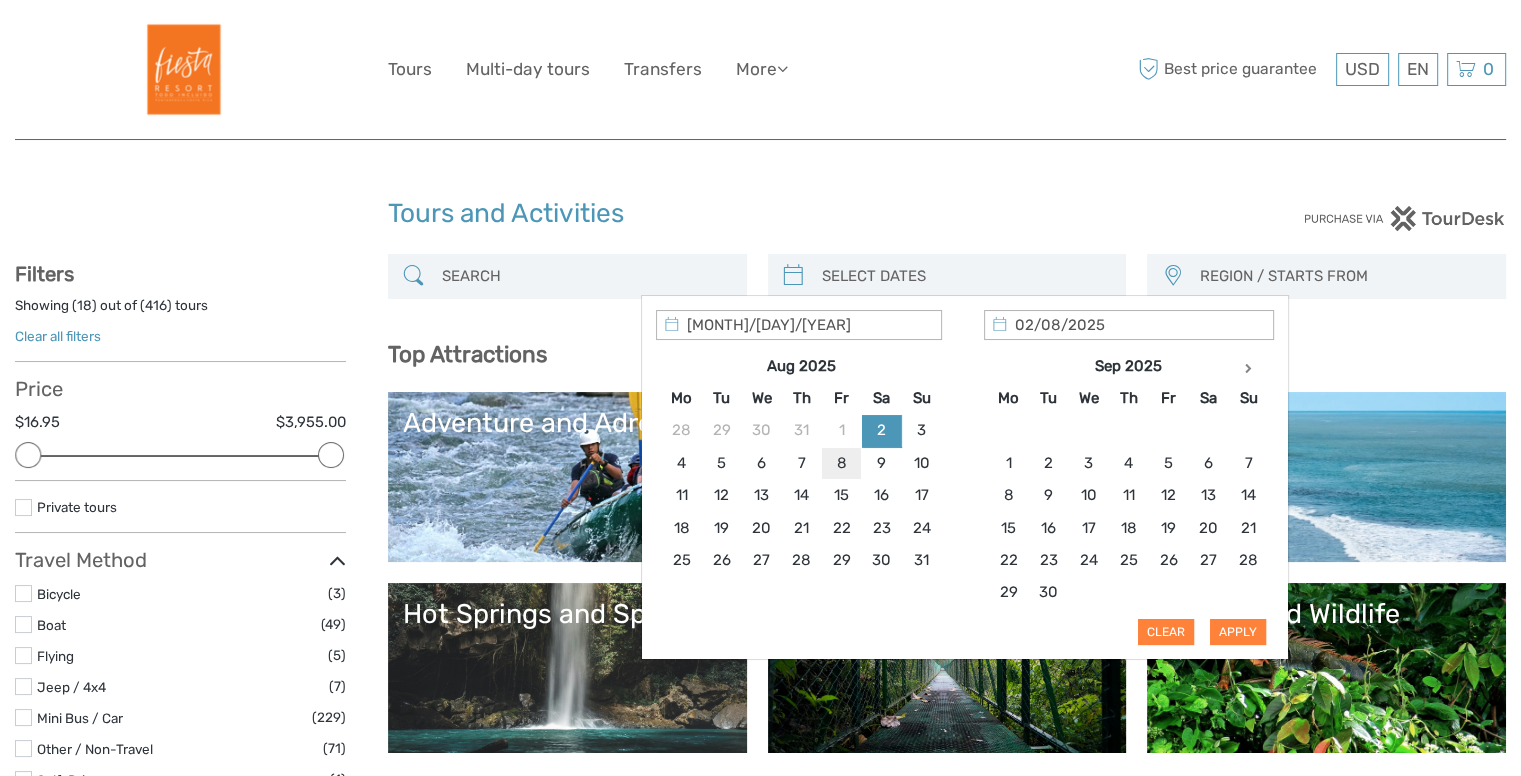 type on "08/08/2025" 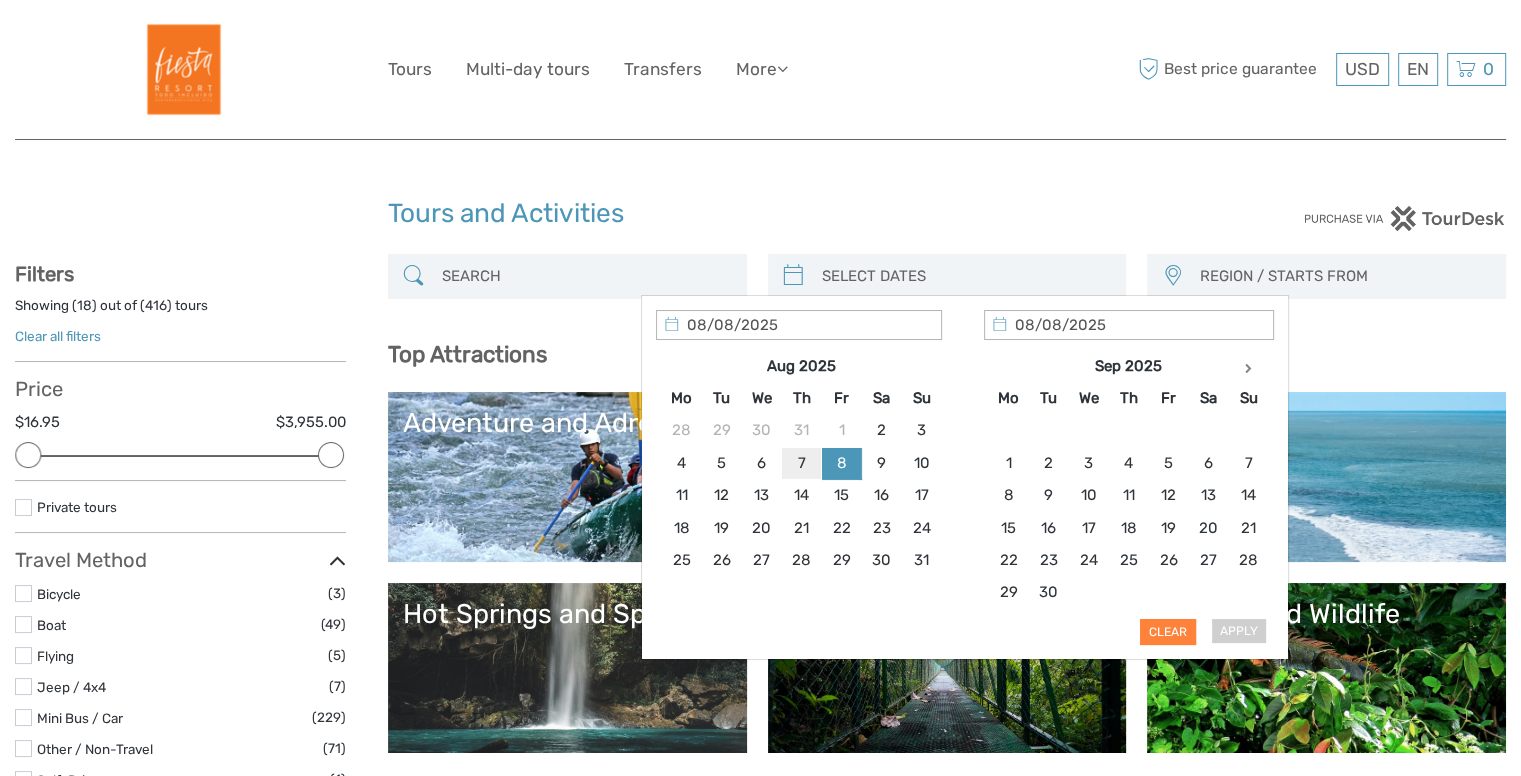 type on "07/08/2025" 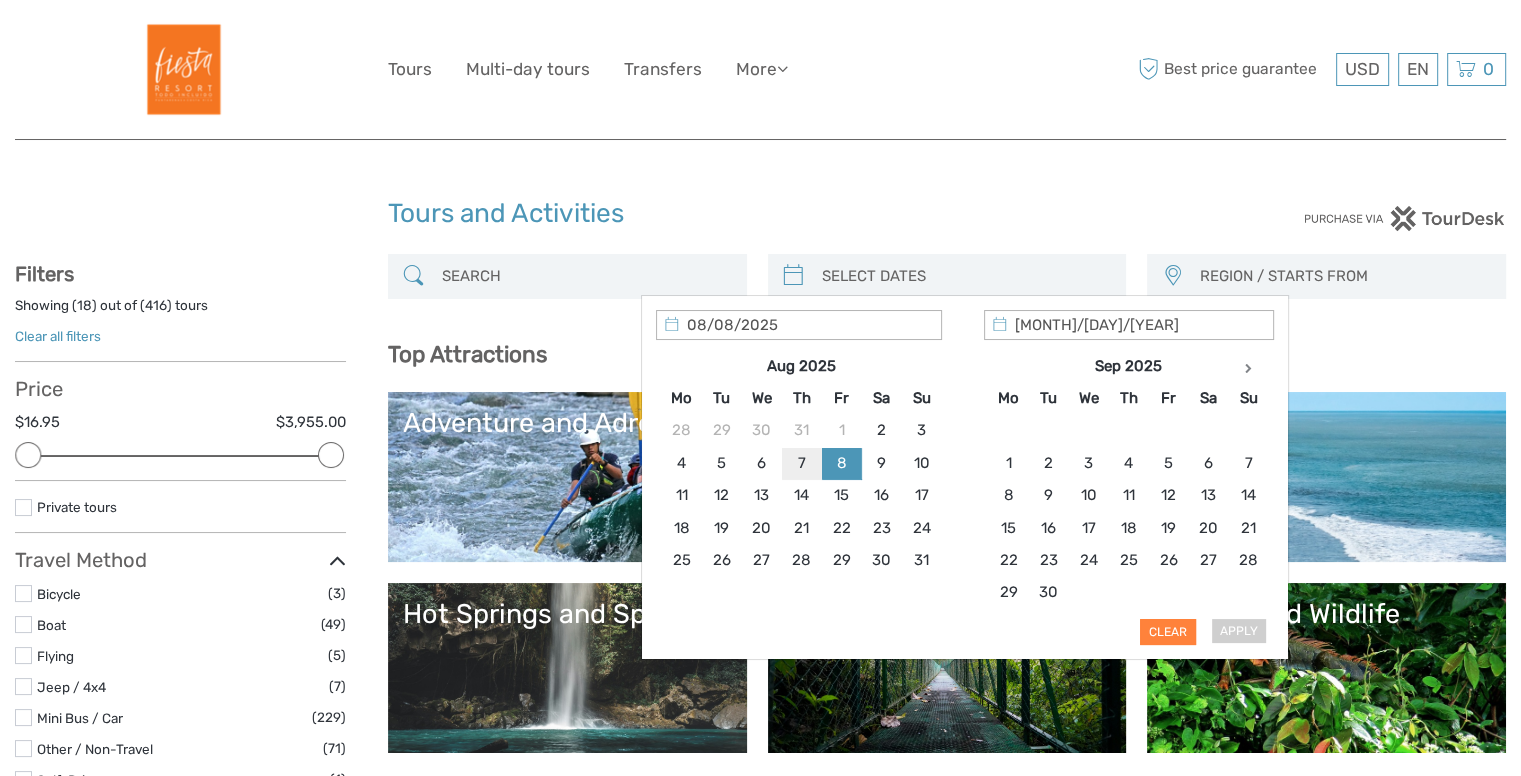 type on "[DATE]" 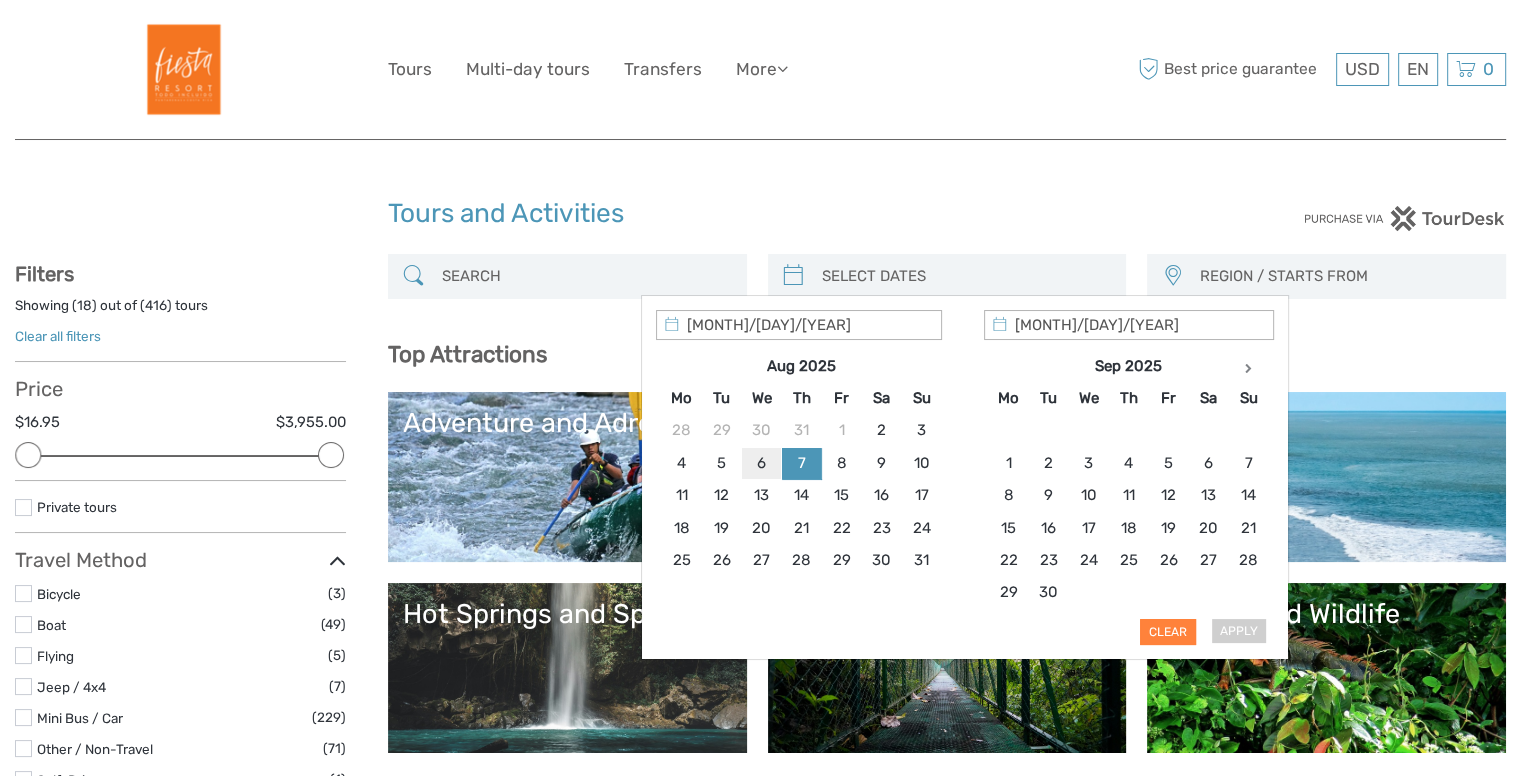 type on "[DATE]" 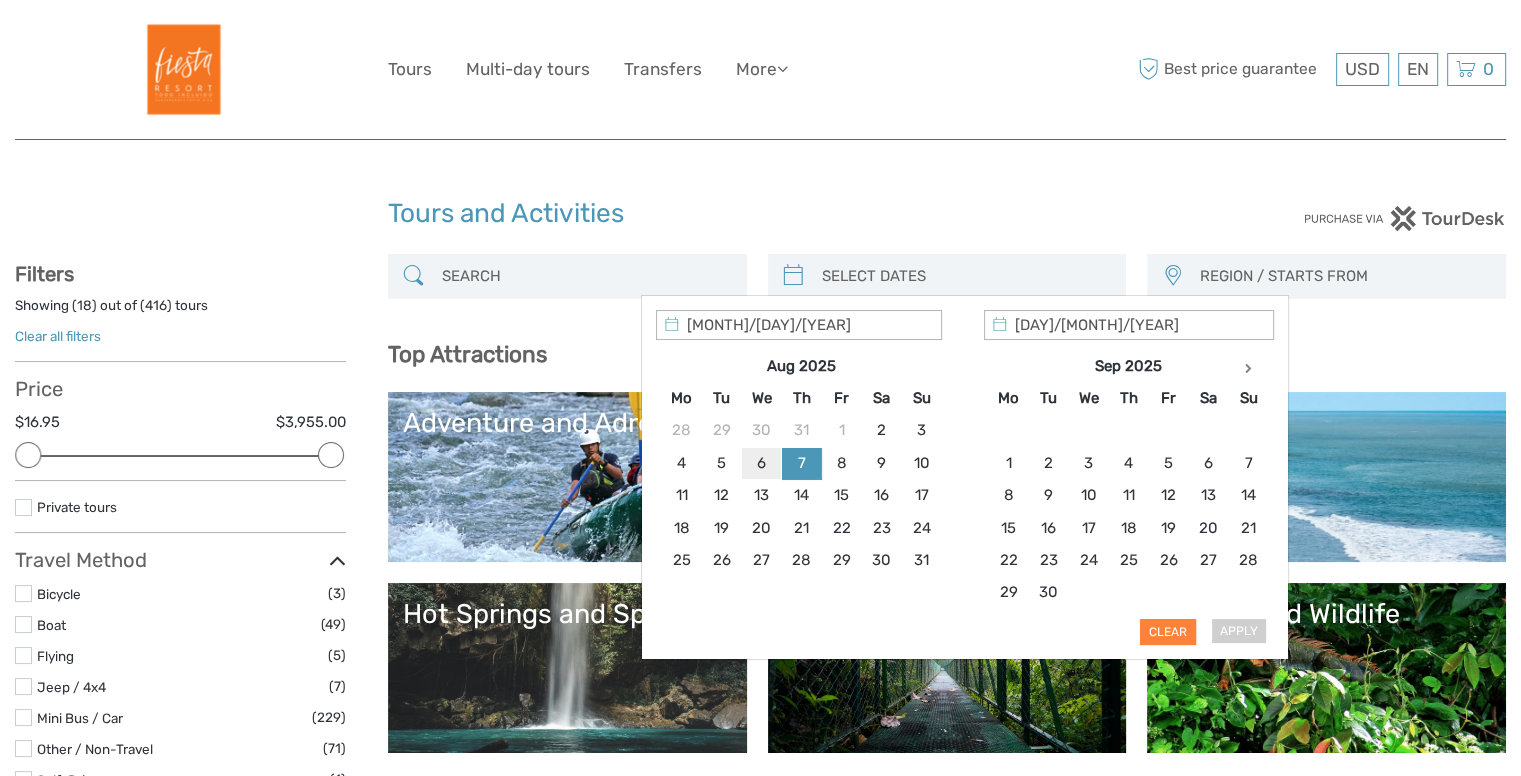 type on "06/08/2025" 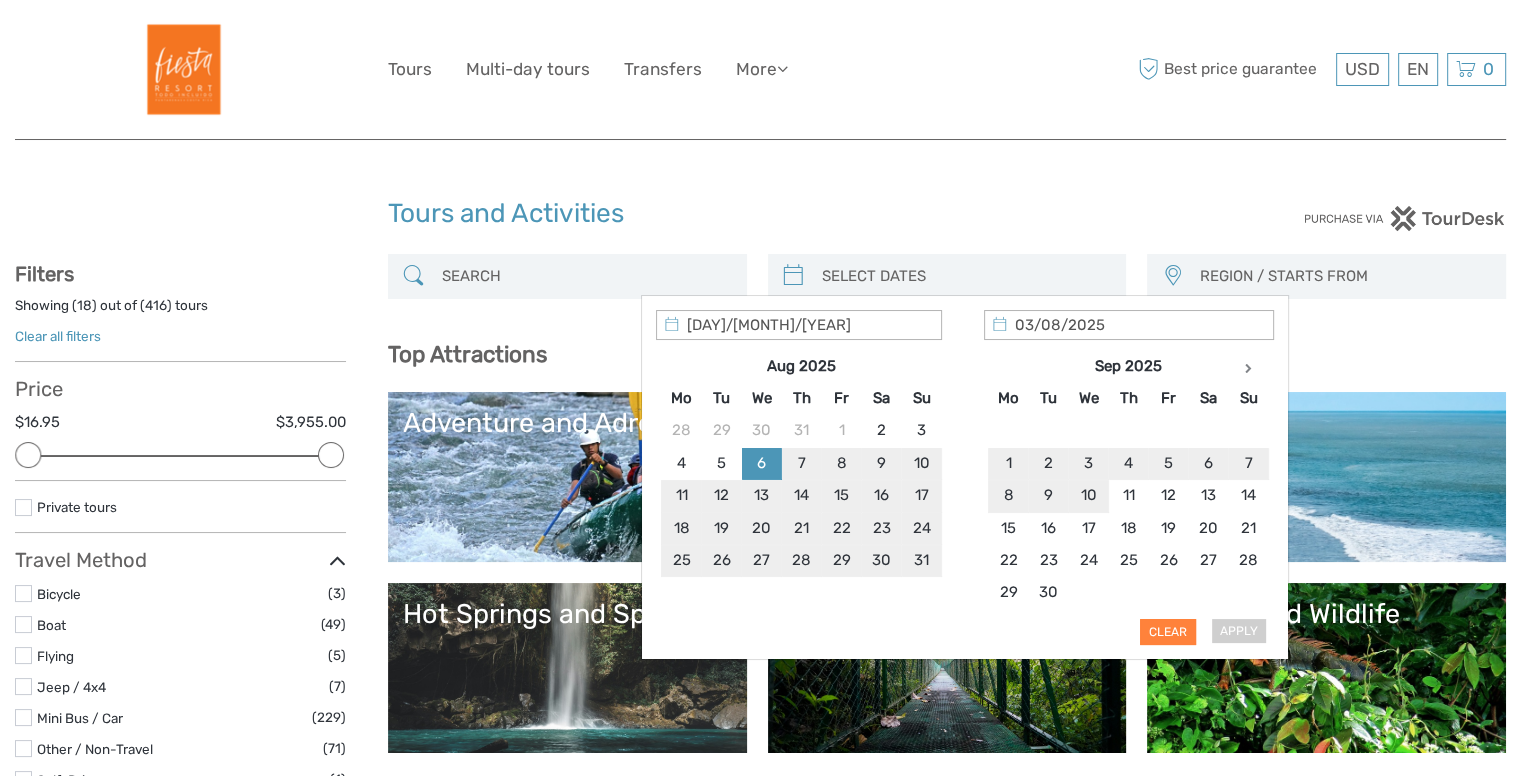 type on "06/08/2025" 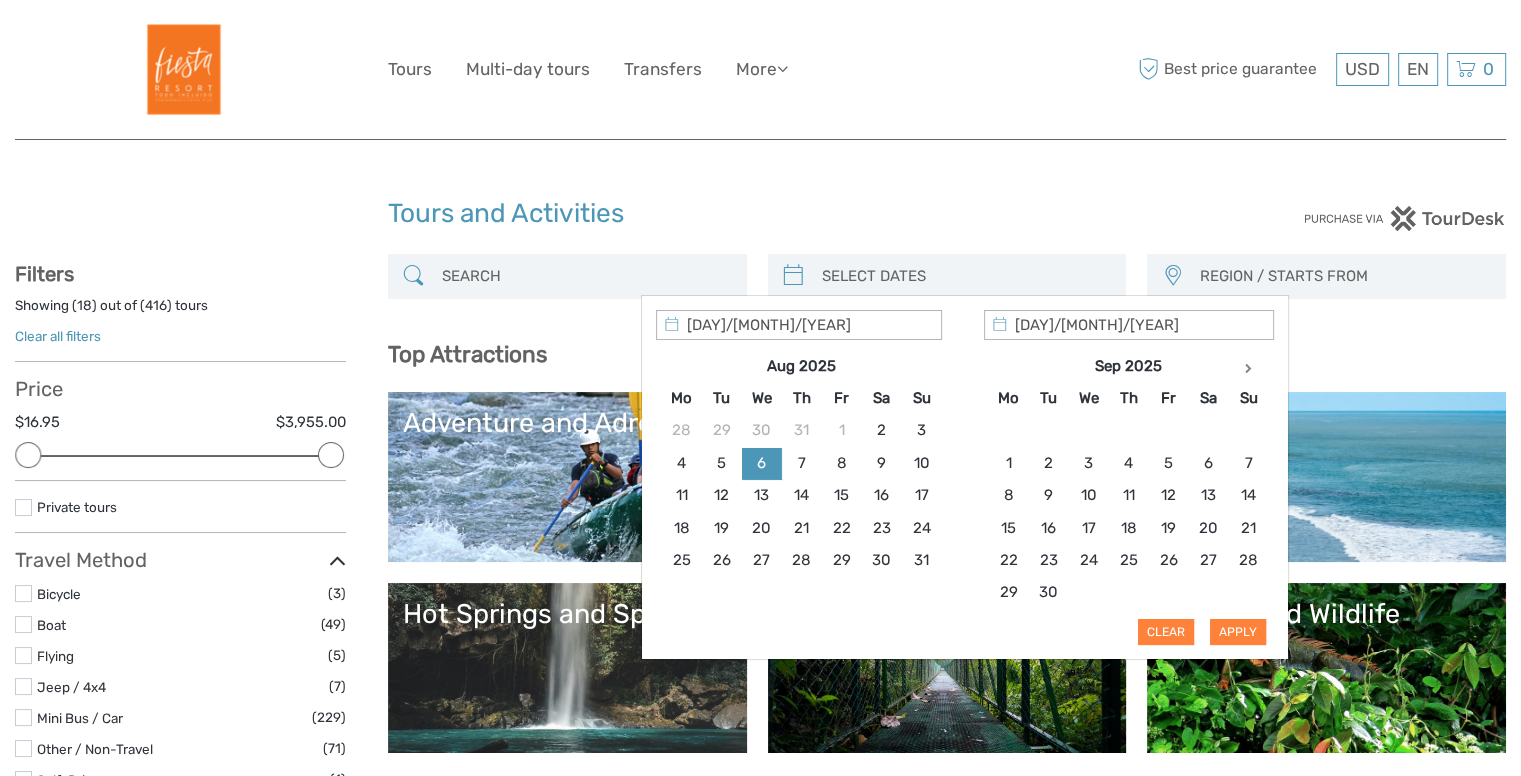 type on "06/08/2025" 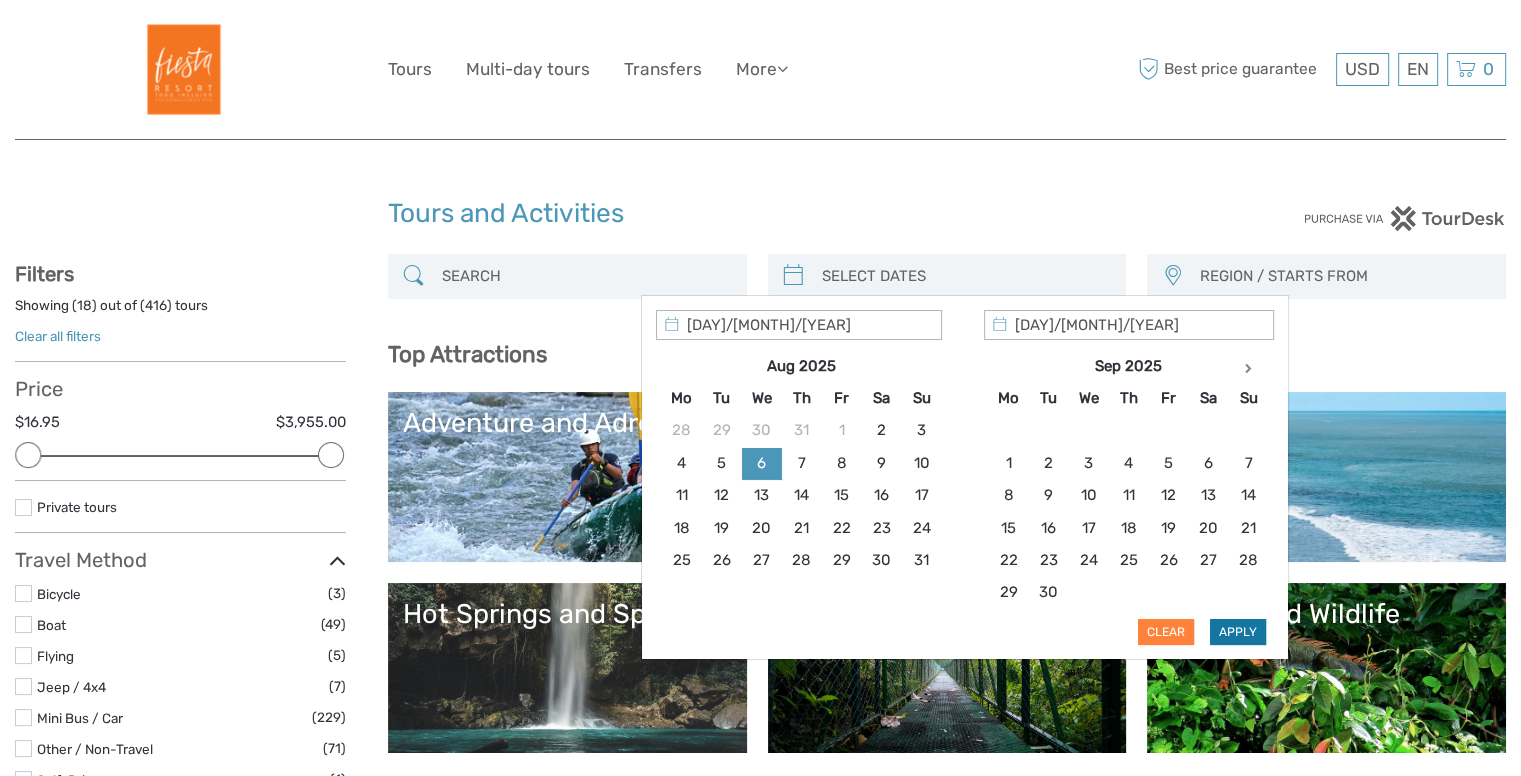 click on "Apply" at bounding box center [1238, 632] 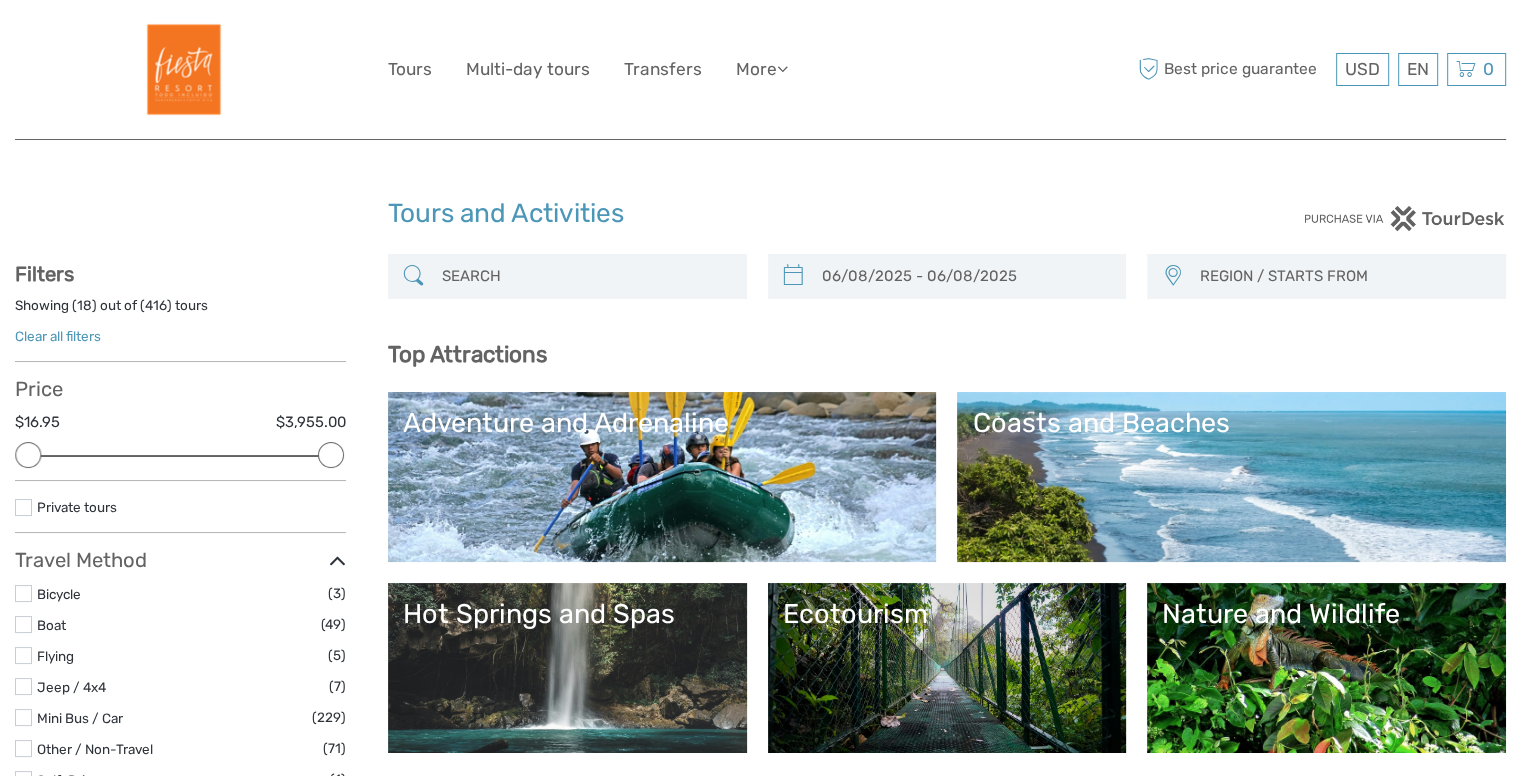 click on "REGION / STARTS FROM" at bounding box center (1343, 276) 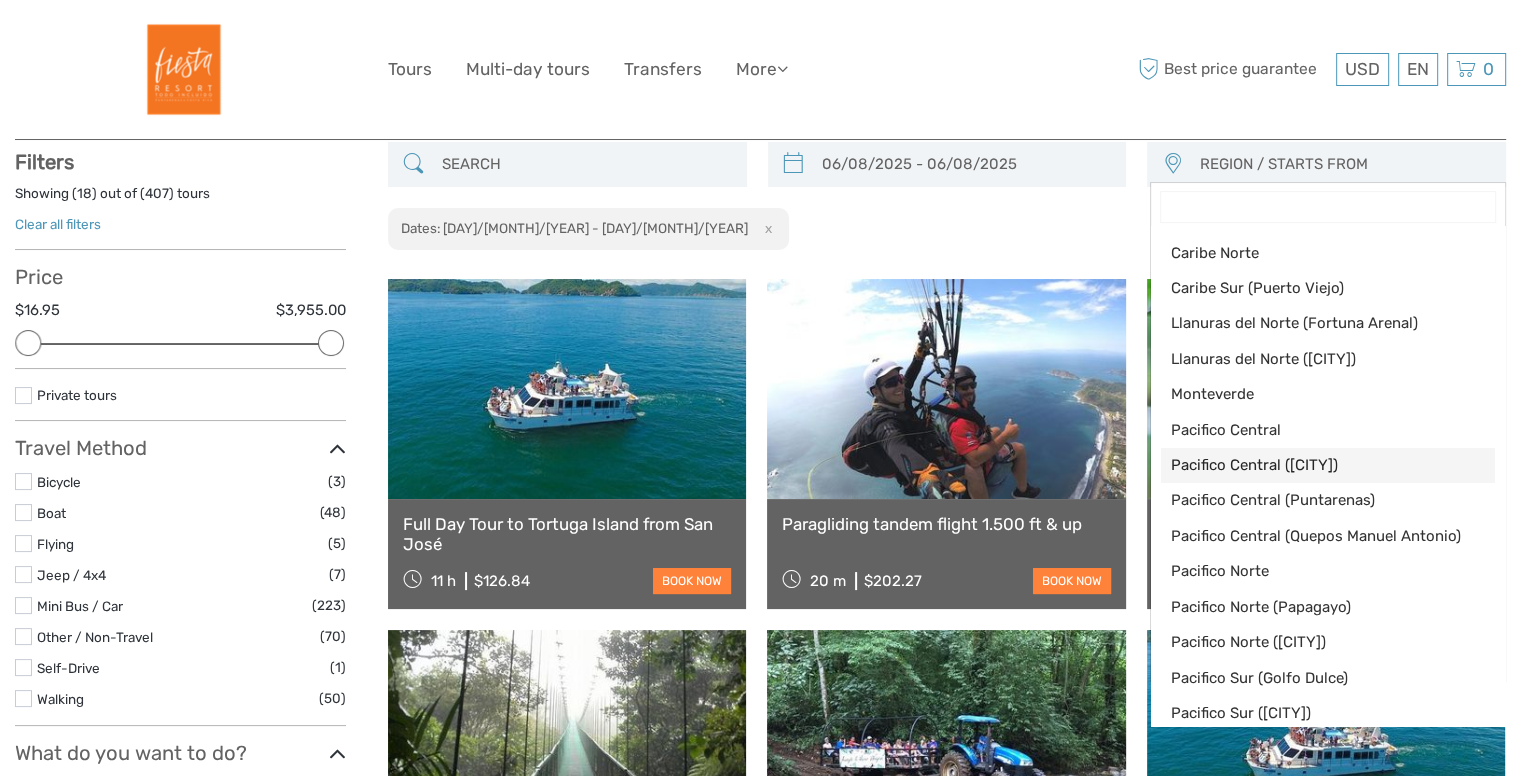 scroll, scrollTop: 113, scrollLeft: 0, axis: vertical 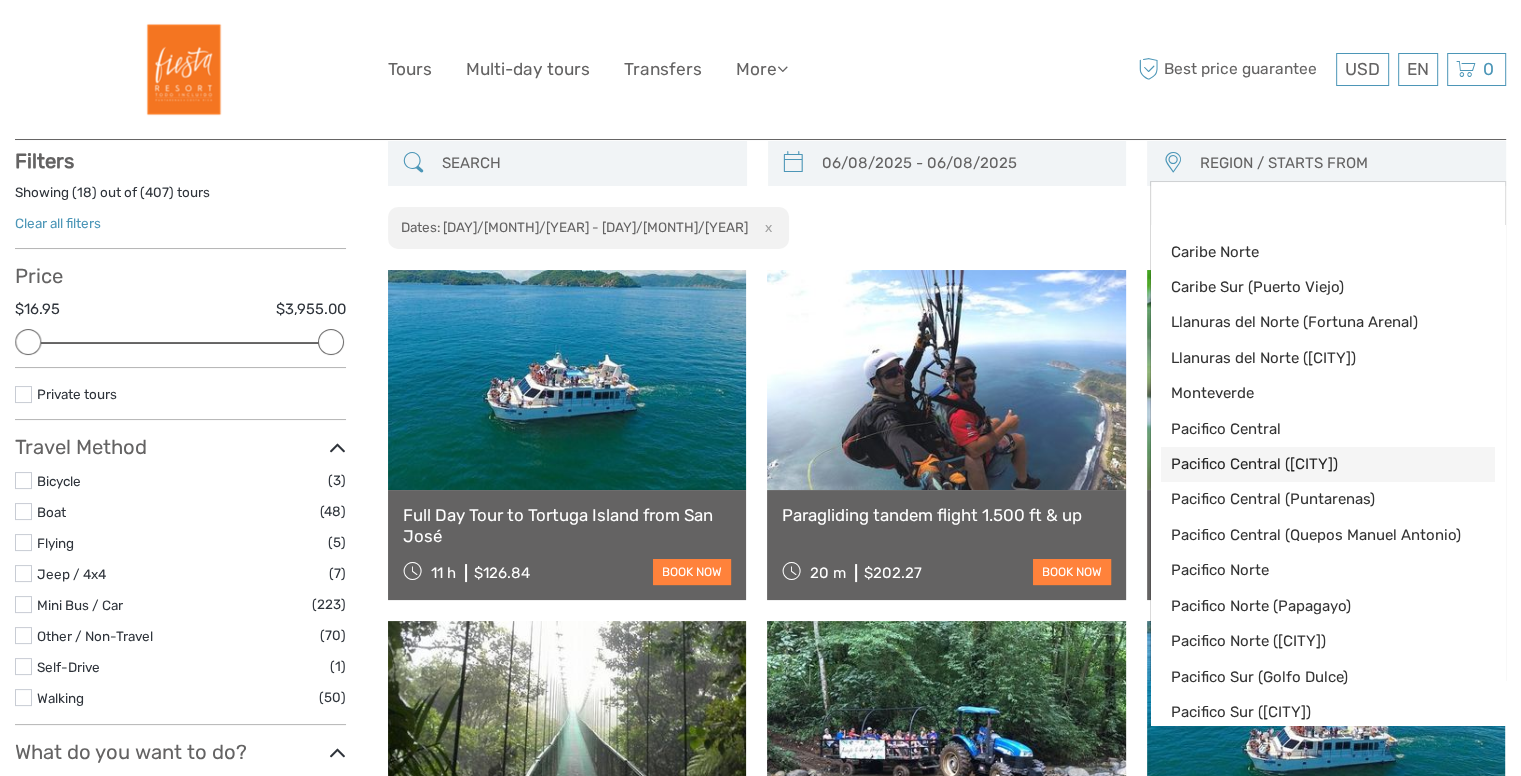 click on "Pacifico Central ([CITY])" at bounding box center (1311, 464) 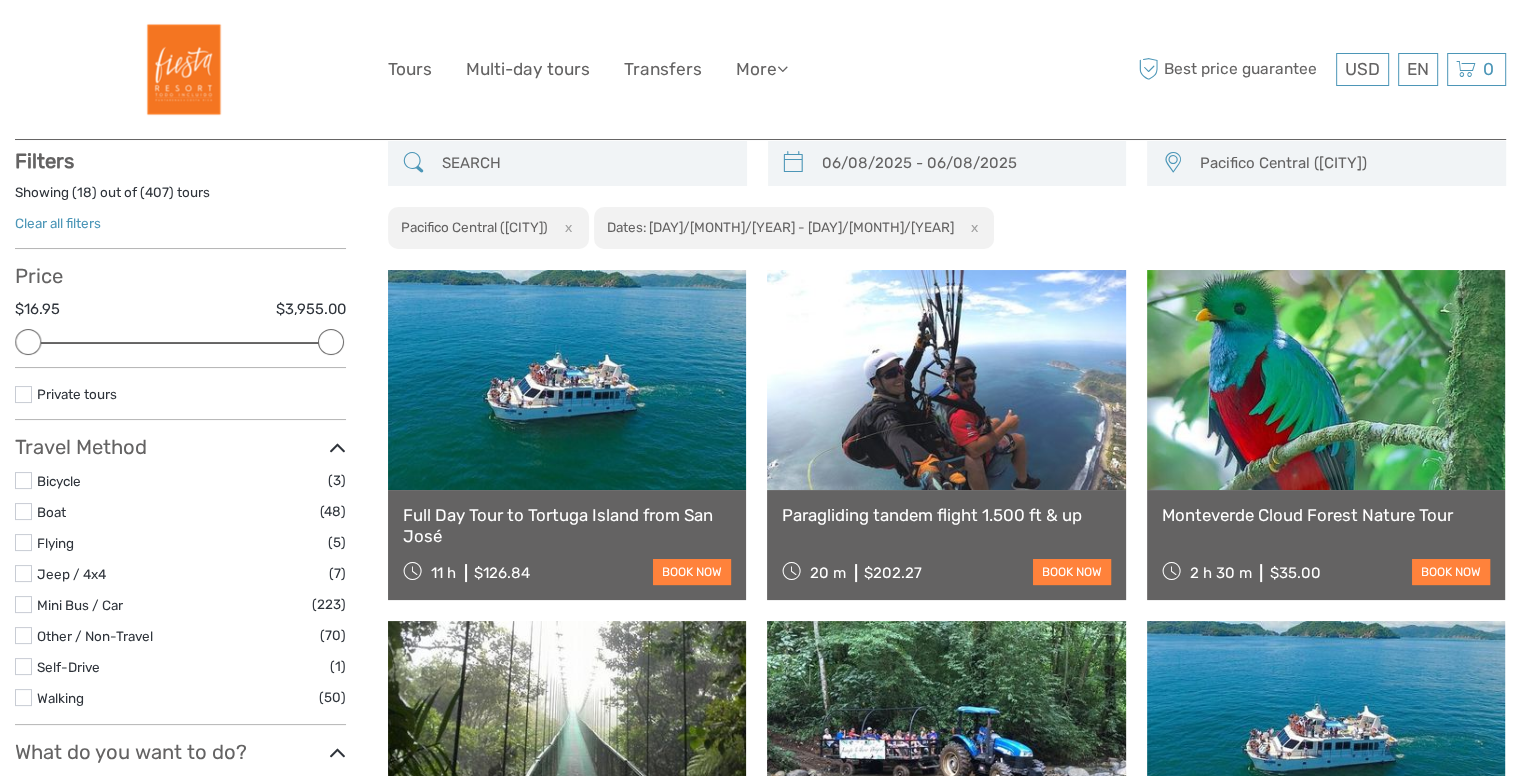 scroll, scrollTop: 103, scrollLeft: 0, axis: vertical 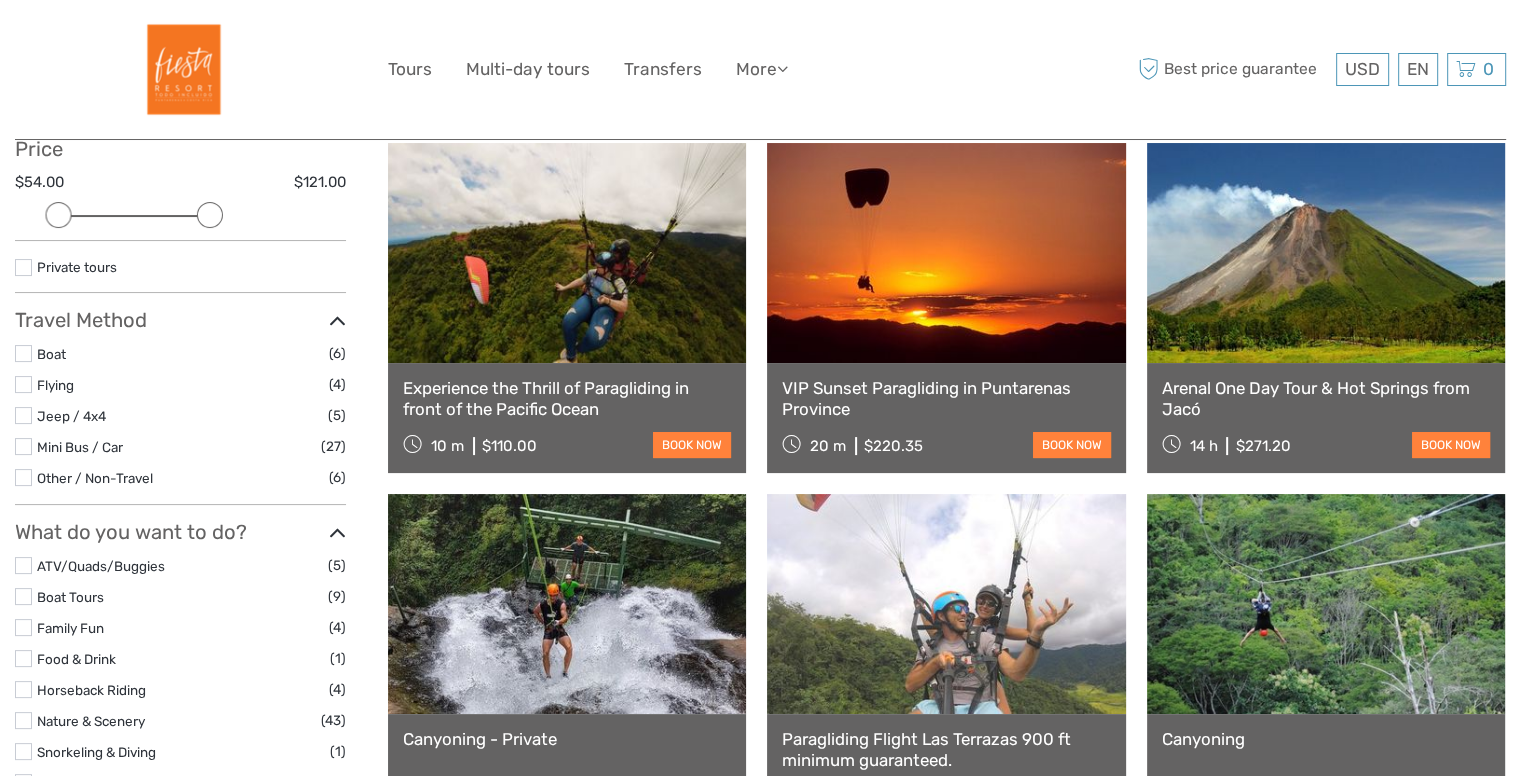 drag, startPoint x: 320, startPoint y: 208, endPoint x: 196, endPoint y: 207, distance: 124.004036 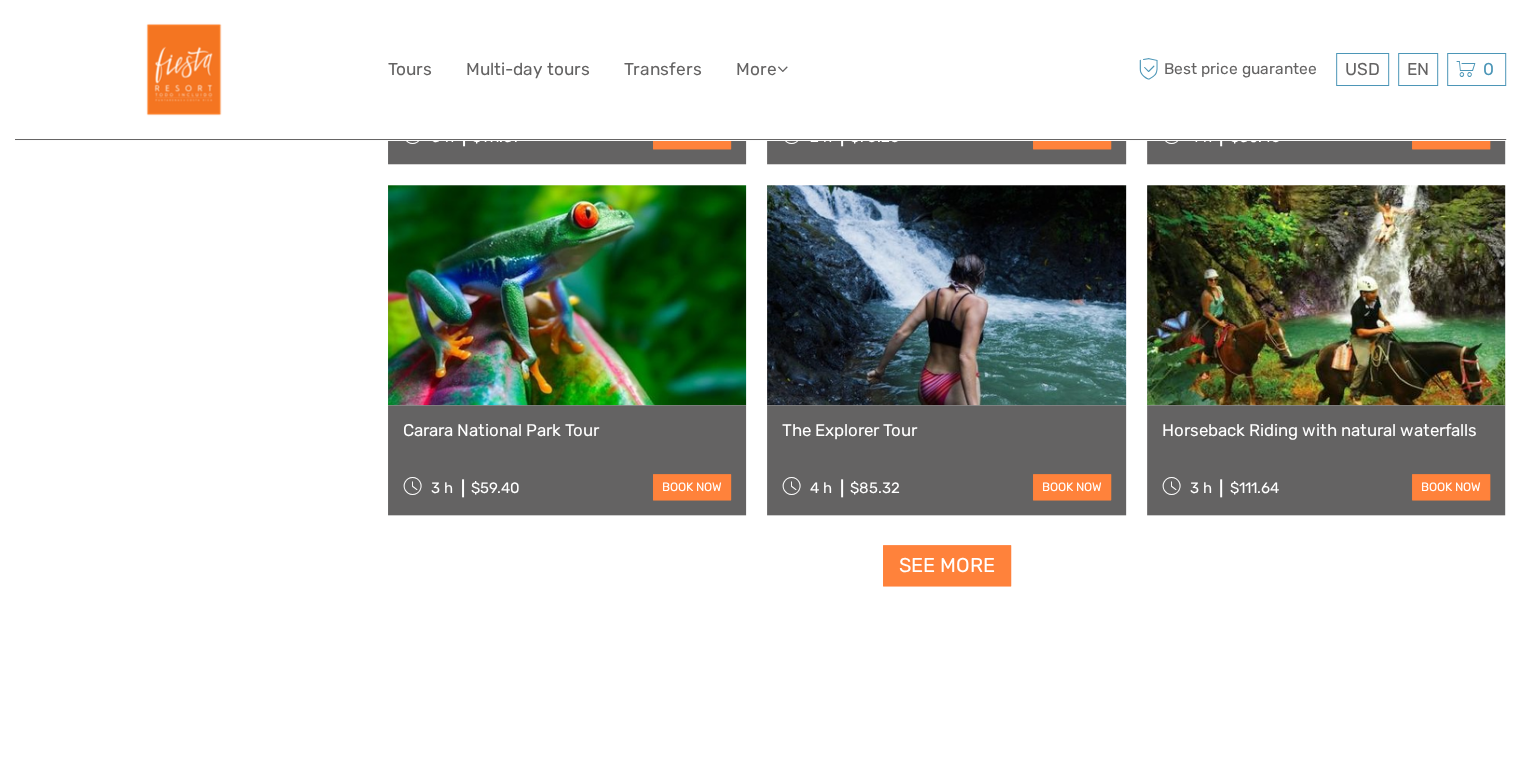 scroll, scrollTop: 1956, scrollLeft: 0, axis: vertical 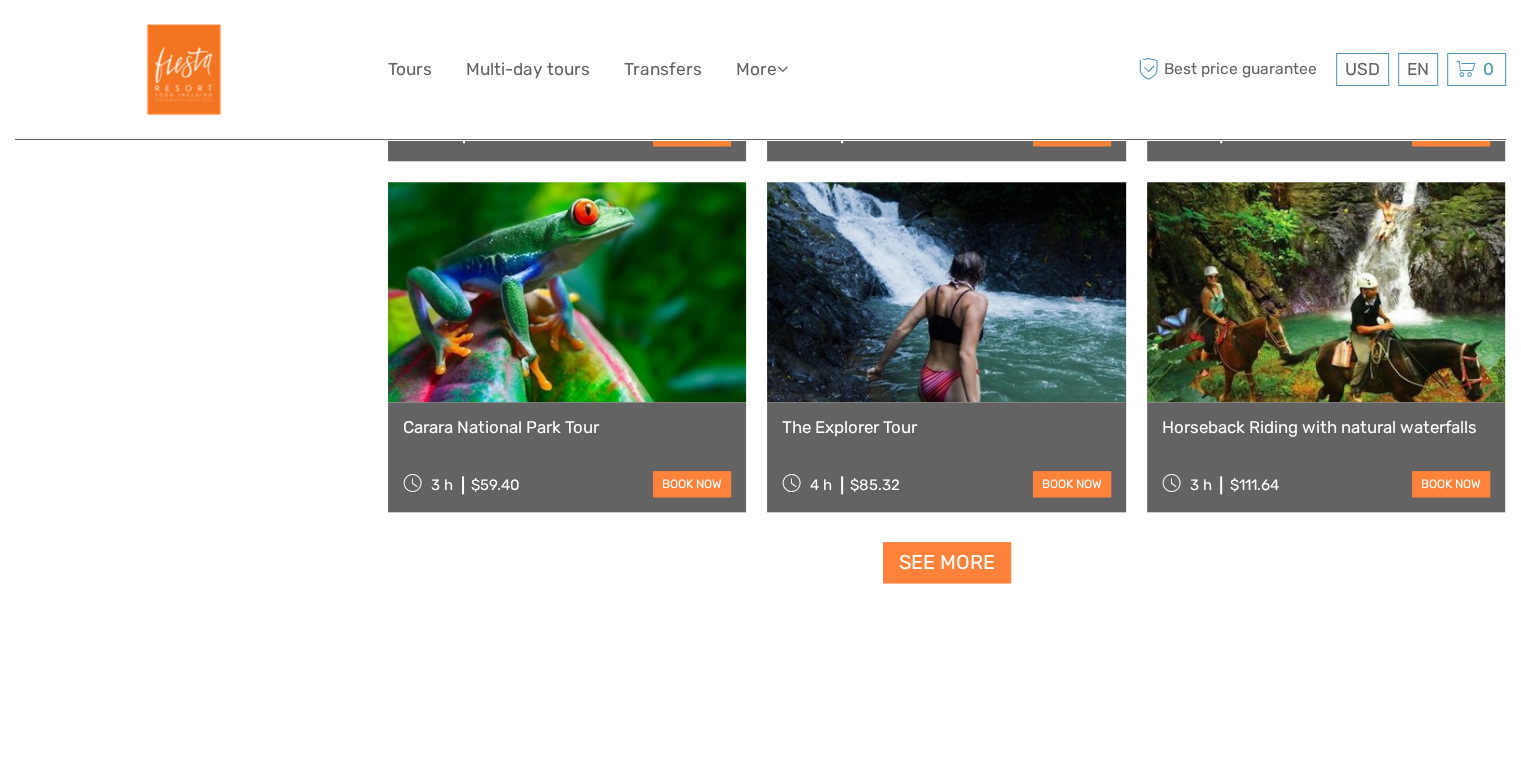 click on "06/08/2025 - 06/08/2025
Pacifico Central (Jaco)
Caribe Norte
Caribe Sur (Puerto Viejo)
Llanuras del Norte (Fortuna Arenal)
Llanuras del Norte (Rio Celeste)
Monteverde
Pacifico Central
Pacifico Central (Jaco)
Pacifico Central (Puntarenas)
Pacifico Central (Quepos Manuel Antonio)
Pacifico Norte
Pacifico Norte (Papagayo)
Pacifico Norte (Tamarindo Flamingo)
Pacifico Sur (Golfo Dulce)
Pacifico Sur (Uvita)
Valle Central
Valle Central (Alajuela - Heredia y Cartago)
Valle Central (Ciudad Capital San Jose)
Caribe Norte
Caribe Sur (Puerto Viejo)
Llanuras del Norte (Fortuna Arenal)
Llanuras del Norte (Rio Celeste)
Monteverde
x" at bounding box center (947, -545) 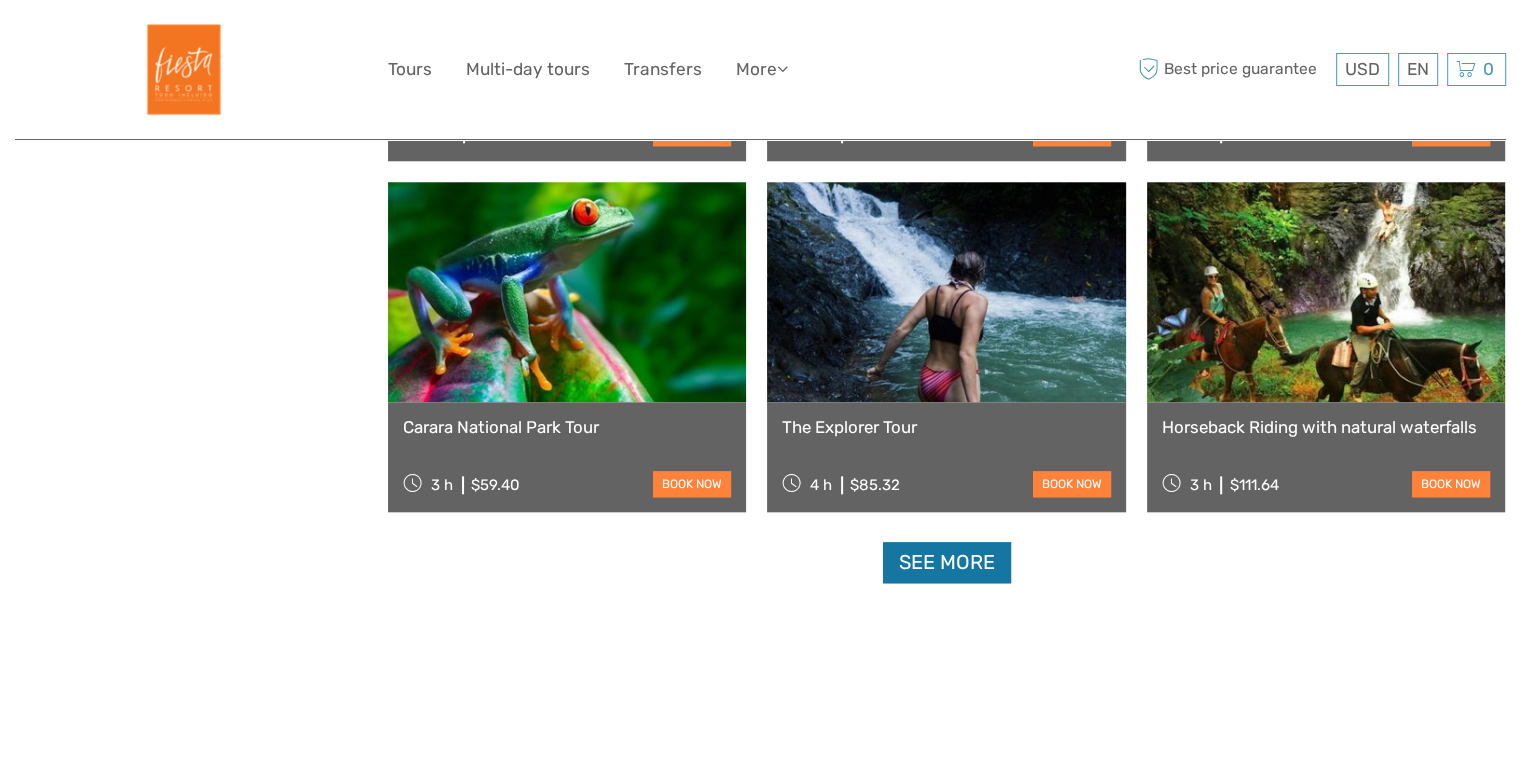 click on "See more" at bounding box center (947, 562) 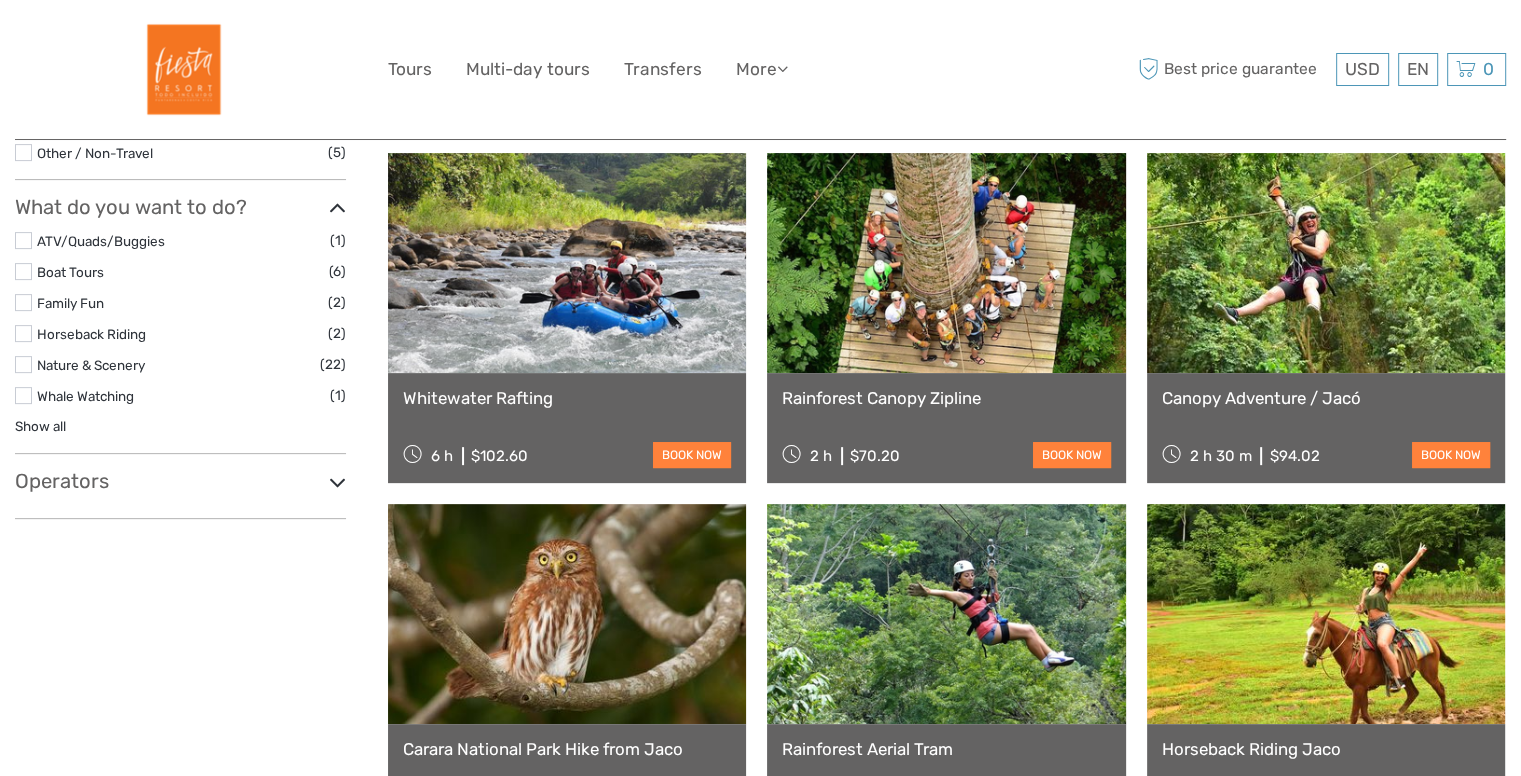 scroll, scrollTop: 0, scrollLeft: 0, axis: both 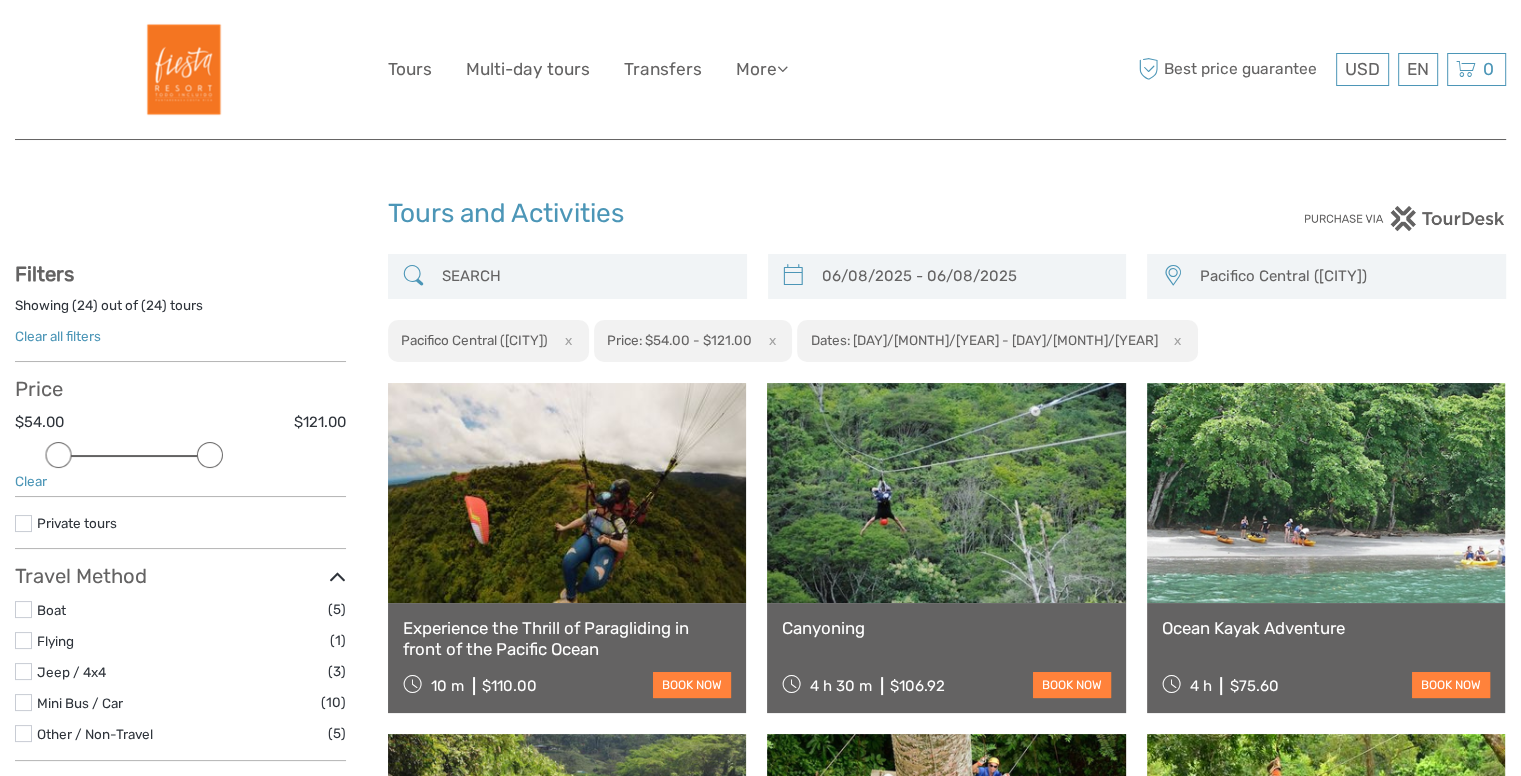 click on "Pacifico Central (Jaco)
Caribe Norte
Caribe Sur (Puerto Viejo)
Llanuras del Norte (Fortuna Arenal)
Llanuras del Norte (Rio Celeste)
Monteverde
Pacifico Central
Pacifico Central (Jaco)
Pacifico Central (Puntarenas)
Pacifico Central (Quepos Manuel Antonio)
Pacifico Norte
Pacifico Norte (Papagayo)
Pacifico Norte (Tamarindo Flamingo)
Pacifico Sur (Golfo Dulce)
Pacifico Sur (Uvita)
Valle Central
Valle Central (Alajuela - Heredia y Cartago)
Valle Central (Ciudad Capital San Jose)
Caribe Norte
Caribe Sur (Puerto Viejo)
Llanuras del Norte (Fortuna Arenal)
Llanuras del Norte (Rio Celeste)
Monteverde
Pacifico Central
Pacifico Central (Jaco)" at bounding box center [1326, 276] 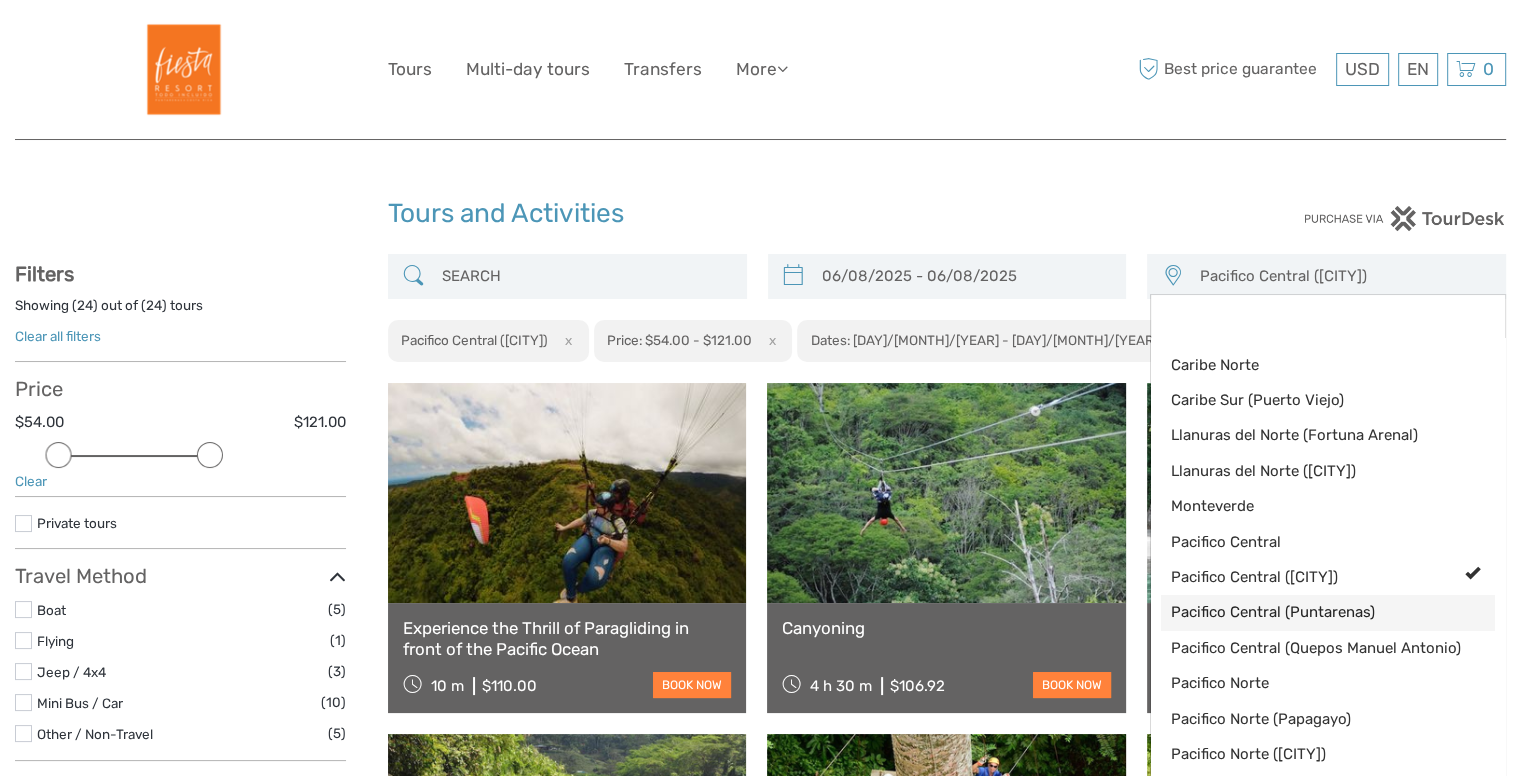 click on "Pacifico Central (Puntarenas)" at bounding box center [1311, 612] 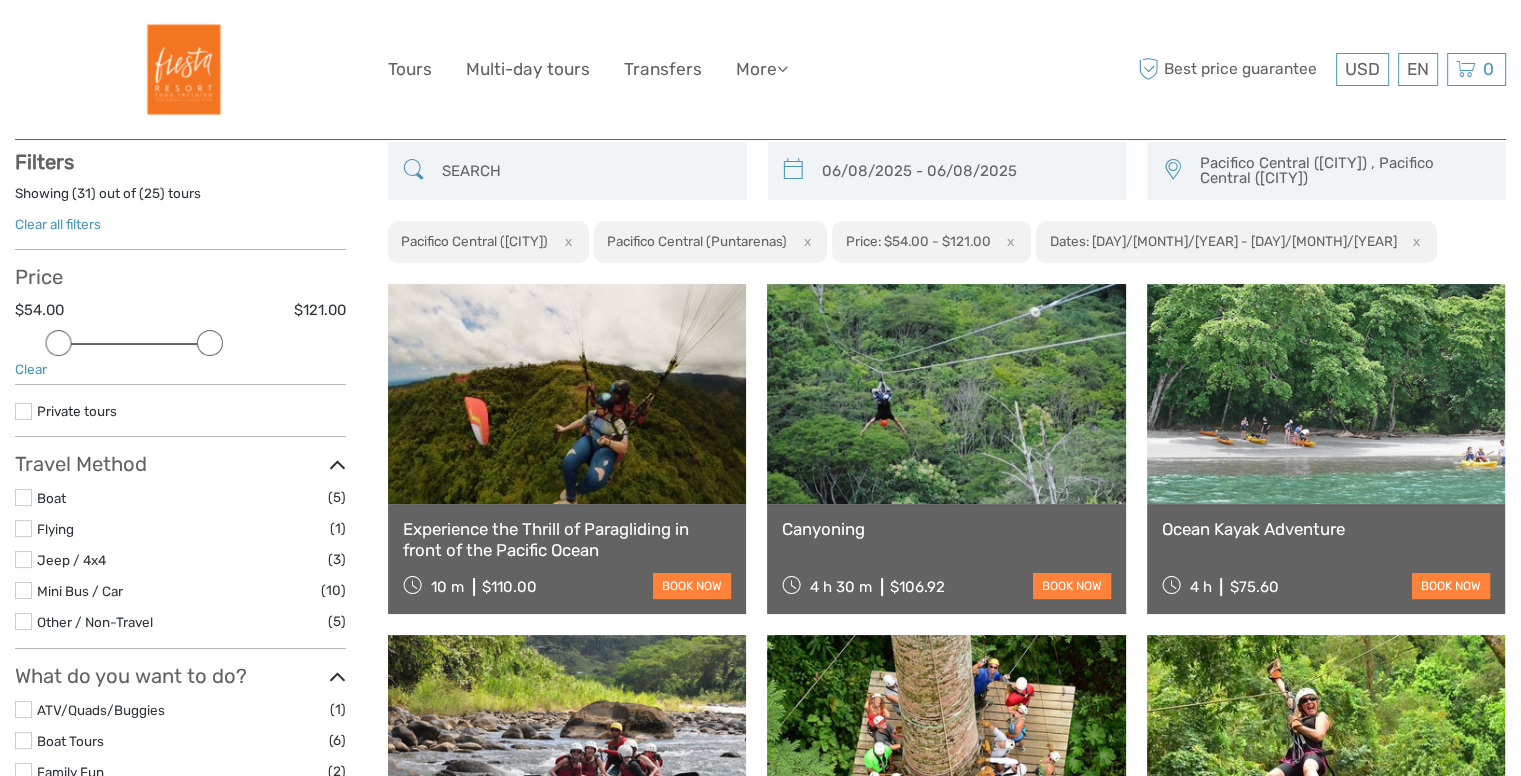 scroll, scrollTop: 113, scrollLeft: 0, axis: vertical 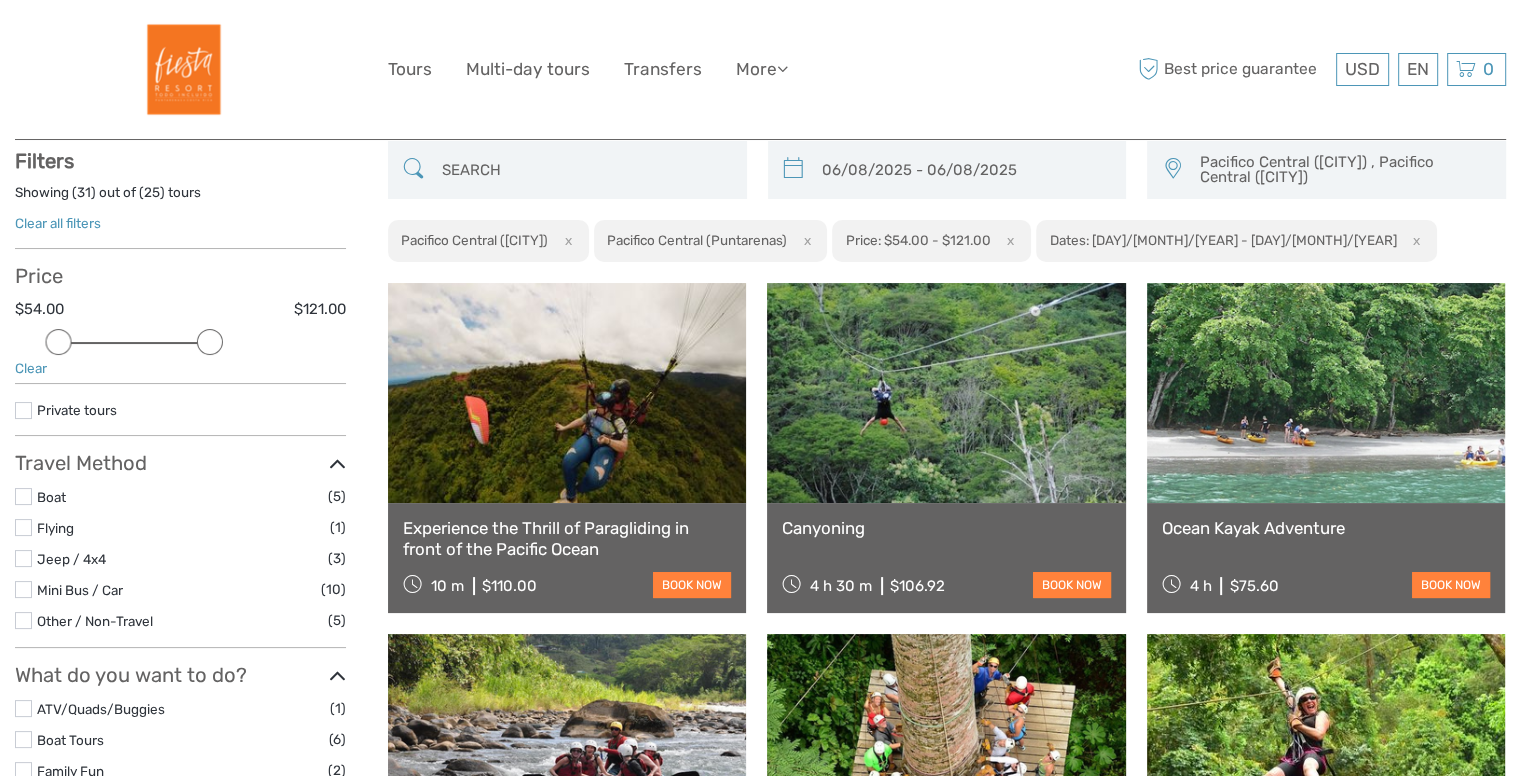 click on "Pacifico Central (Jaco)
,
Pacifico Central (Puntarenas)" at bounding box center (1343, 170) 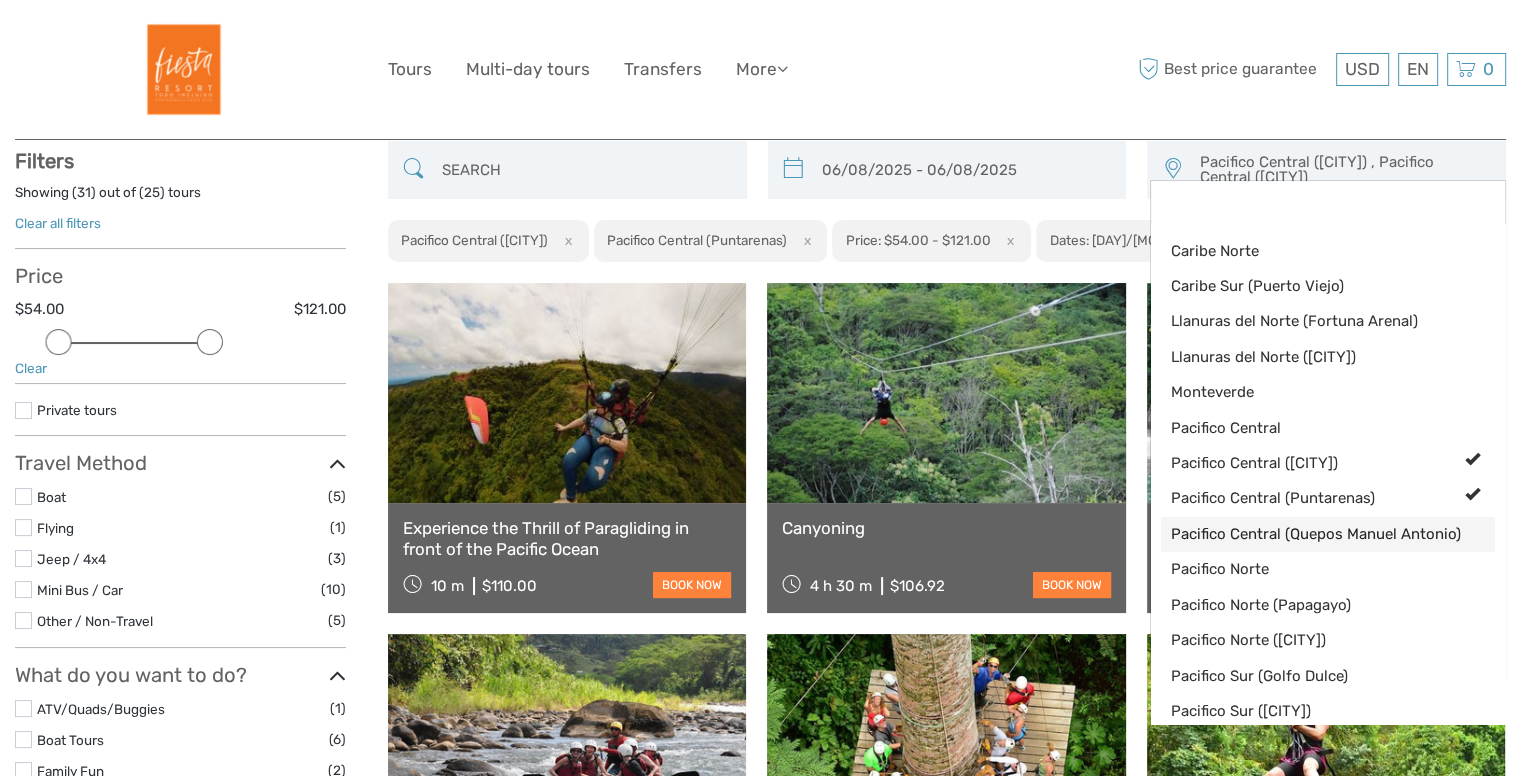 click on "Pacifico Central (Quepos Manuel Antonio)" at bounding box center (1311, 534) 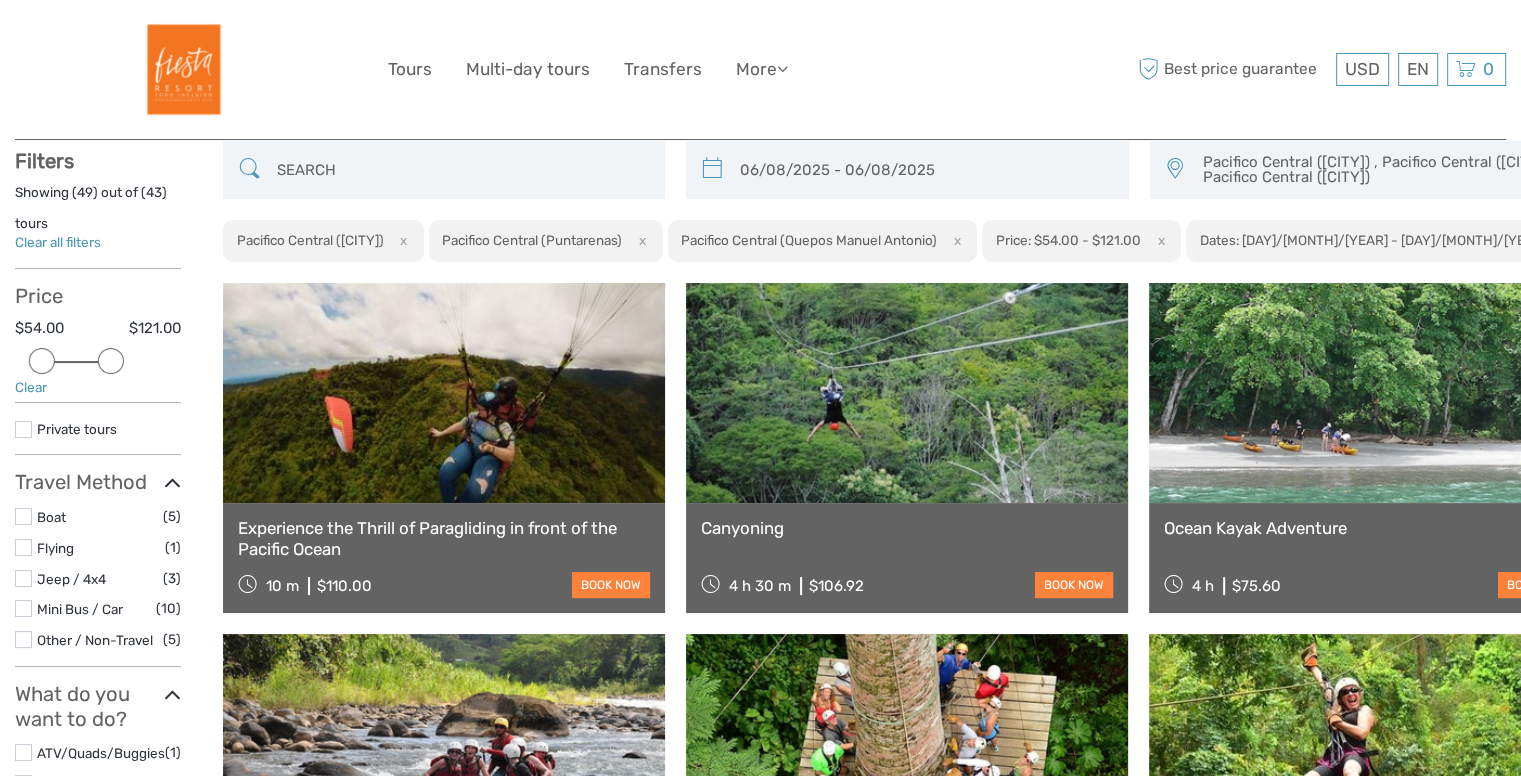 click on "Pacifico Central (Jaco)
,
Pacifico Central (Puntarenas)
,
Pacifico Central (Quepos Manuel Antonio)" at bounding box center [1388, 170] 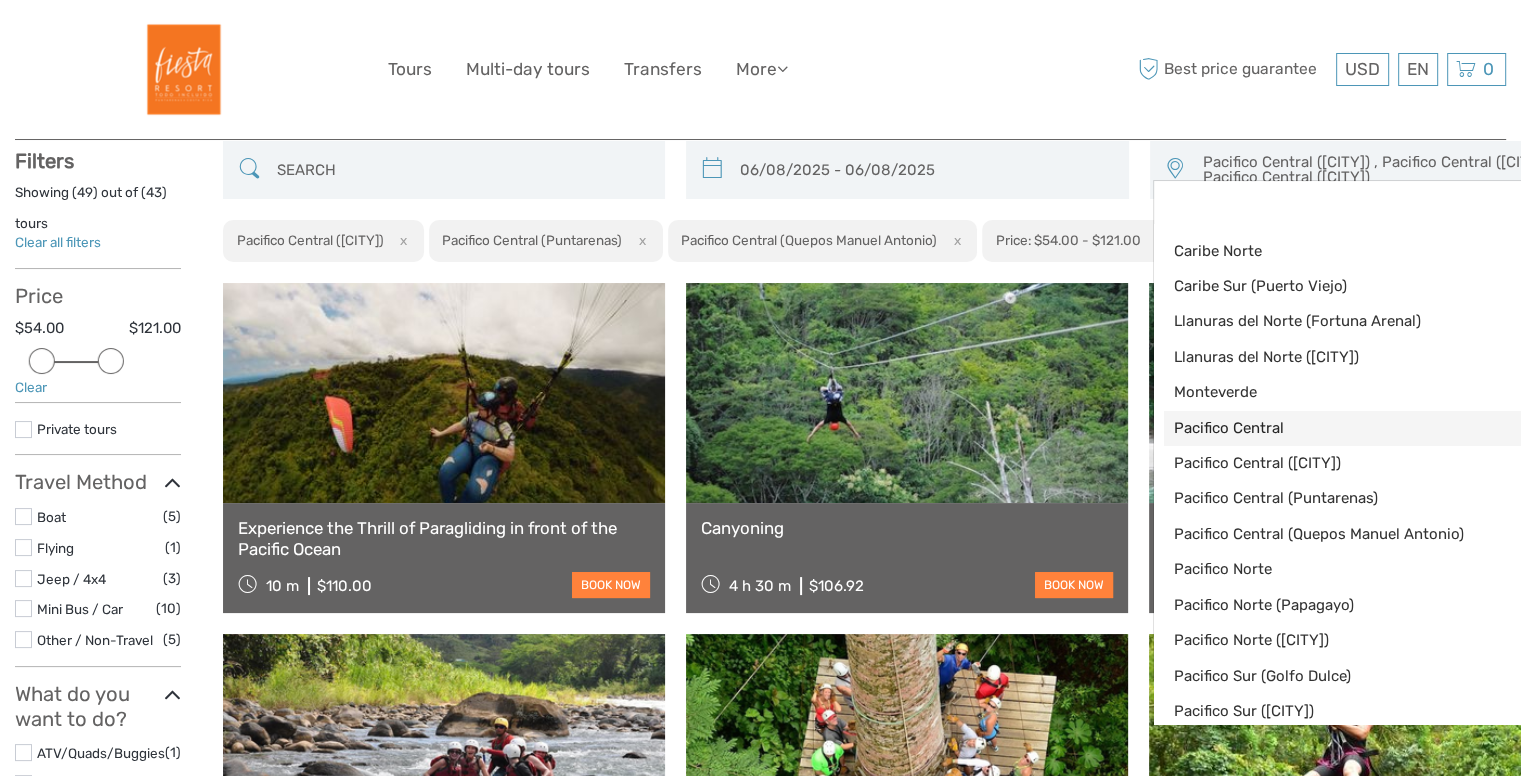 click on "Pacifico Central" at bounding box center [1355, 428] 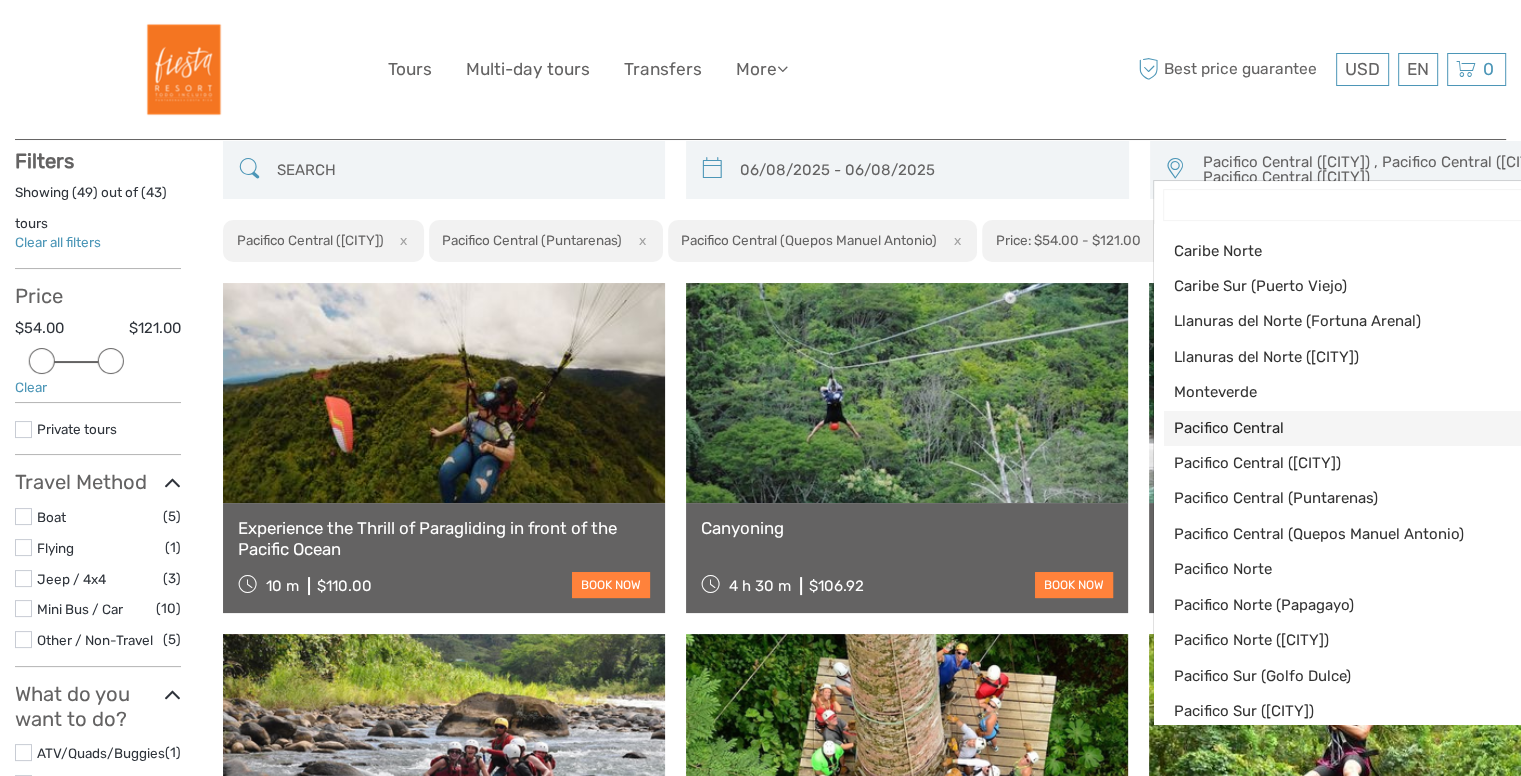 select on "Pacifico Central" 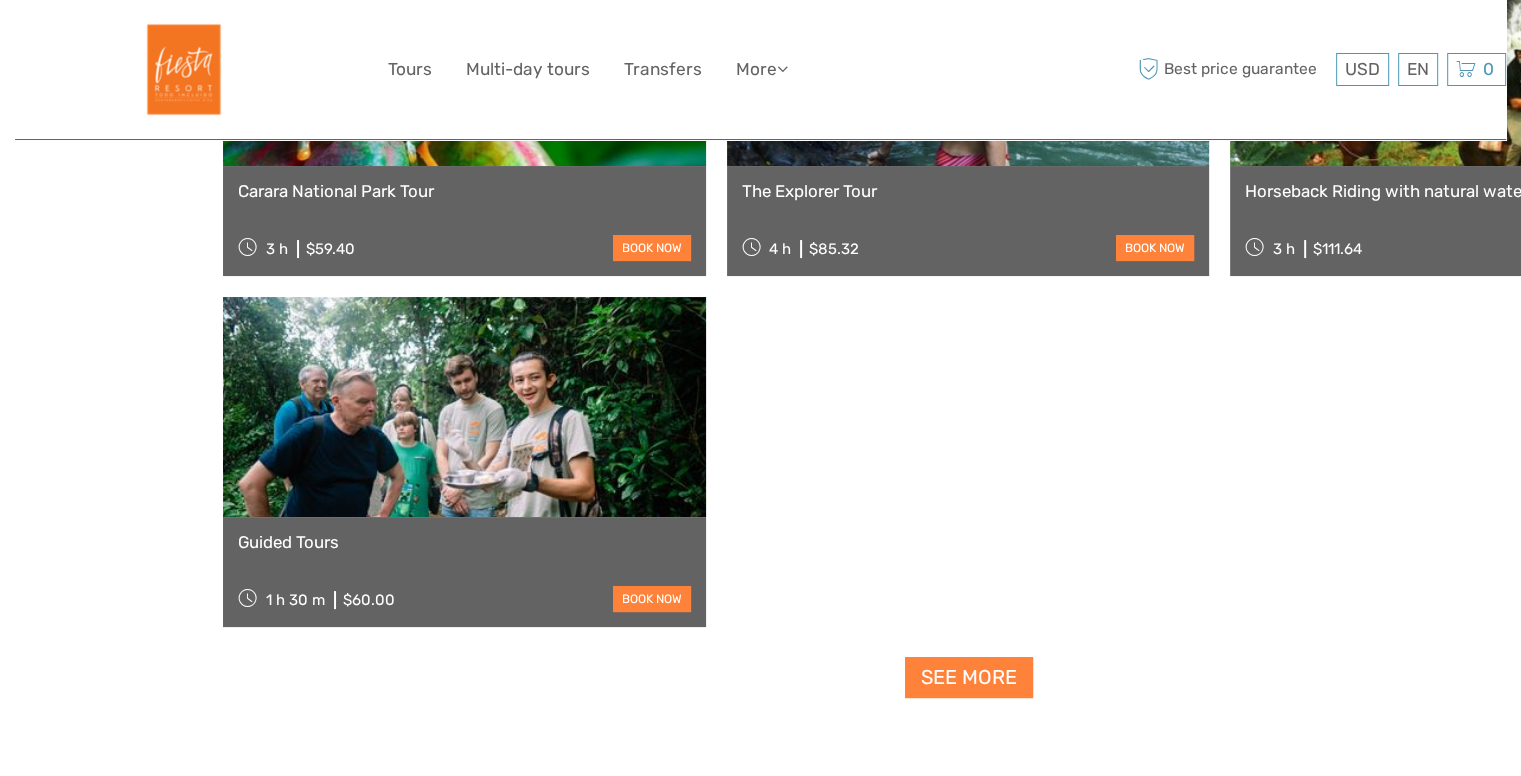 scroll, scrollTop: 7880, scrollLeft: 0, axis: vertical 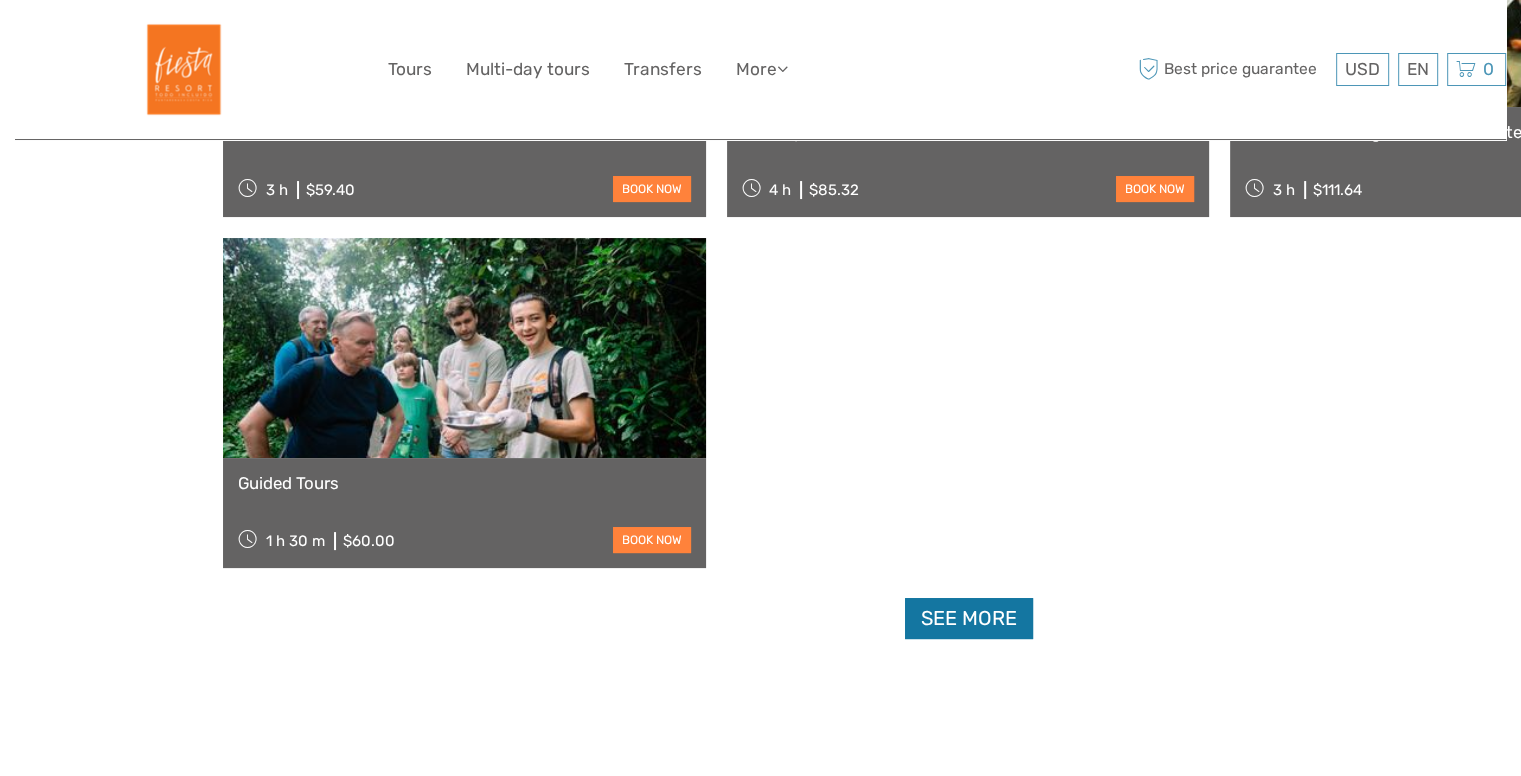 click on "See more" at bounding box center (969, 618) 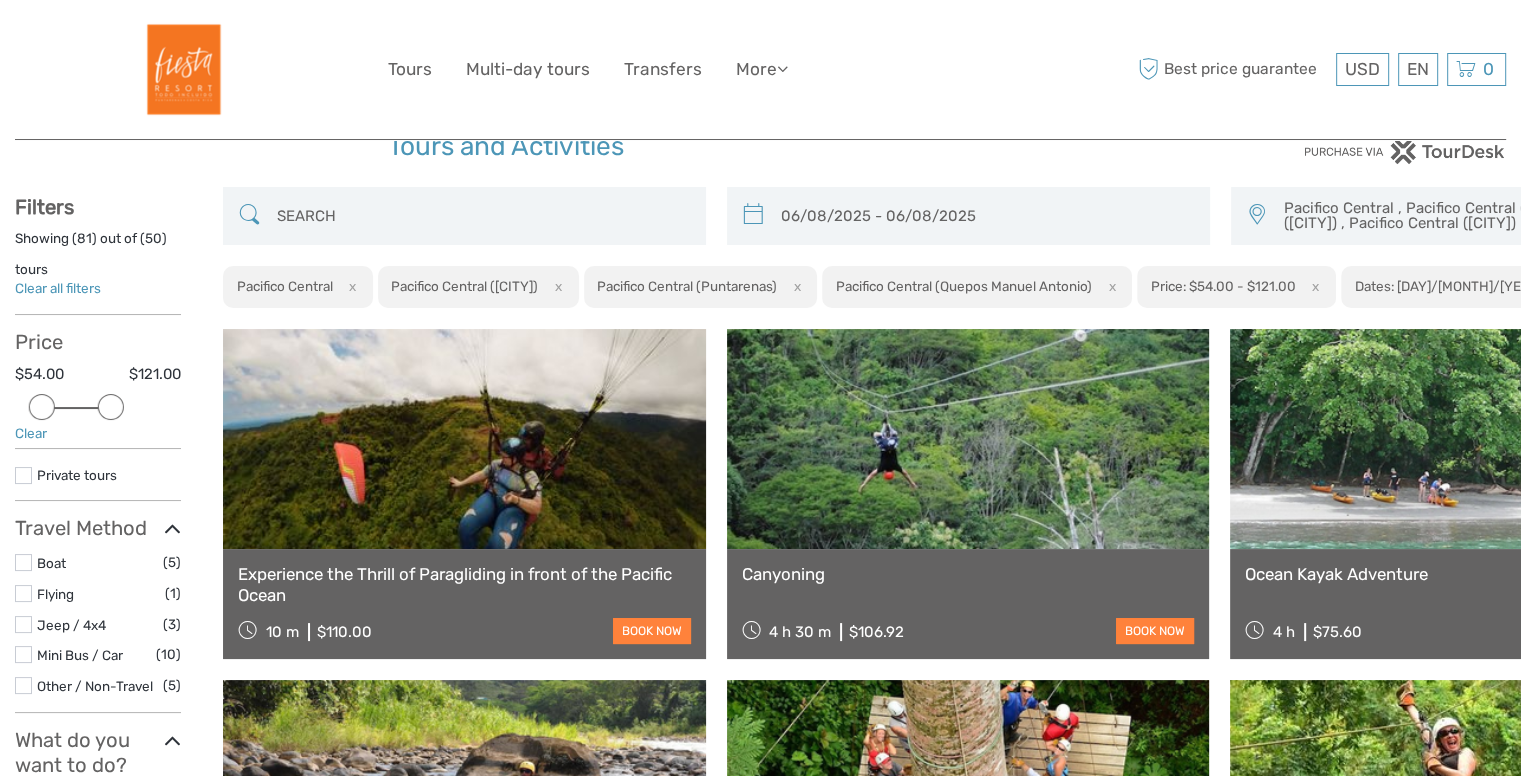 scroll, scrollTop: 0, scrollLeft: 0, axis: both 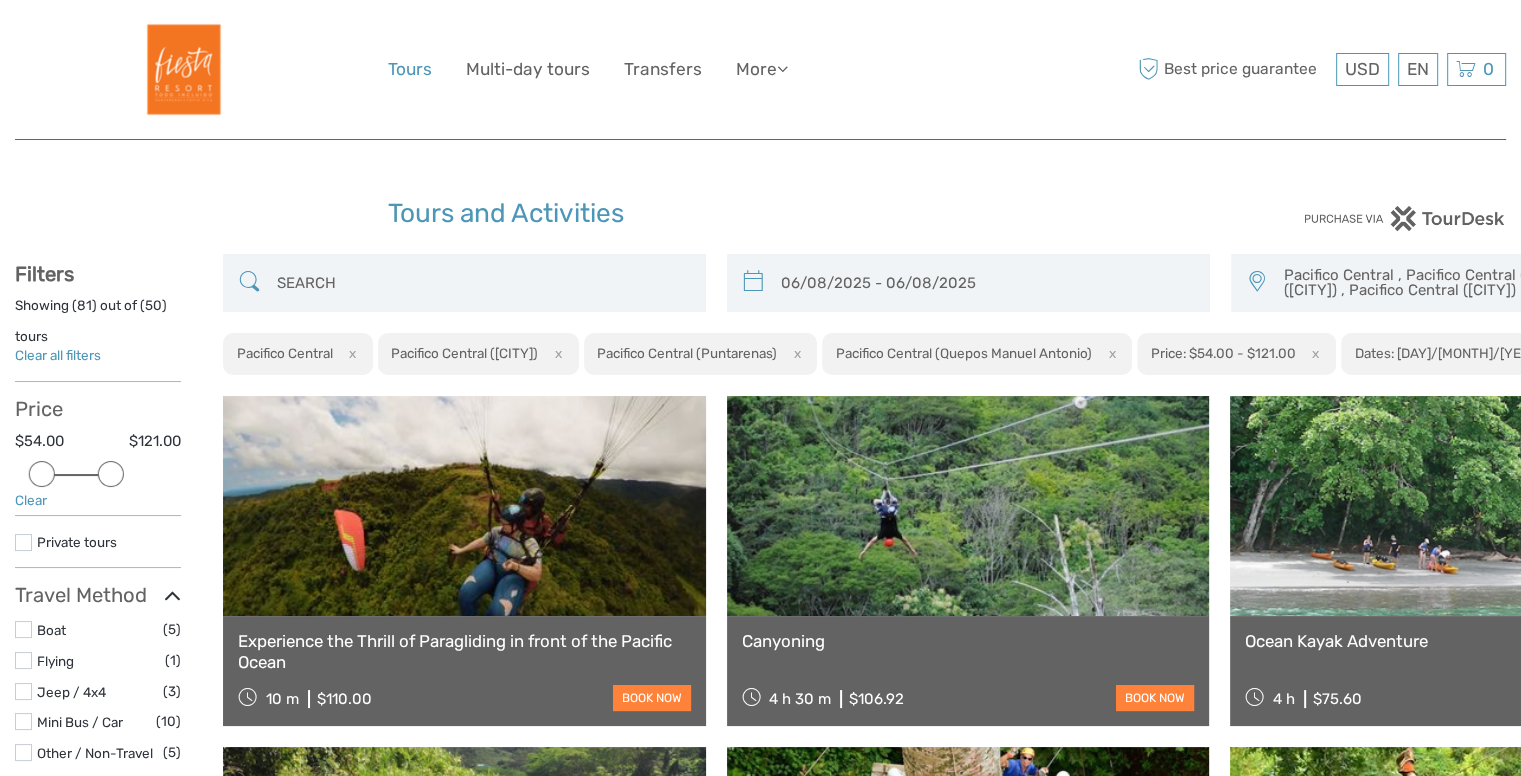 click on "Tours" at bounding box center [410, 69] 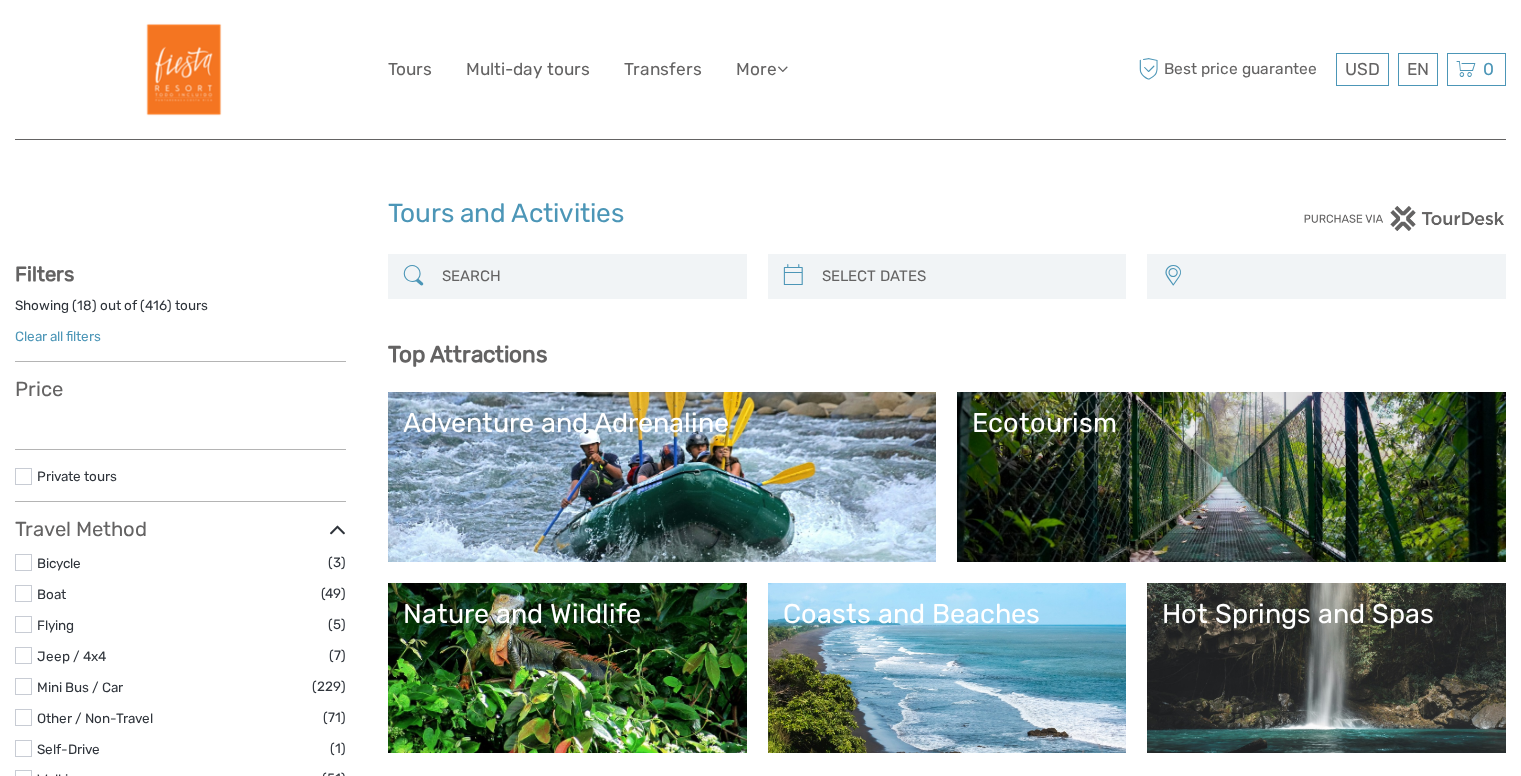 select 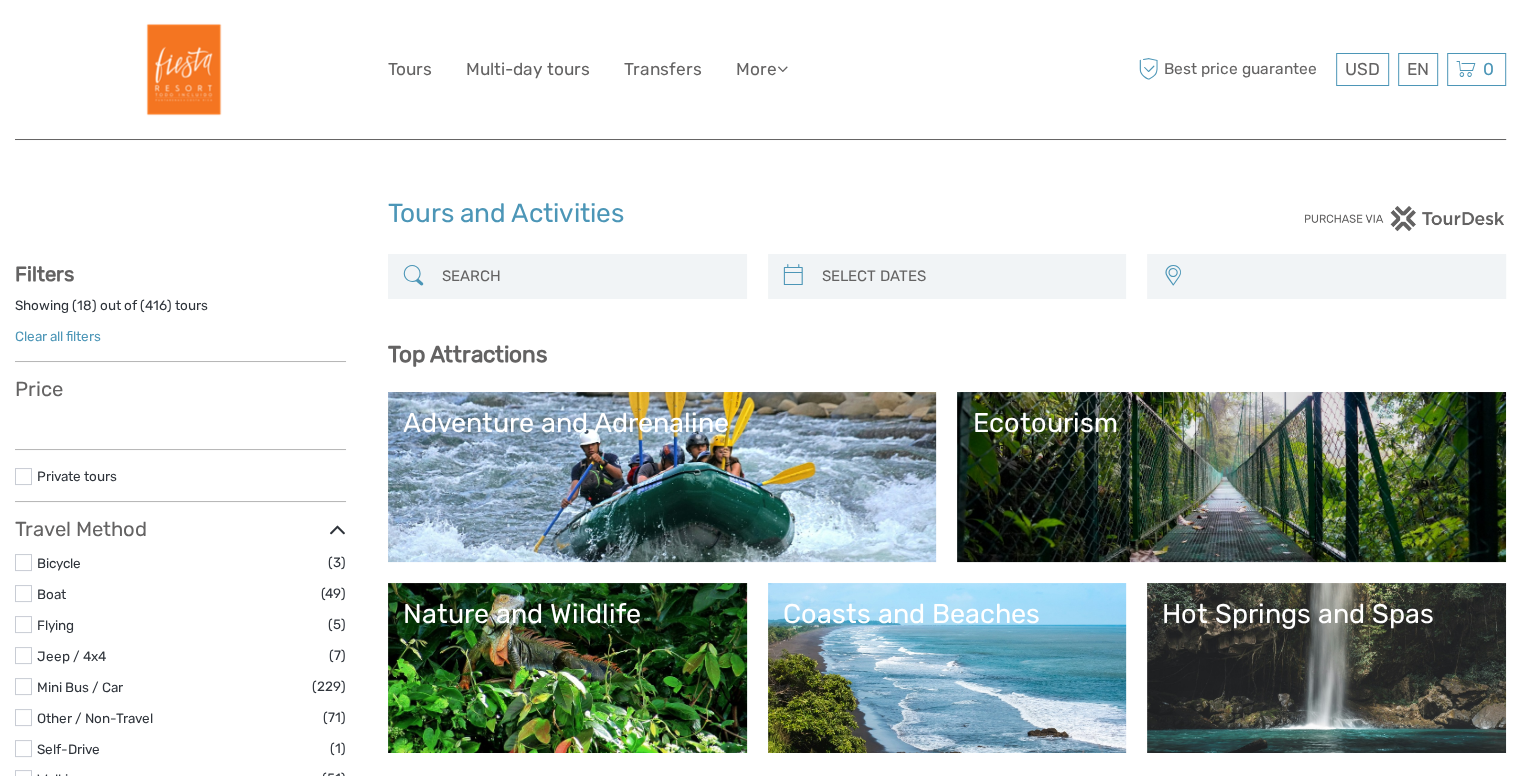 select 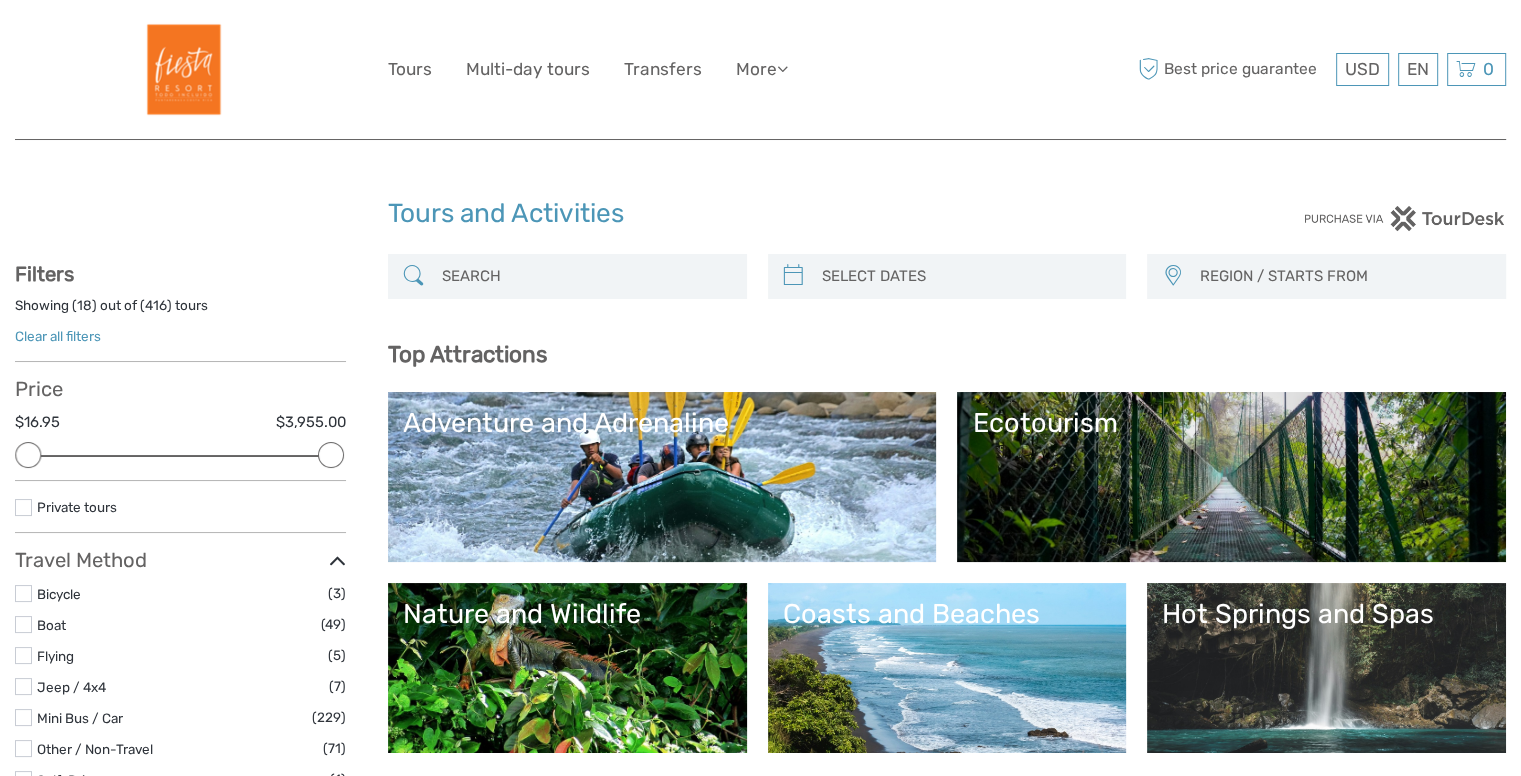 click on "Adventure and Adrenaline" at bounding box center (662, 477) 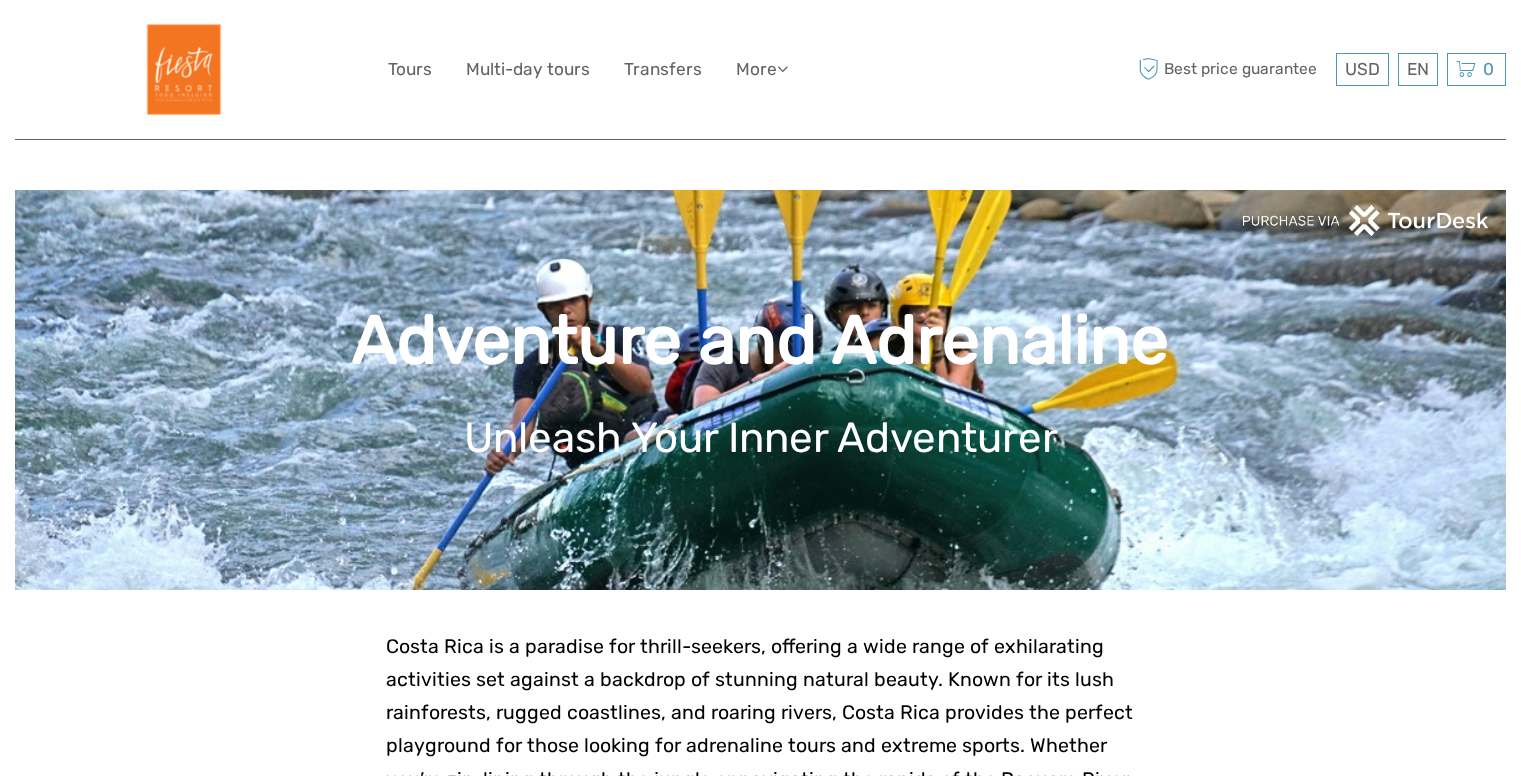scroll, scrollTop: 0, scrollLeft: 0, axis: both 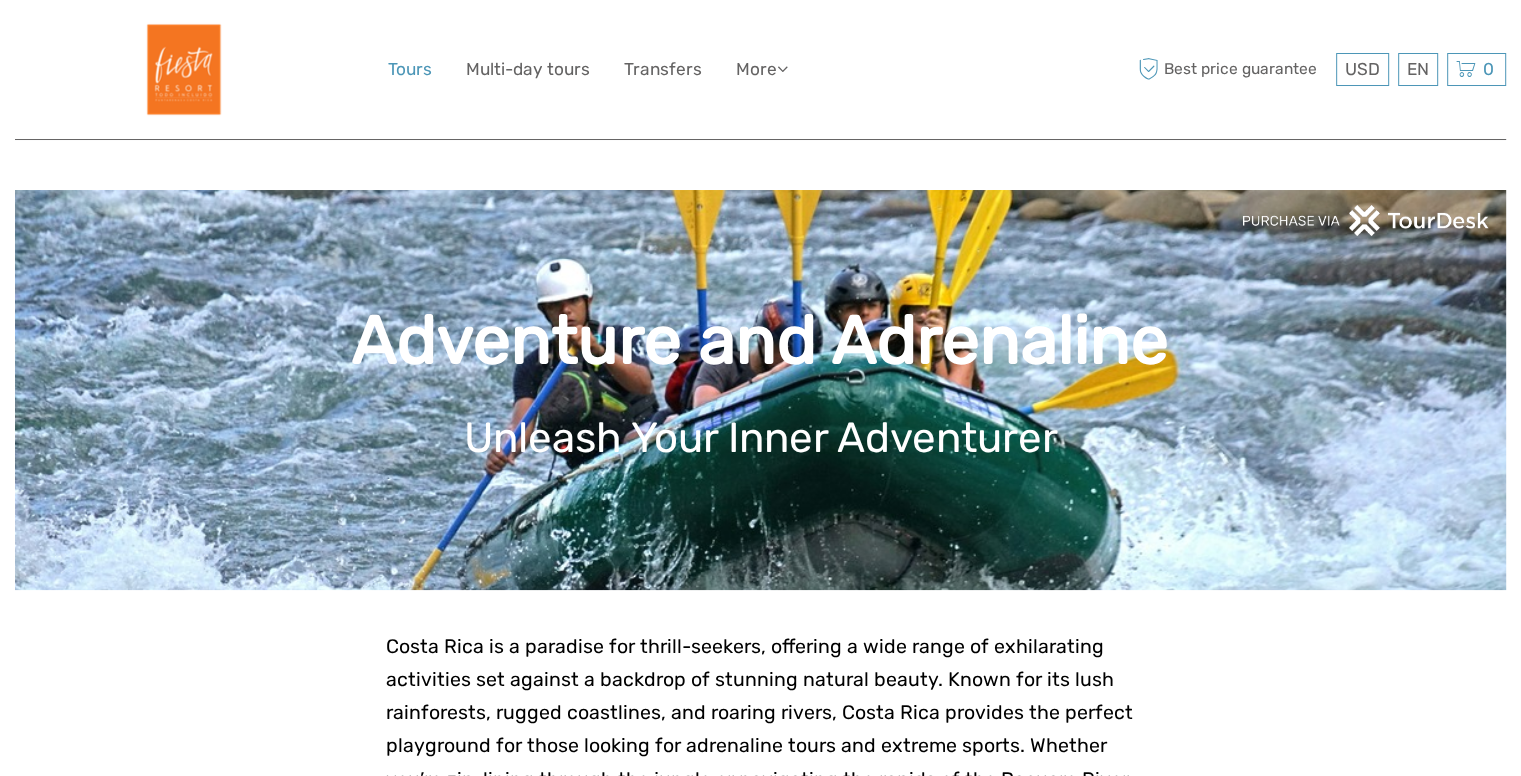 click on "Tours" at bounding box center [410, 69] 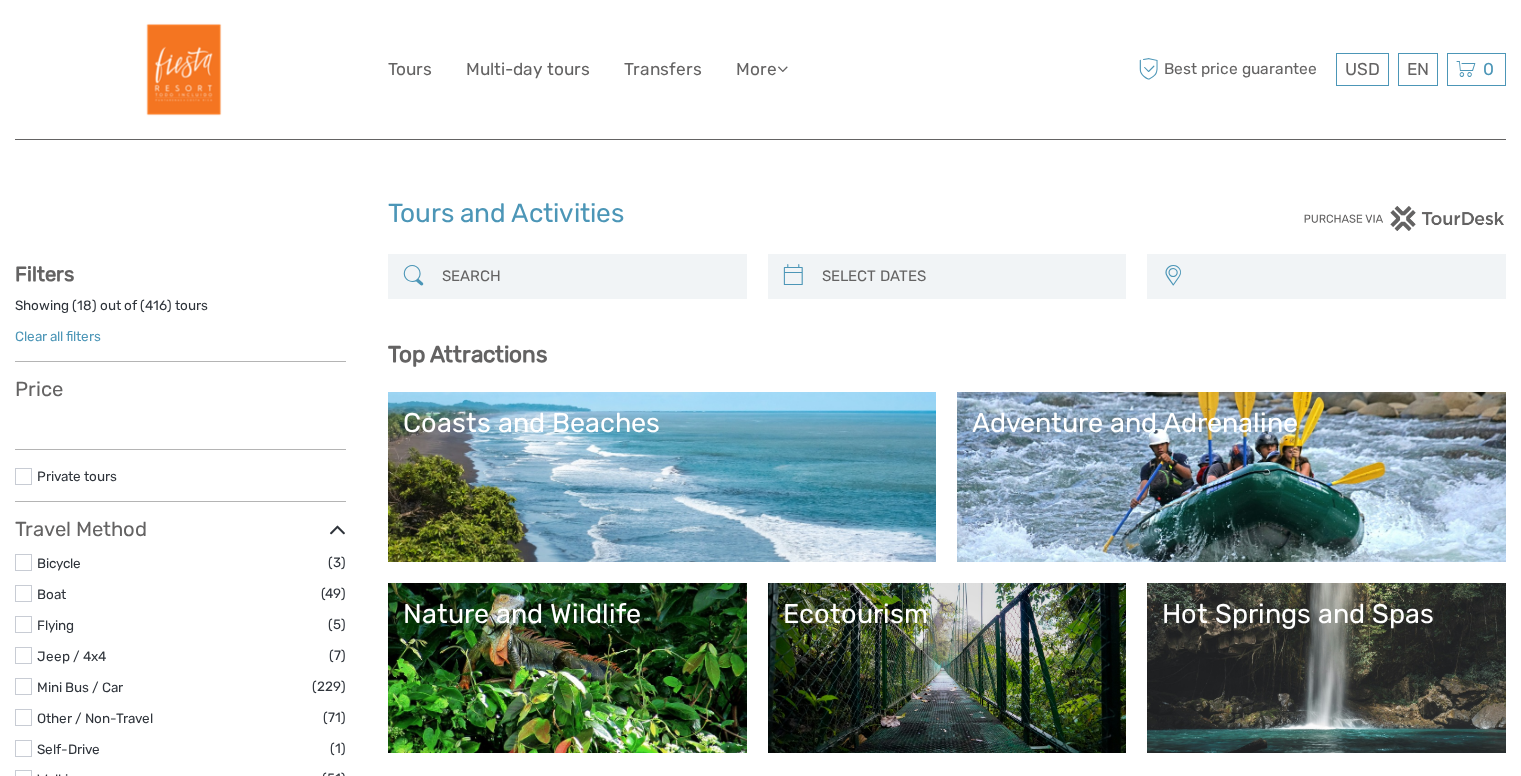 select 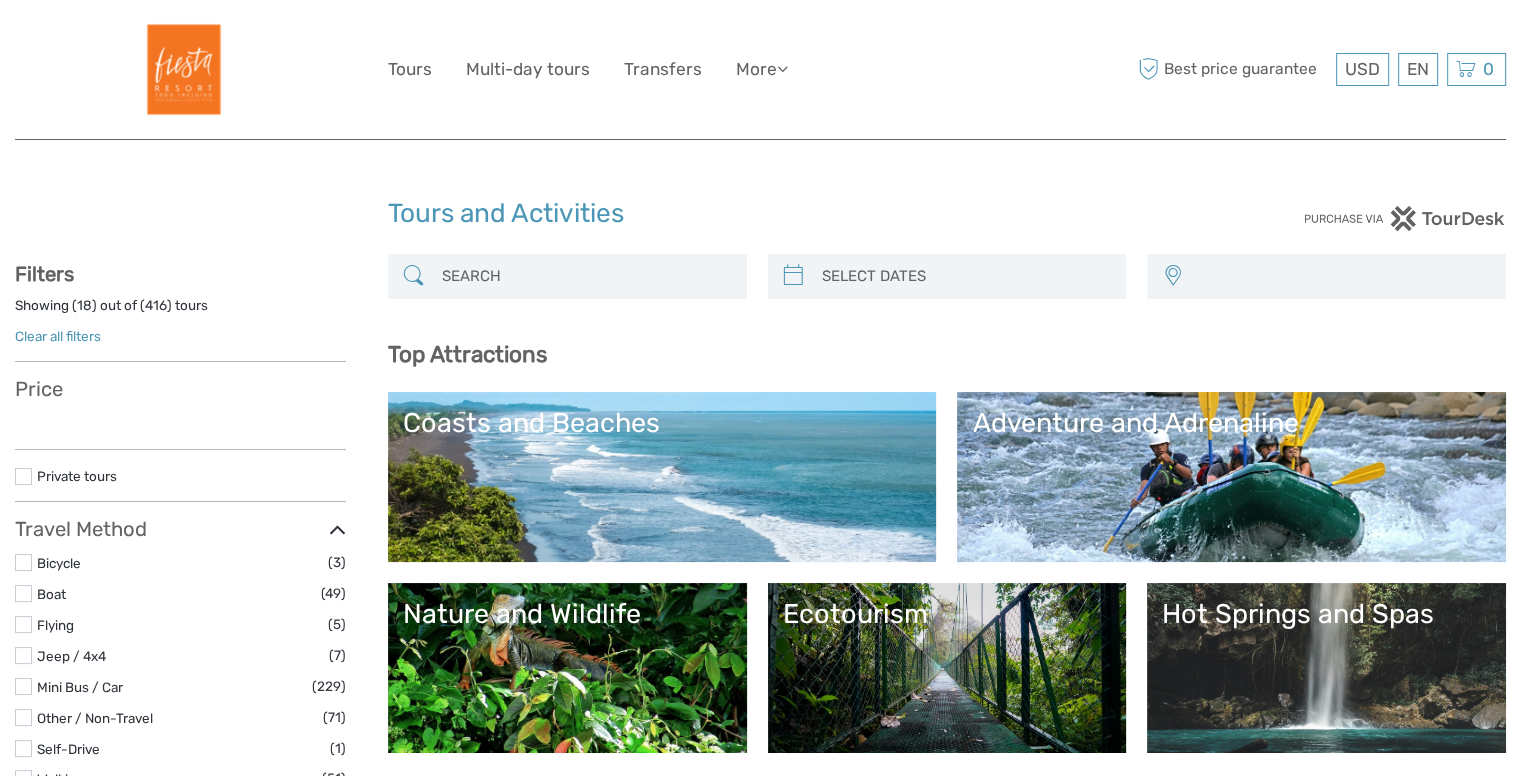 select 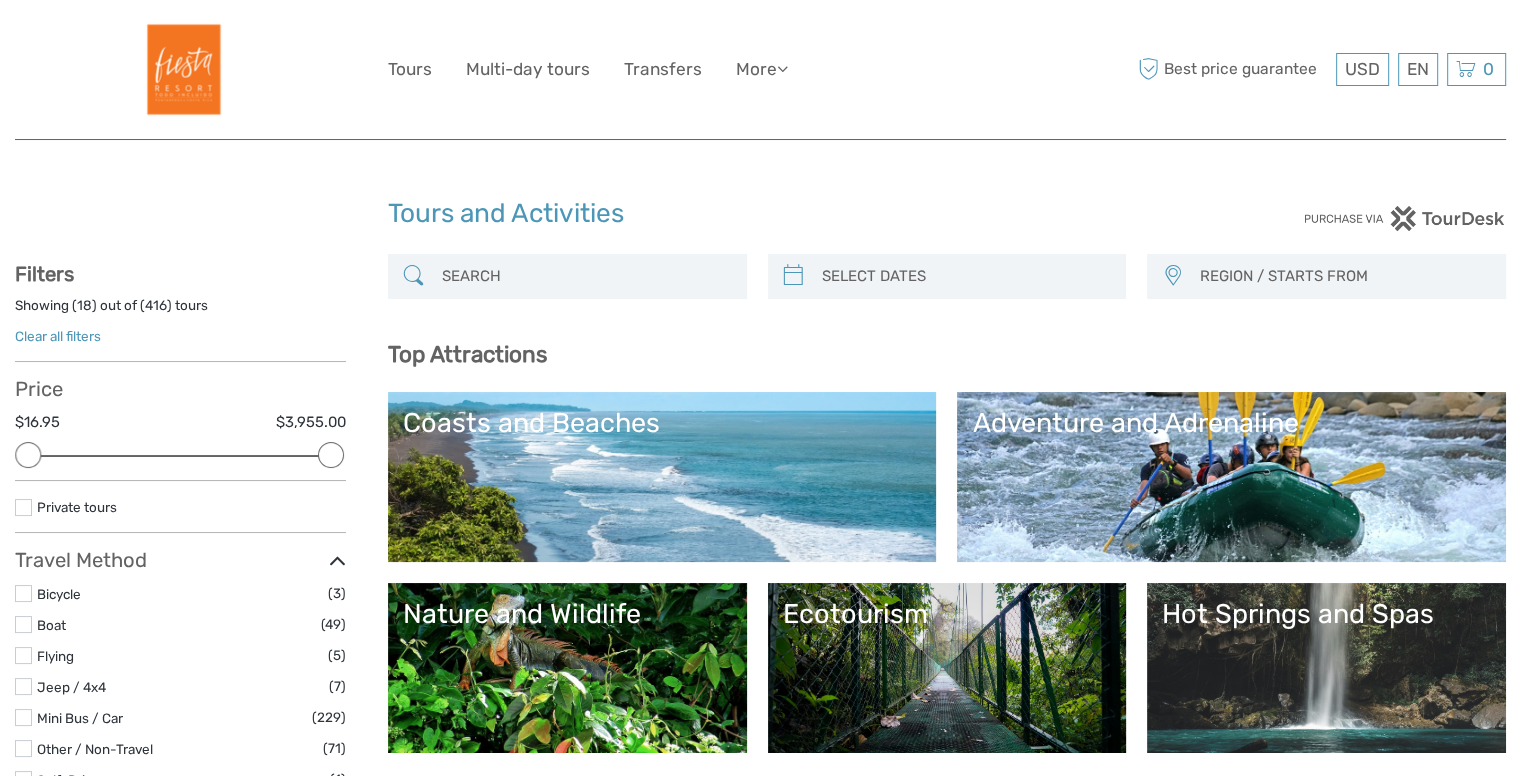 type on "02/08/2025" 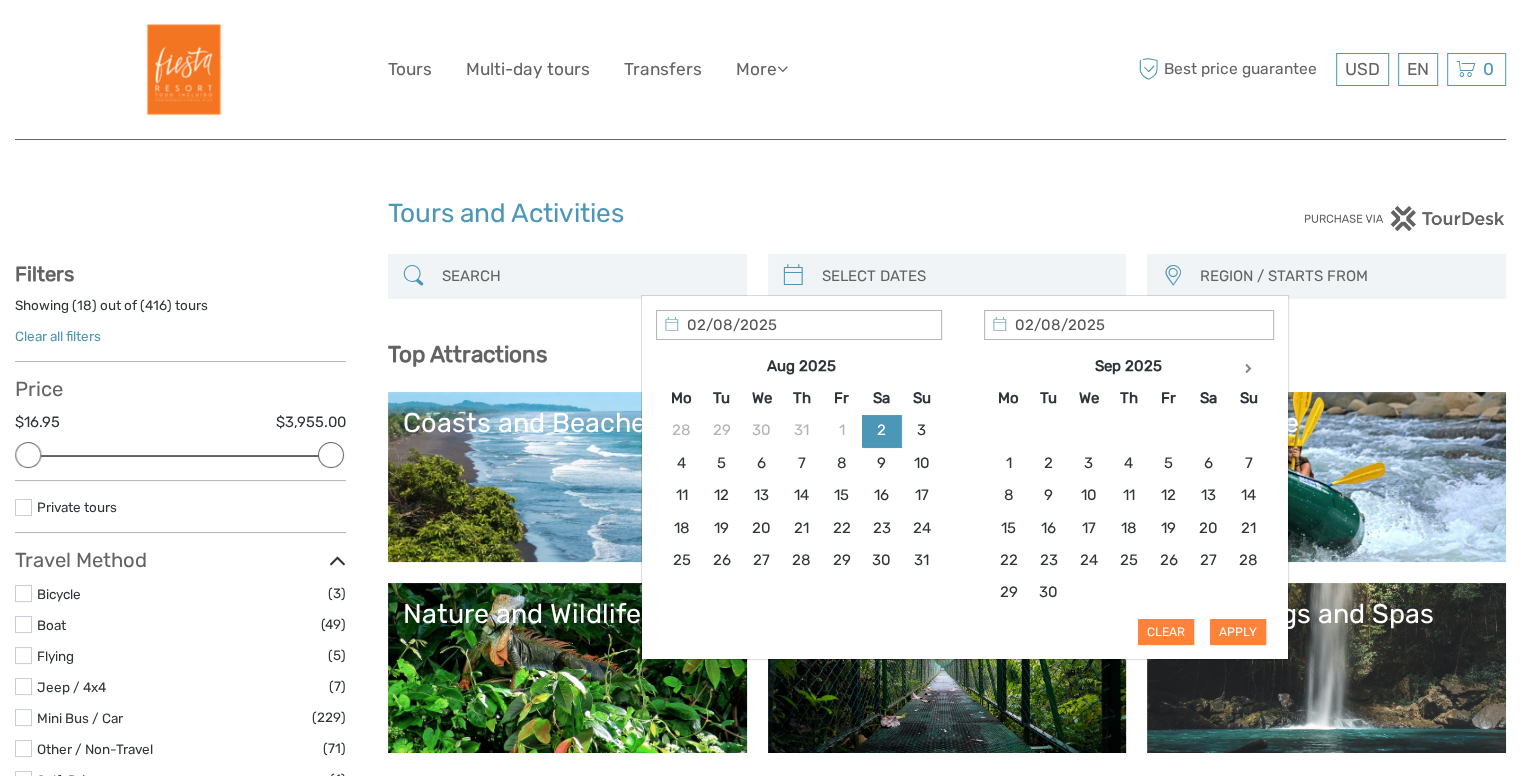 click at bounding box center (965, 276) 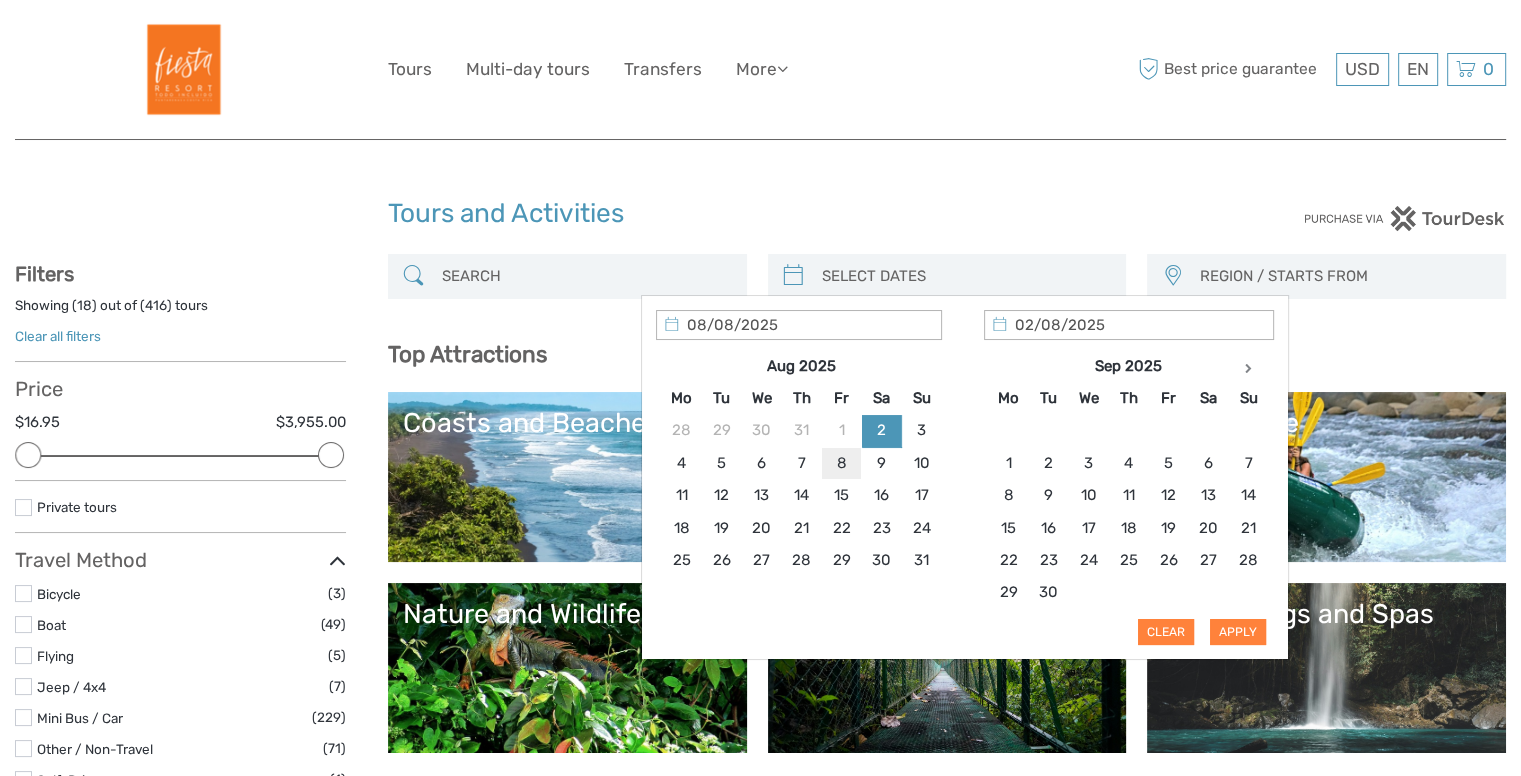 scroll, scrollTop: 0, scrollLeft: 0, axis: both 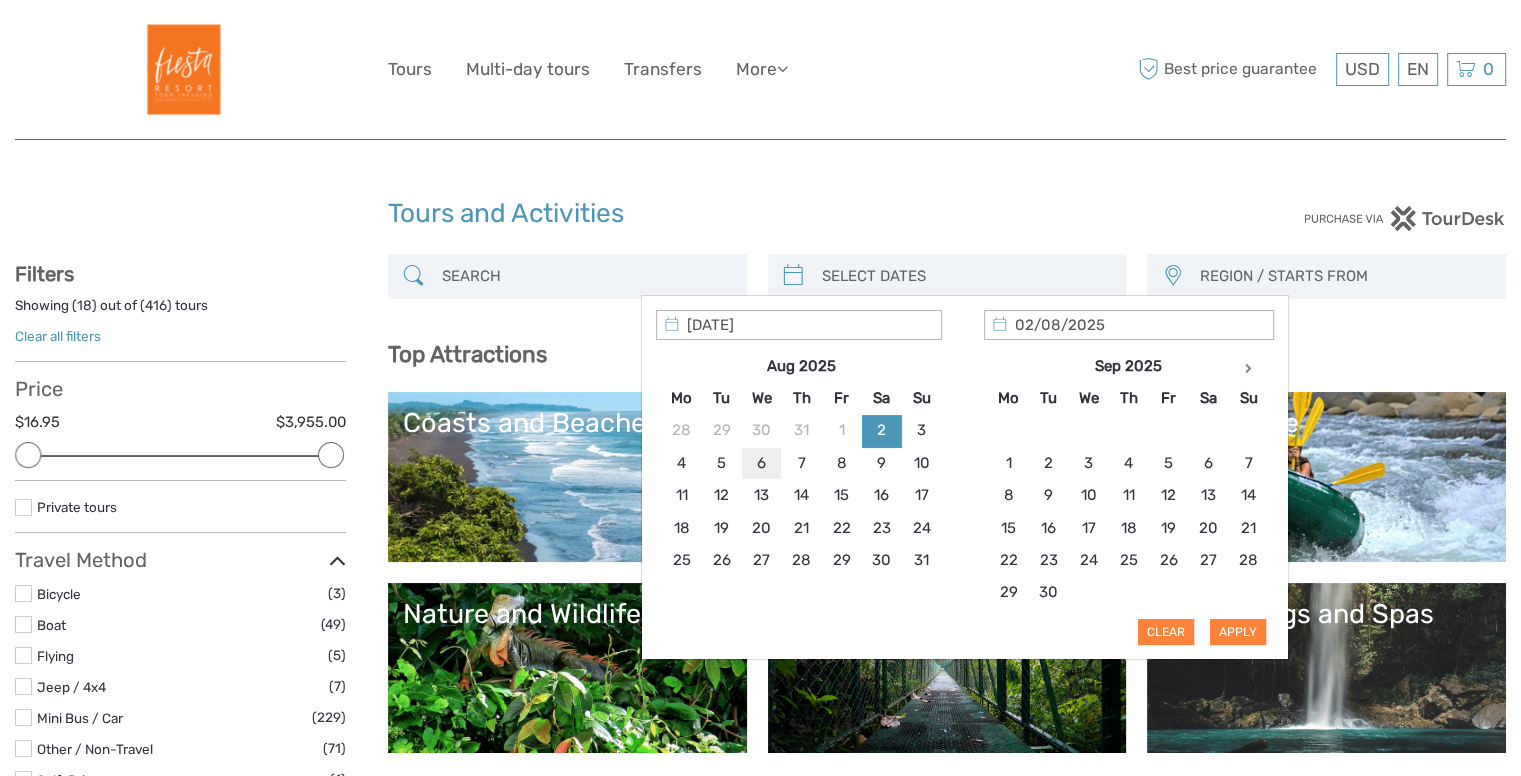type on "06/08/2025" 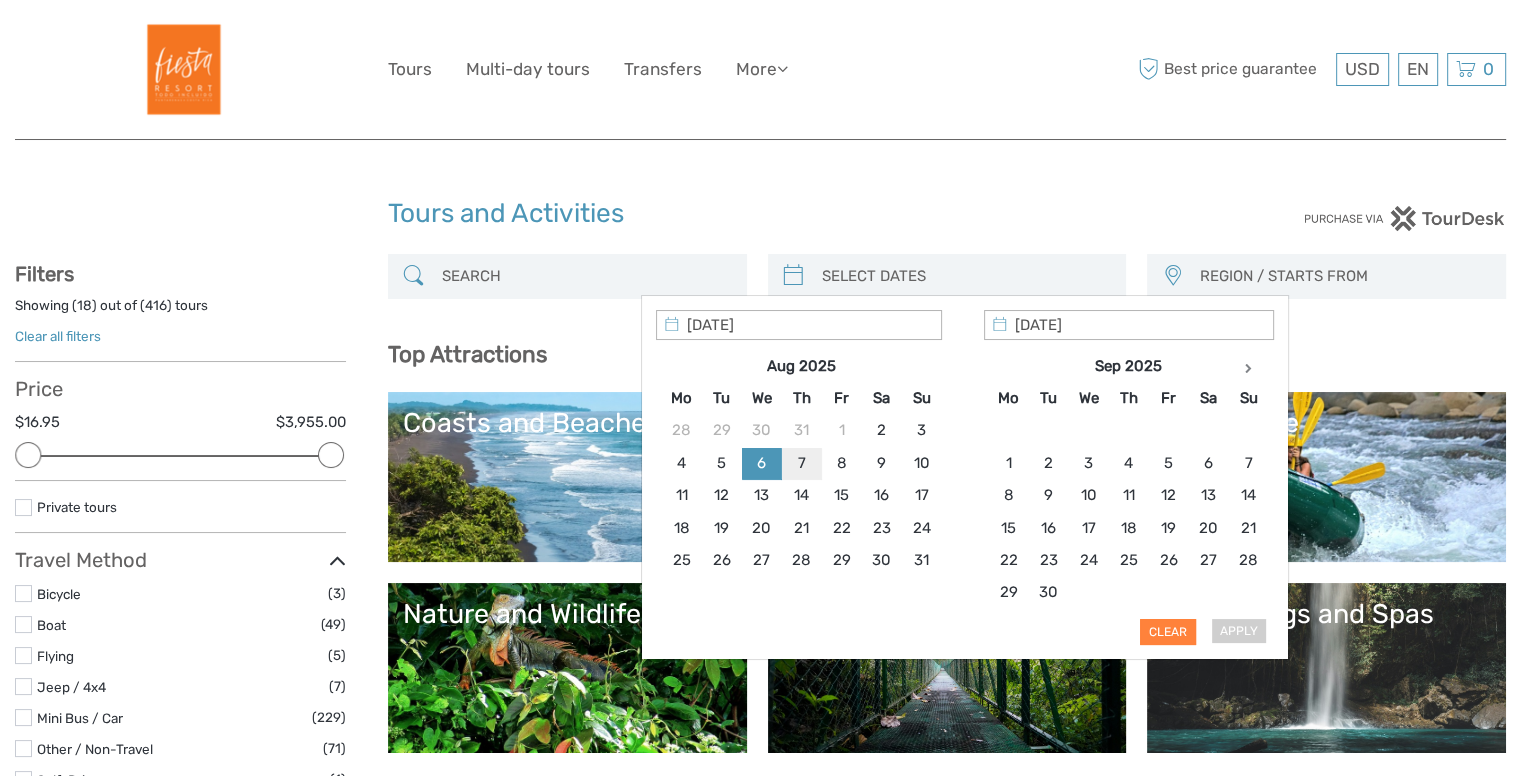 type on "06/08/2025" 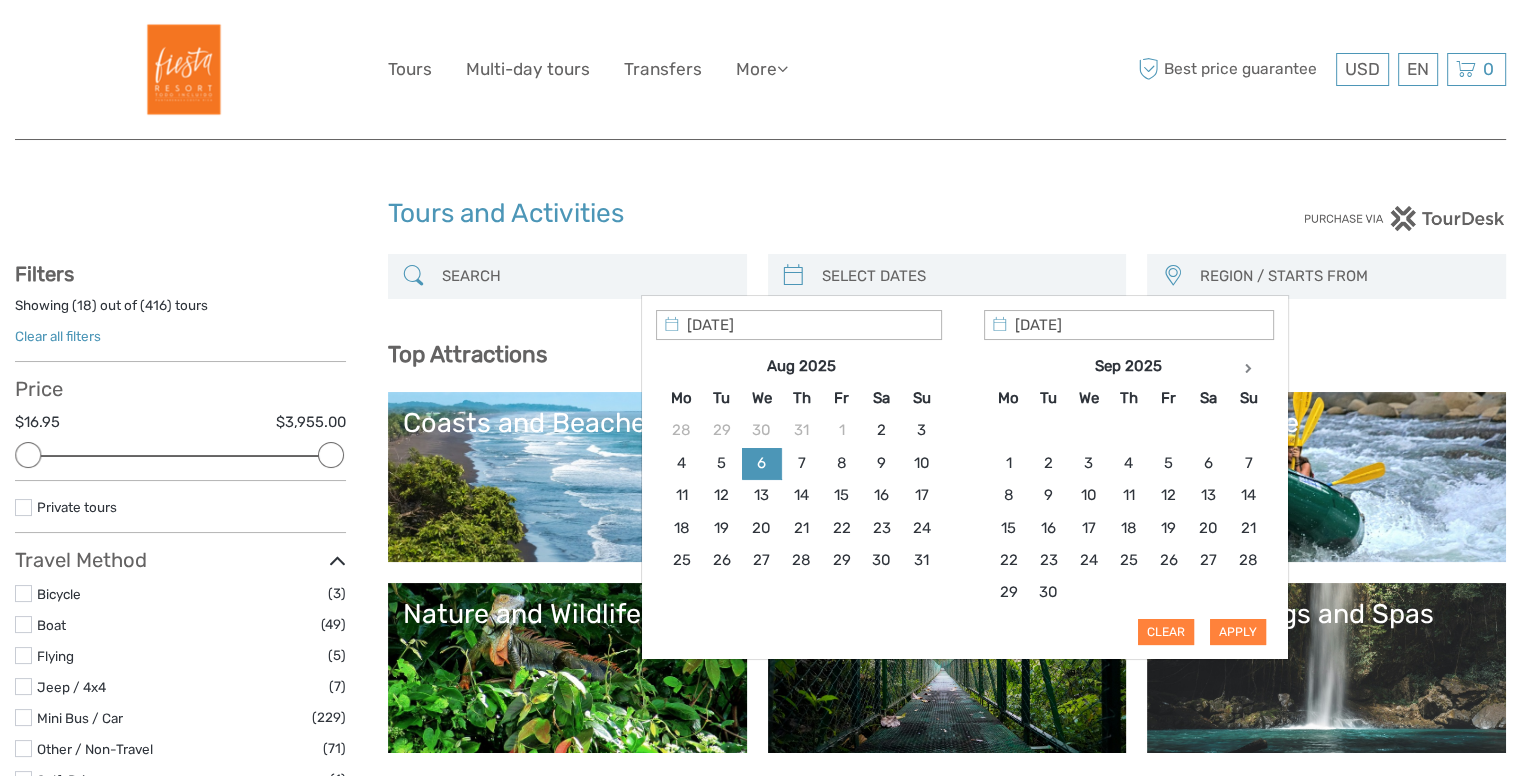 type on "06/08/2025" 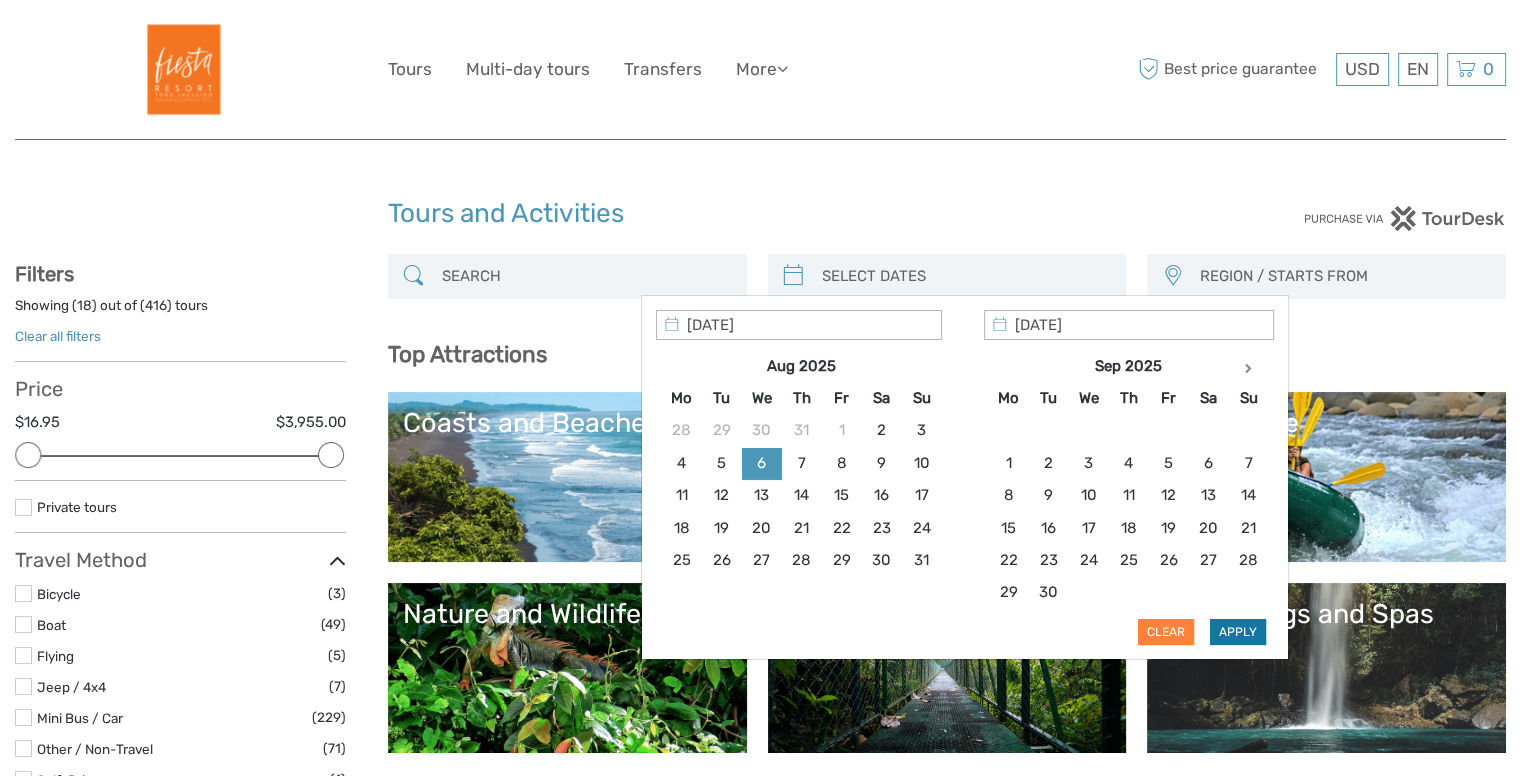 click on "Apply" at bounding box center [1238, 632] 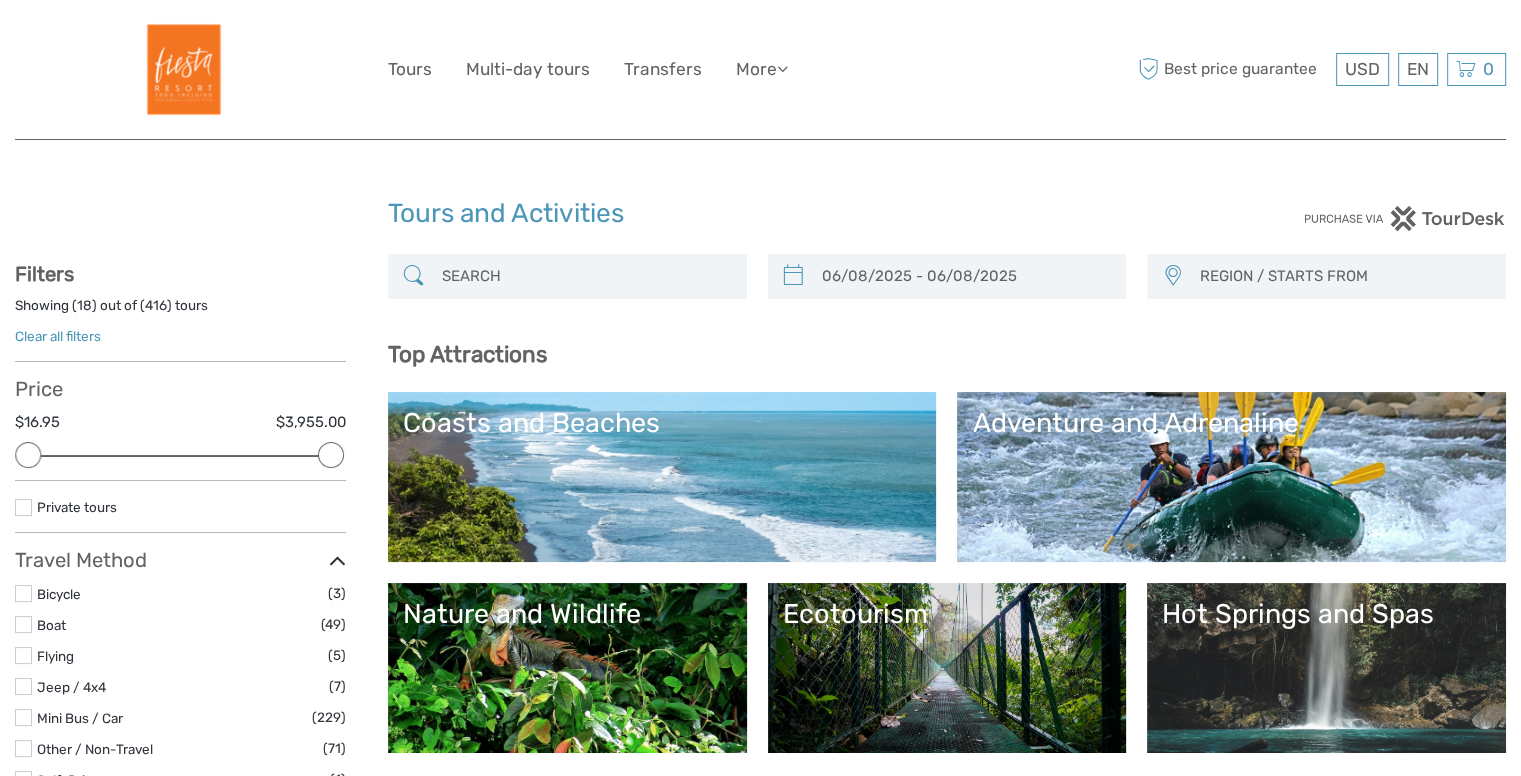 click on "06/08/2025 - 06/08/2025
REGION / STARTS FROM
Caribe Norte
Caribe Sur (Puerto Viejo)
Llanuras del Norte (Fortuna Arenal)
Llanuras del Norte (Rio Celeste)
Monteverde
Pacifico Central
Pacifico Central (Jaco)
Pacifico Central (Puntarenas)
Pacifico Central (Quepos Manuel Antonio)
Pacifico Norte
Pacifico Norte (Papagayo)
Pacifico Norte (Tamarindo Flamingo)
Pacifico Sur (Golfo Dulce)
Pacifico Sur (Uvita)
Valle Central
Valle Central (Alajuela - Heredia y Cartago)
Valle Central (Ciudad Capital San Jose)
Caribe Norte
Caribe Sur (Puerto Viejo)
Llanuras del Norte (Fortuna Arenal)
Llanuras del Norte (Rio Celeste)
Monteverde
Pacifico Central" at bounding box center [947, 287] 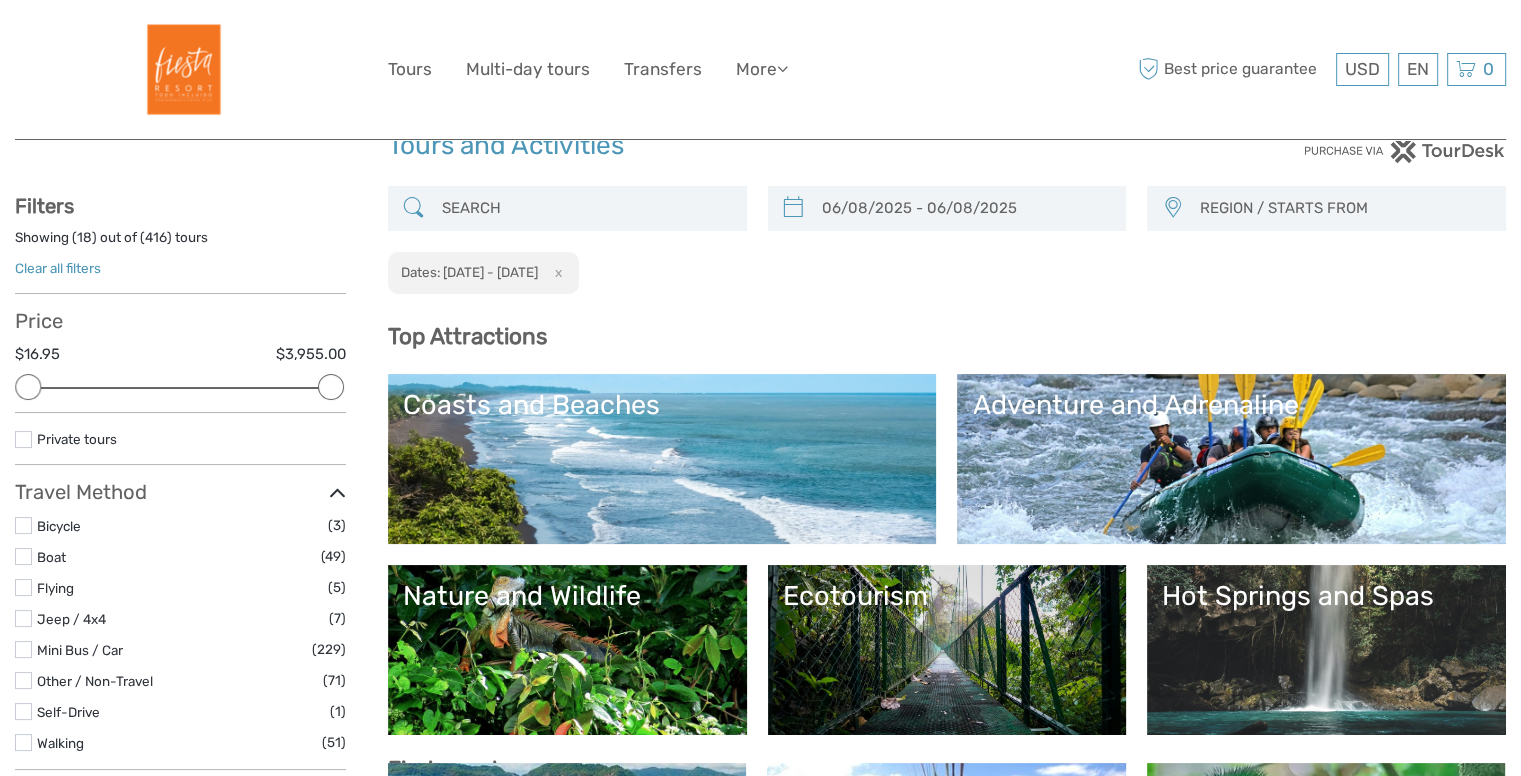 click on "06/08/2025 - 06/08/2025
REGION / STARTS FROM
Caribe Norte
Caribe Sur (Puerto Viejo)
Llanuras del Norte (Fortuna Arenal)
Llanuras del Norte (Rio Celeste)
Monteverde
Pacifico Central
Pacifico Central (Jaco)
Pacifico Central (Puntarenas)
Pacifico Central (Quepos Manuel Antonio)
Pacifico Norte
Pacifico Norte (Papagayo)
Pacifico Norte (Tamarindo Flamingo)
Pacifico Sur (Golfo Dulce)
Pacifico Sur (Uvita)
Valle Central
Valle Central (Alajuela - Heredia y Cartago)
Valle Central (Ciudad Capital San Jose)
Caribe Norte
Caribe Sur (Puerto Viejo)
Llanuras del Norte (Fortuna Arenal)
Llanuras del Norte (Rio Celeste)
Monteverde
Pacifico Central
x" at bounding box center (947, 1532) 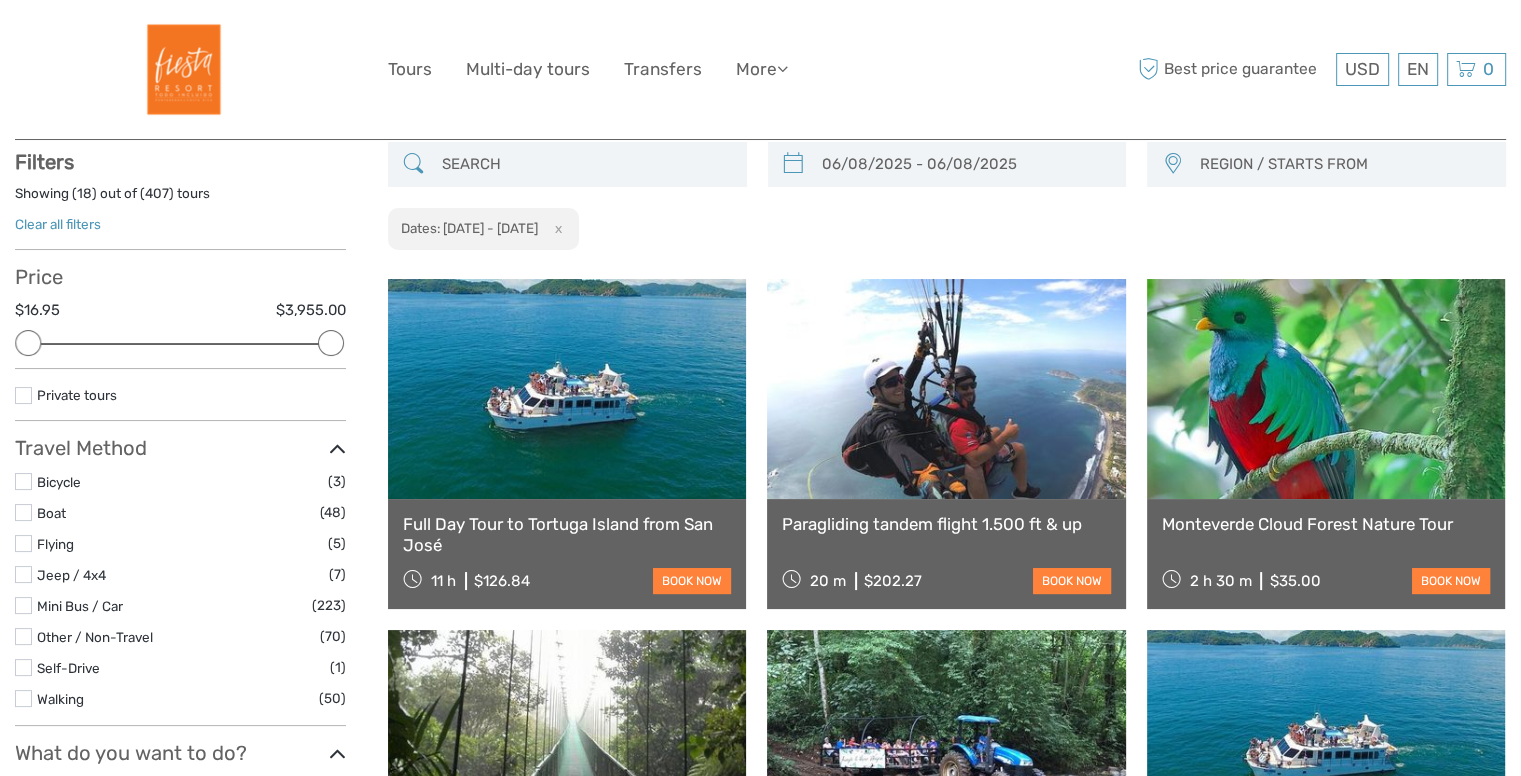 scroll, scrollTop: 113, scrollLeft: 0, axis: vertical 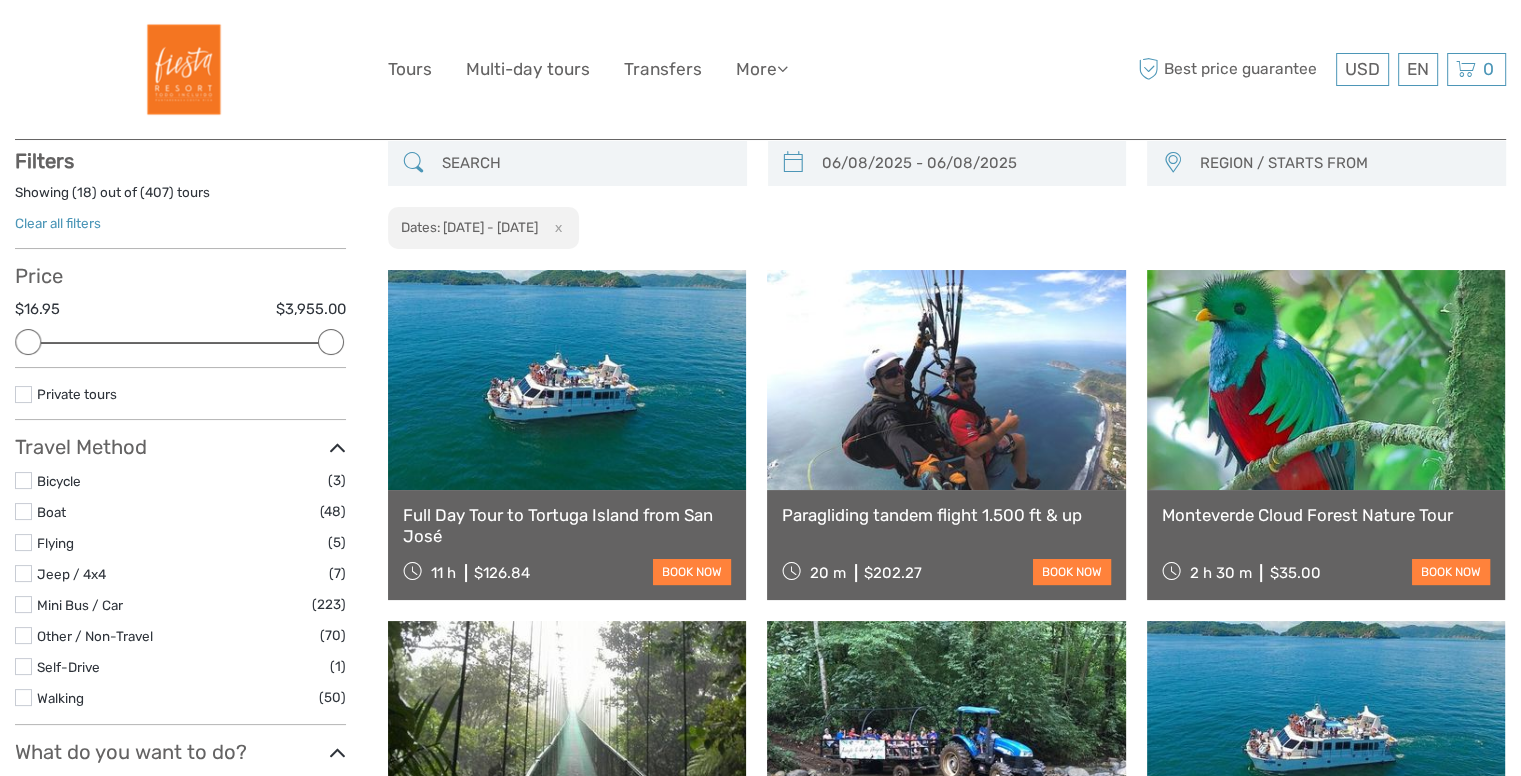 click on "REGION / STARTS FROM" at bounding box center (1343, 163) 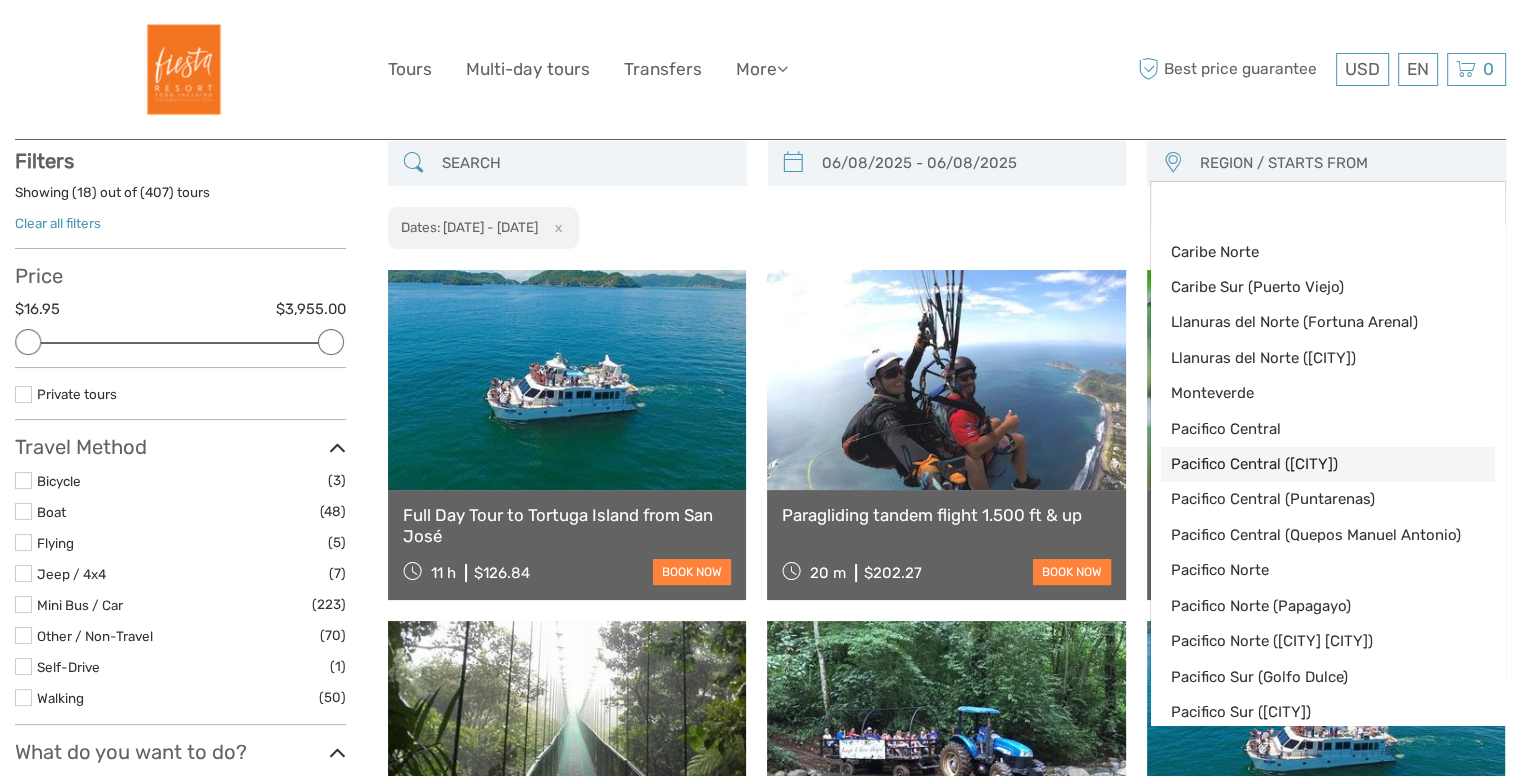 click on "Pacifico Central (Jaco)" at bounding box center (1311, 464) 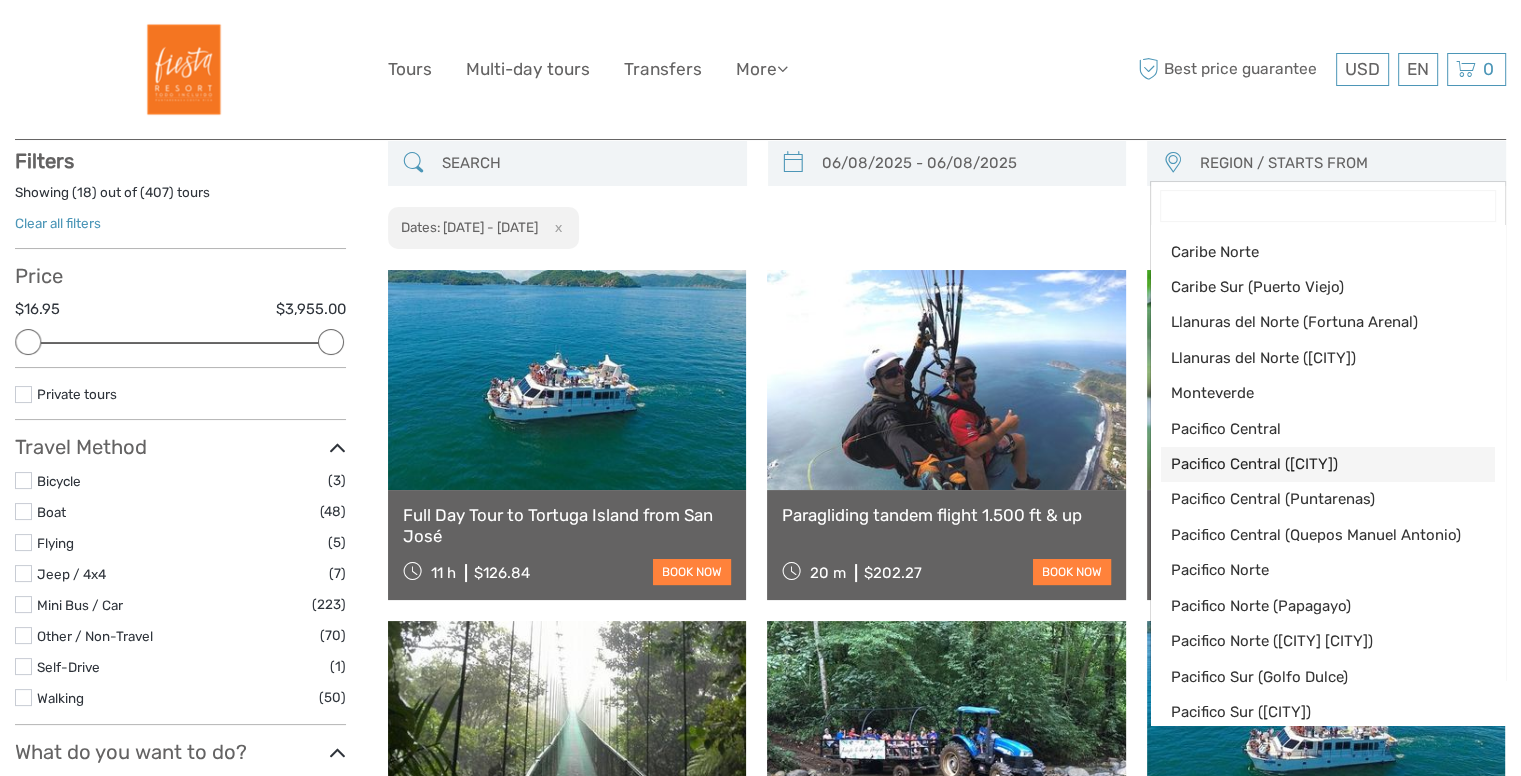 select on "Pacifico Central (Jaco)" 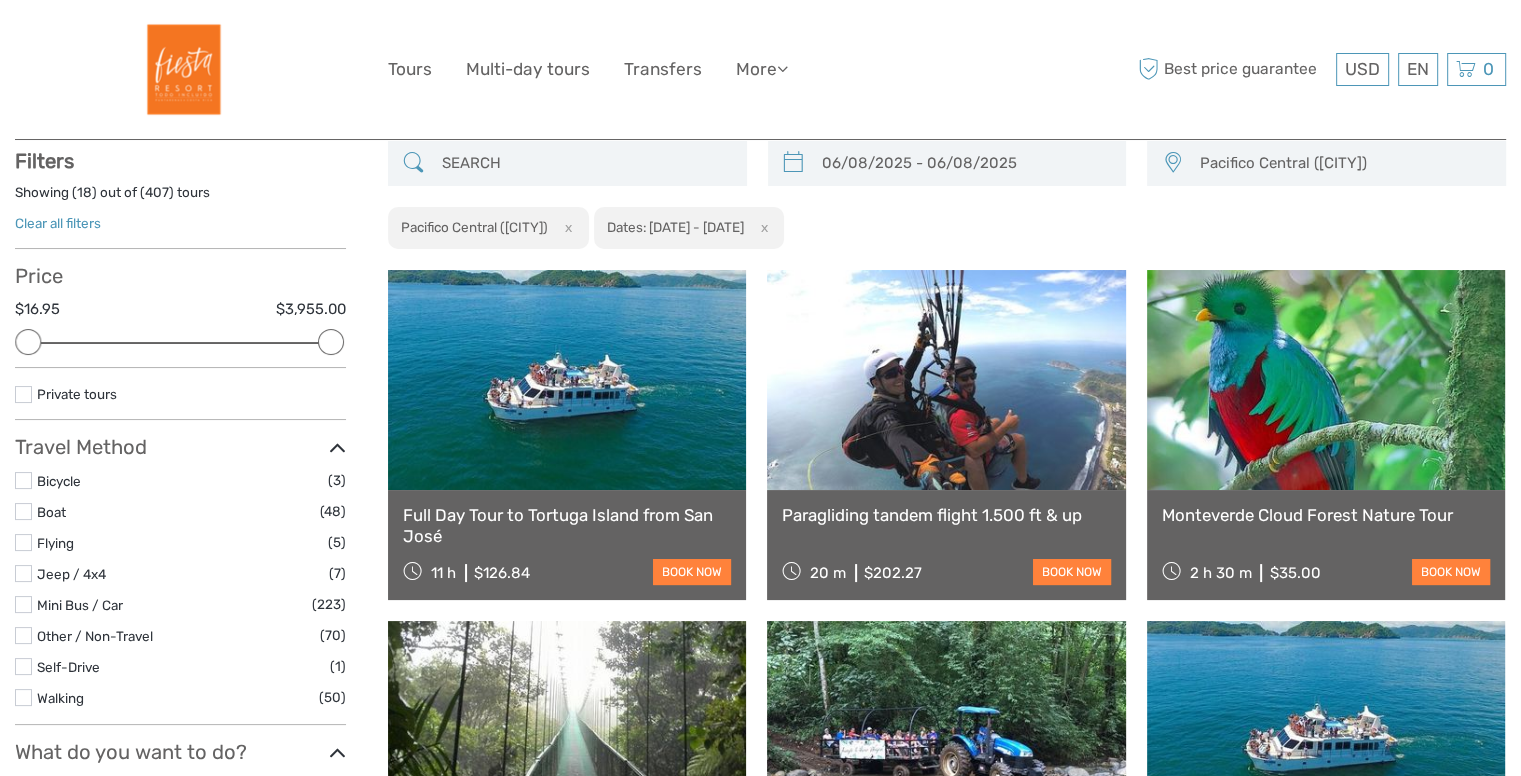 scroll, scrollTop: 103, scrollLeft: 0, axis: vertical 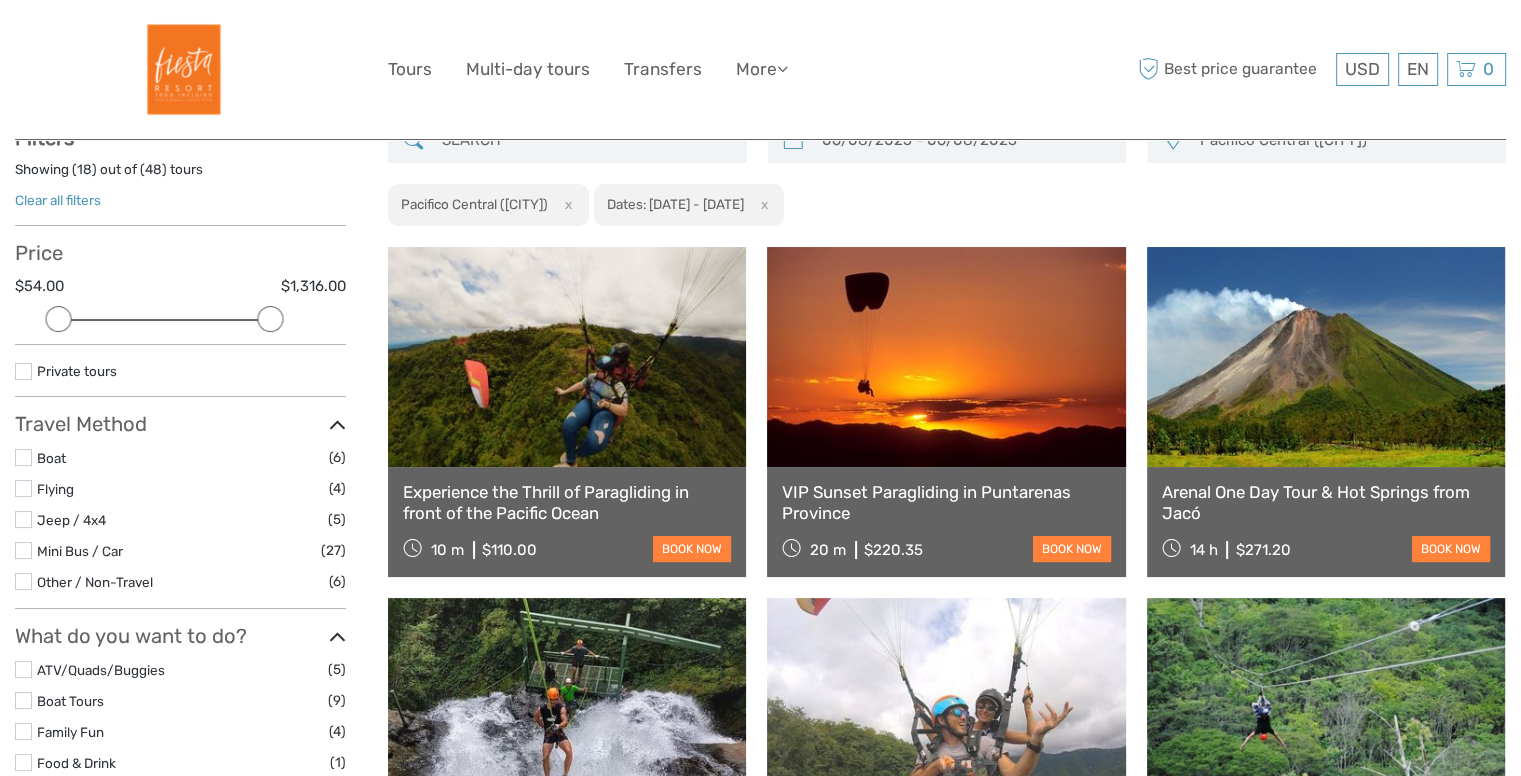 drag, startPoint x: 324, startPoint y: 313, endPoint x: 250, endPoint y: 319, distance: 74.24284 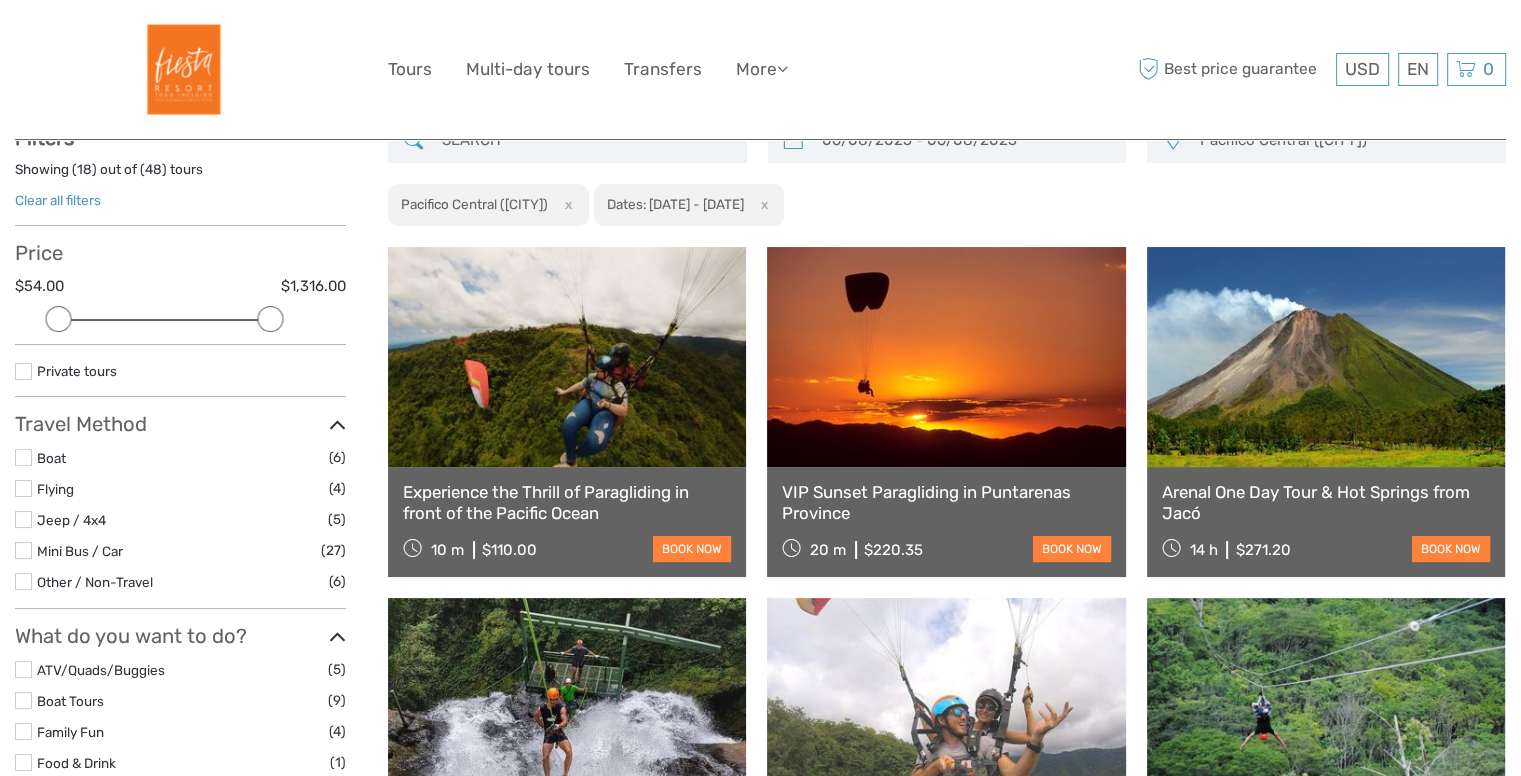 click at bounding box center (180, 320) 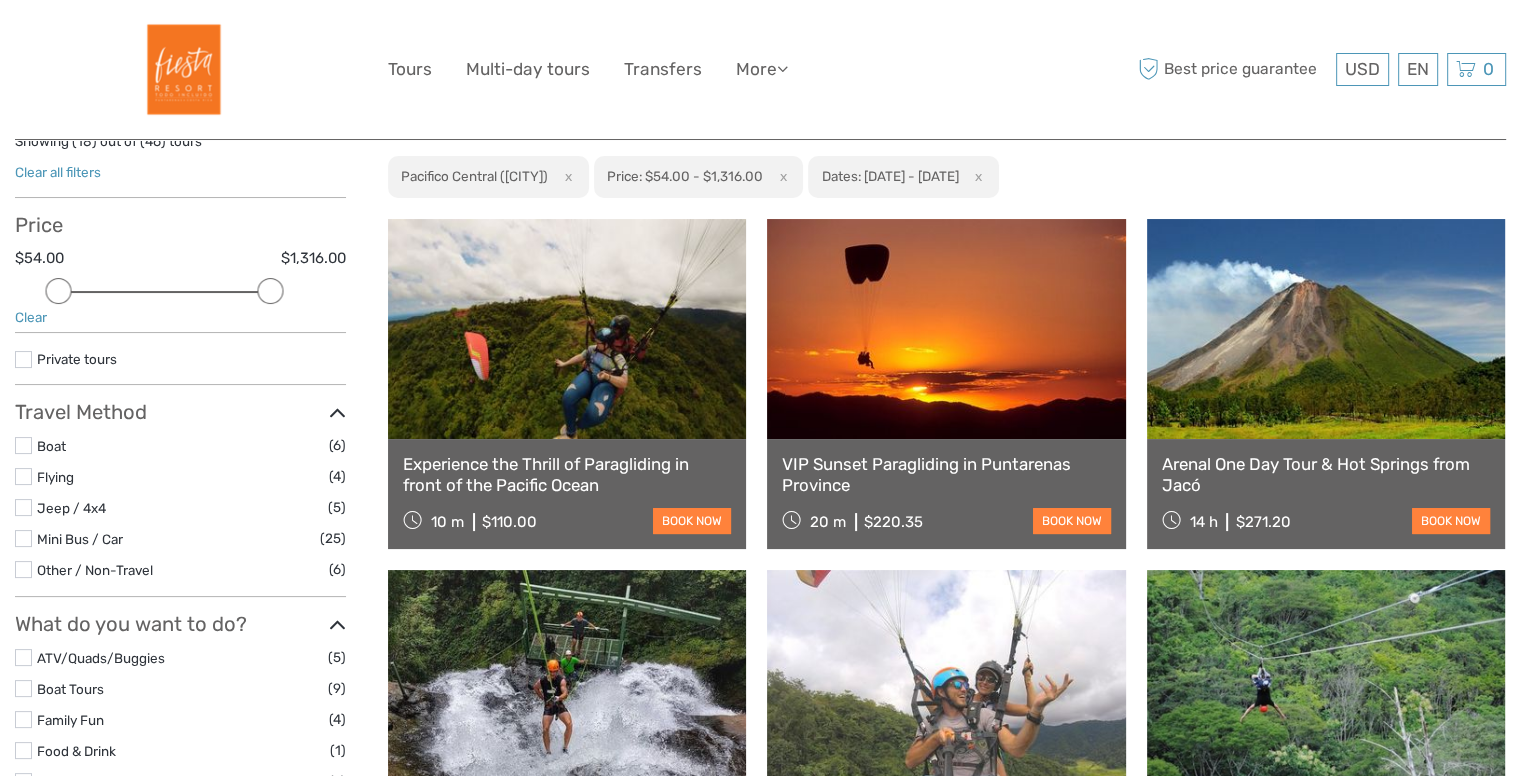 scroll, scrollTop: 147, scrollLeft: 0, axis: vertical 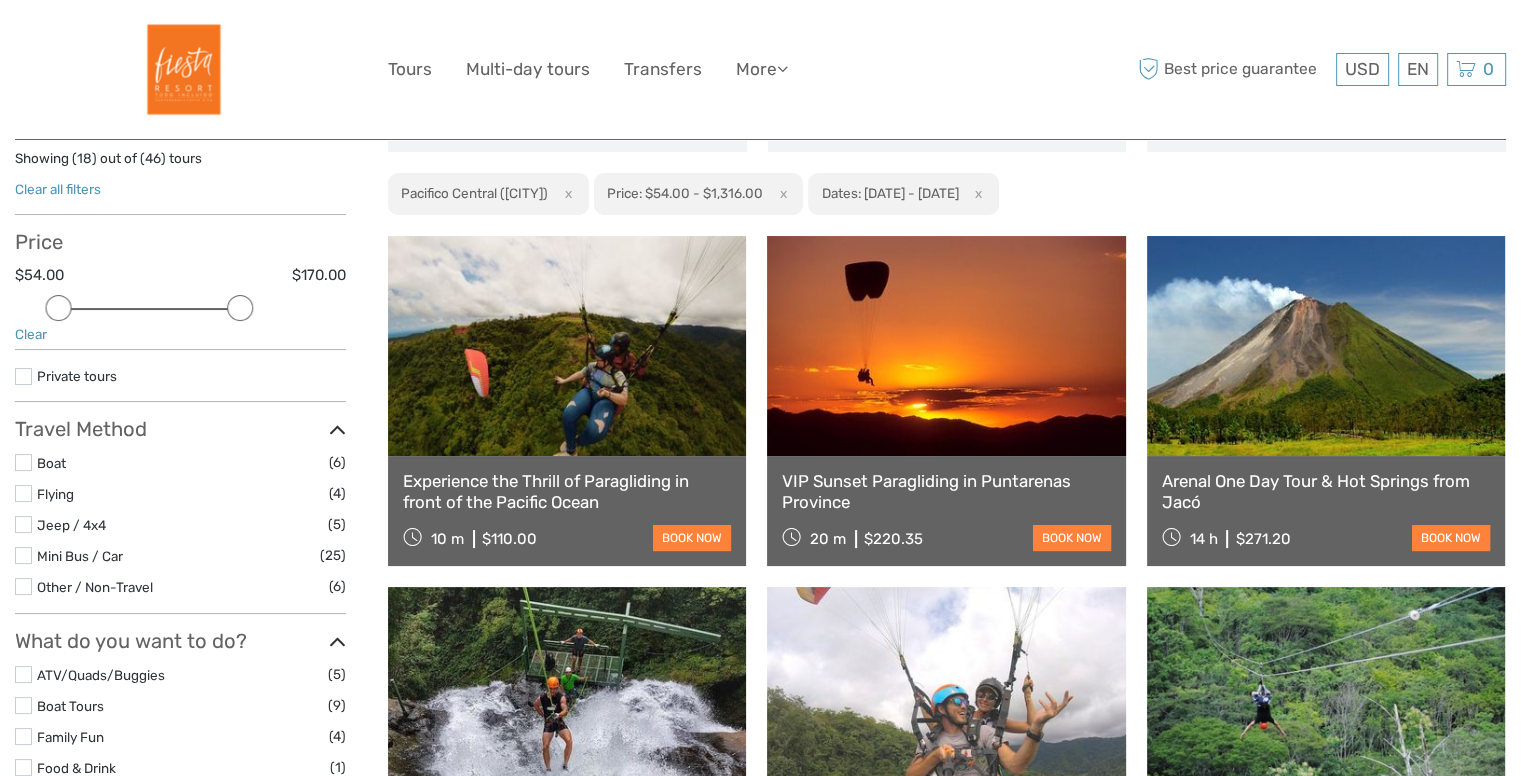 drag, startPoint x: 269, startPoint y: 307, endPoint x: 233, endPoint y: 310, distance: 36.124783 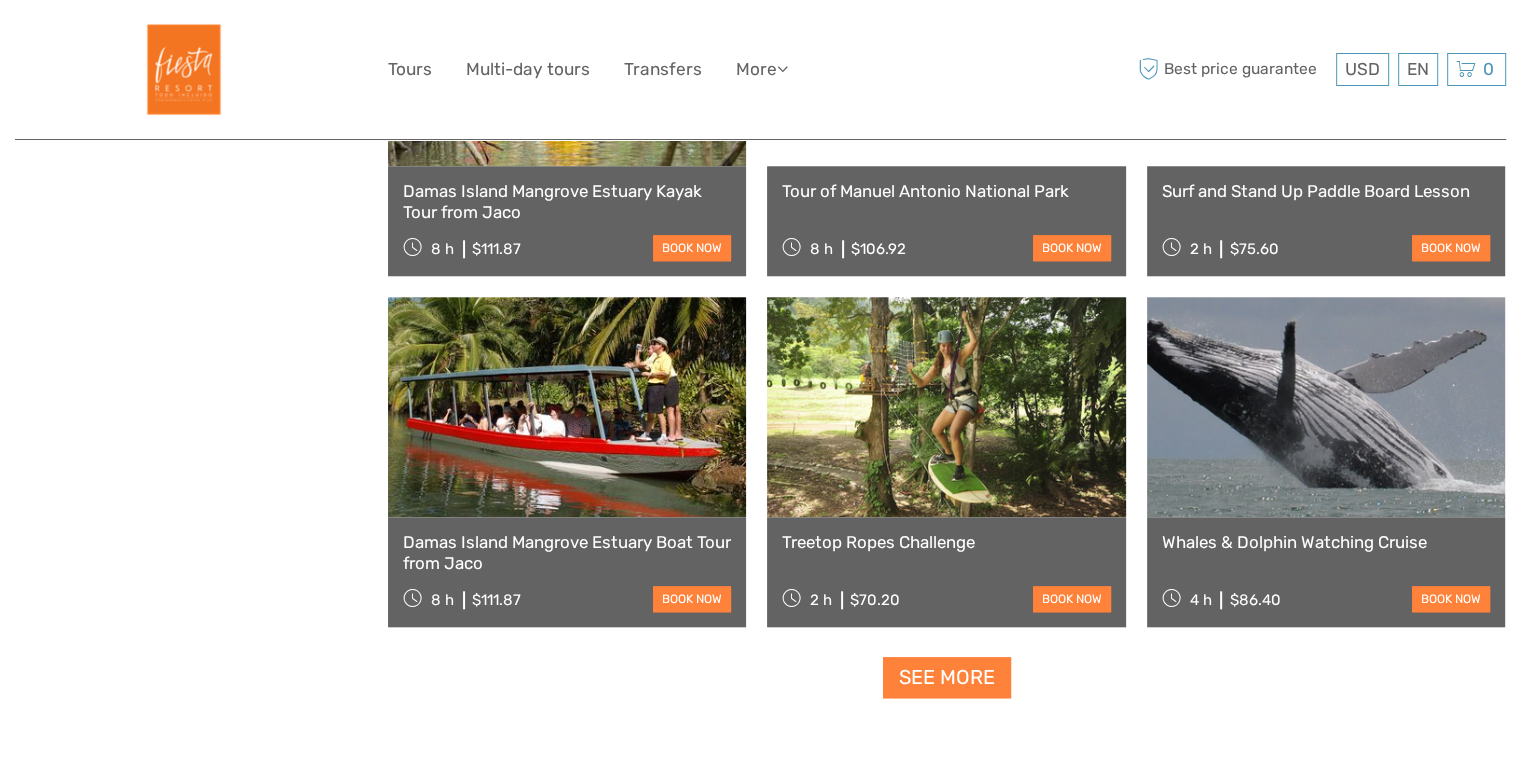 scroll, scrollTop: 1908, scrollLeft: 0, axis: vertical 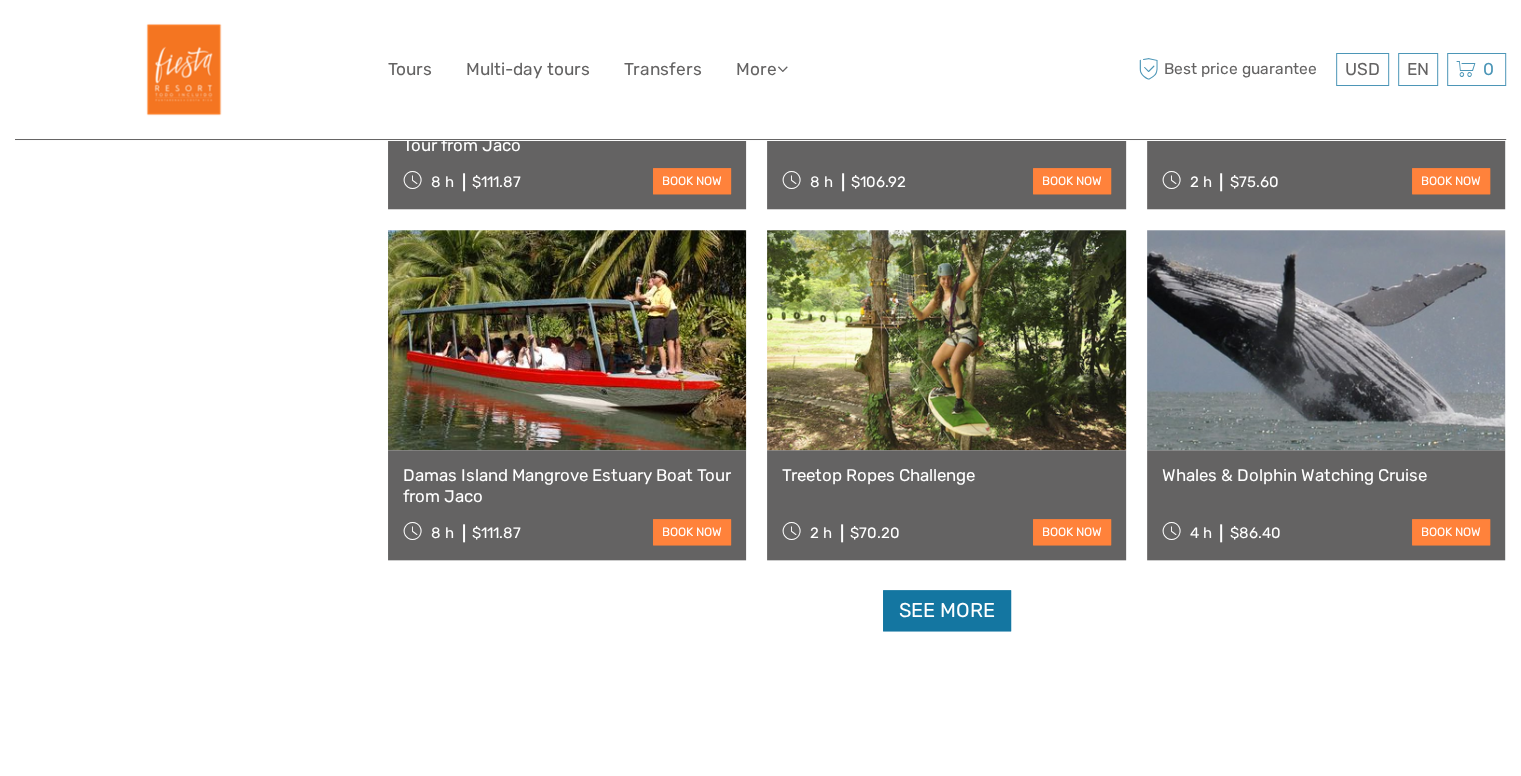 click on "See more" at bounding box center [947, 610] 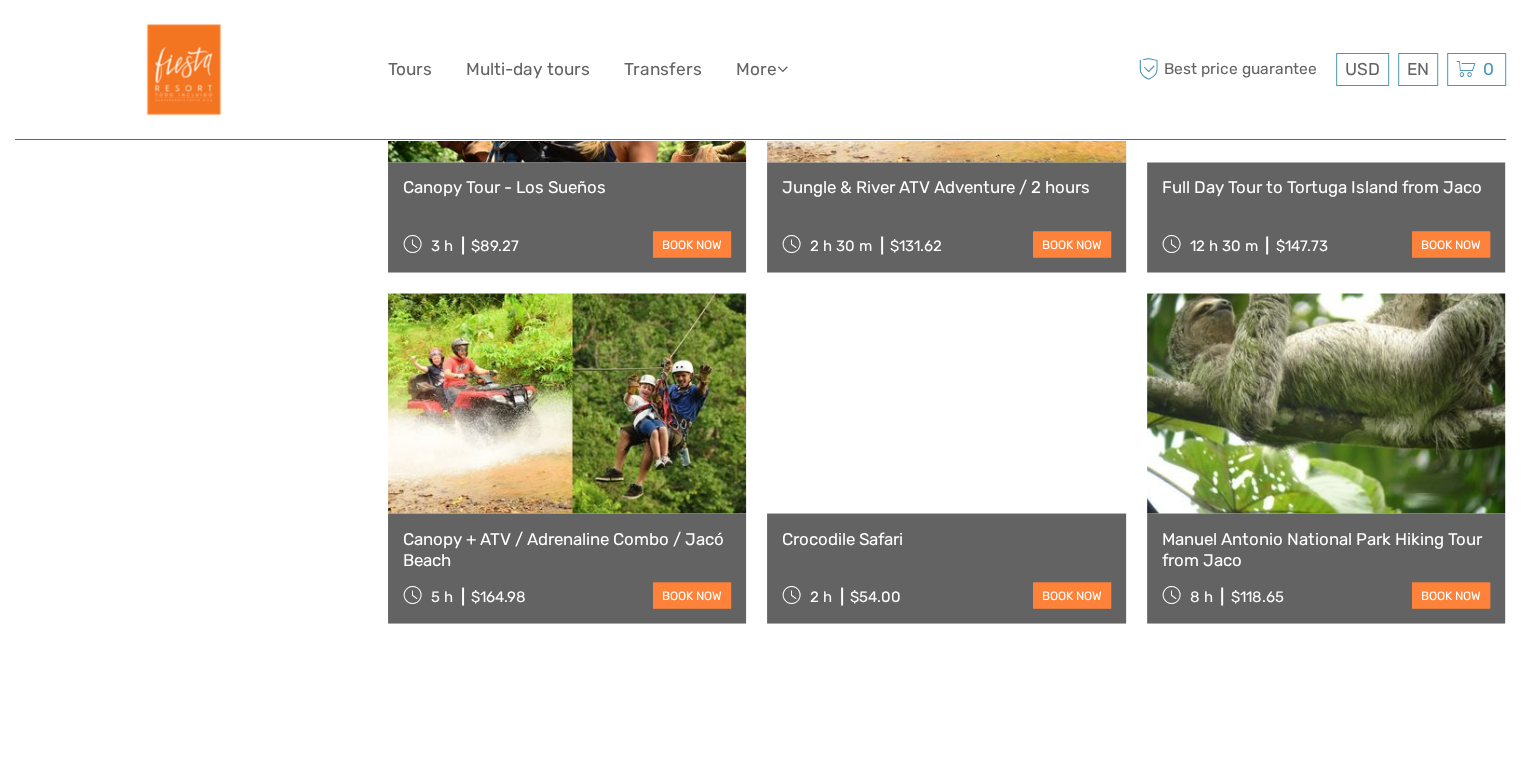 scroll, scrollTop: 3607, scrollLeft: 0, axis: vertical 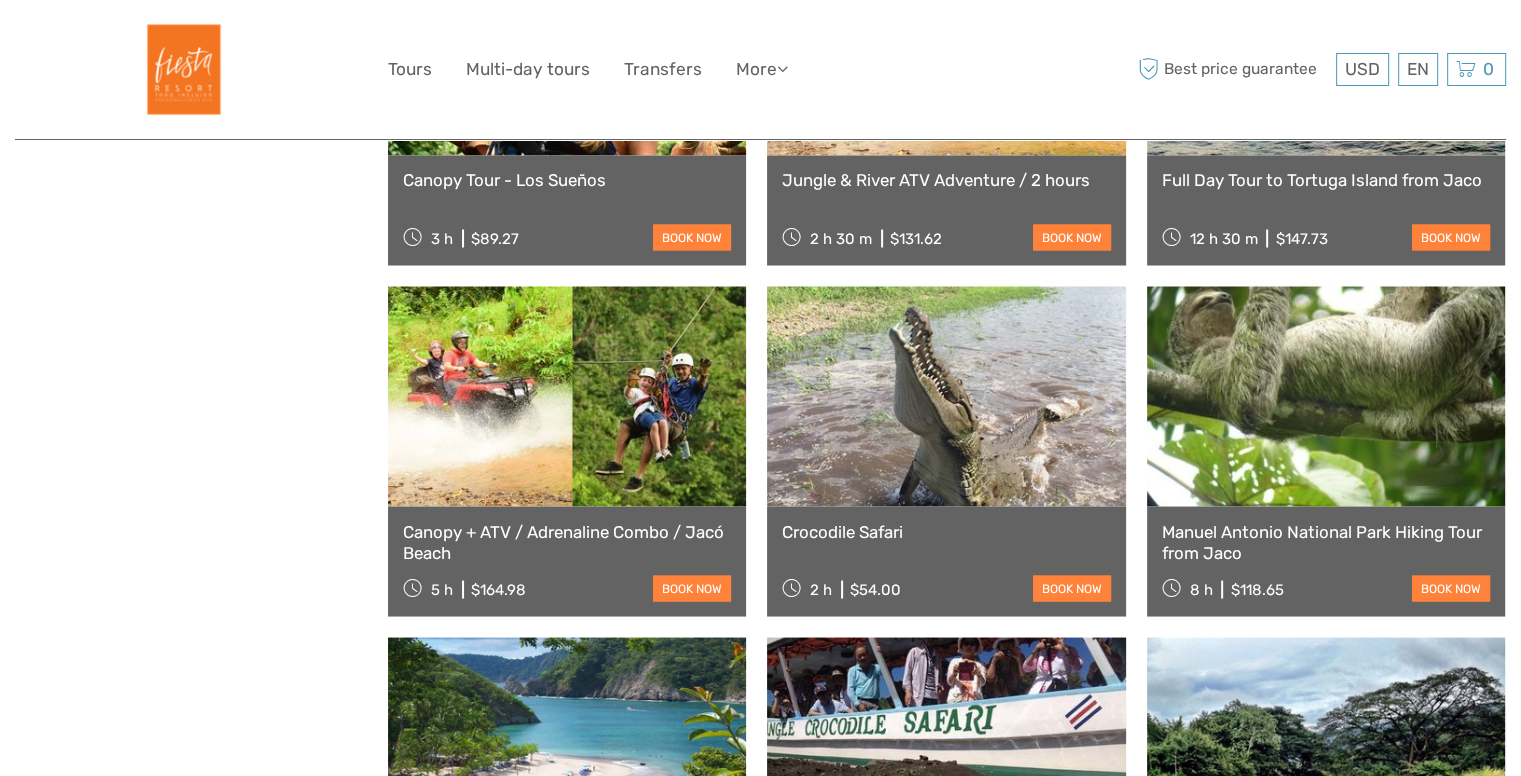 click on "Canopy + ATV / Adrenaline Combo / Jacó Beach" at bounding box center (567, 541) 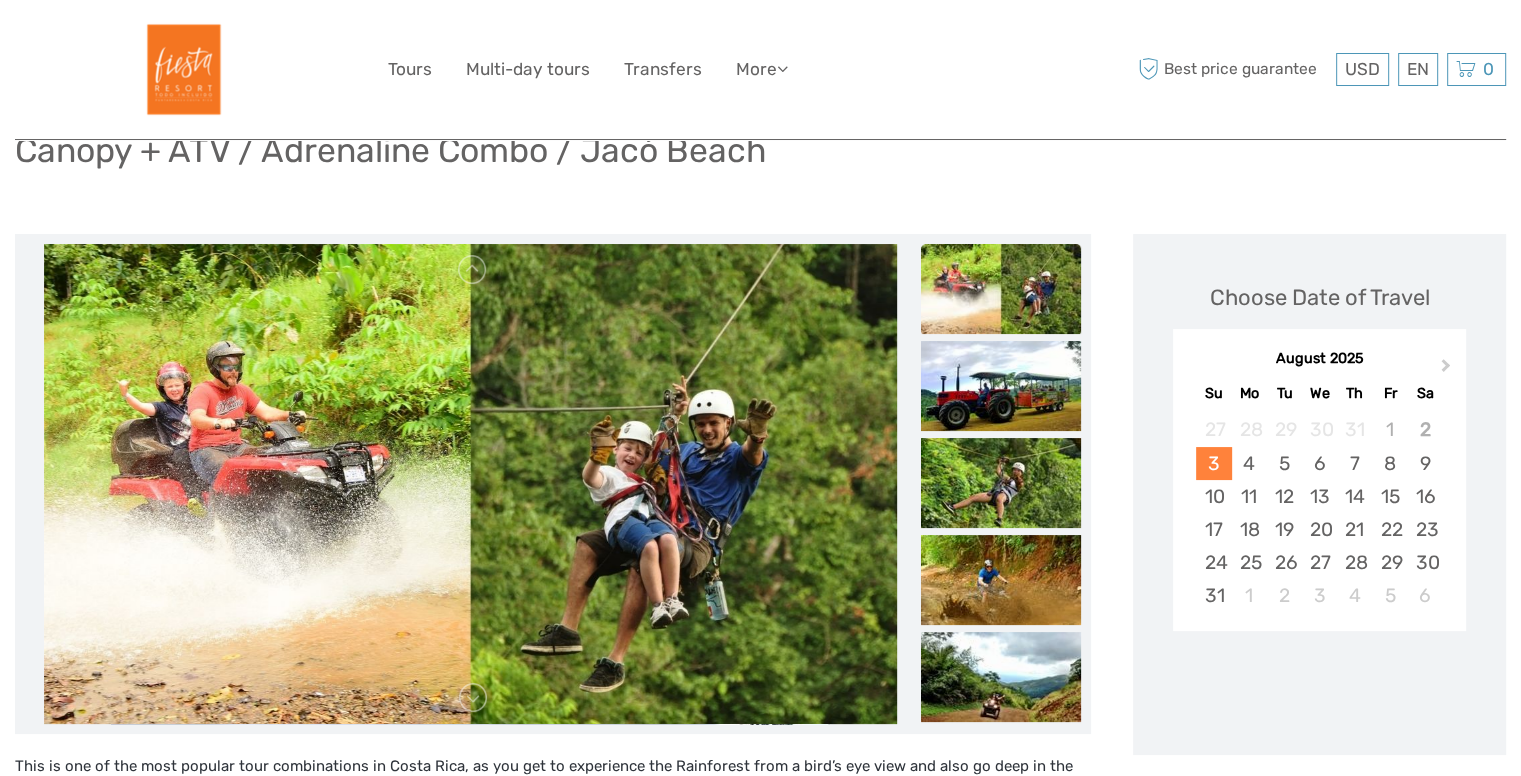 scroll, scrollTop: 486, scrollLeft: 0, axis: vertical 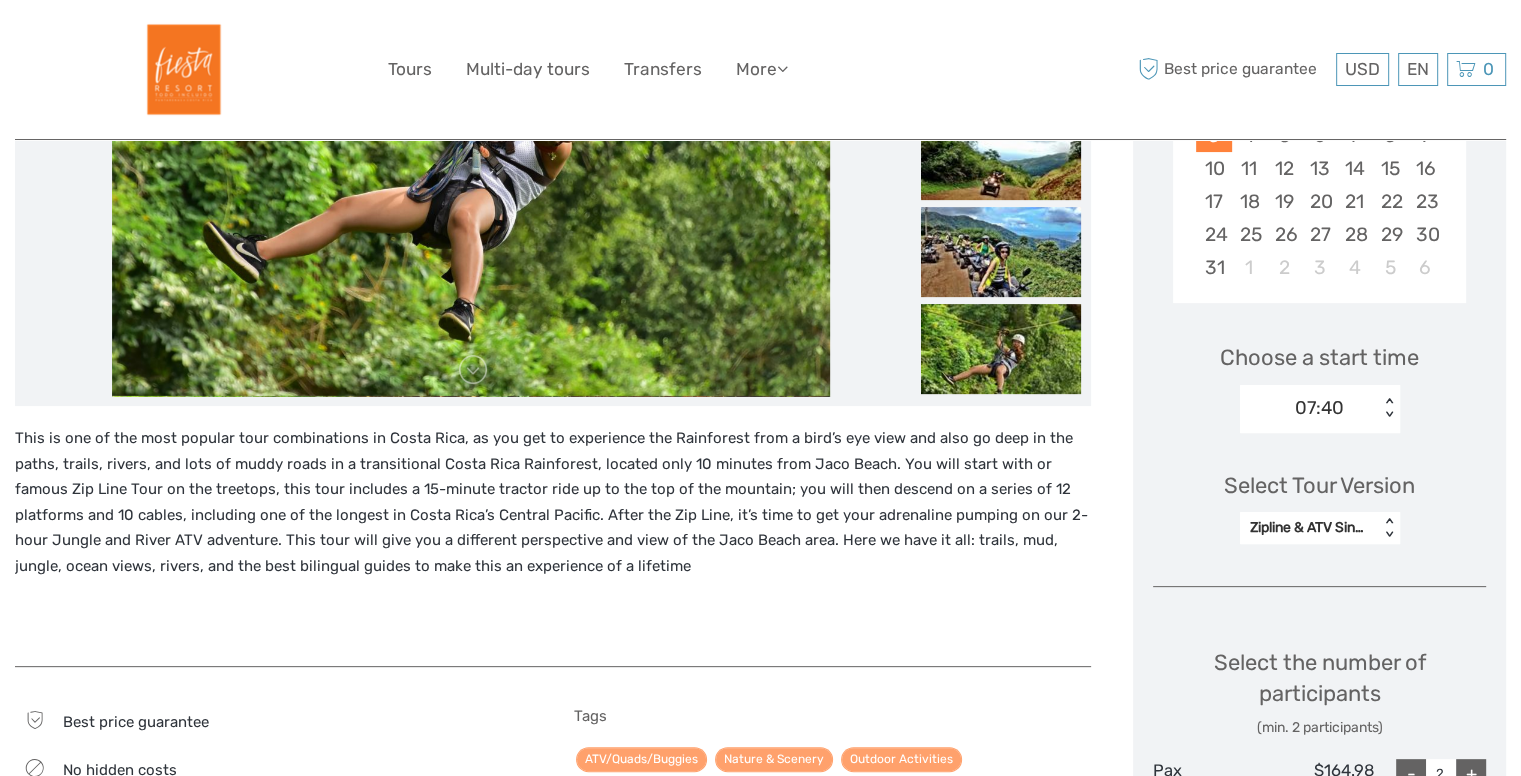 drag, startPoint x: 484, startPoint y: 435, endPoint x: 600, endPoint y: 564, distance: 173.48486 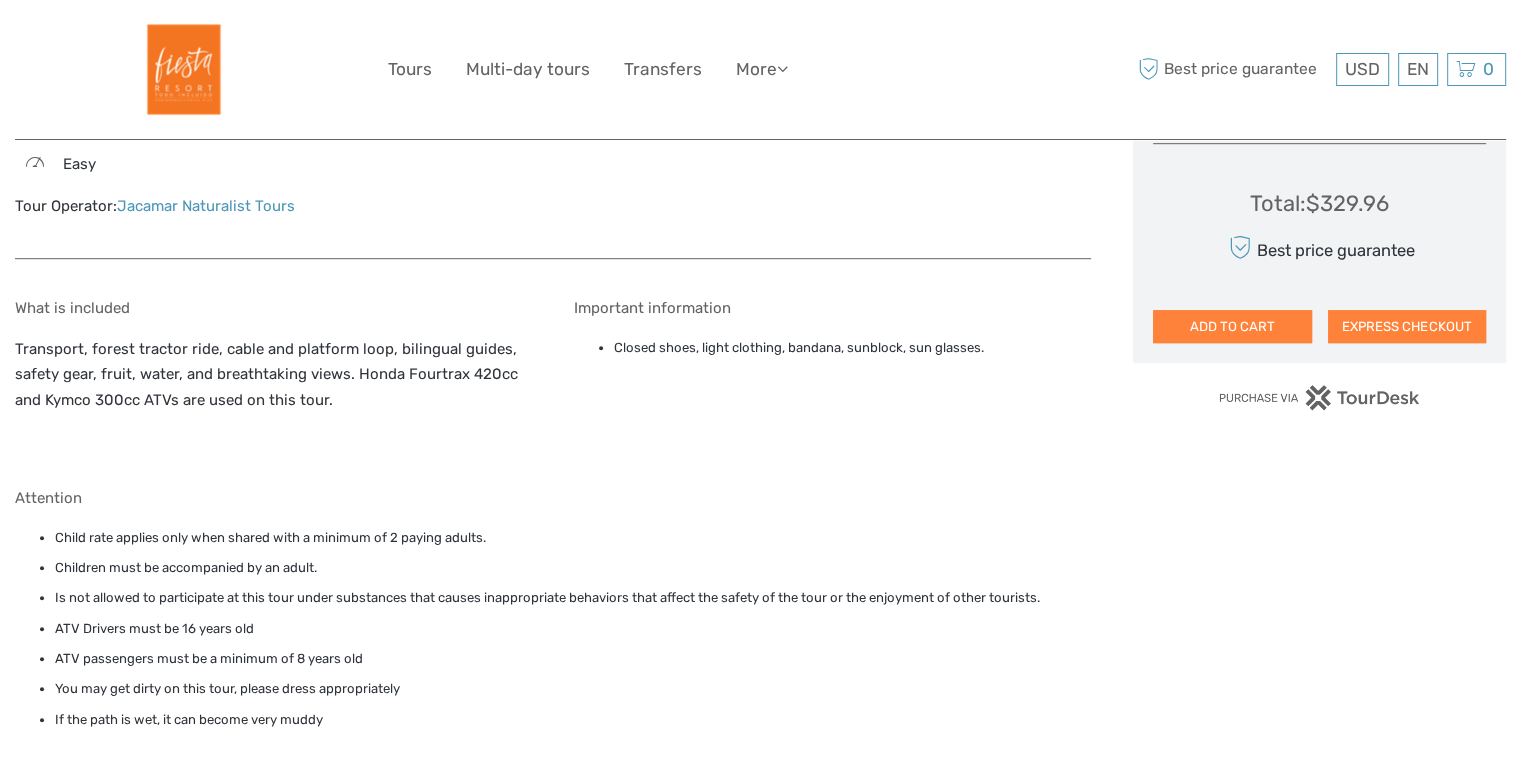 scroll, scrollTop: 1172, scrollLeft: 0, axis: vertical 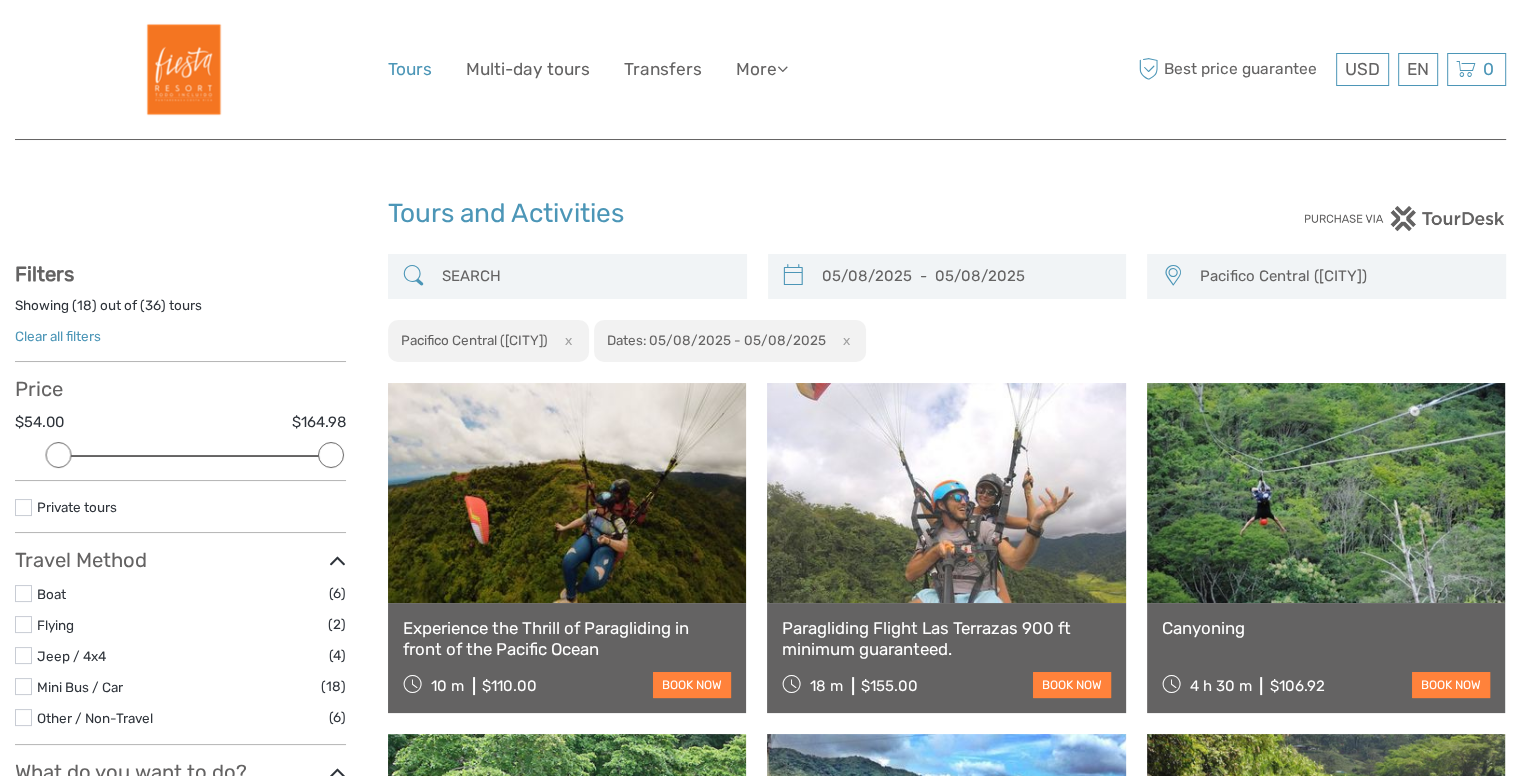 click on "Tours" at bounding box center [410, 69] 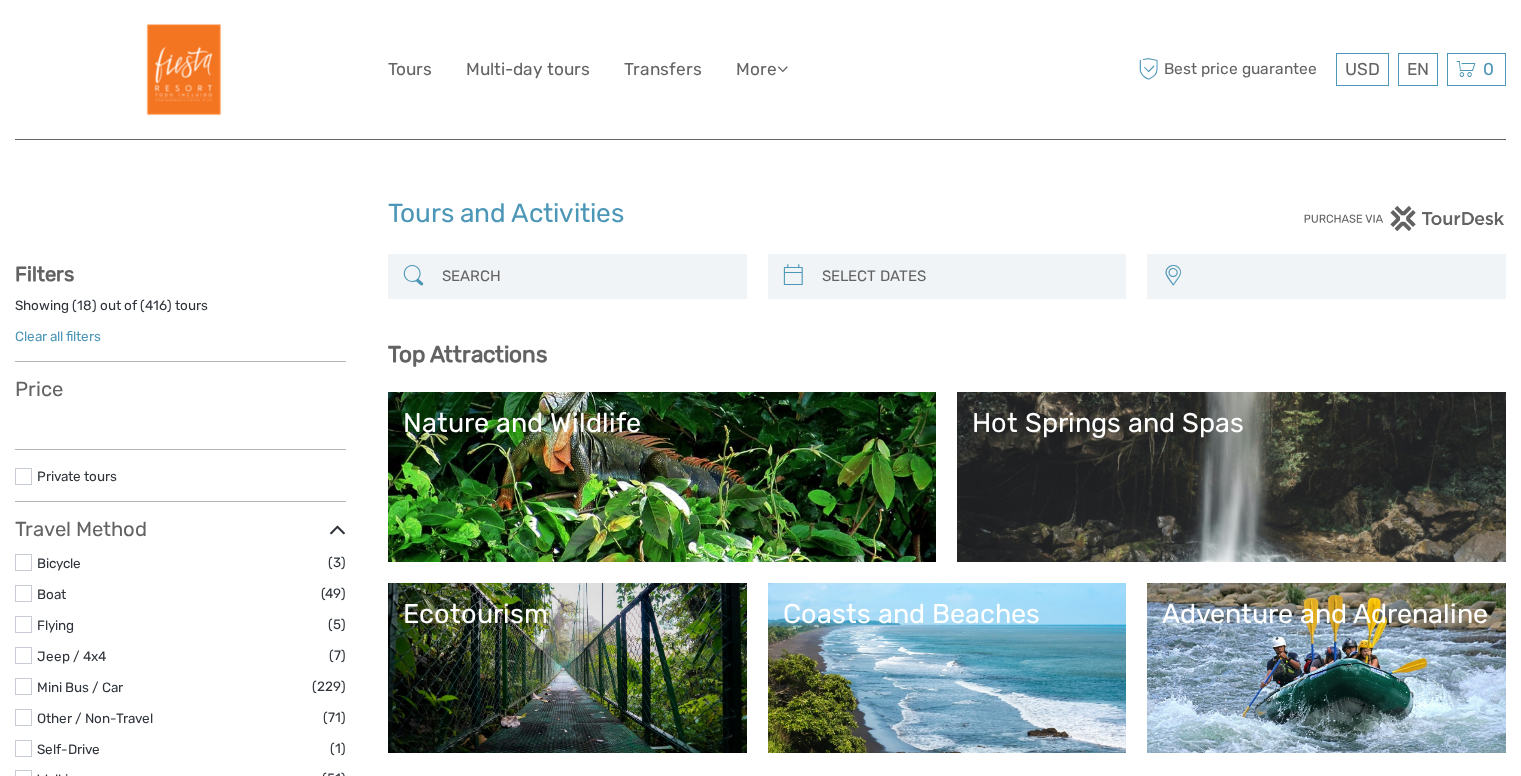 select 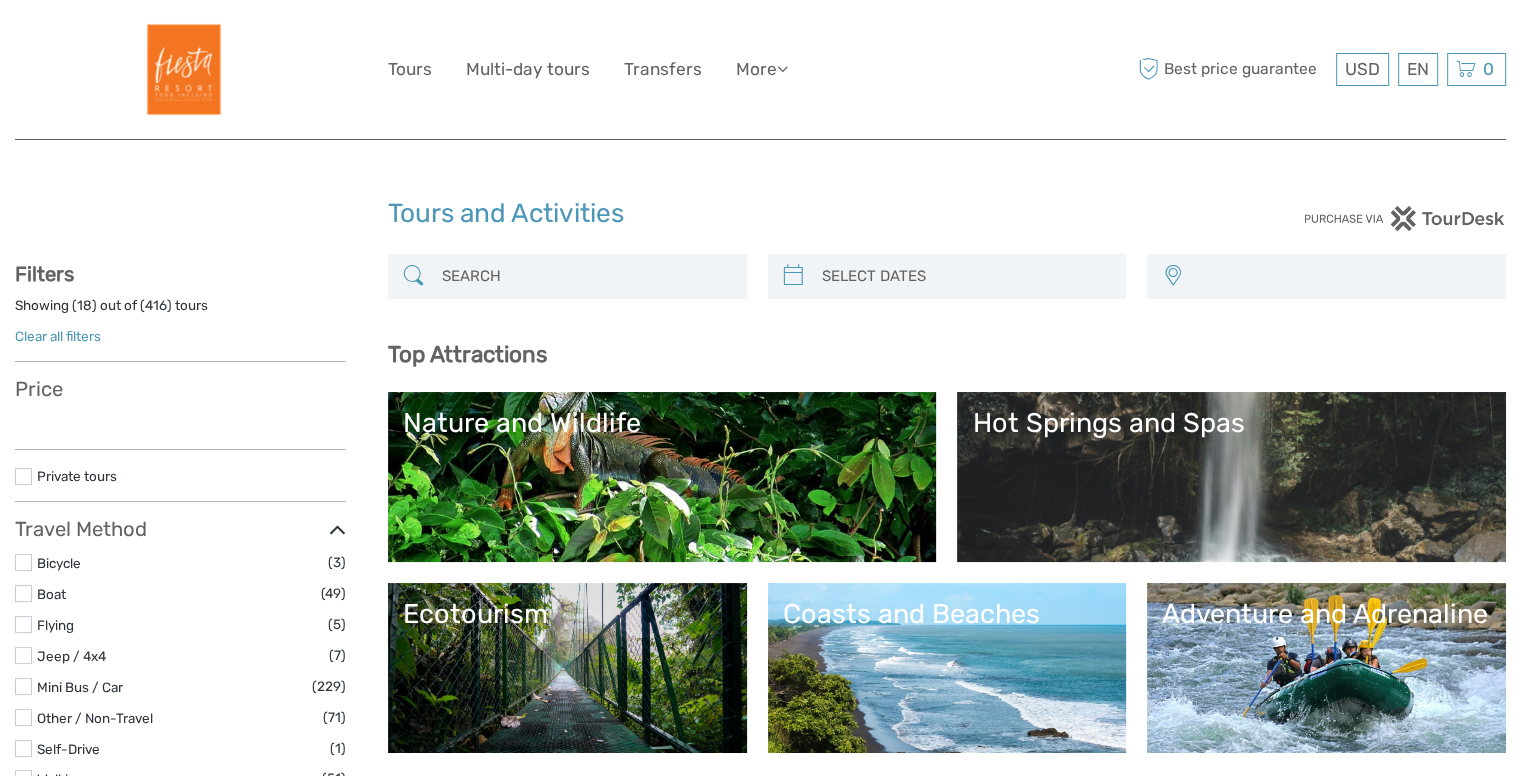 select 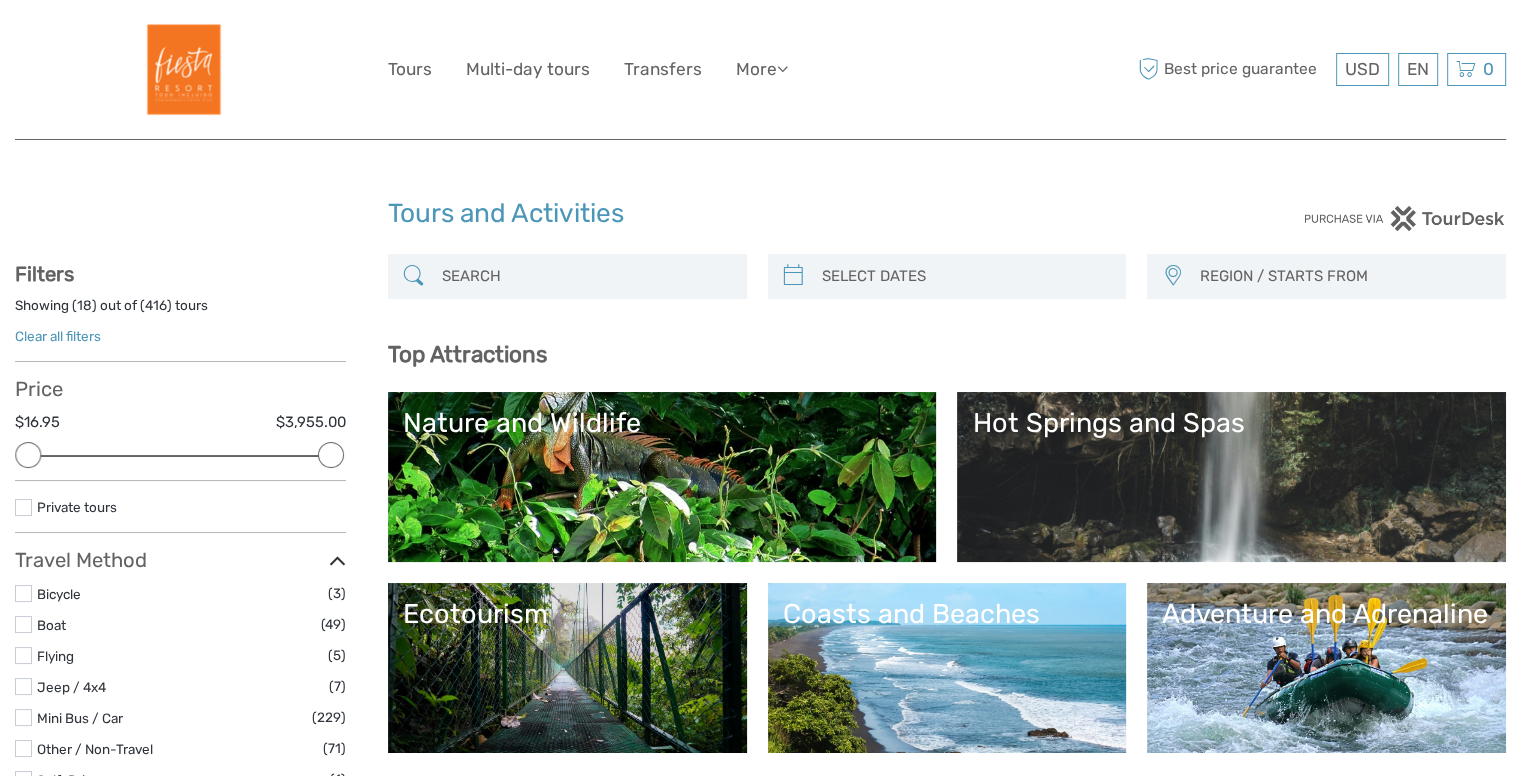 scroll, scrollTop: 0, scrollLeft: 0, axis: both 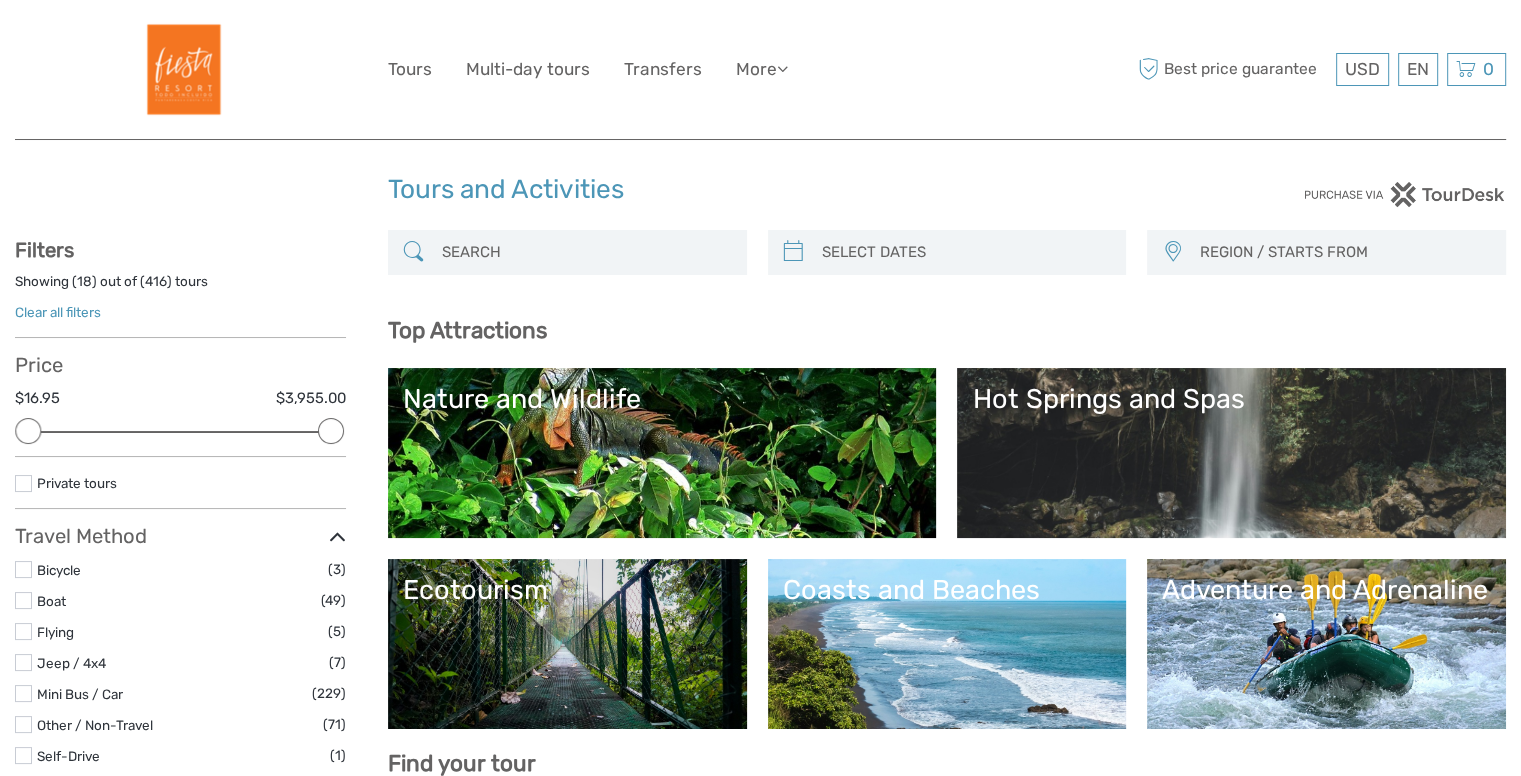 click on "Adventure and Adrenaline" at bounding box center (1326, 644) 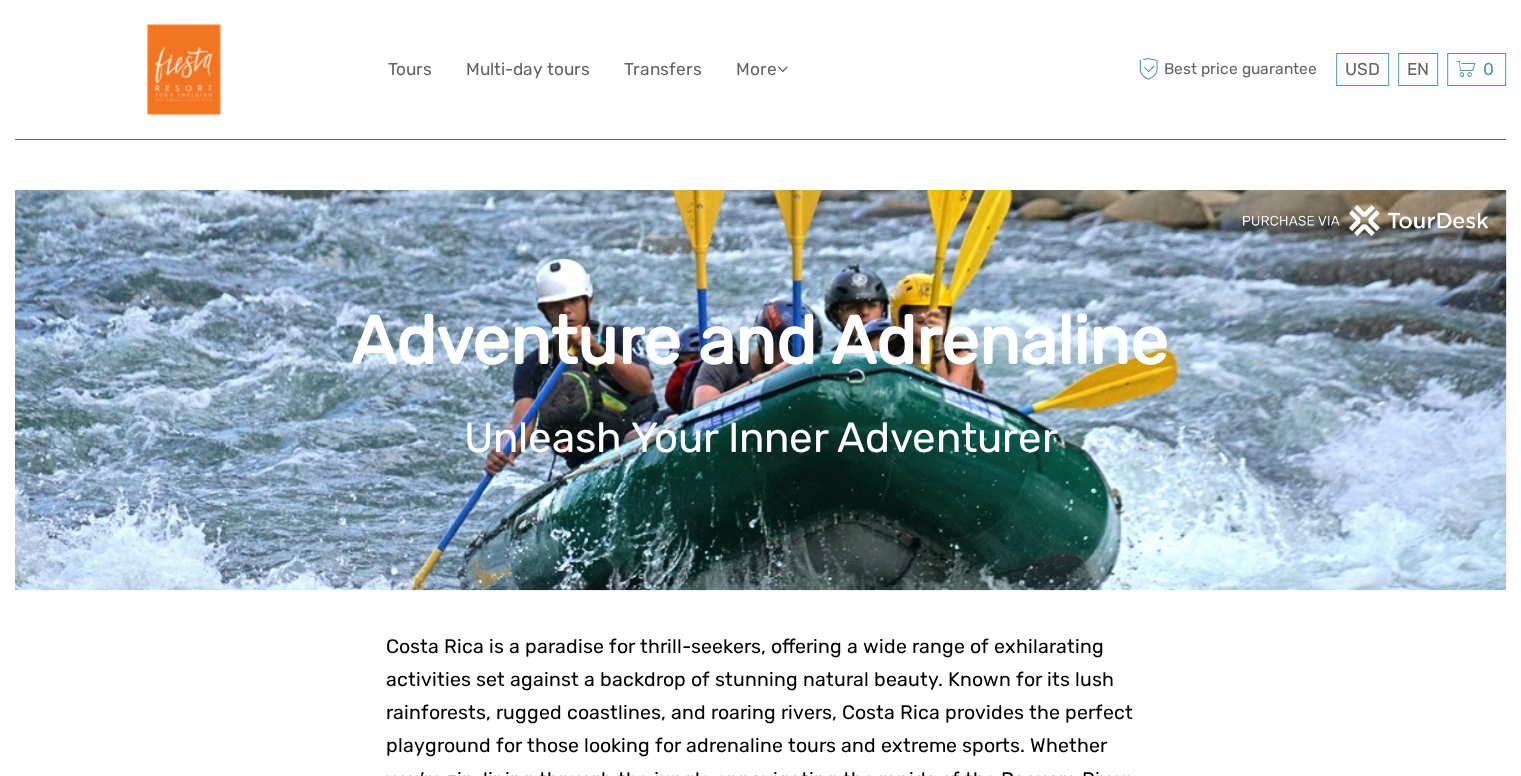 scroll, scrollTop: 518, scrollLeft: 0, axis: vertical 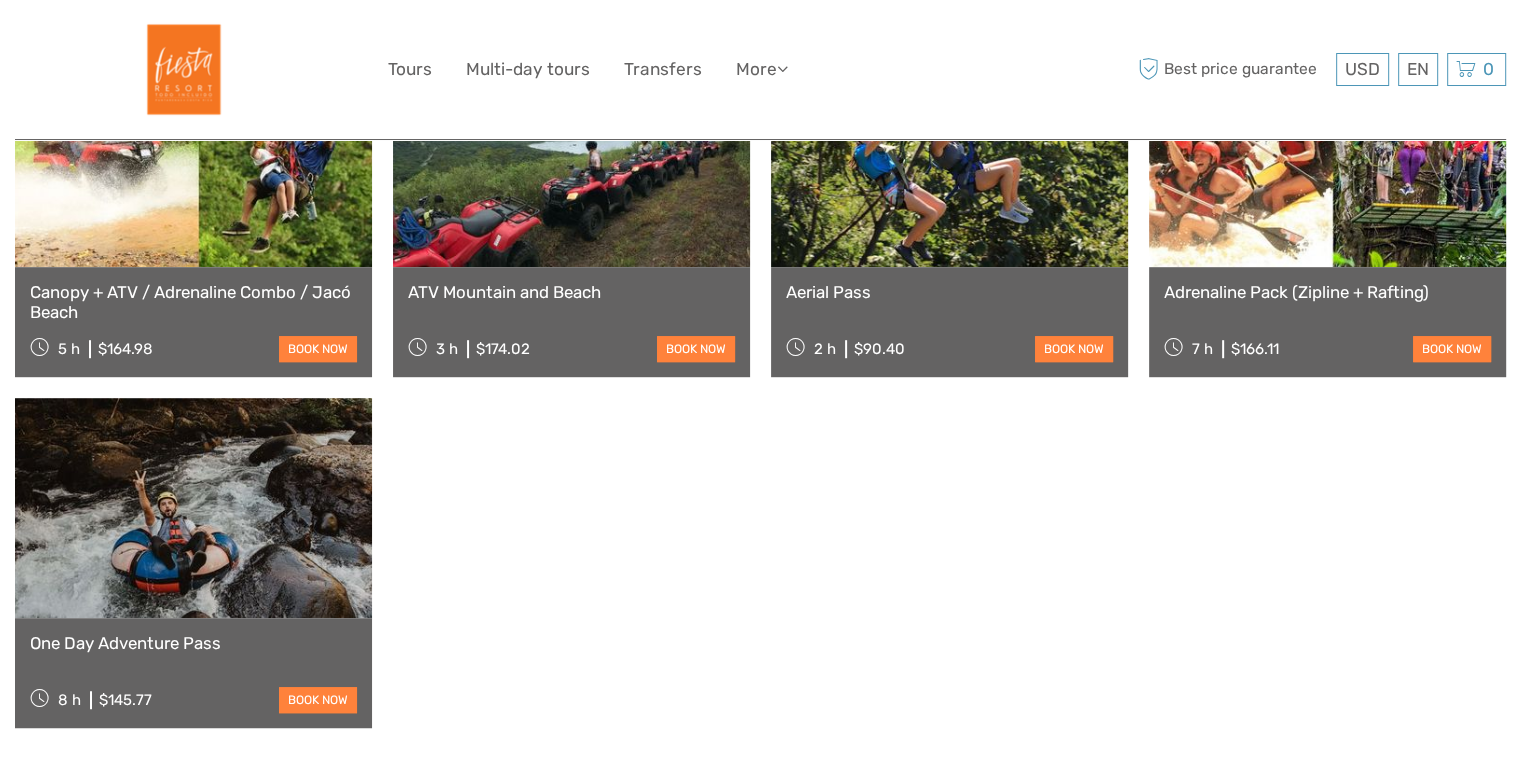 click at bounding box center (193, 508) 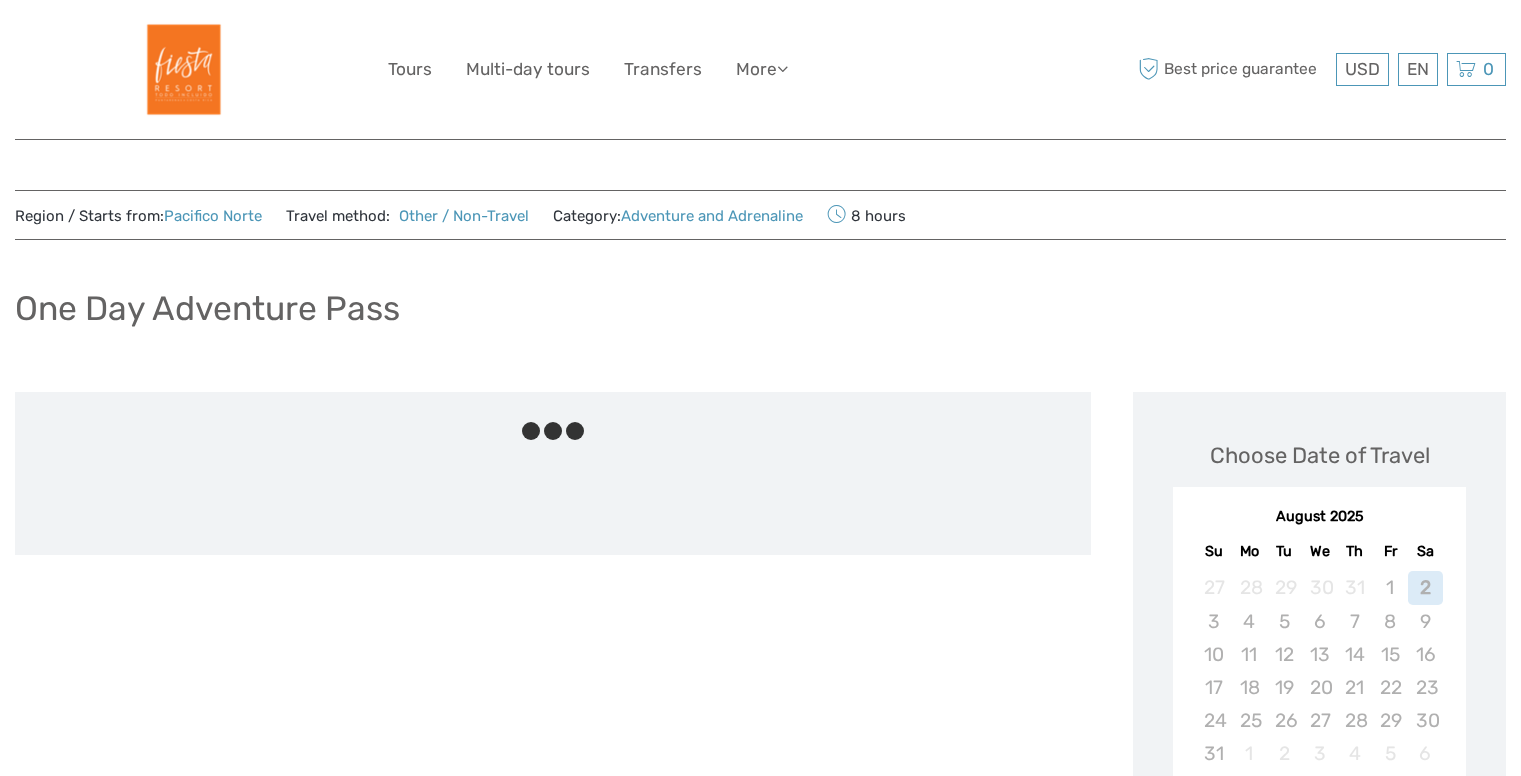 scroll, scrollTop: 0, scrollLeft: 0, axis: both 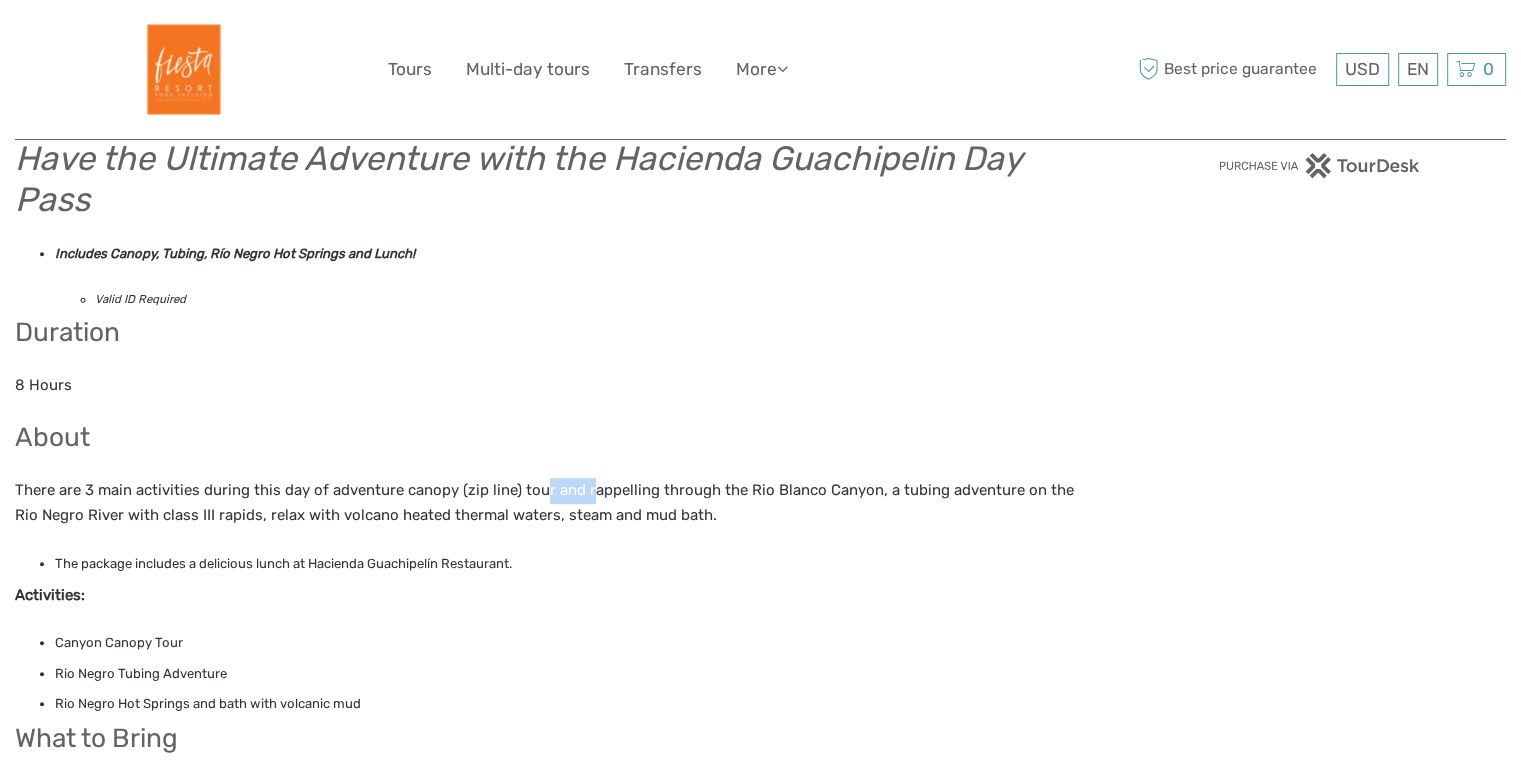 drag, startPoint x: 544, startPoint y: 485, endPoint x: 591, endPoint y: 487, distance: 47.042534 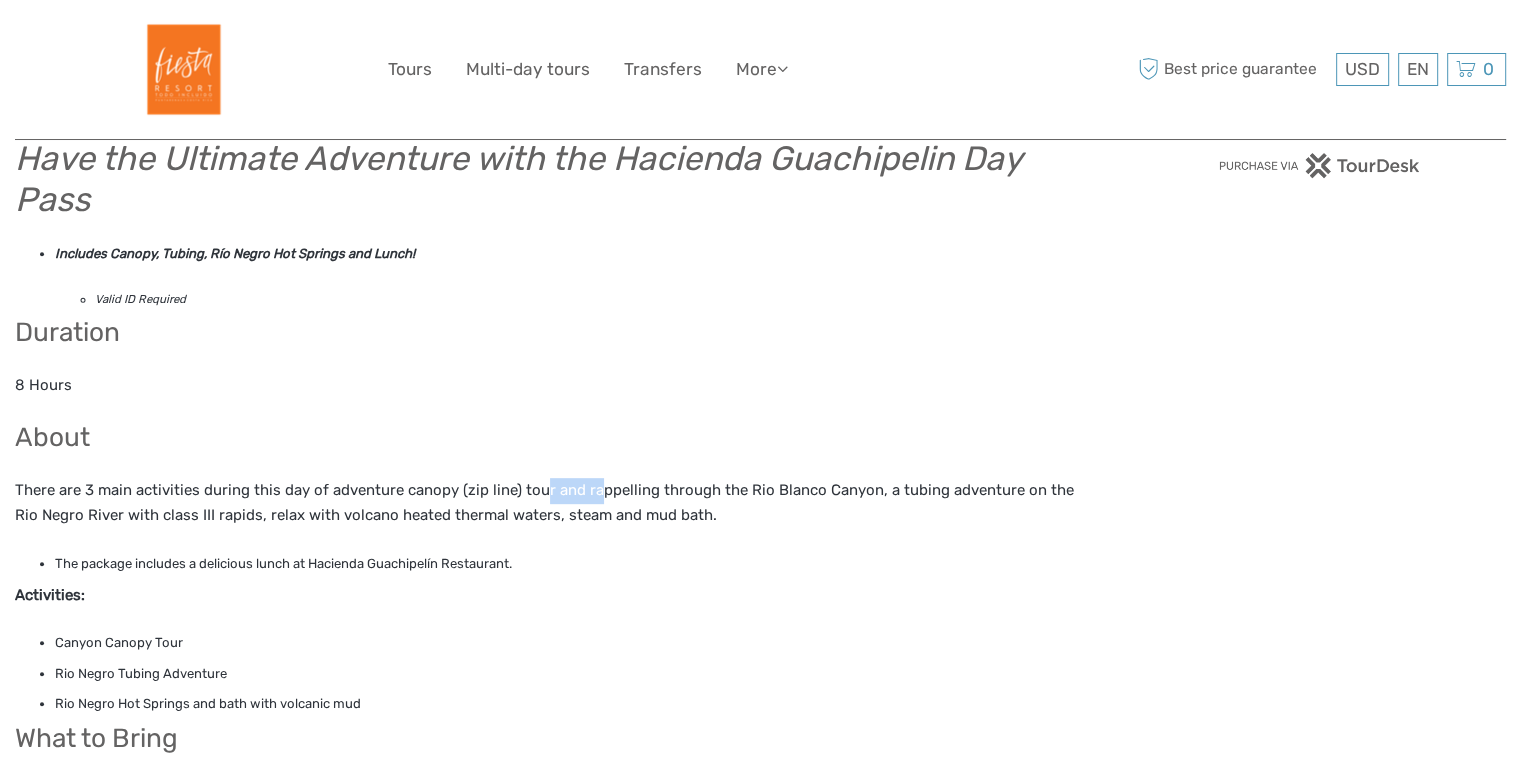 click on "There are 3 main activities during this day of adventure canopy (zip line) tour and rappelling through the Rio Blanco Canyon, a tubing adventure on the Rio Negro River with class III rapids,  relax with volcano heated thermal waters, steam and mud bath." at bounding box center (553, 503) 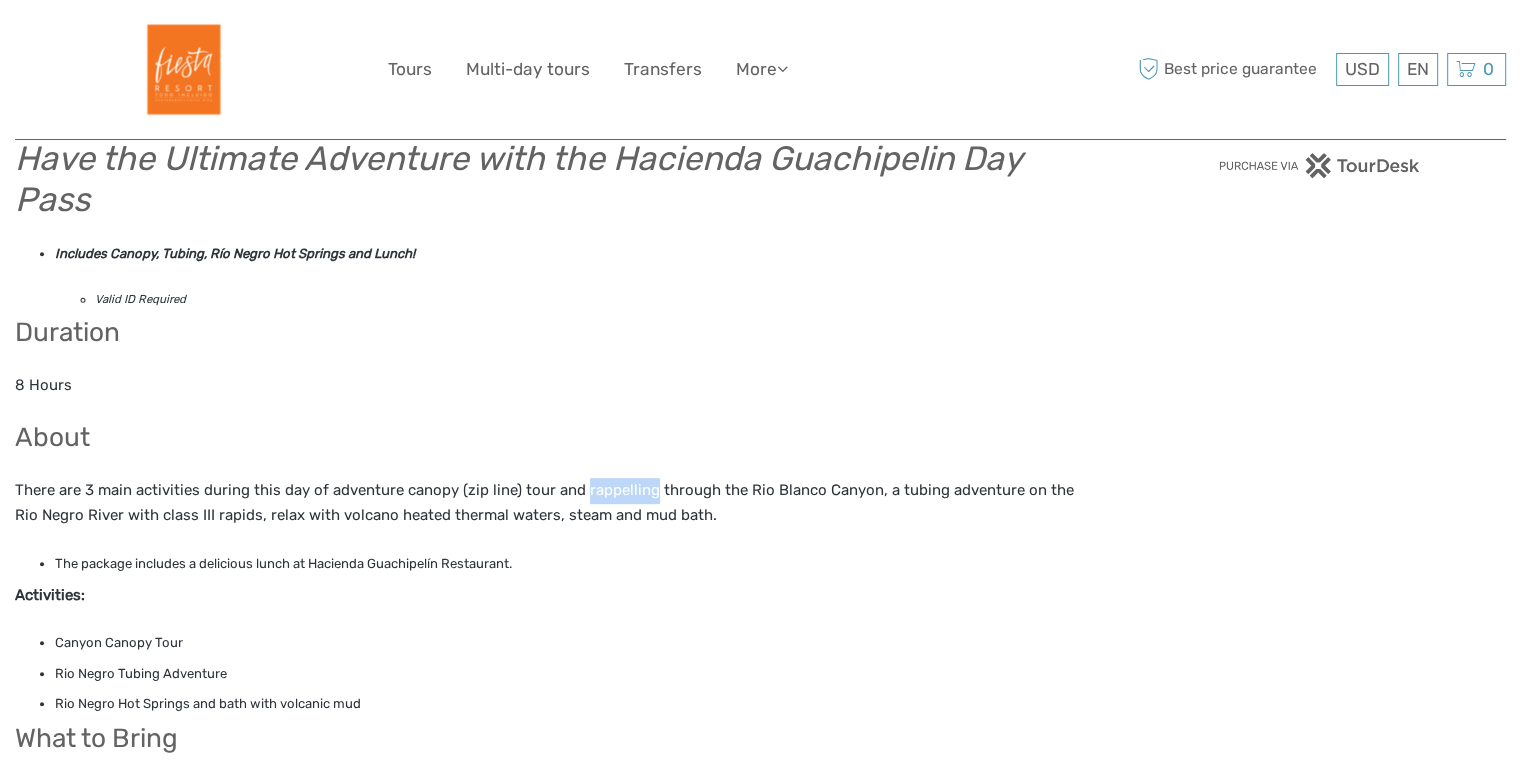 drag, startPoint x: 591, startPoint y: 487, endPoint x: 648, endPoint y: 502, distance: 58.940647 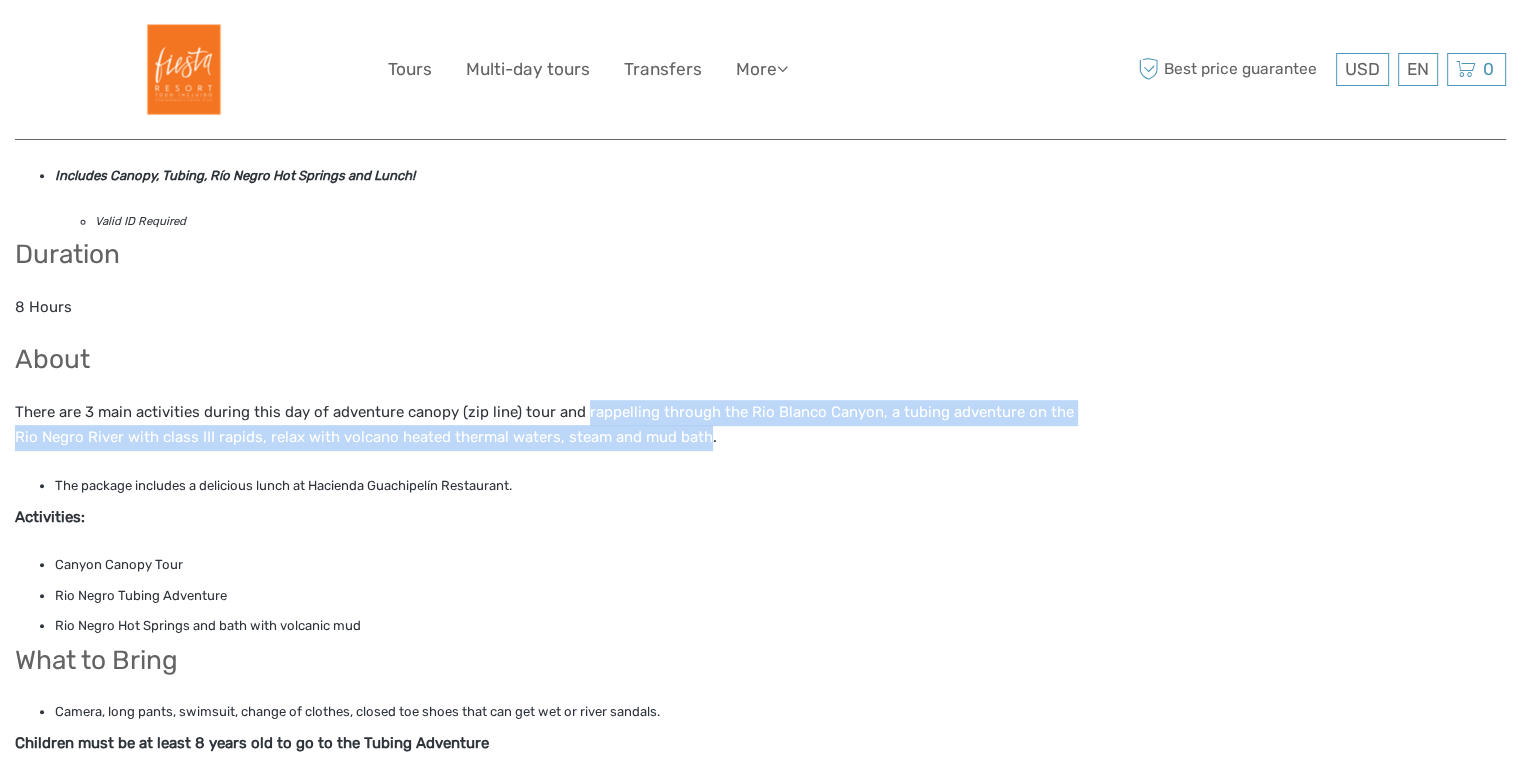 scroll, scrollTop: 867, scrollLeft: 0, axis: vertical 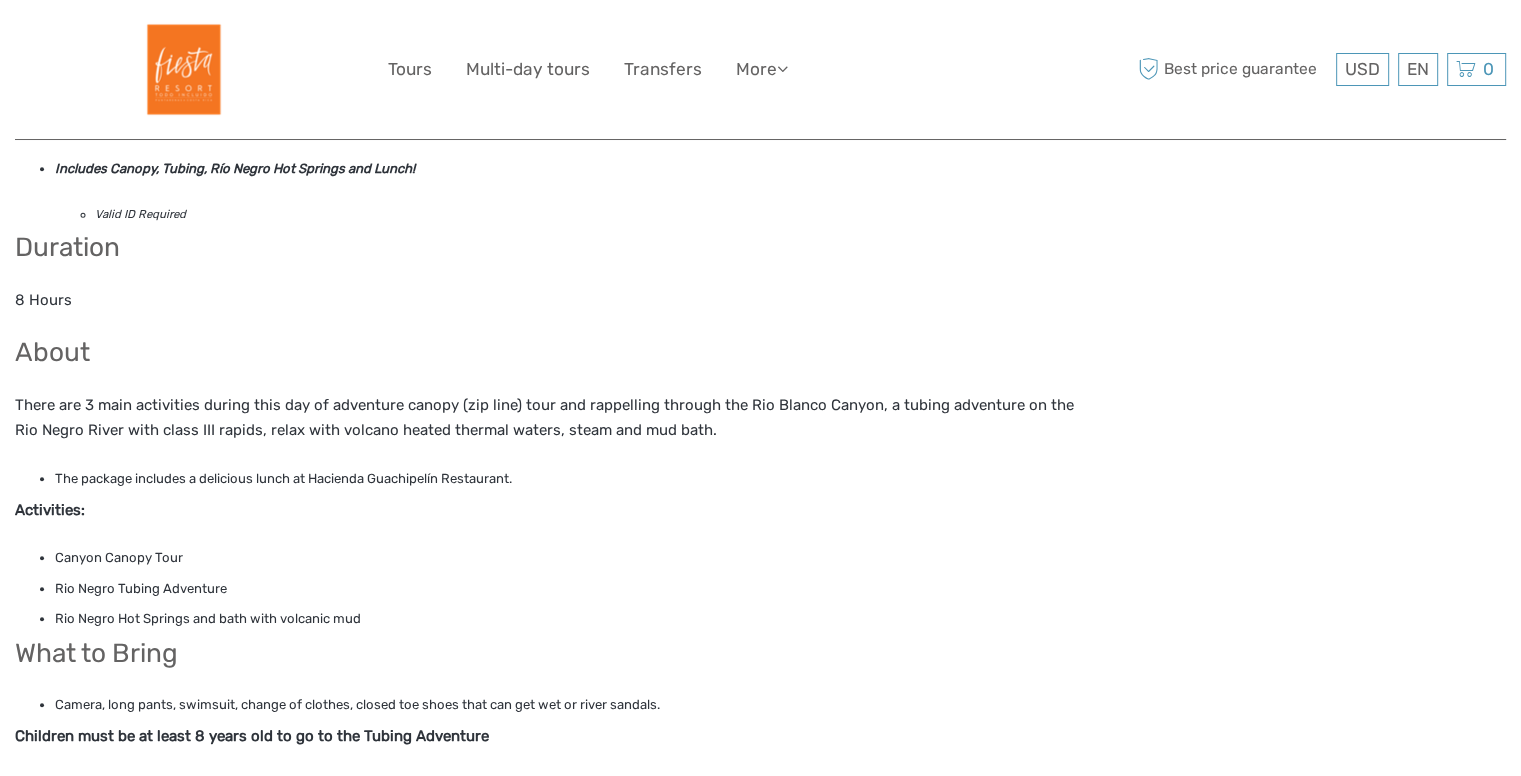 click on "The package includes a delicious lunch at Hacienda Guachipelín Restaurant." at bounding box center [573, 479] 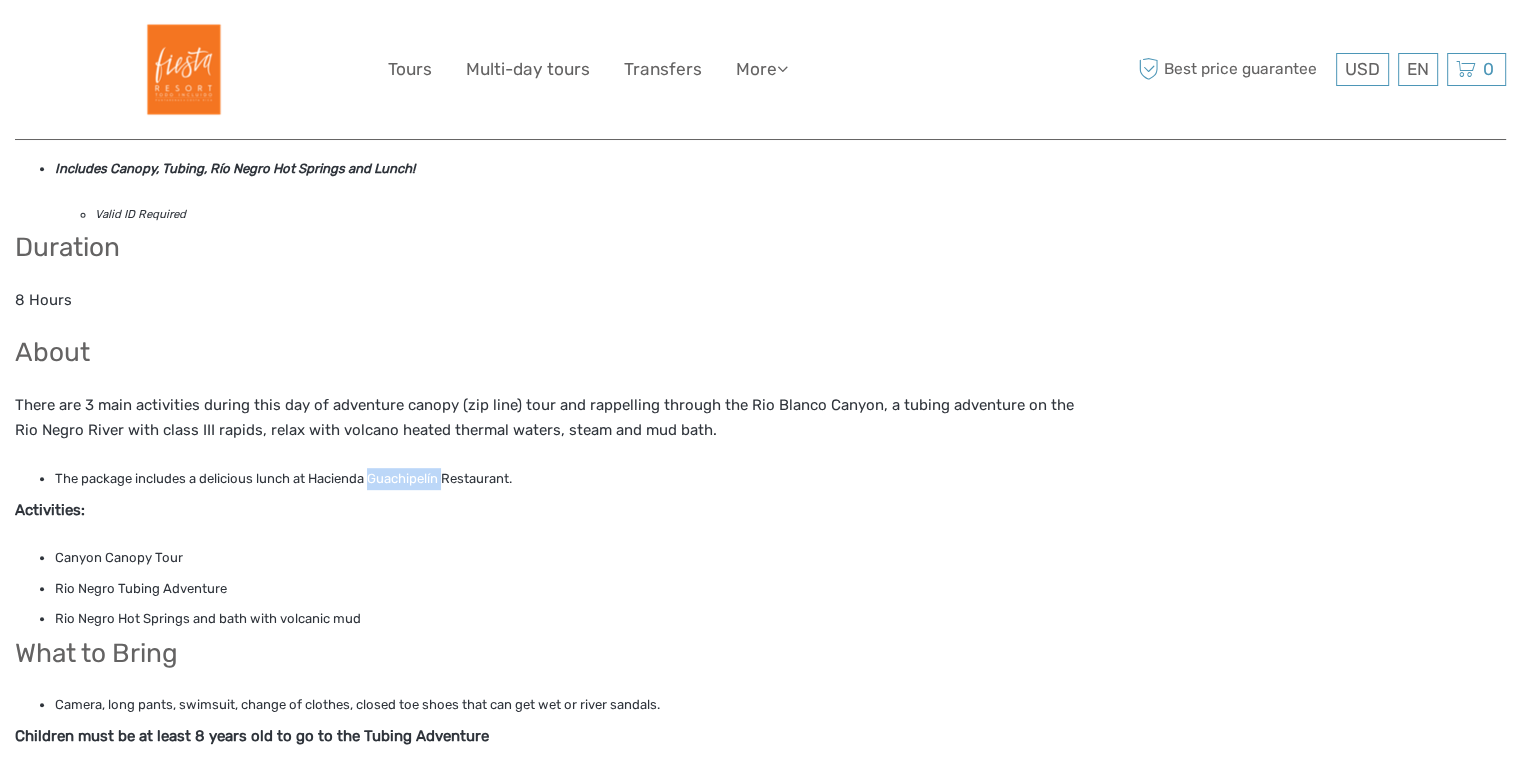 click on "The package includes a delicious lunch at Hacienda Guachipelín Restaurant." at bounding box center (573, 479) 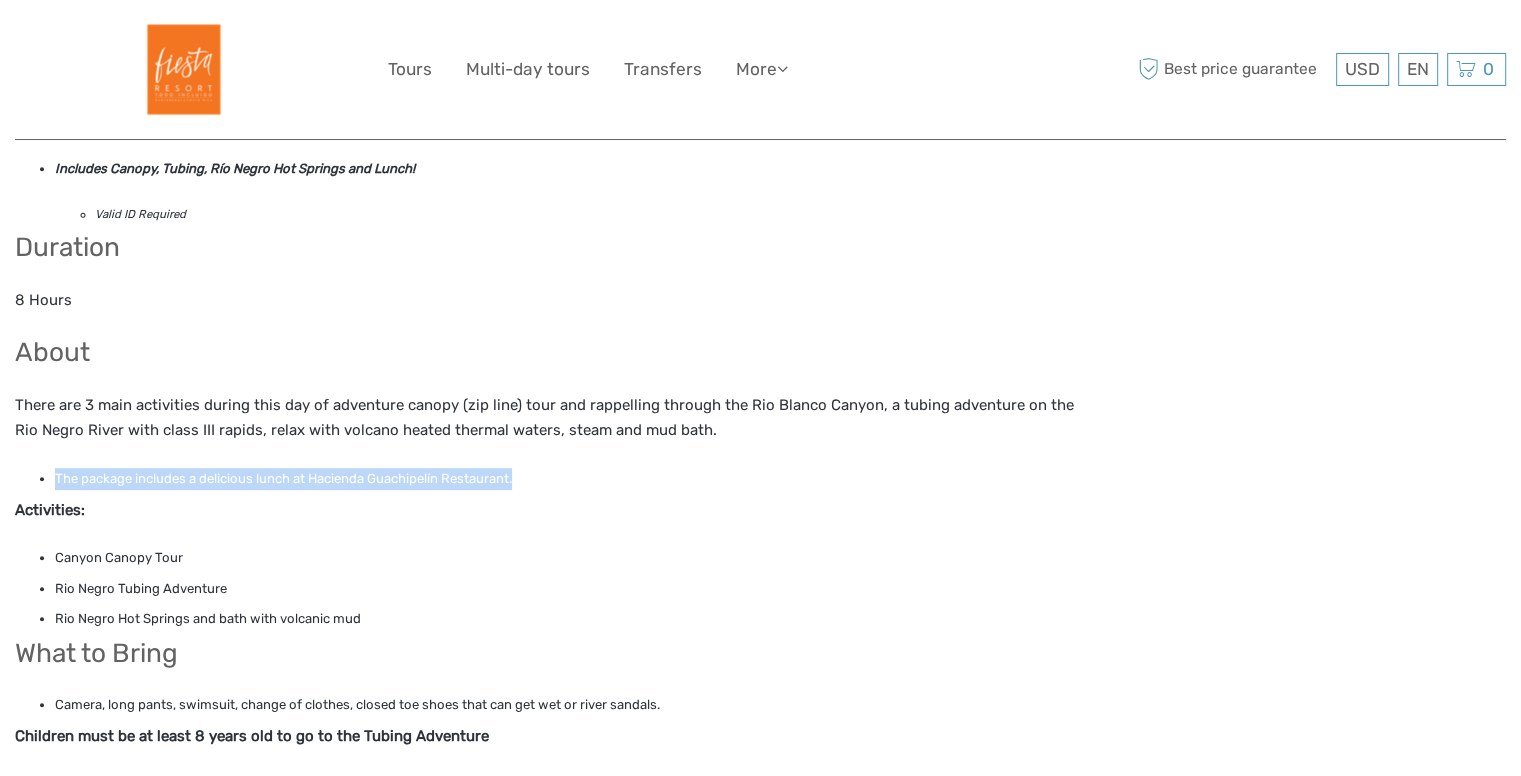 click on "The package includes a delicious lunch at Hacienda Guachipelín Restaurant." at bounding box center [573, 479] 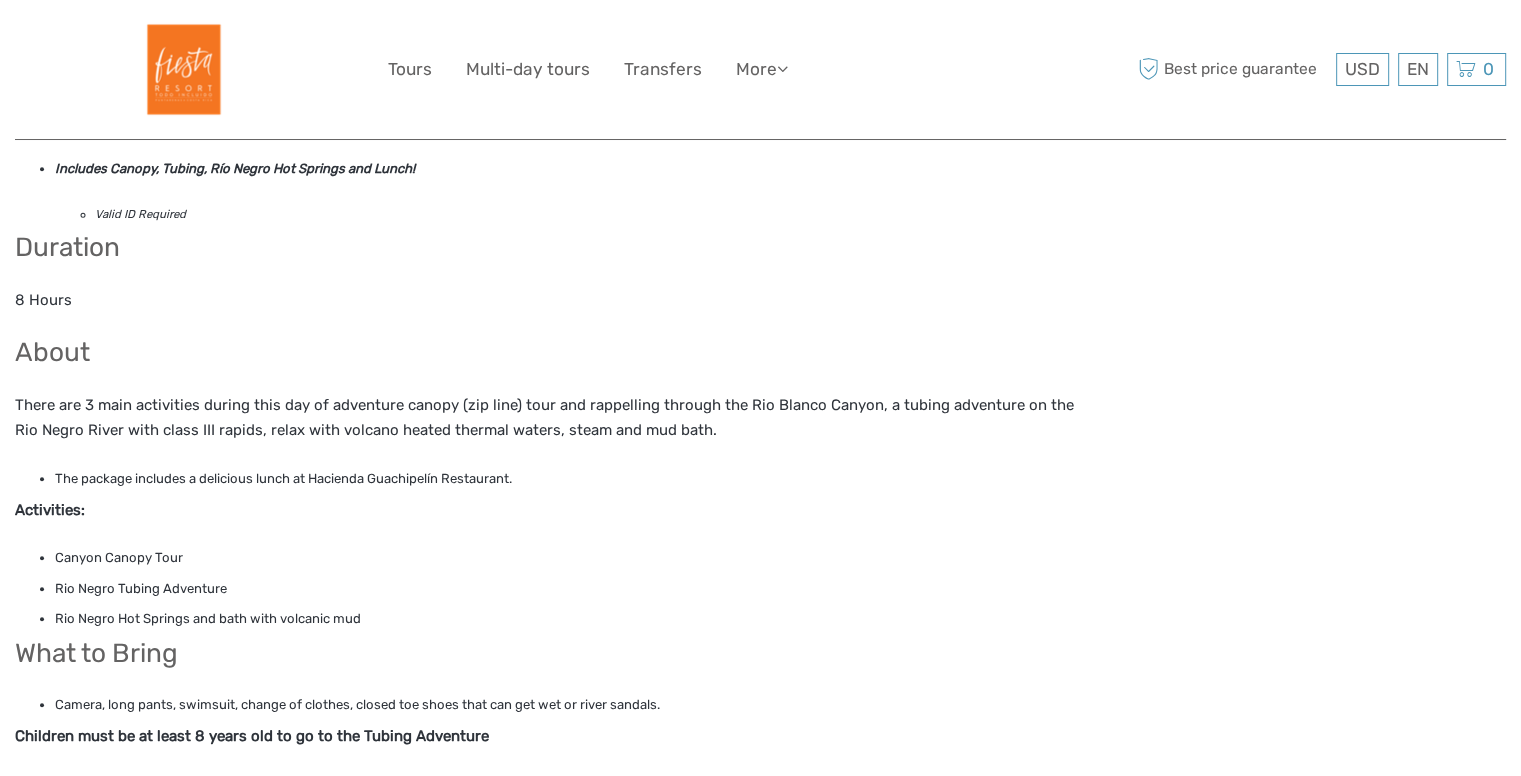 click on "Canyon Canopy Tour" at bounding box center [573, 558] 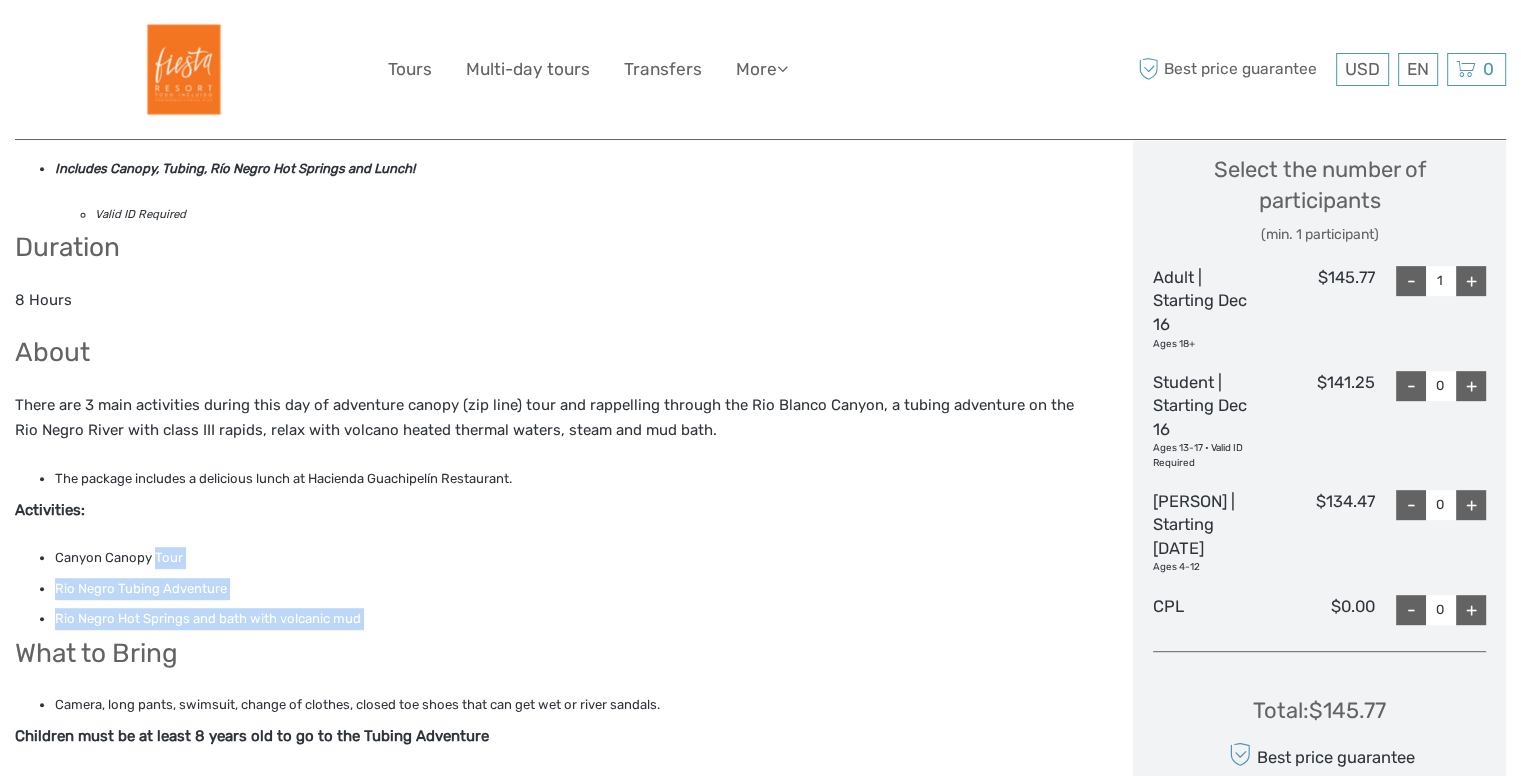 drag, startPoint x: 156, startPoint y: 557, endPoint x: 368, endPoint y: 613, distance: 219.27151 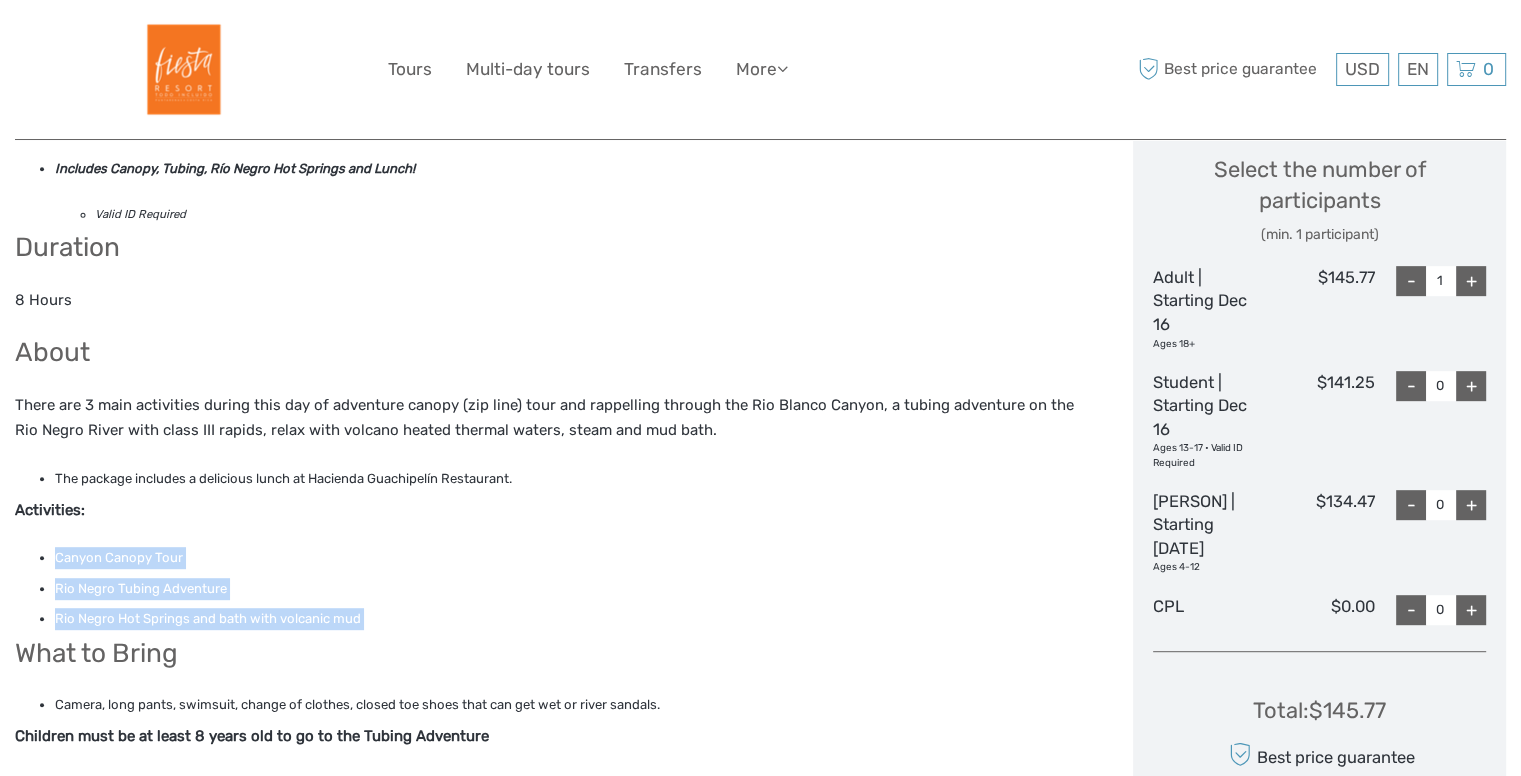 drag, startPoint x: 368, startPoint y: 613, endPoint x: 66, endPoint y: 549, distance: 308.70697 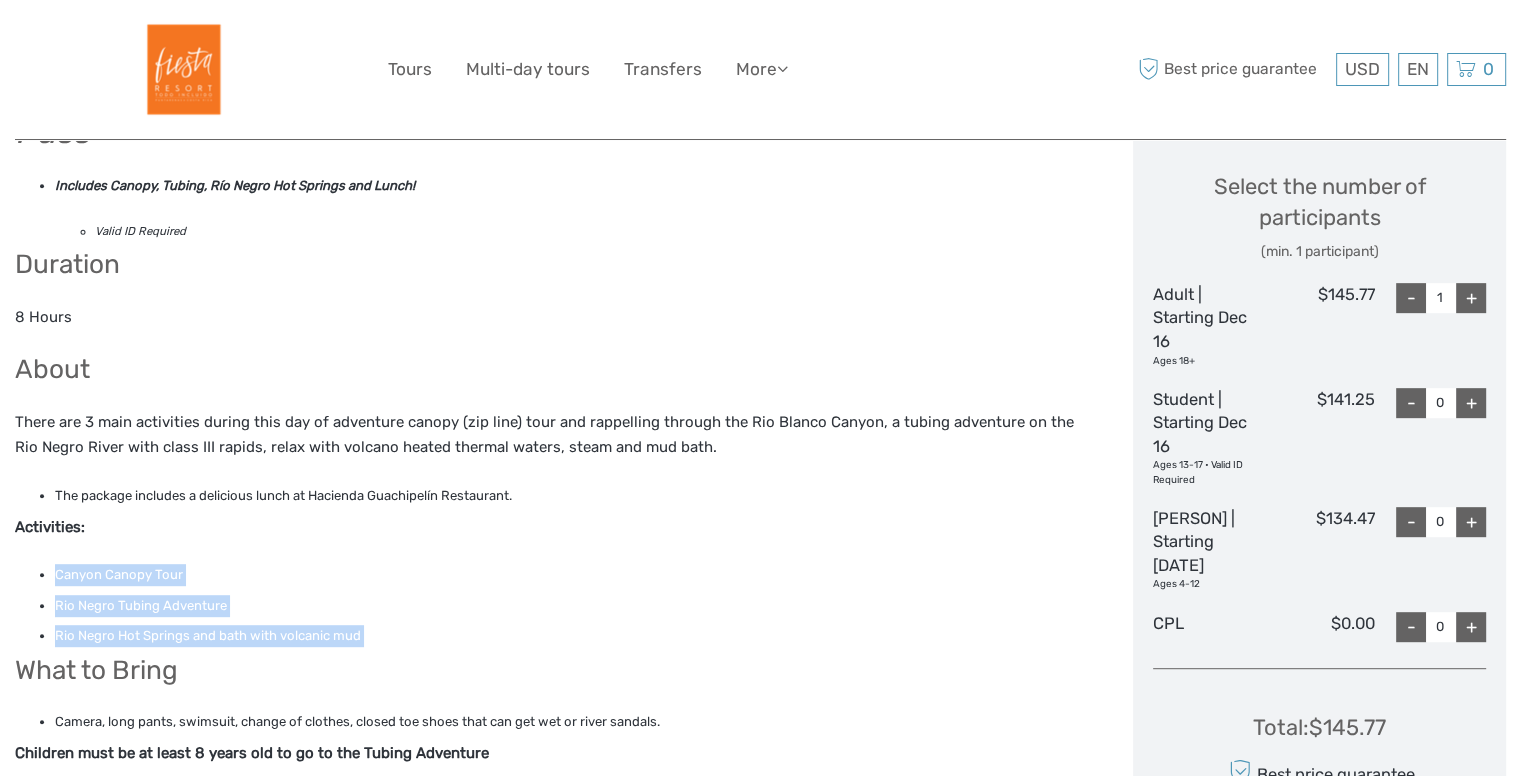 scroll, scrollTop: 848, scrollLeft: 0, axis: vertical 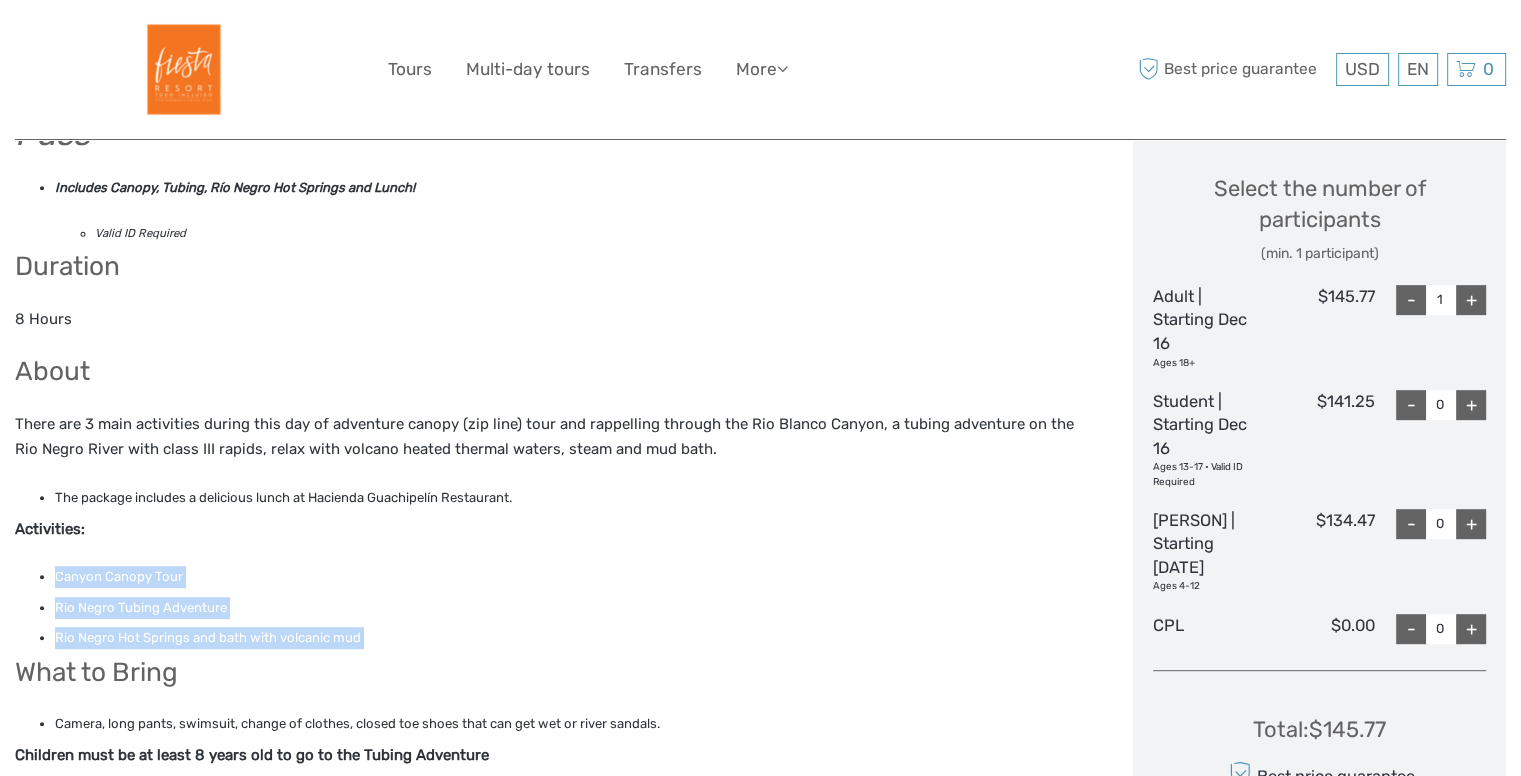 click on "+" at bounding box center [1471, 300] 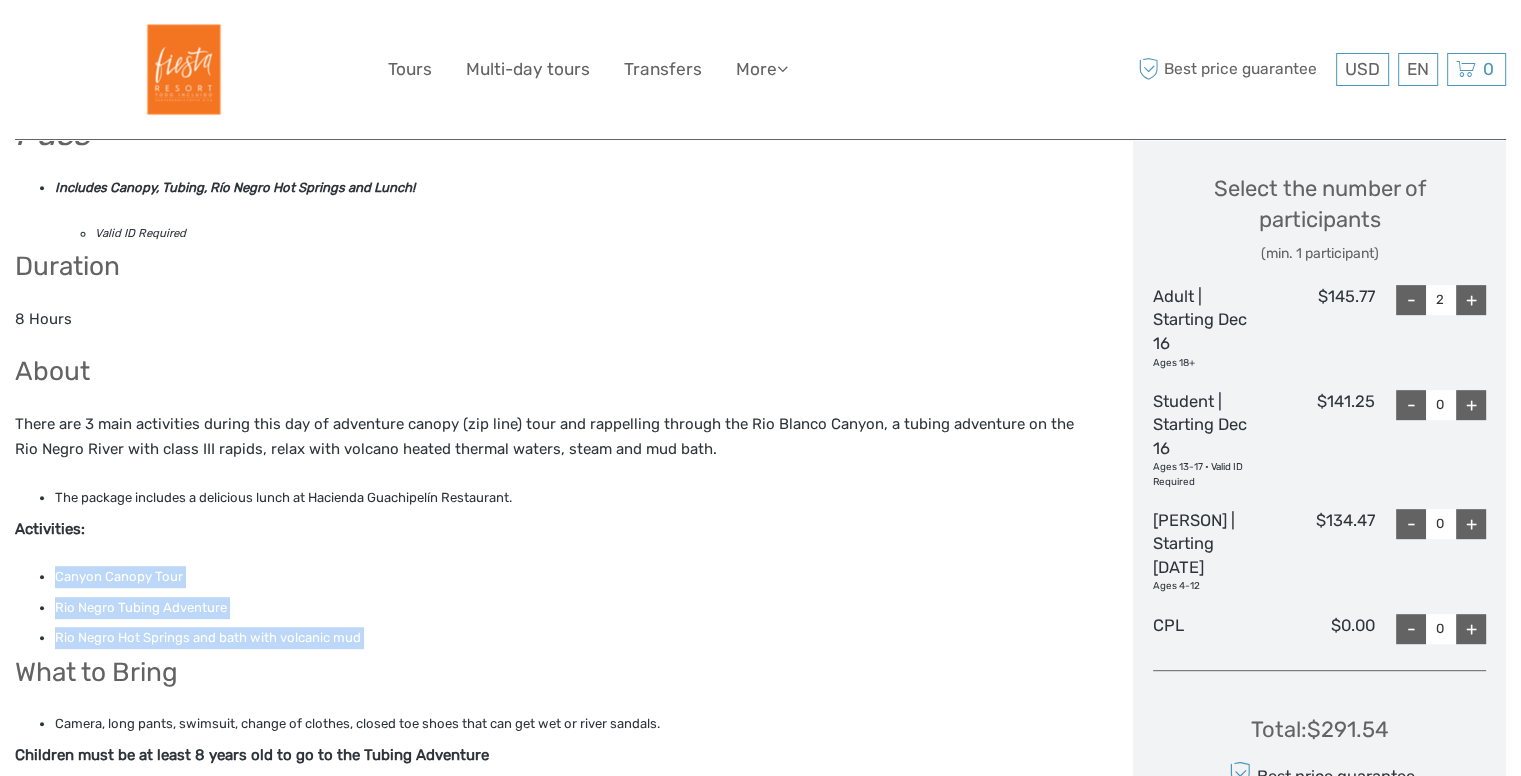 click on "+" at bounding box center [1471, 300] 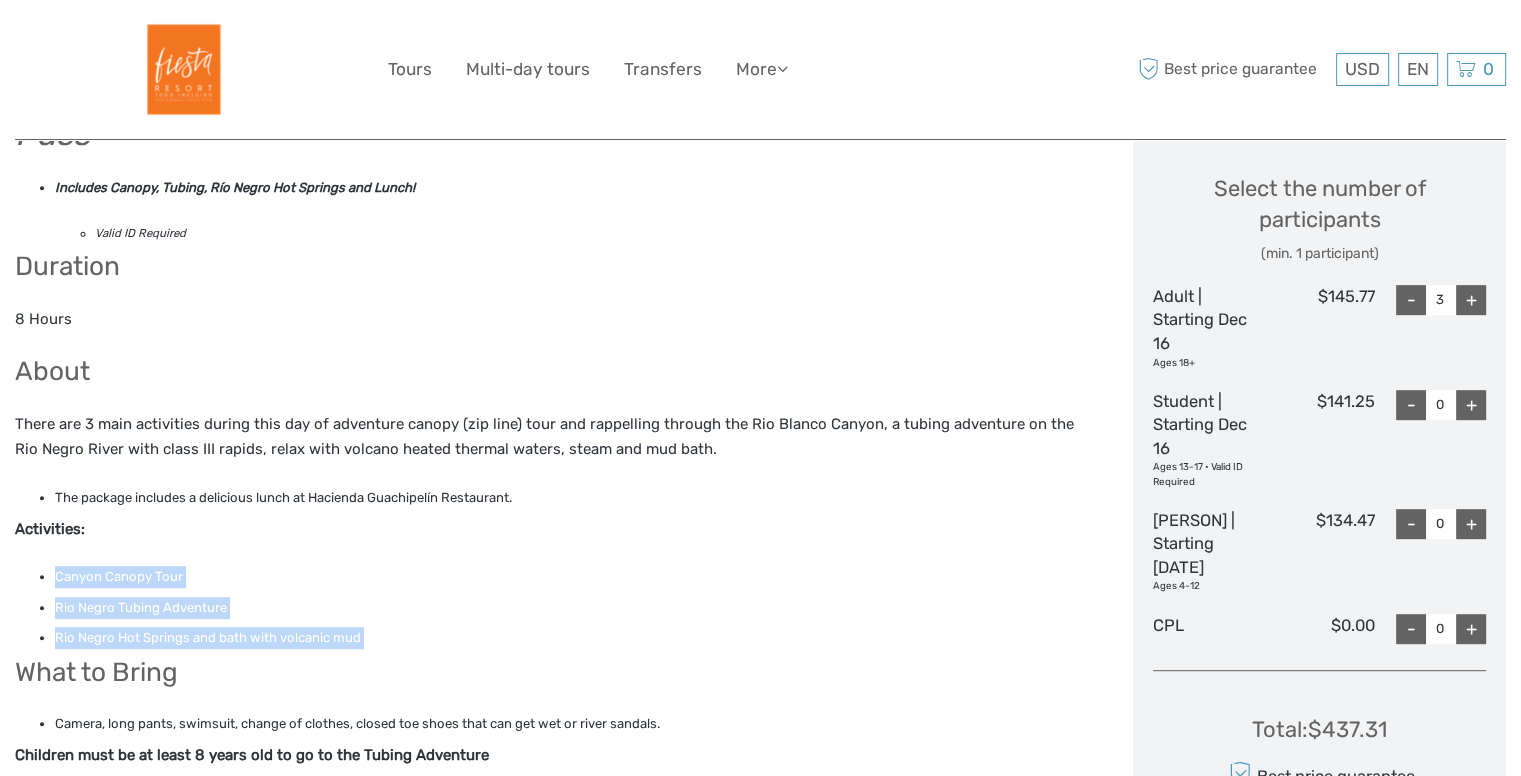click on "+" at bounding box center (1471, 300) 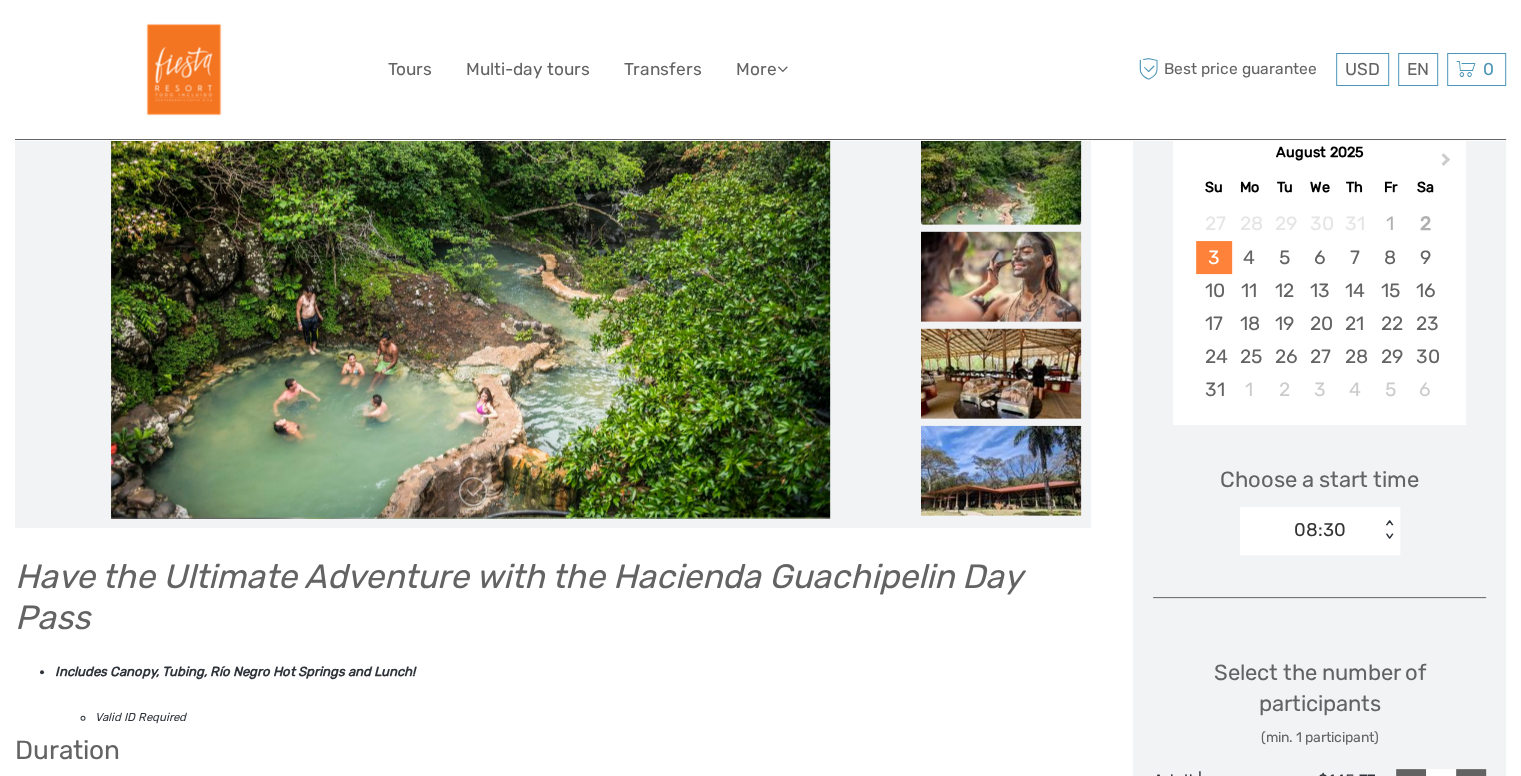 scroll, scrollTop: 363, scrollLeft: 0, axis: vertical 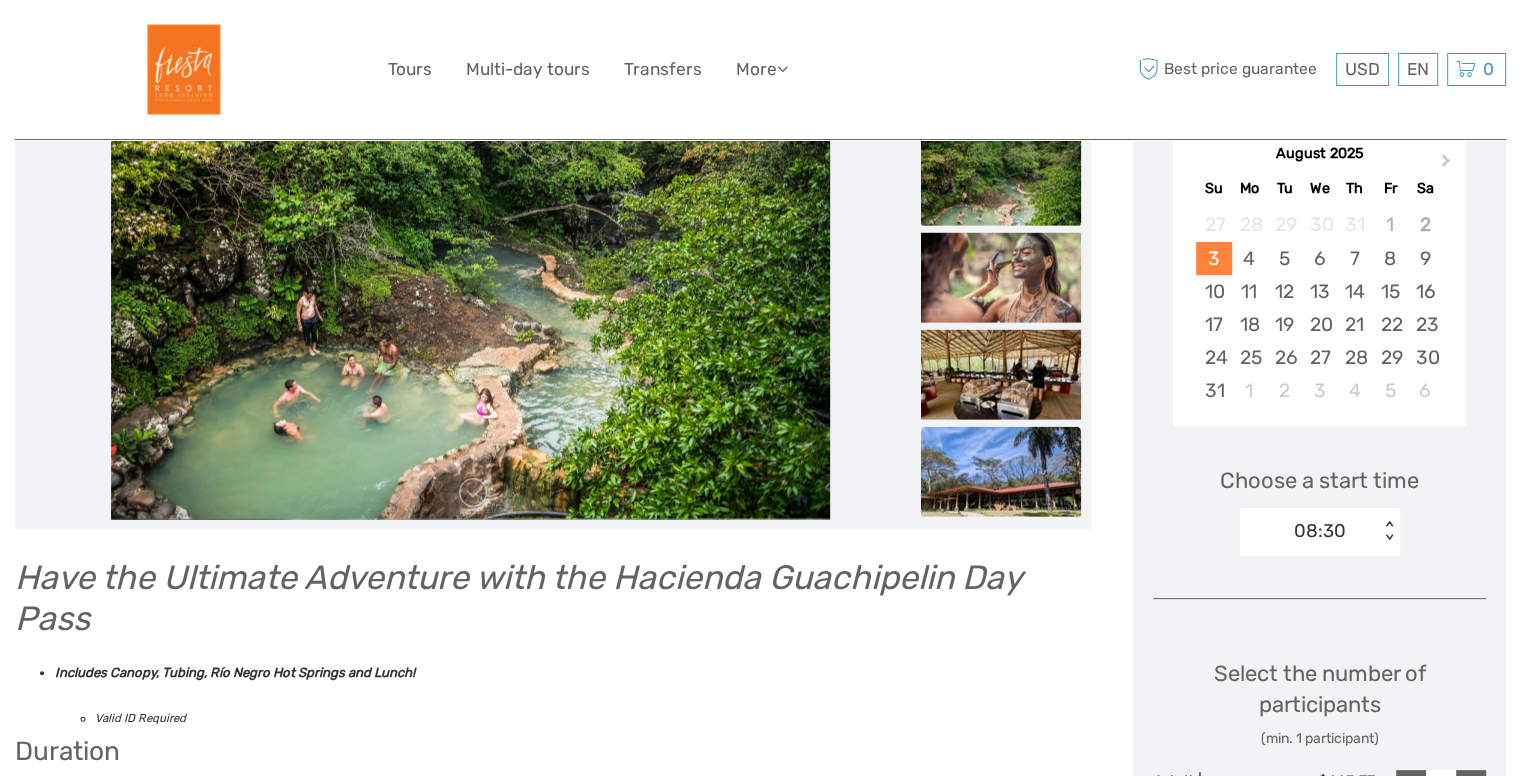 click at bounding box center [1001, 472] 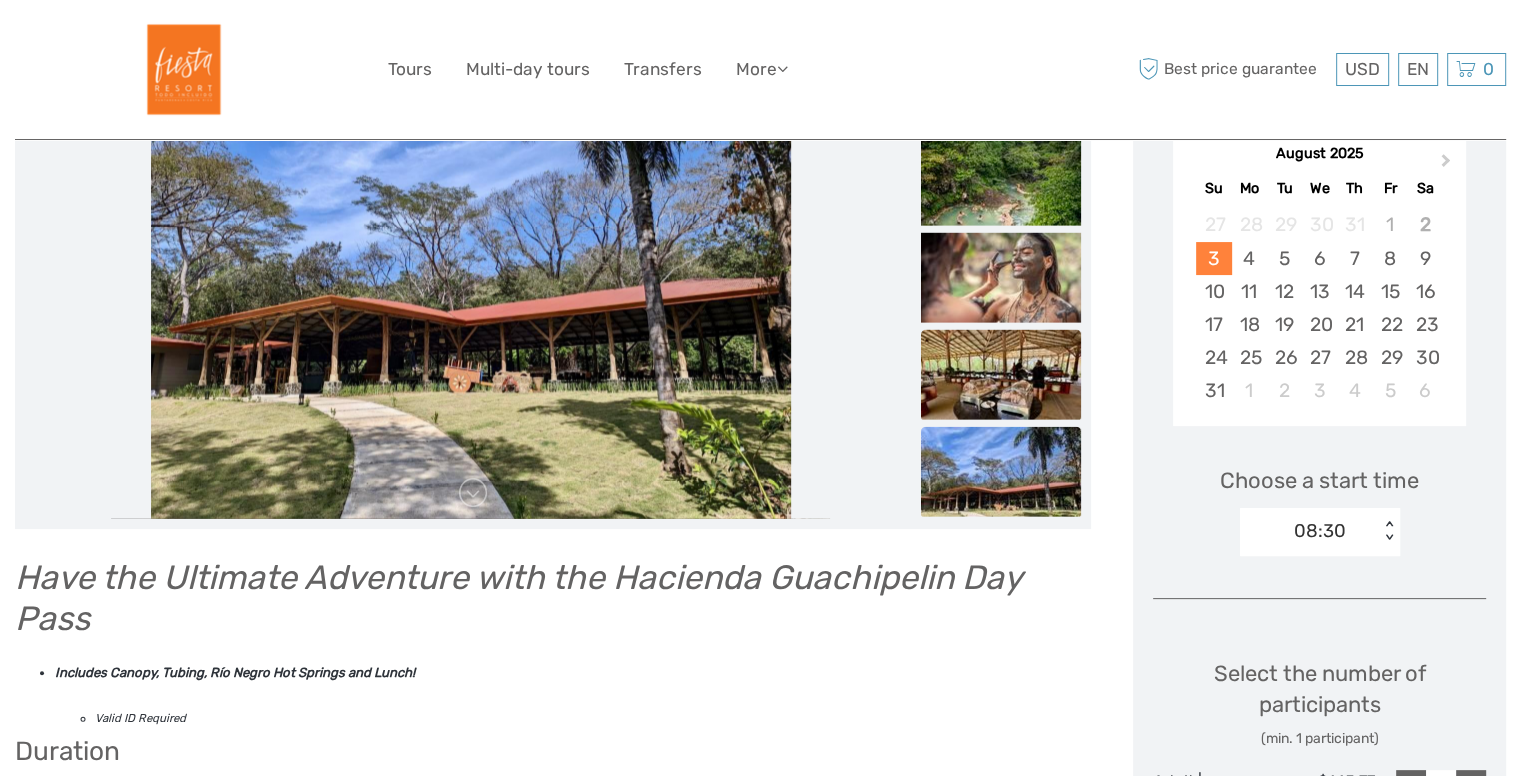 click at bounding box center (1001, 375) 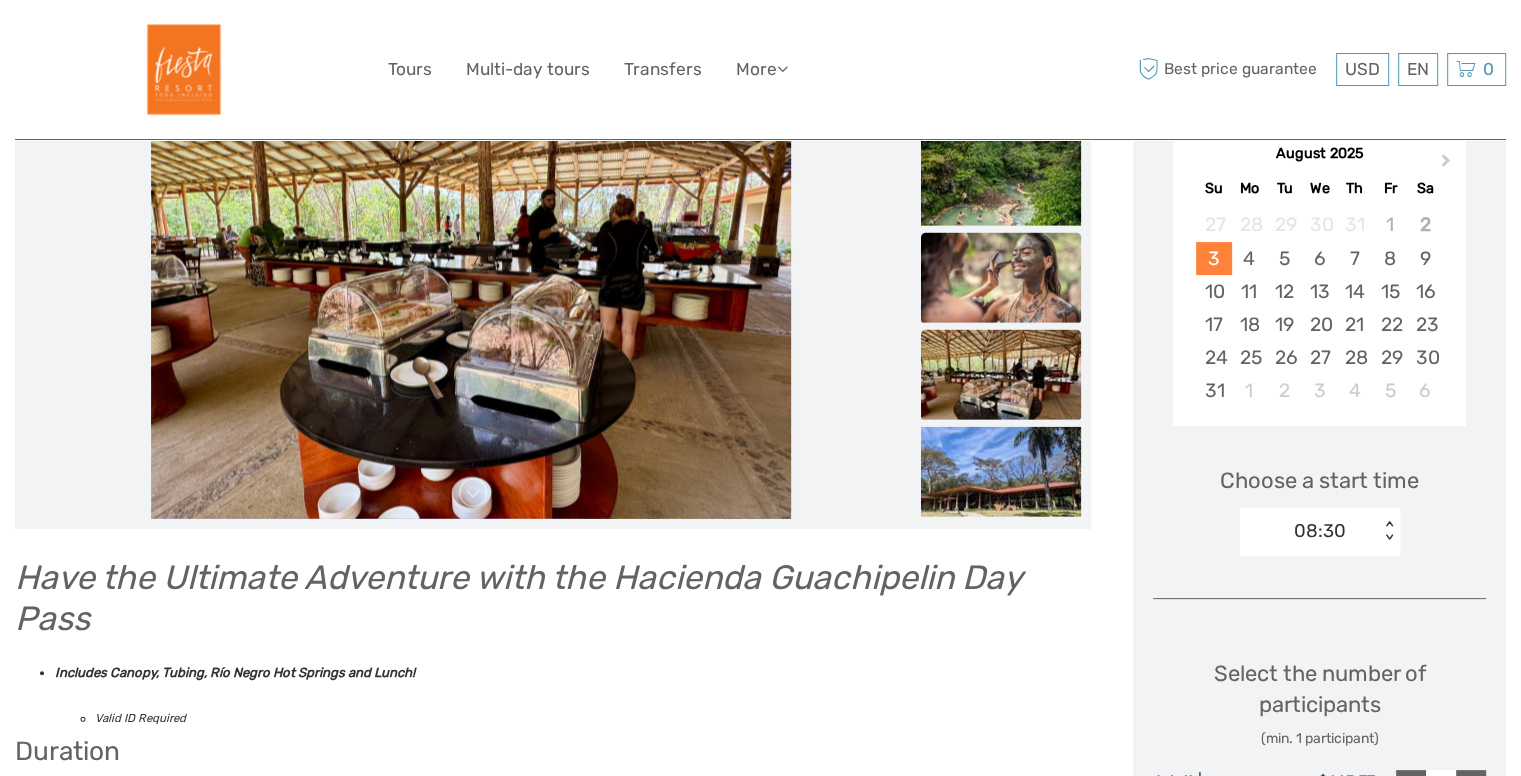 click at bounding box center [1001, 278] 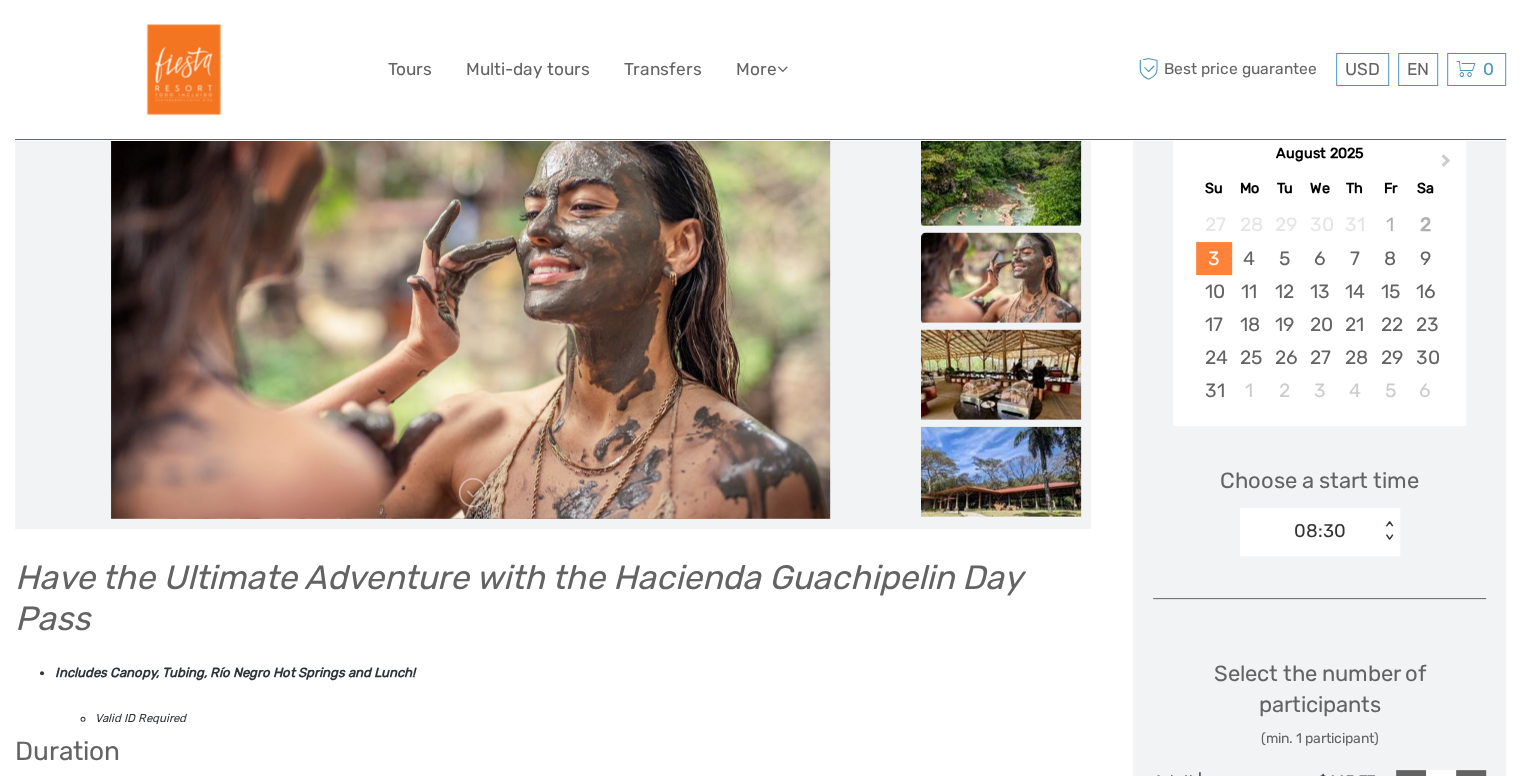 click at bounding box center [1001, 181] 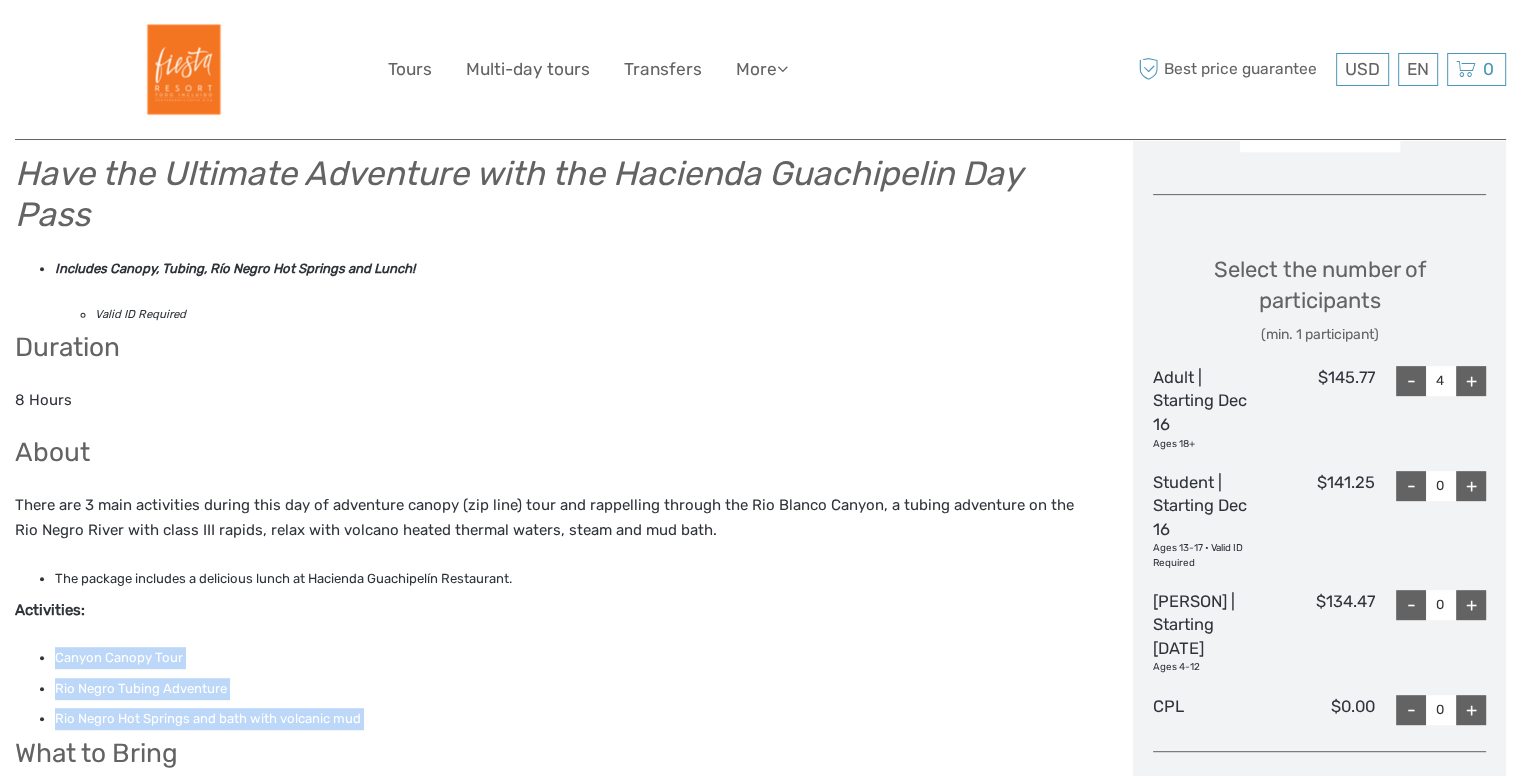 scroll, scrollTop: 792, scrollLeft: 0, axis: vertical 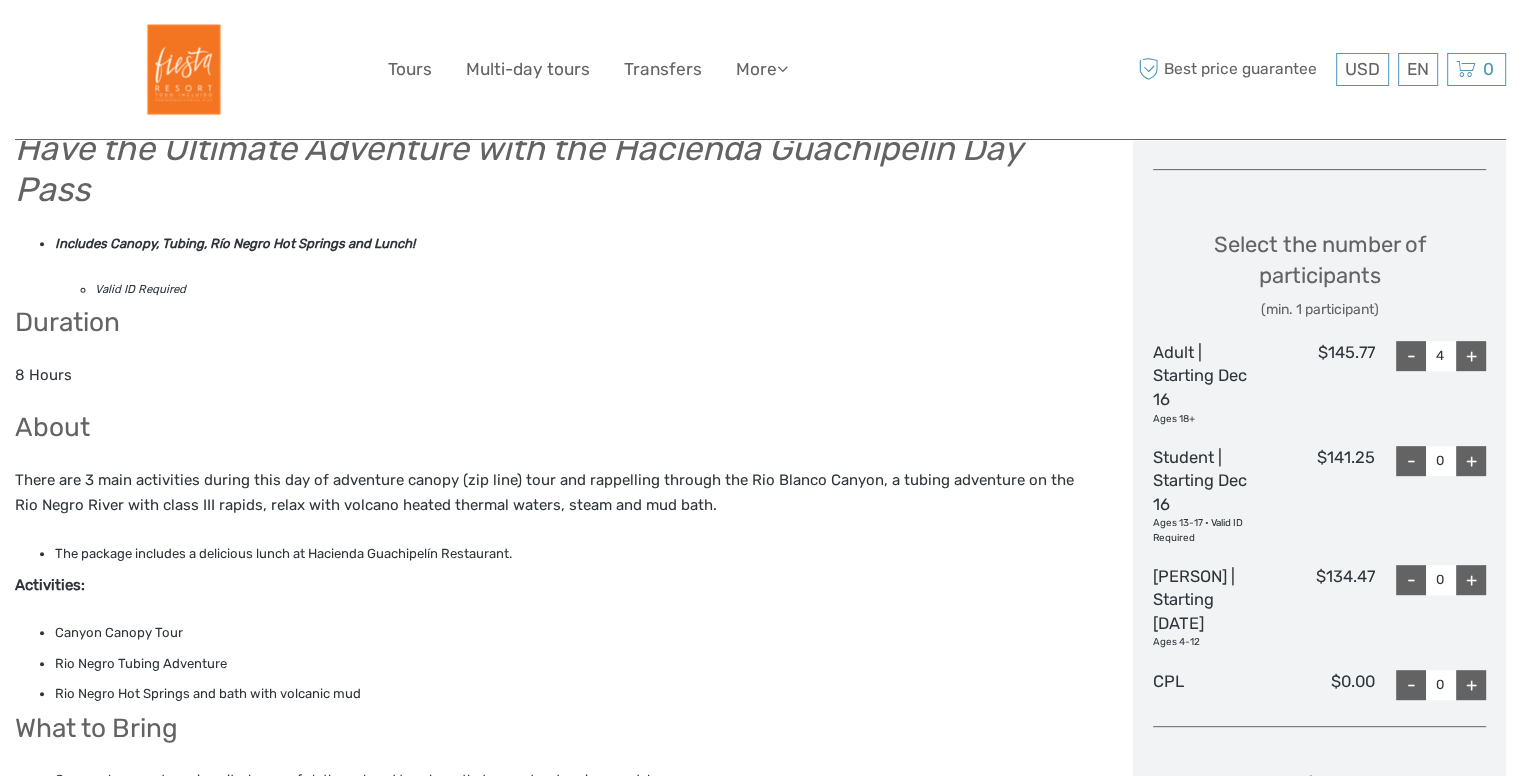 click on "There are 3 main activities during this day of adventure canopy (zip line) tour and rappelling through the Rio Blanco Canyon, a tubing adventure on the Rio Negro River with class III rapids,  relax with volcano heated thermal waters, steam and mud bath." at bounding box center (553, 493) 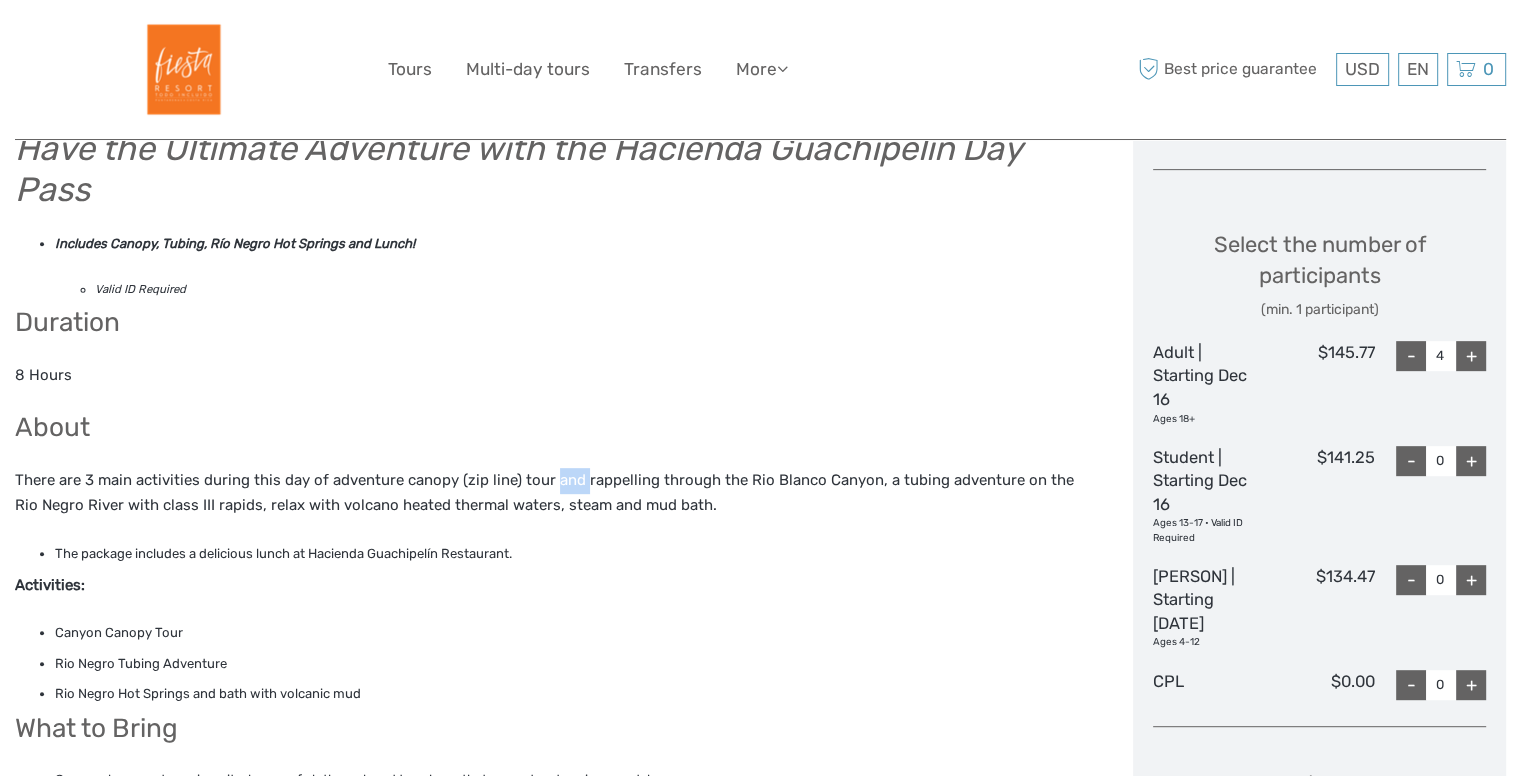 click on "There are 3 main activities during this day of adventure canopy (zip line) tour and rappelling through the Rio Blanco Canyon, a tubing adventure on the Rio Negro River with class III rapids,  relax with volcano heated thermal waters, steam and mud bath." at bounding box center [553, 493] 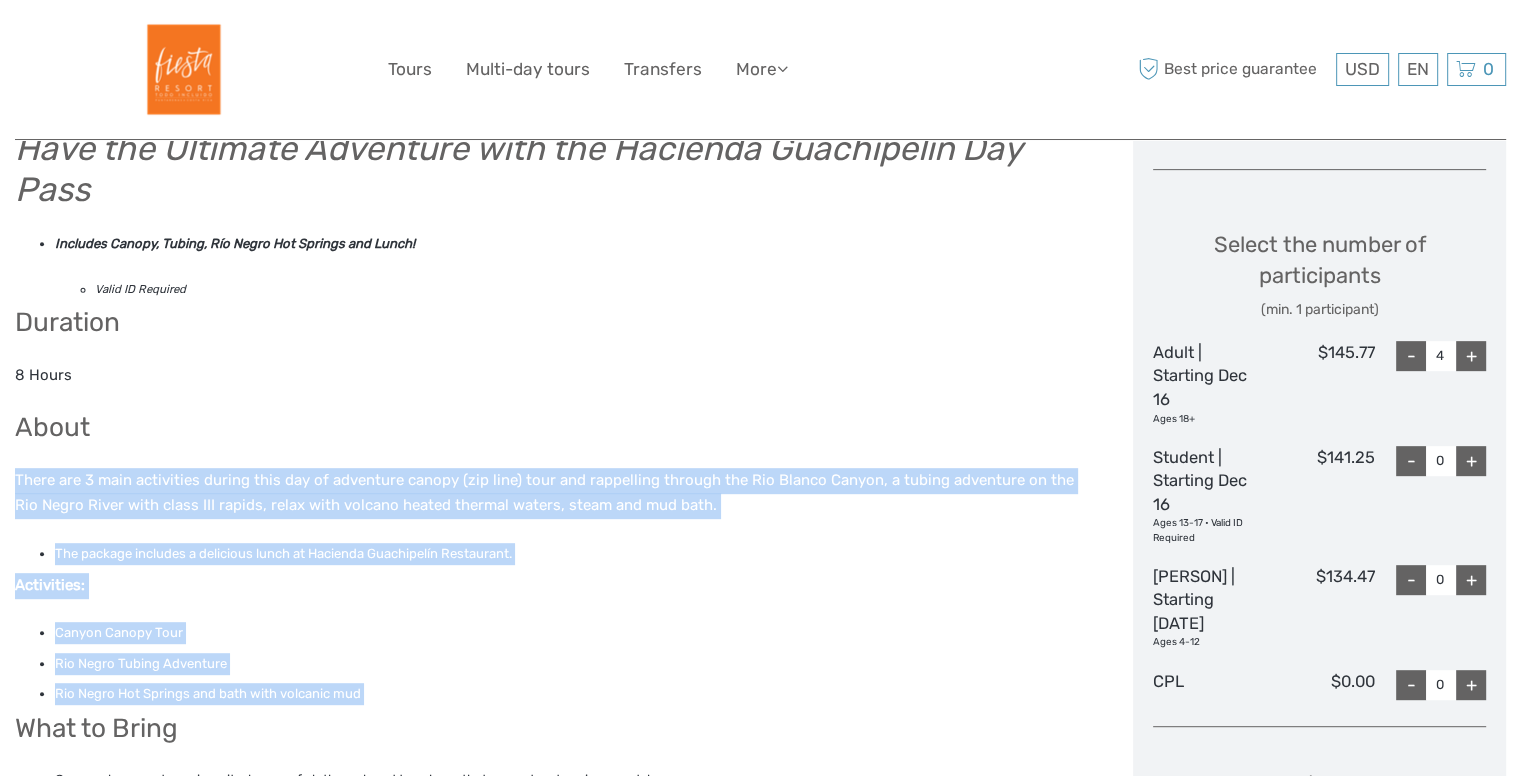drag, startPoint x: 551, startPoint y: 484, endPoint x: 605, endPoint y: 685, distance: 208.12737 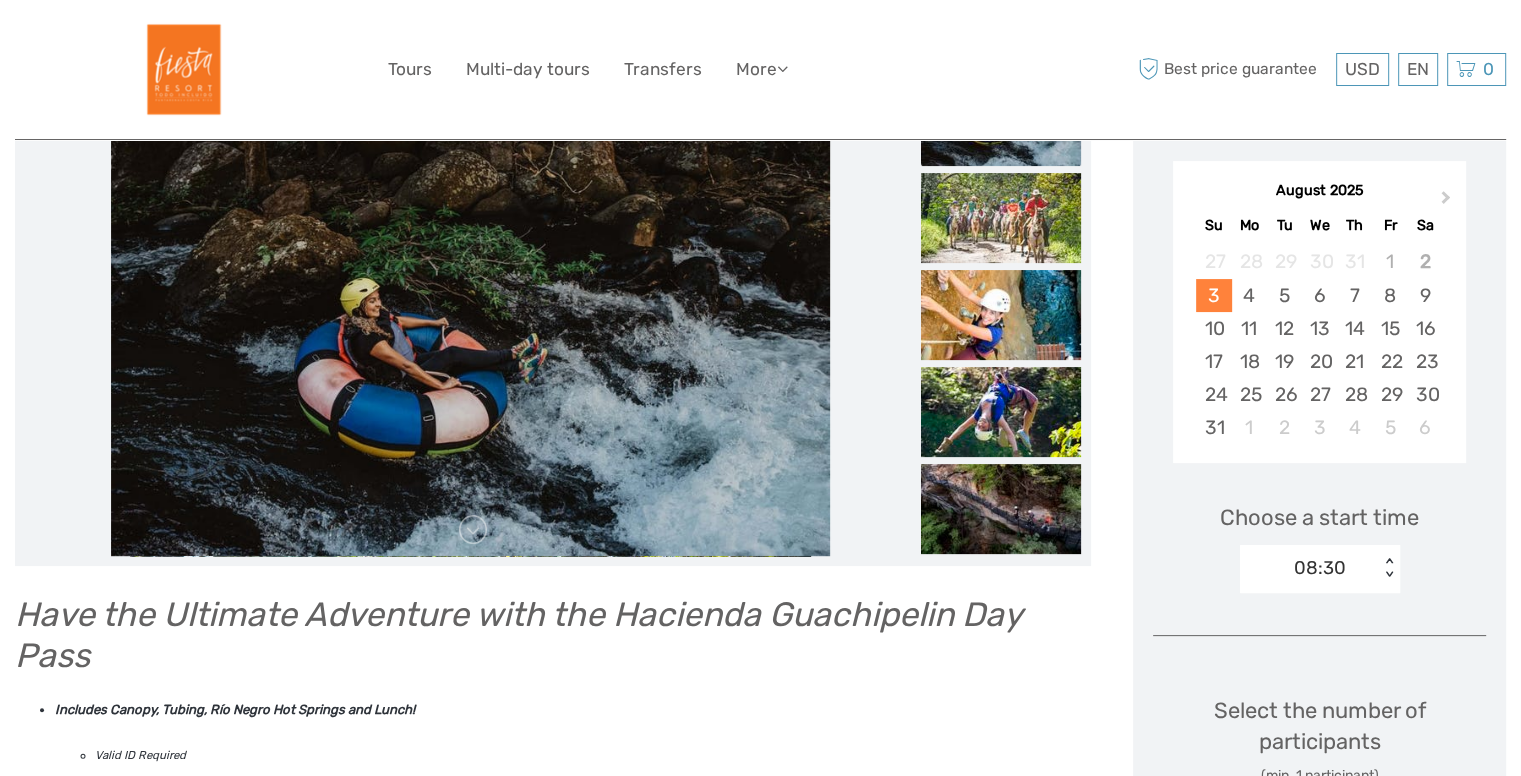 scroll, scrollTop: 327, scrollLeft: 0, axis: vertical 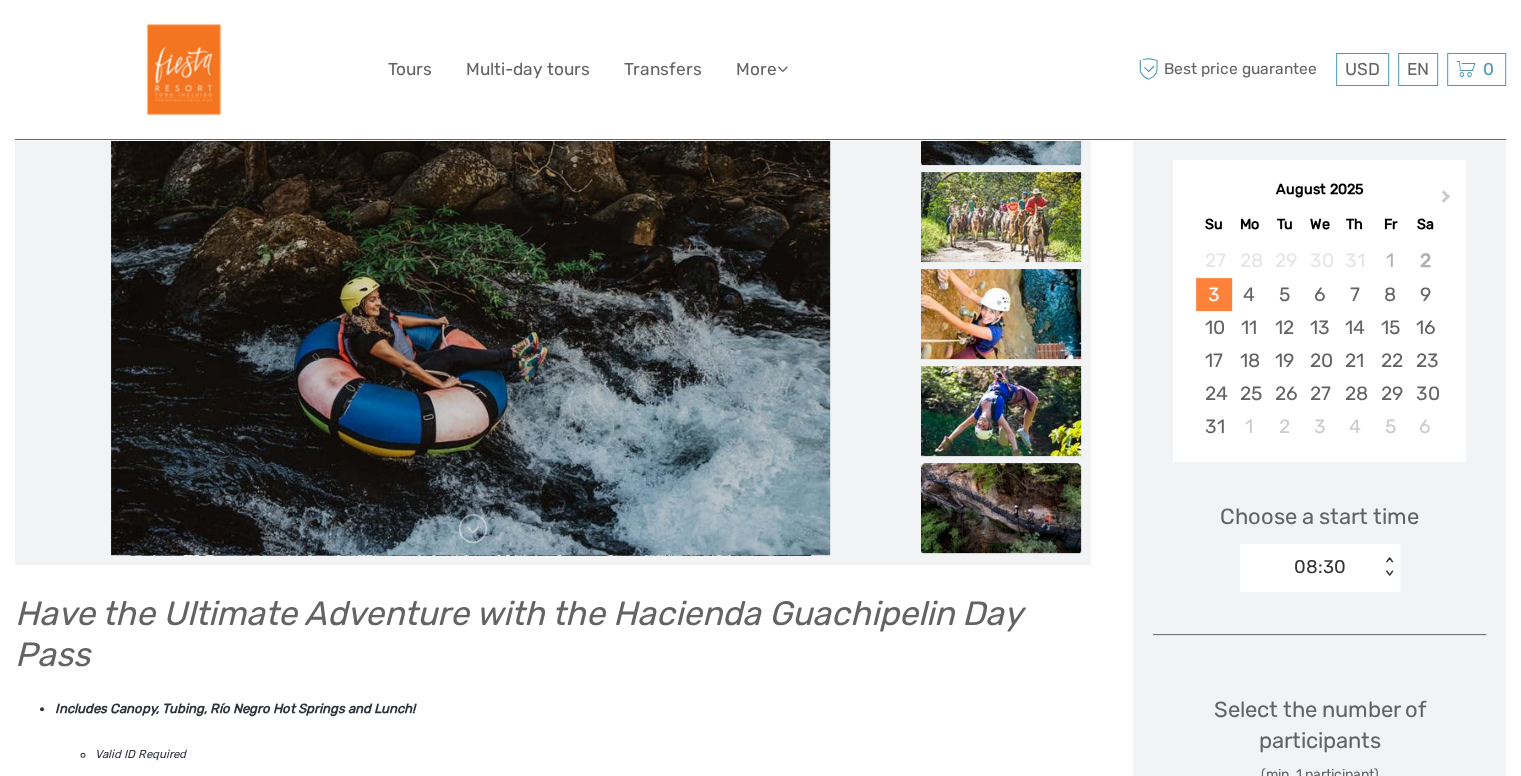 click at bounding box center (1001, 508) 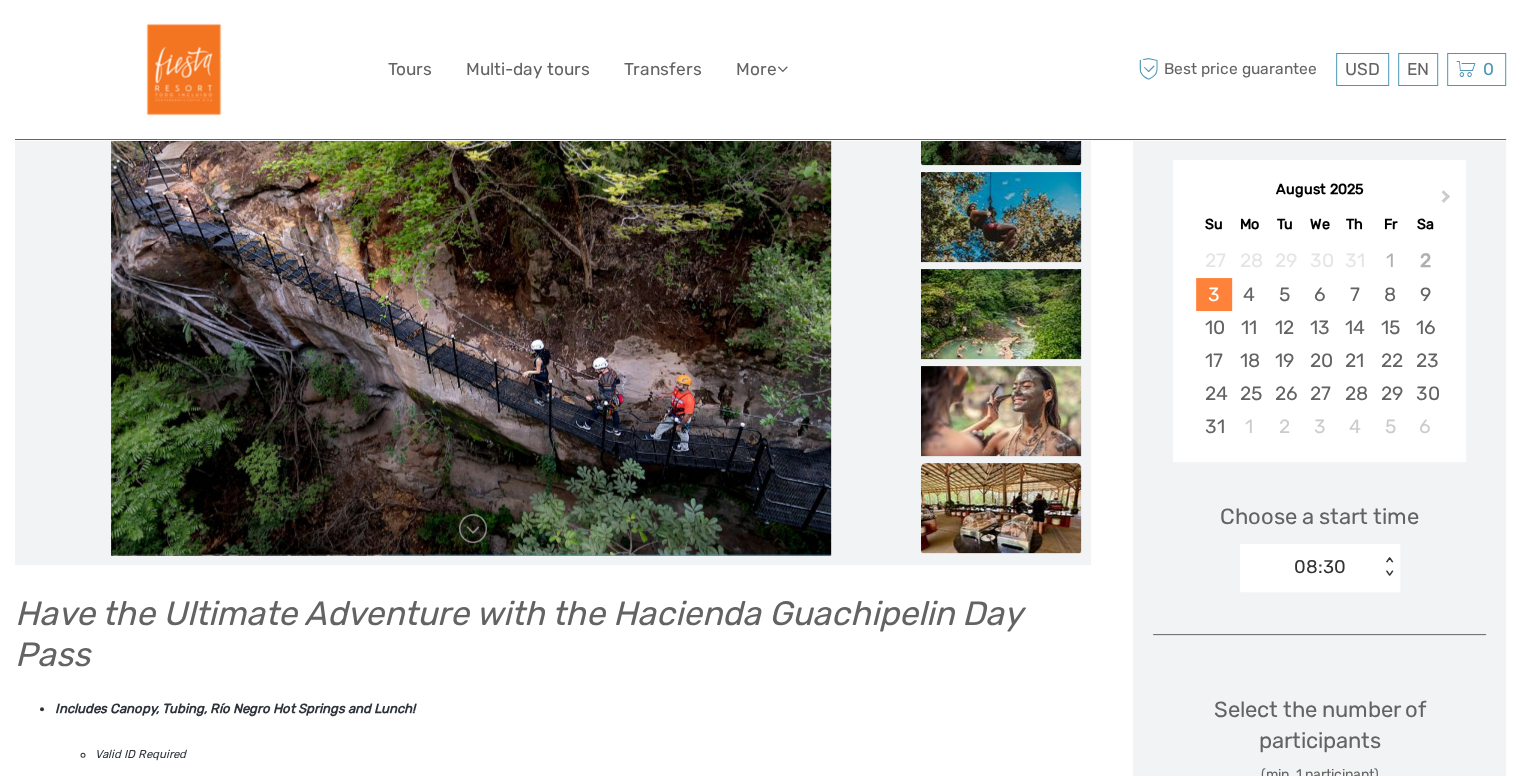 click at bounding box center [1001, 508] 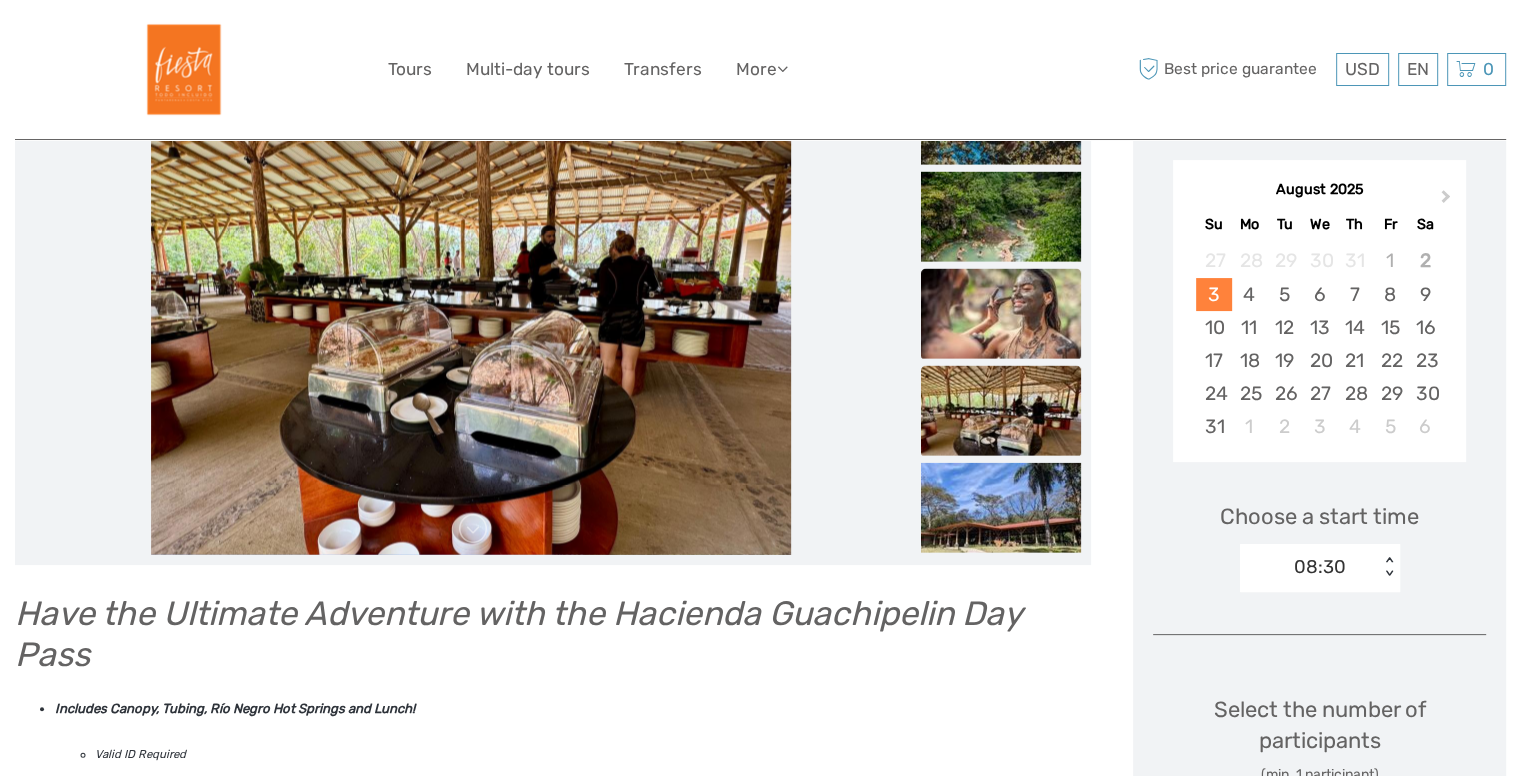 click at bounding box center (1001, 314) 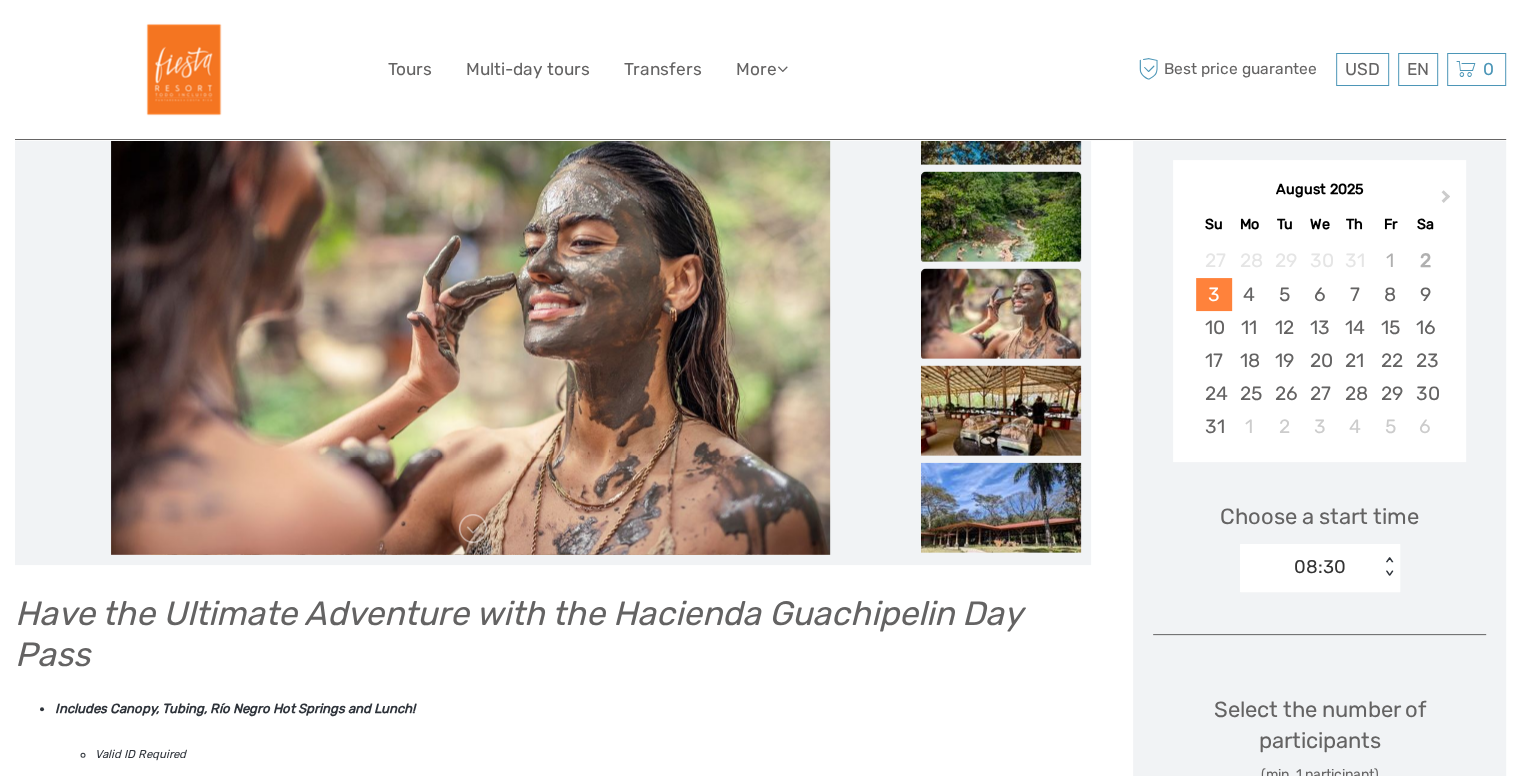 click at bounding box center [1001, 217] 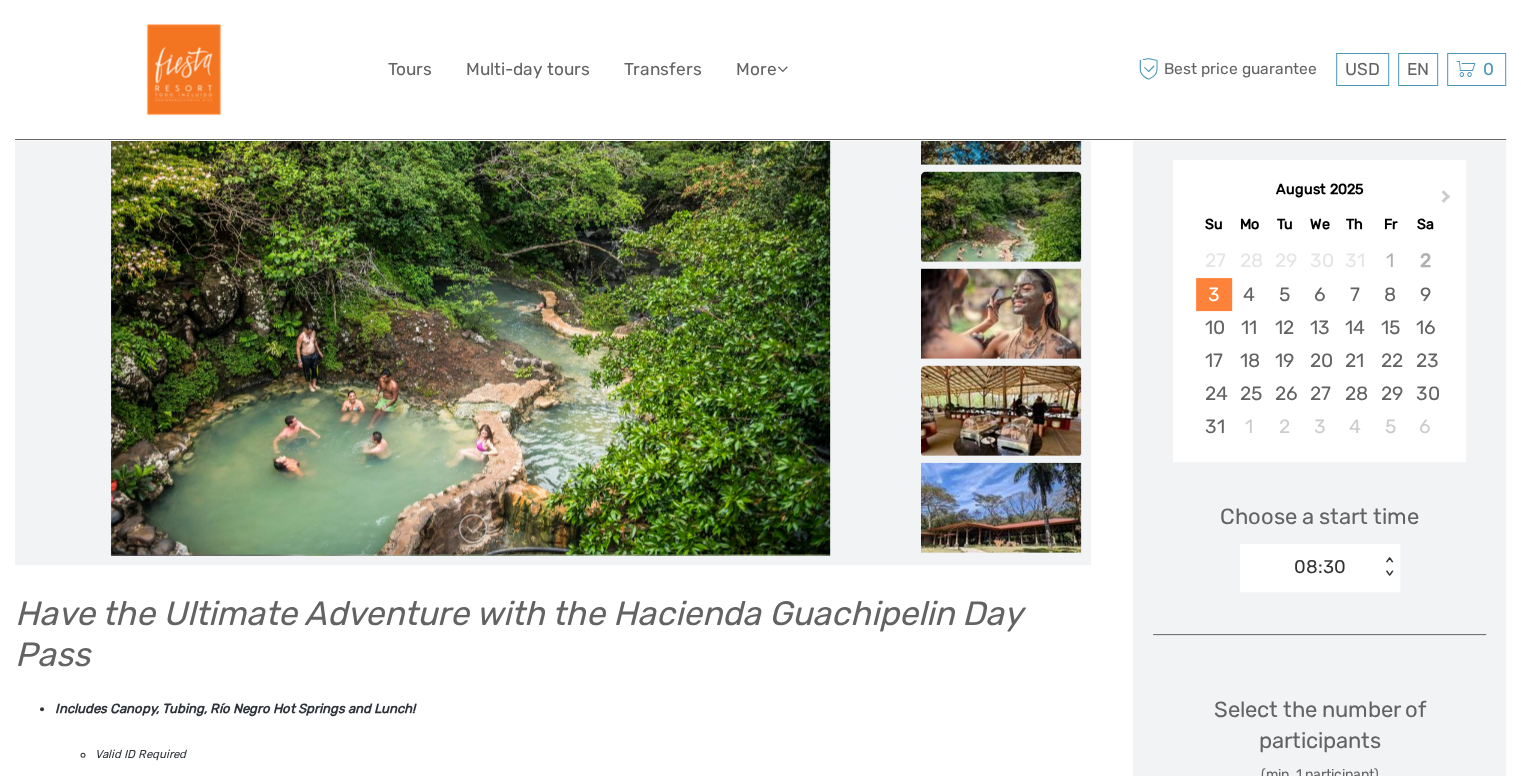 click at bounding box center (1001, 411) 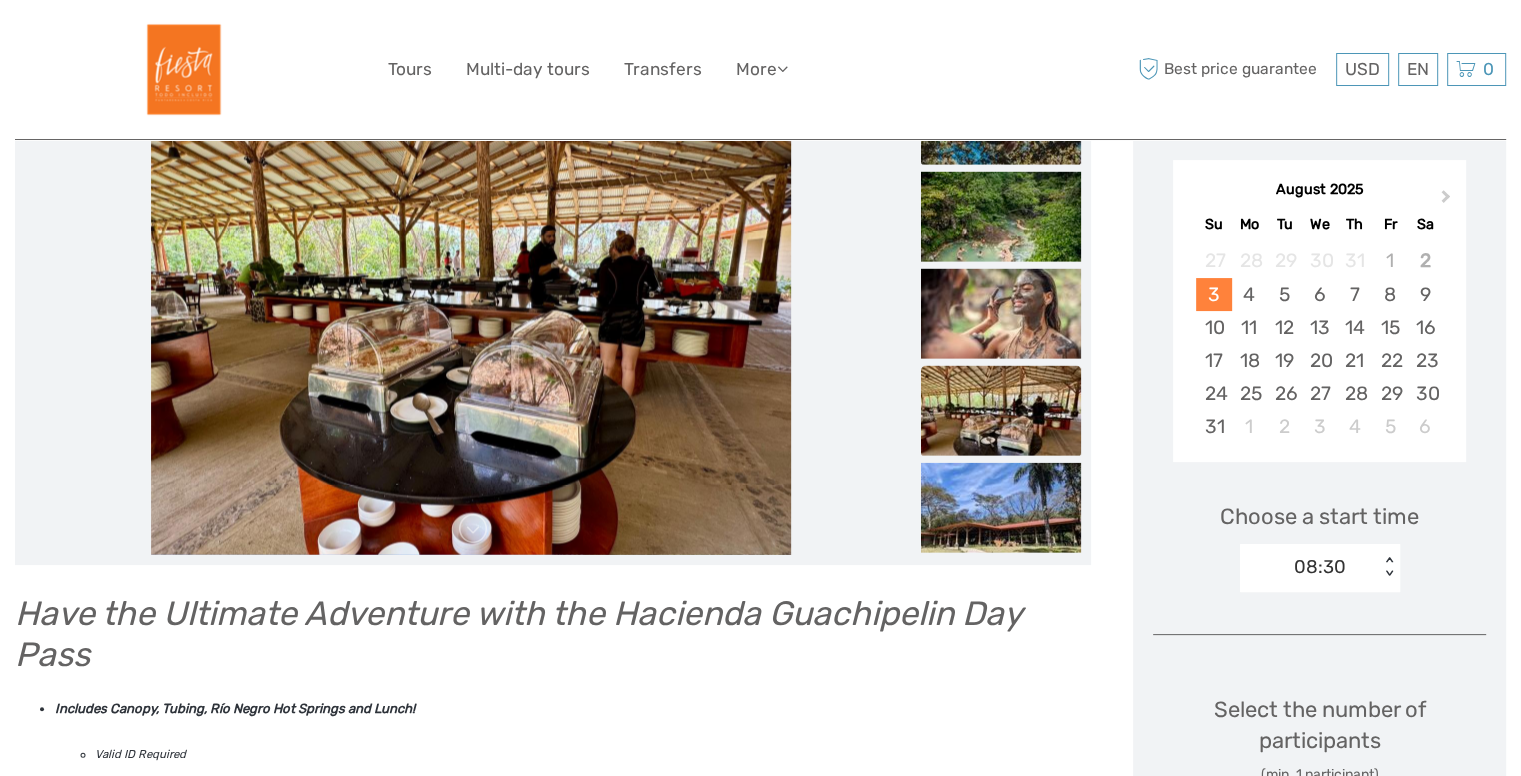 click at bounding box center (1001, 120) 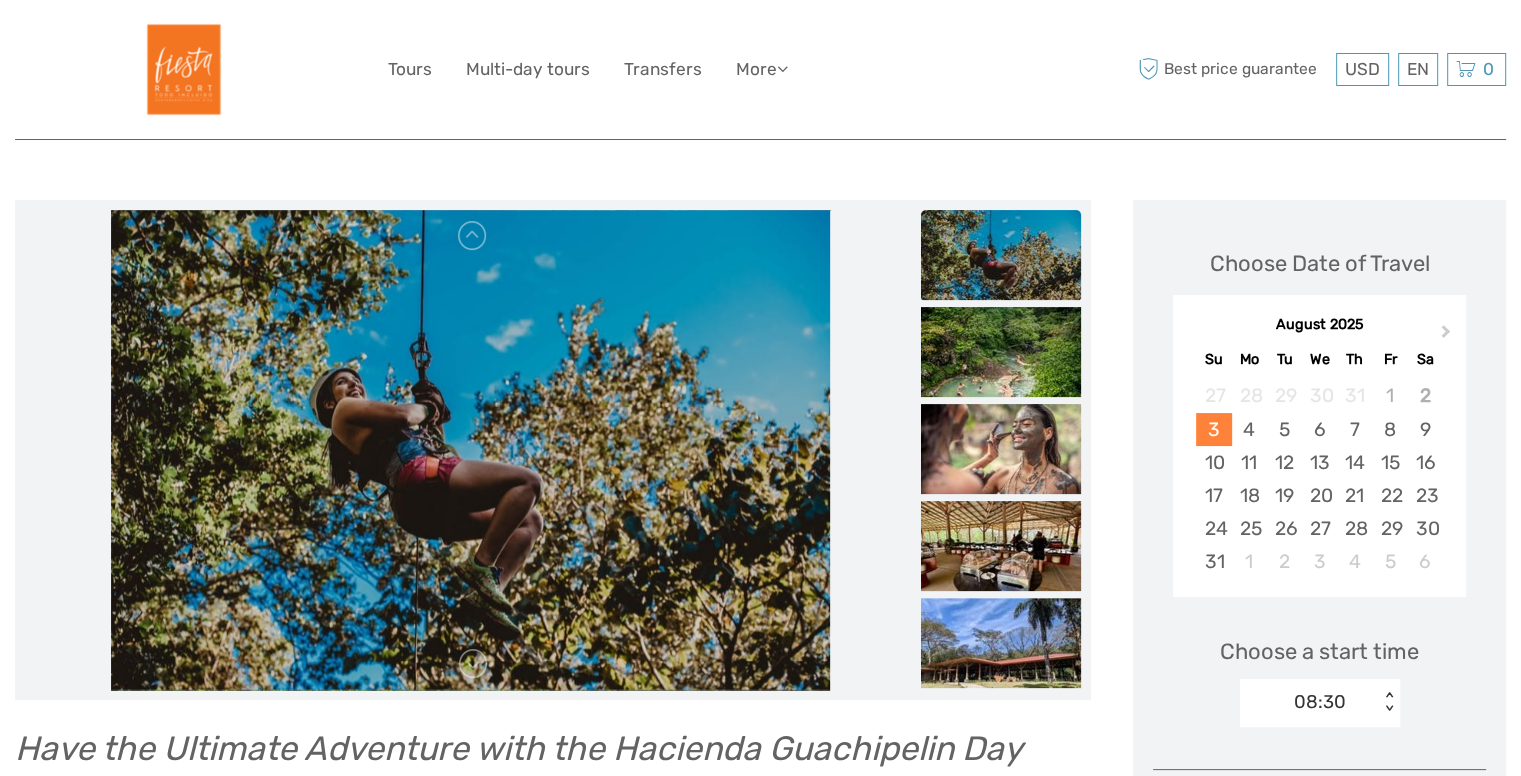 scroll, scrollTop: 136, scrollLeft: 0, axis: vertical 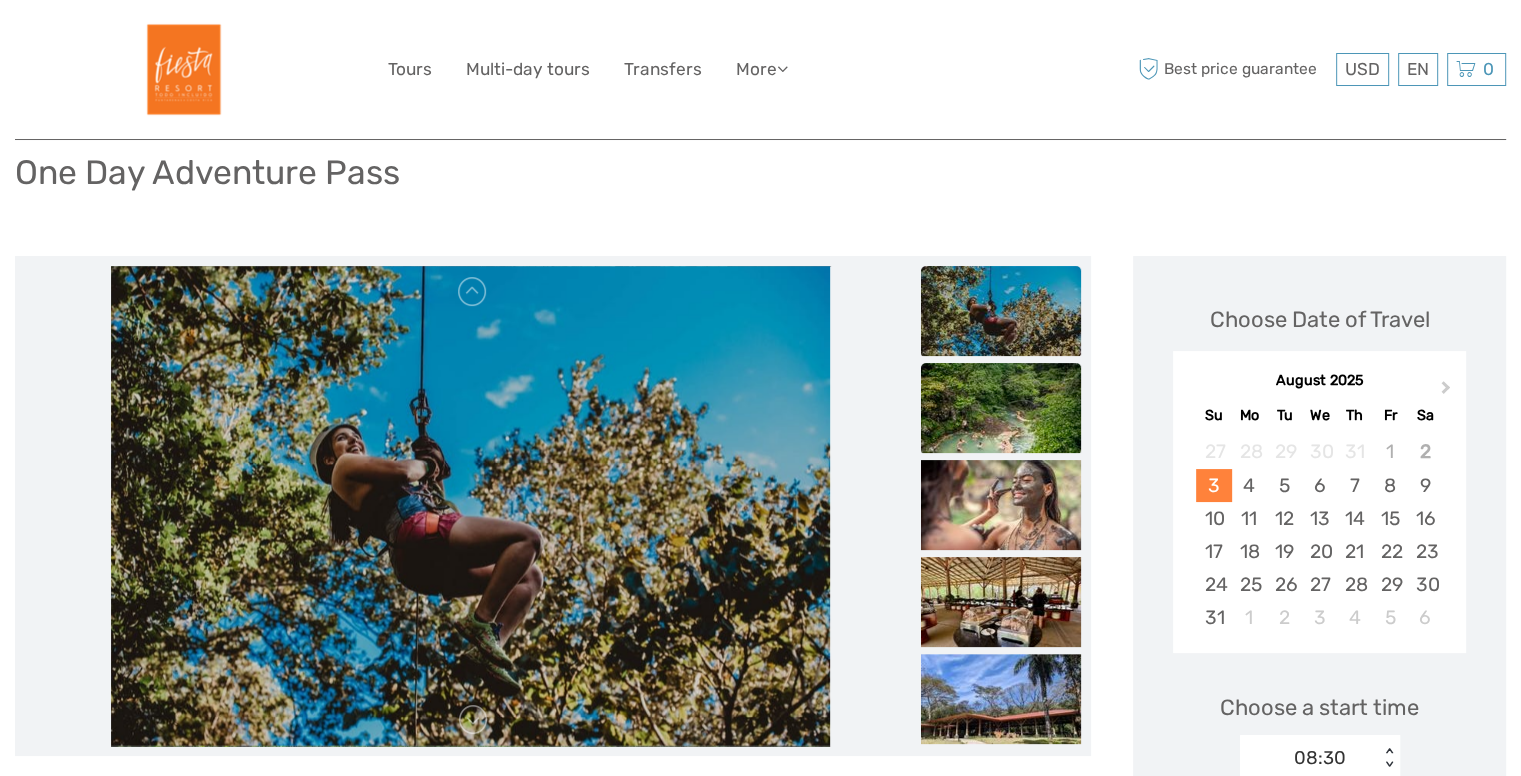 click at bounding box center [1001, 408] 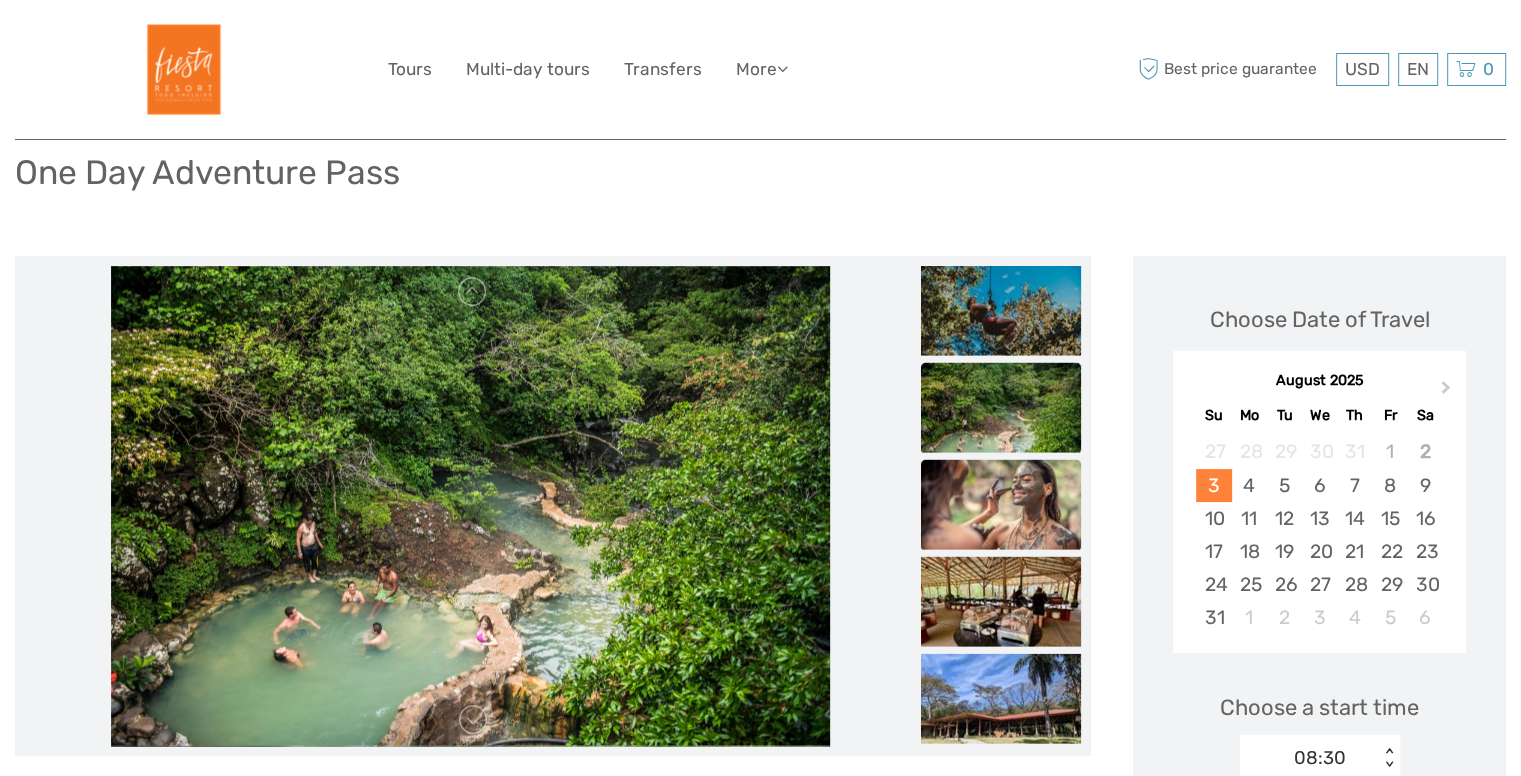 click at bounding box center [1001, 505] 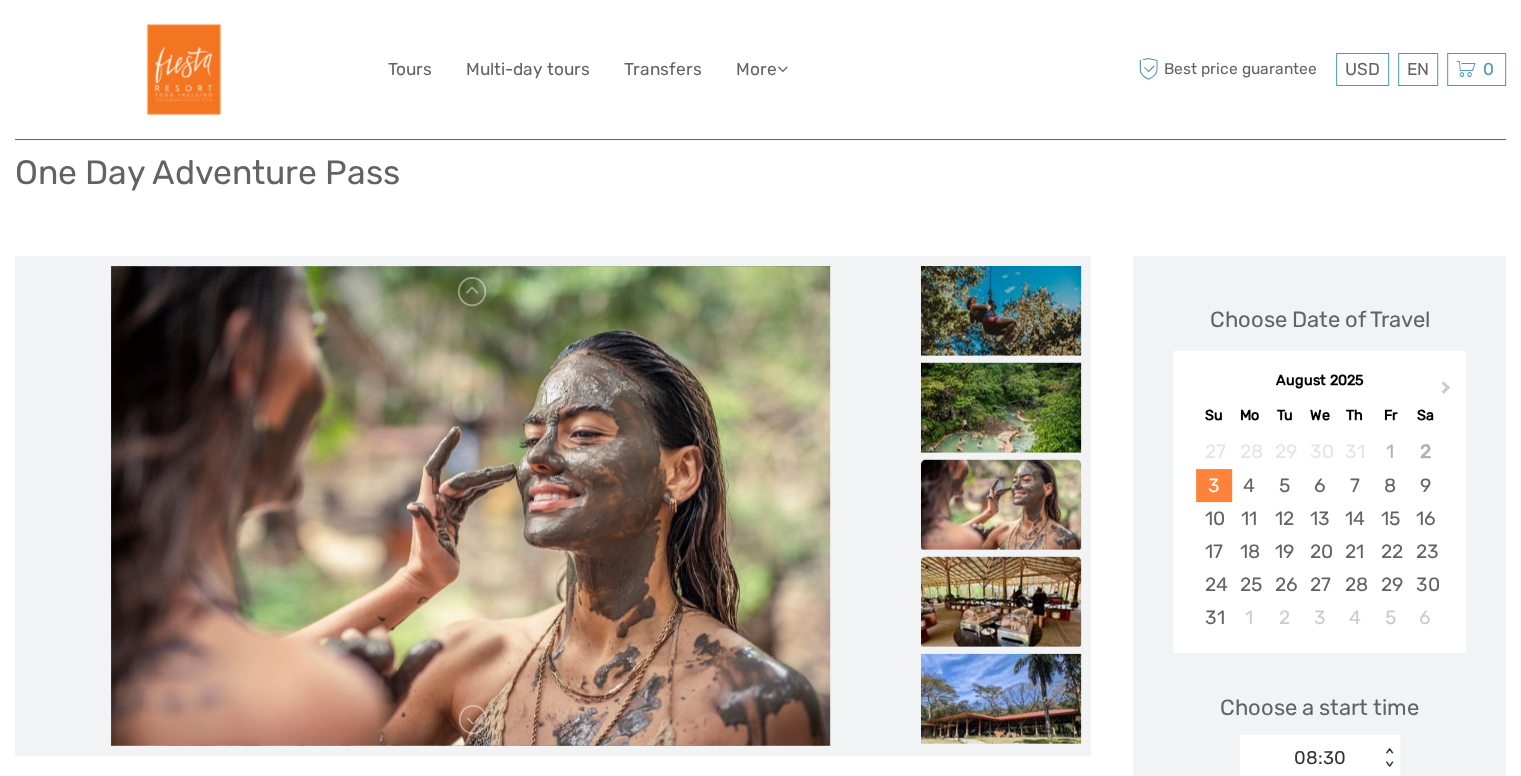 click at bounding box center [1001, 602] 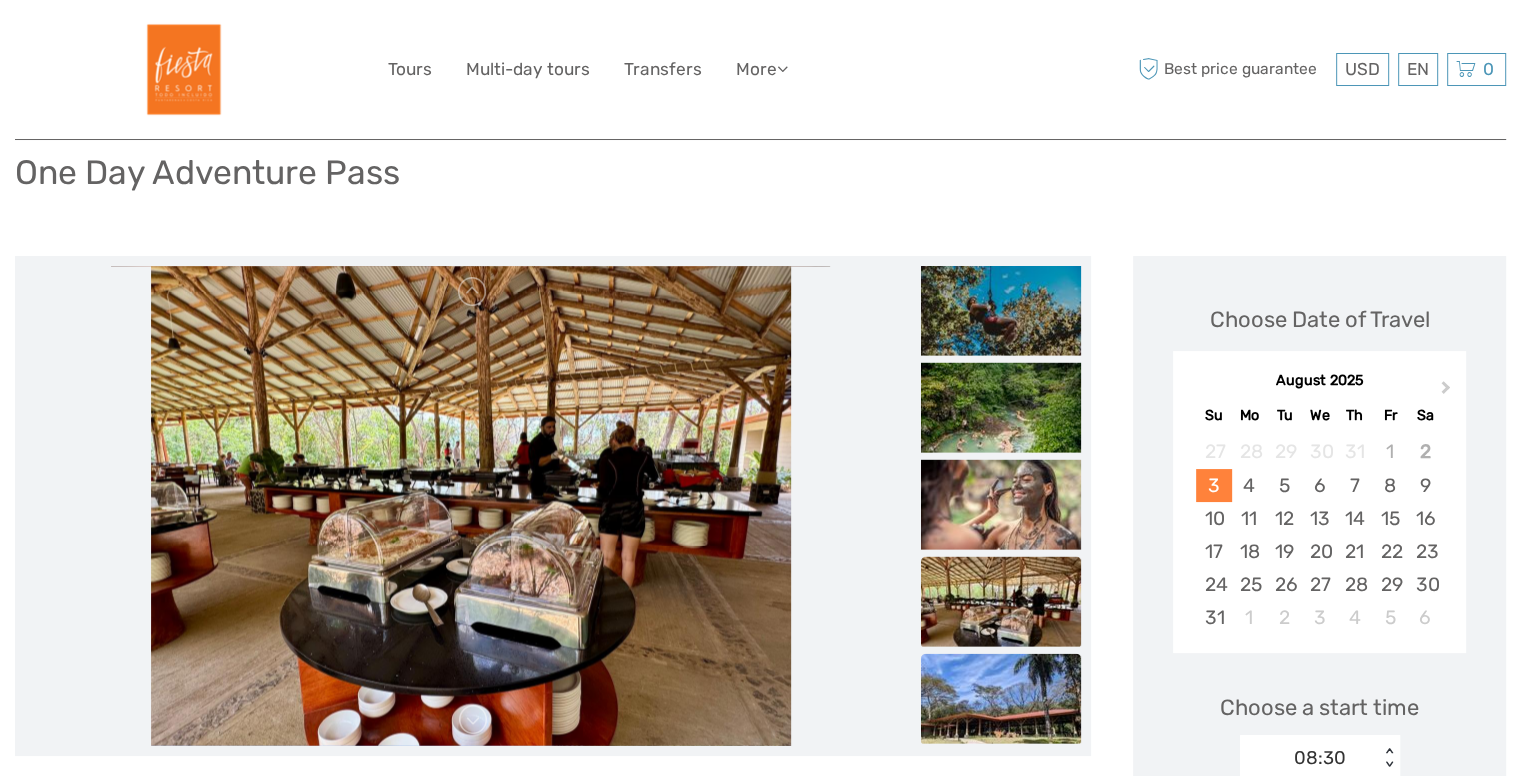click at bounding box center [1001, 699] 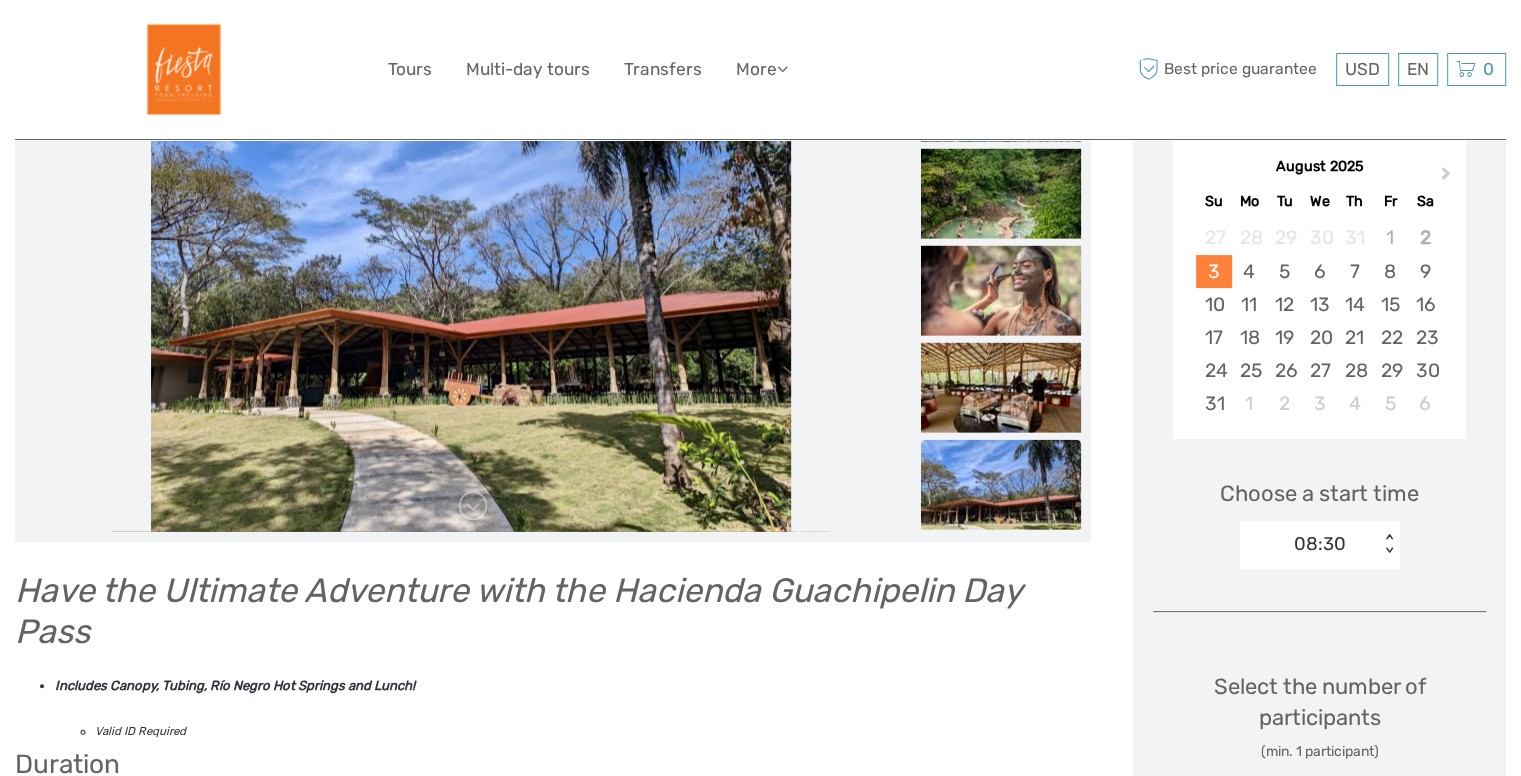 scroll, scrollTop: 360, scrollLeft: 0, axis: vertical 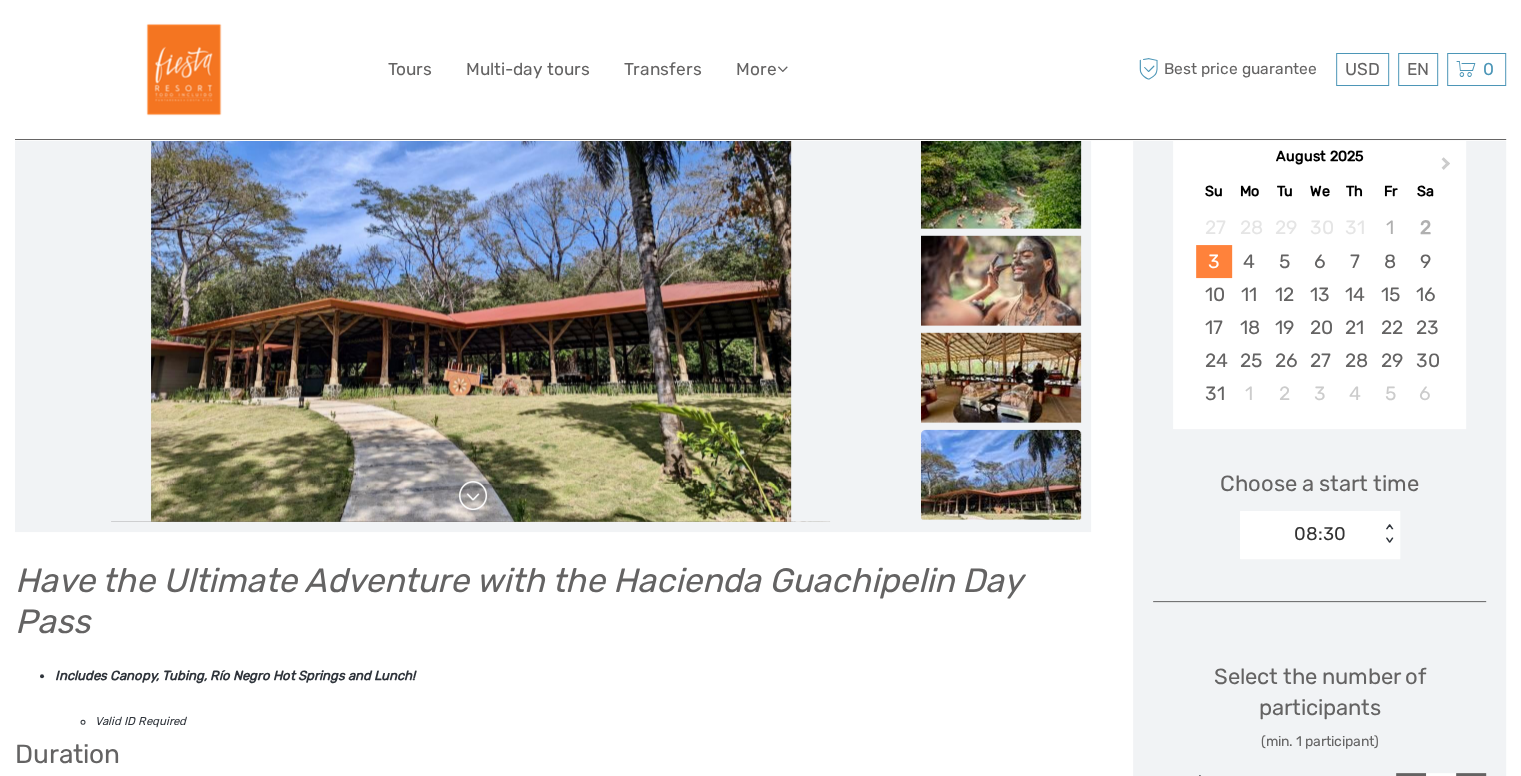 click at bounding box center [473, 496] 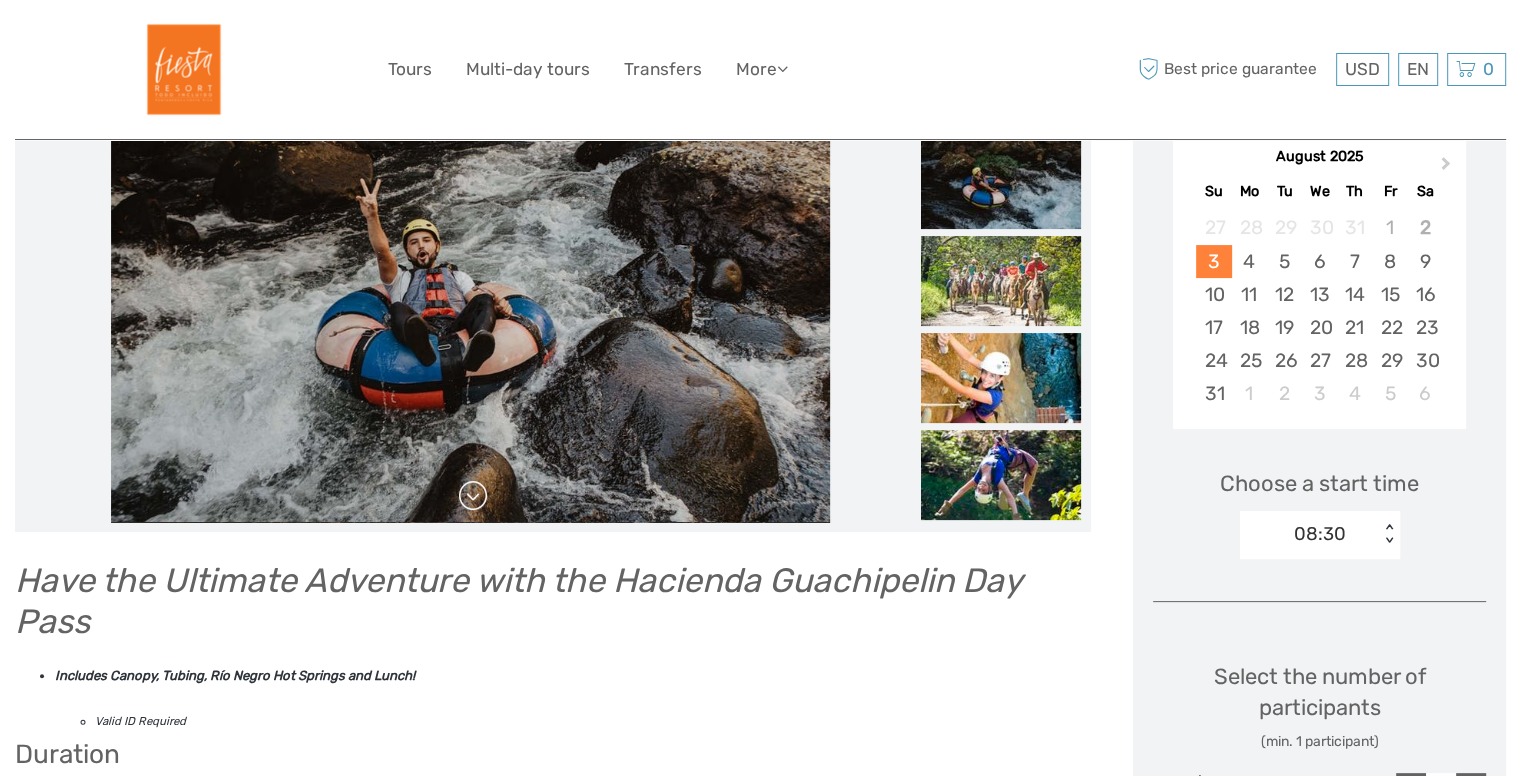 click at bounding box center (473, 496) 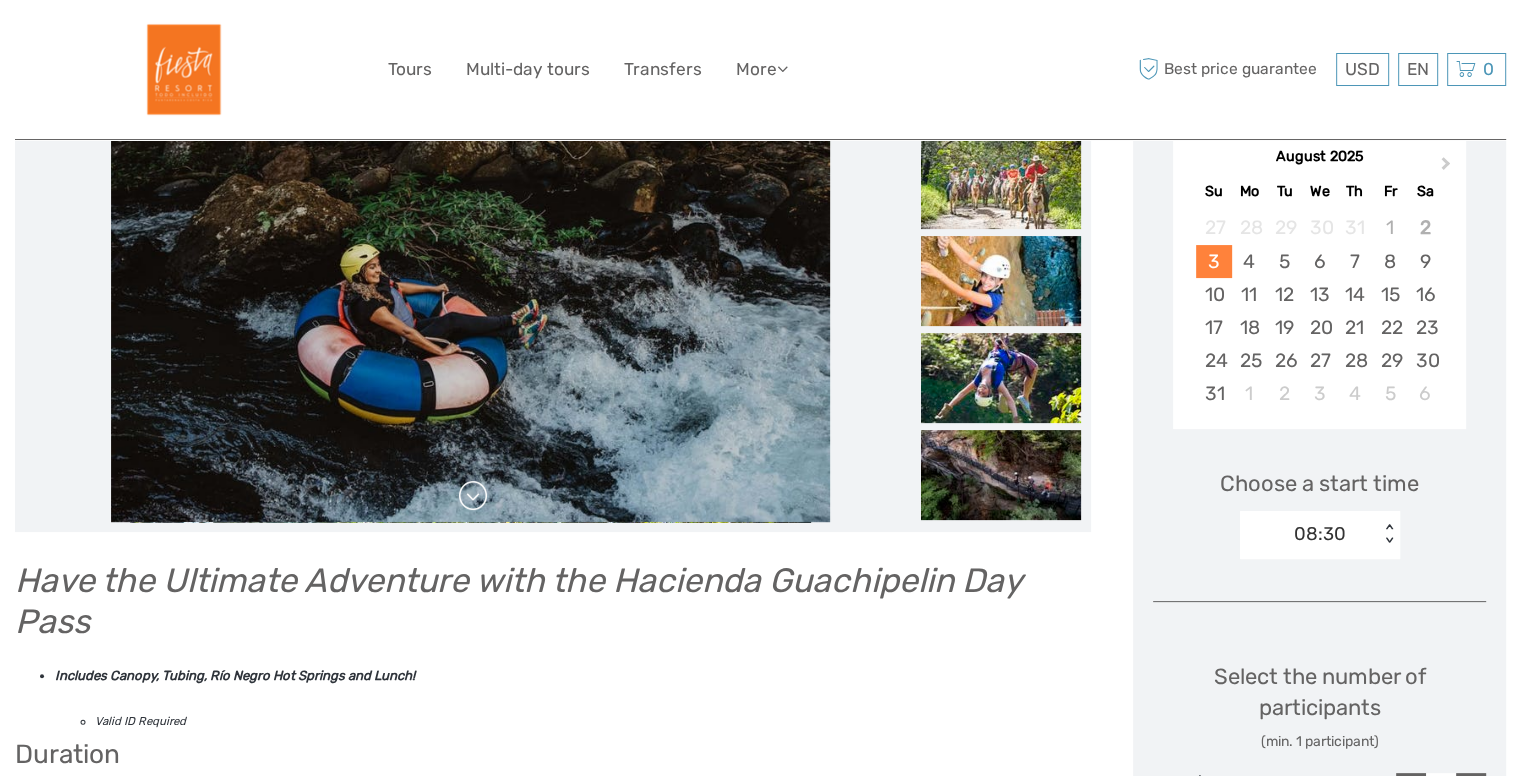 click at bounding box center (473, 496) 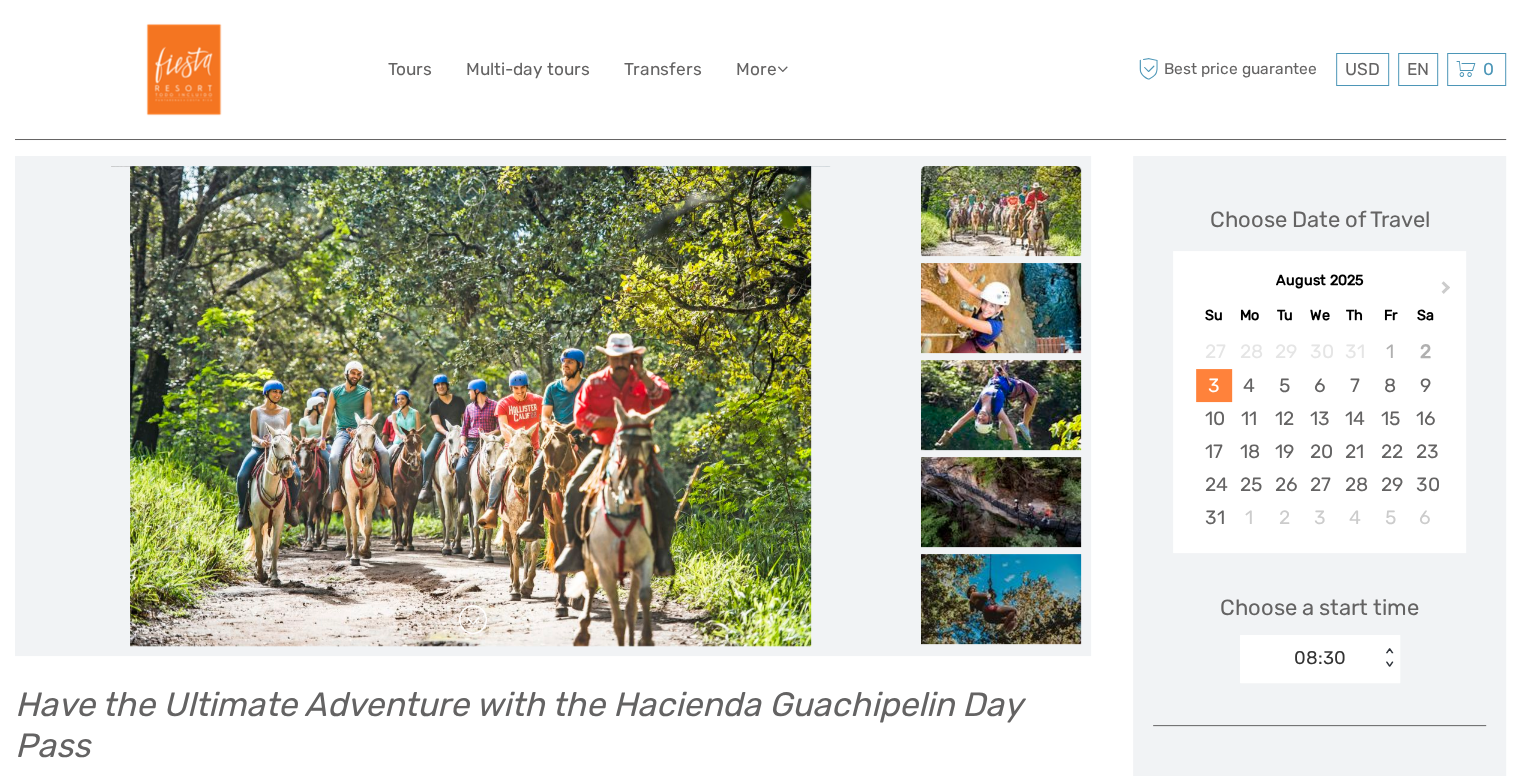 scroll, scrollTop: 240, scrollLeft: 0, axis: vertical 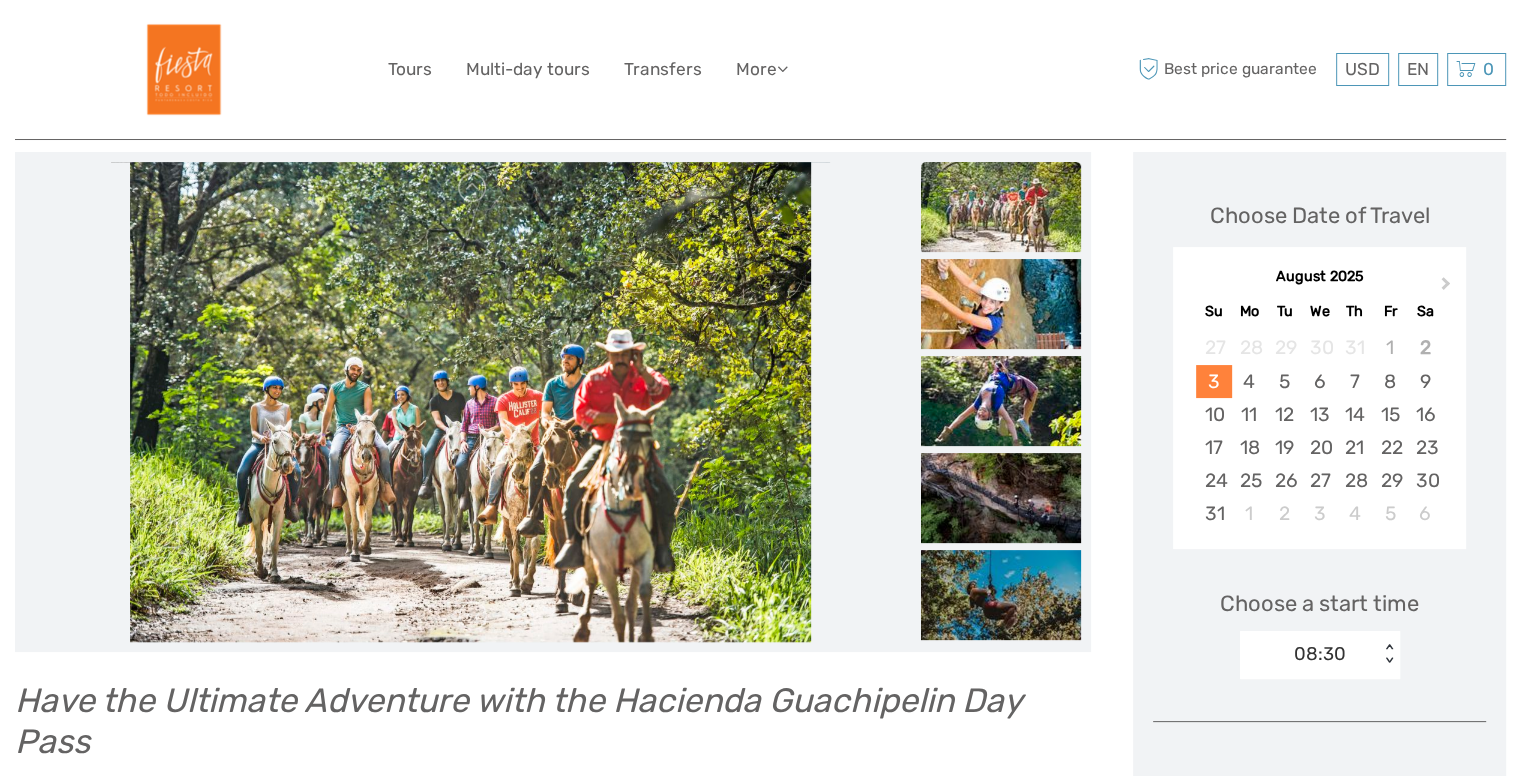 click at bounding box center [470, 402] 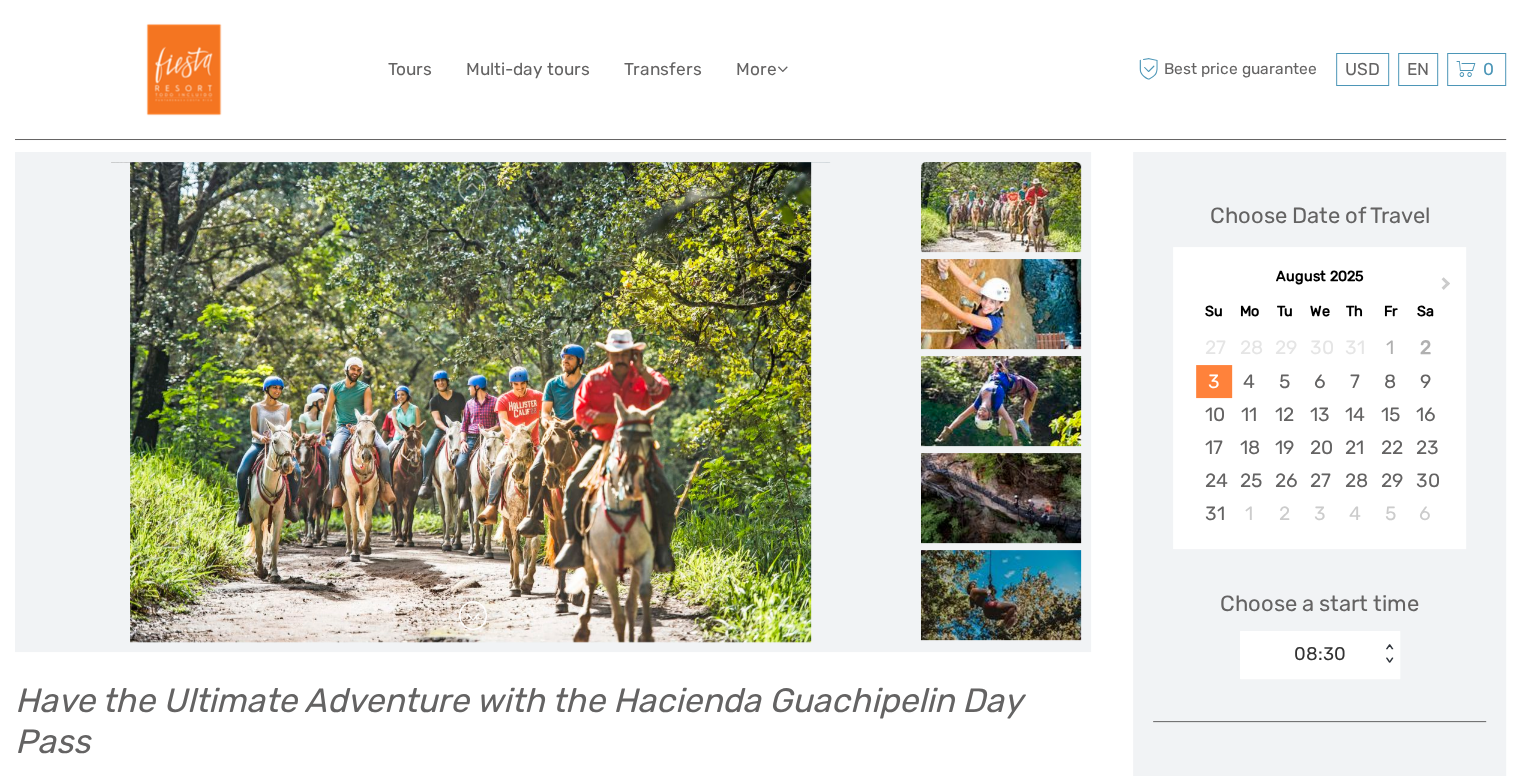 click at bounding box center [473, 616] 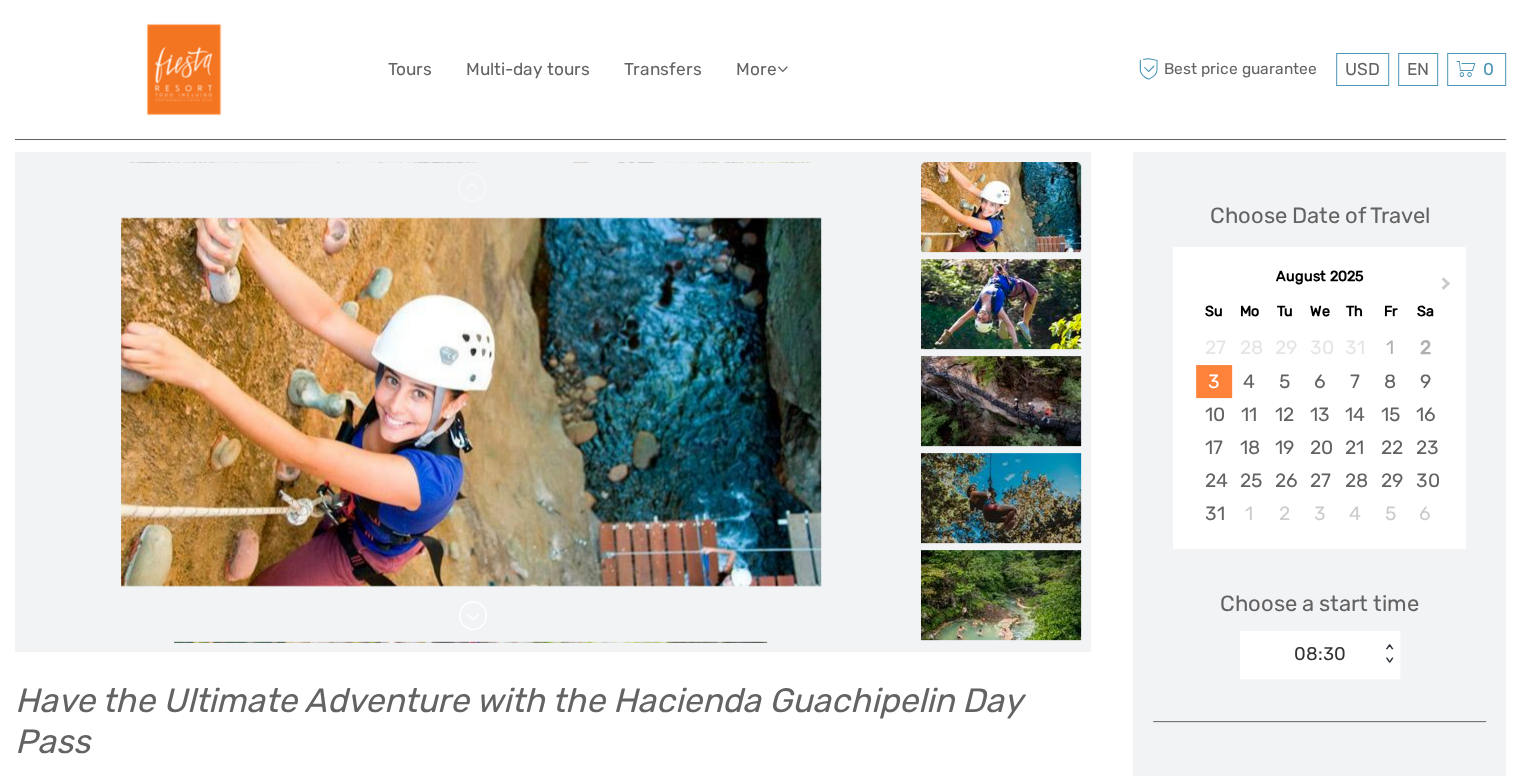 click at bounding box center (473, 616) 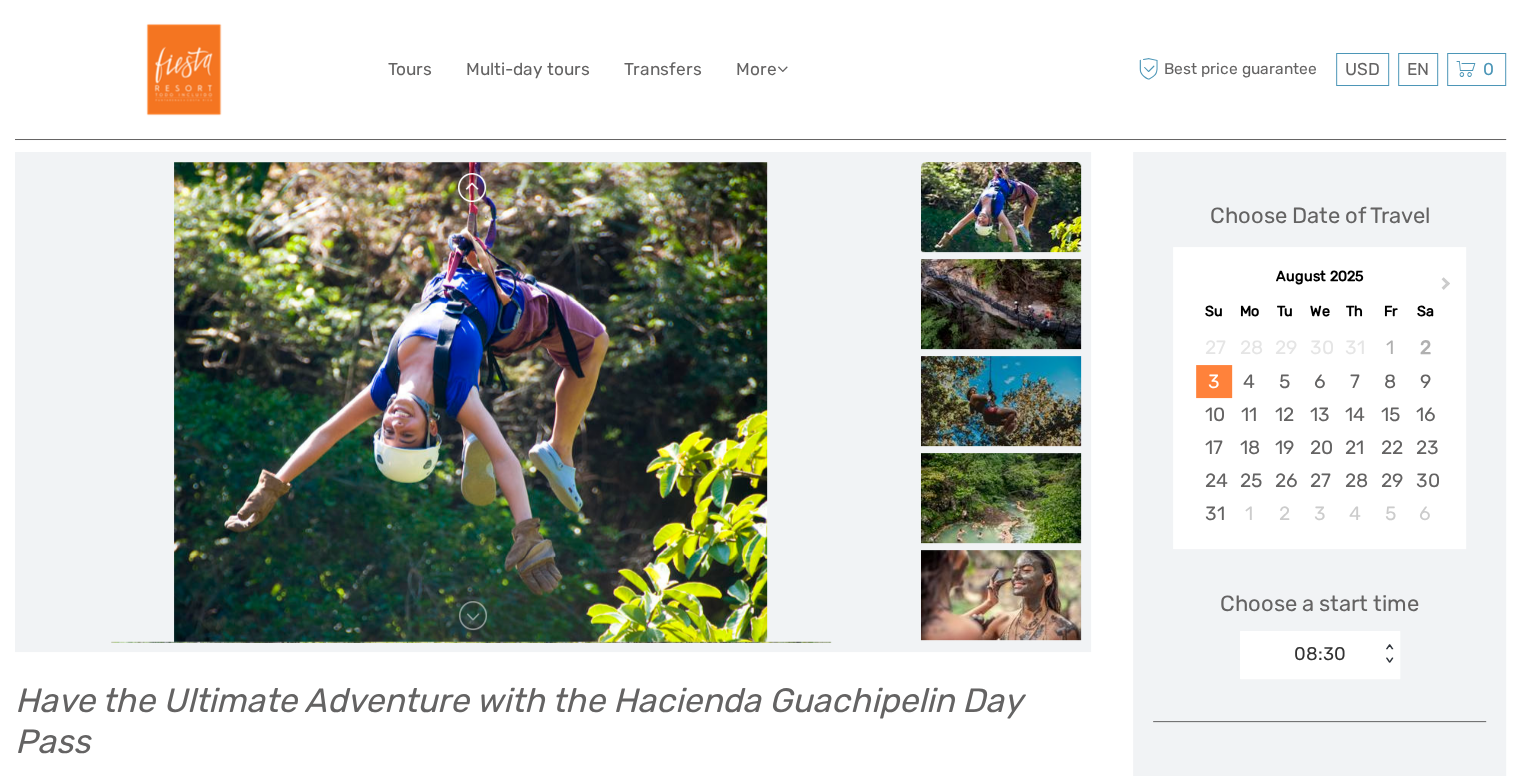 click at bounding box center (473, 188) 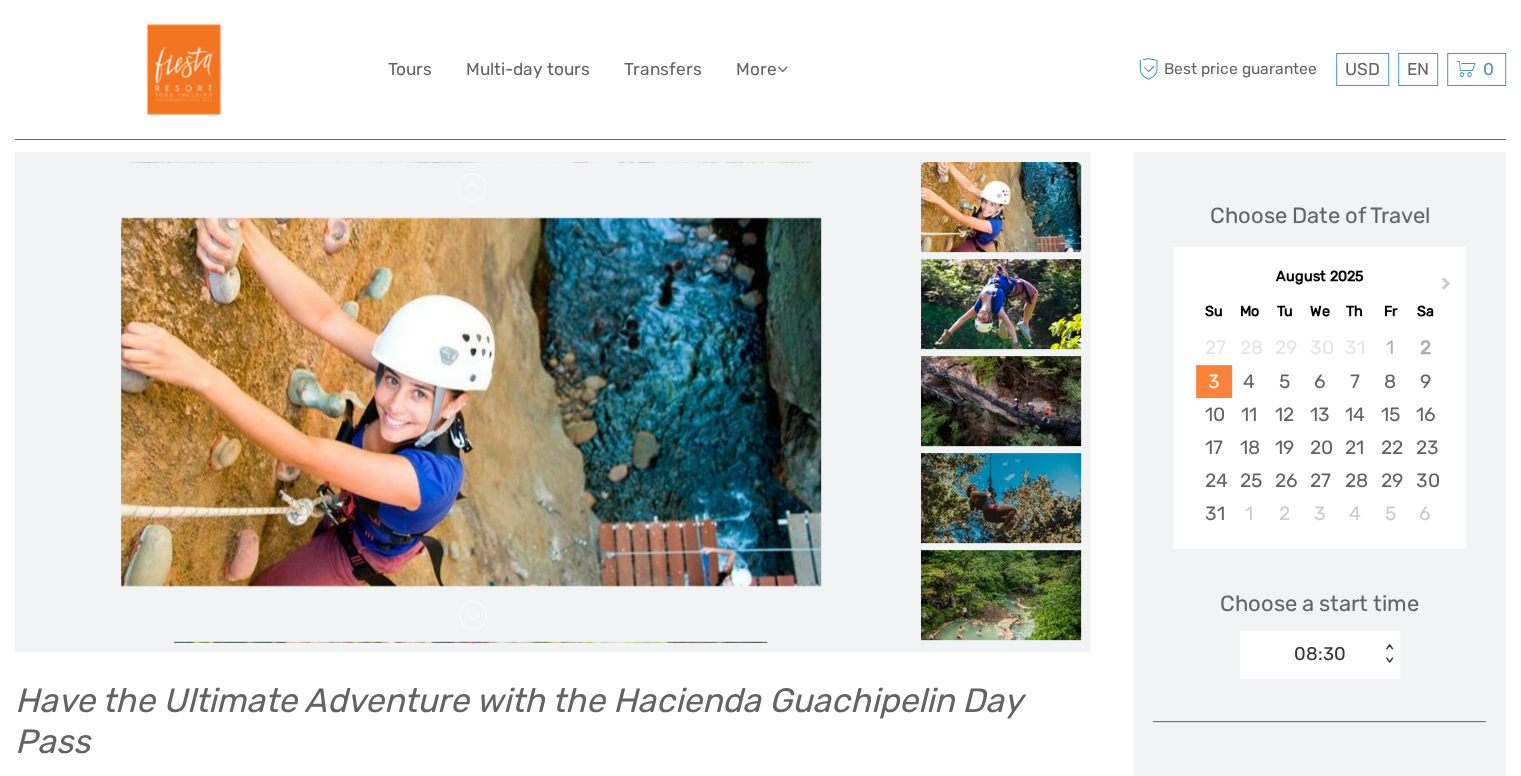 click at bounding box center [471, 402] 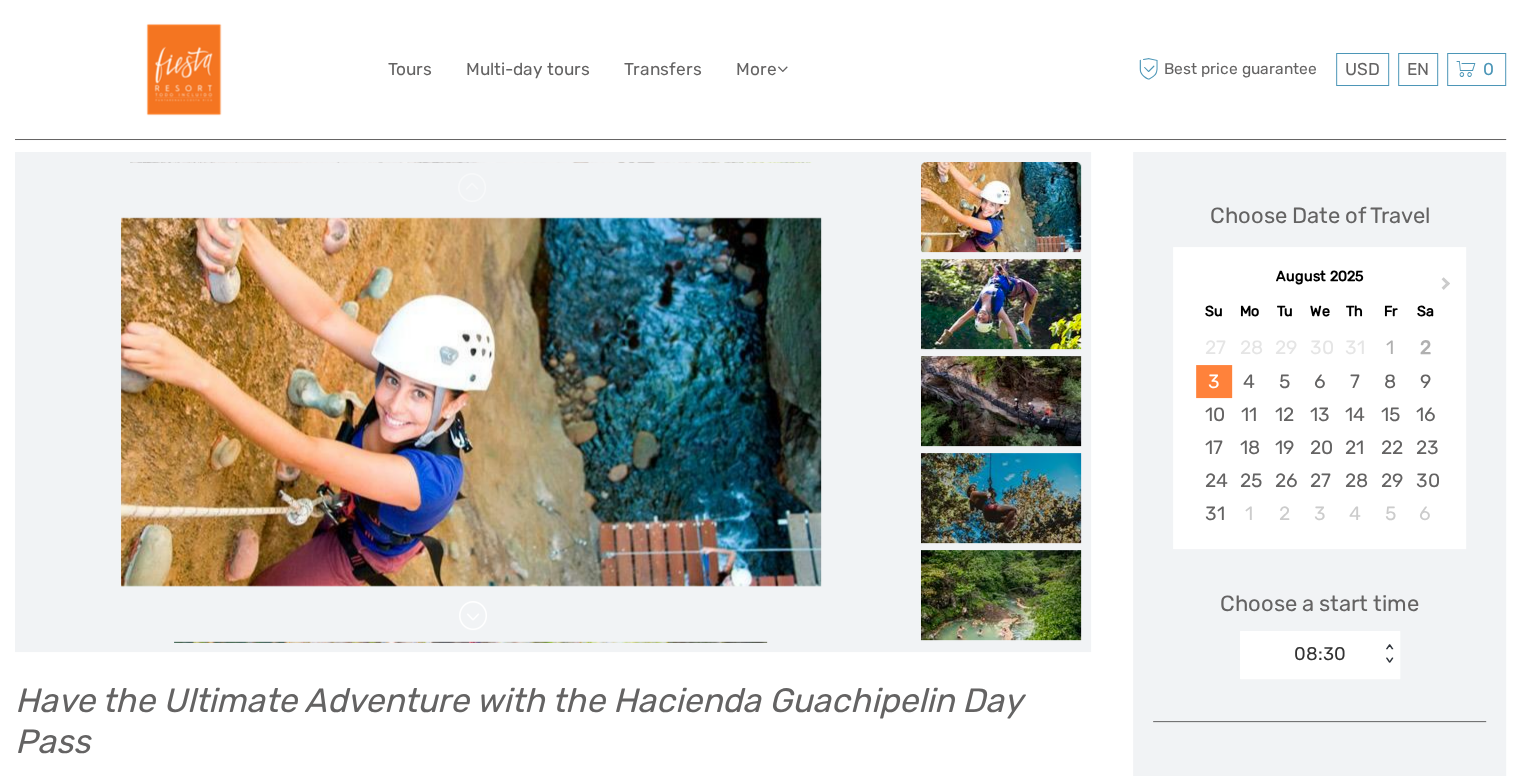 click at bounding box center [473, 616] 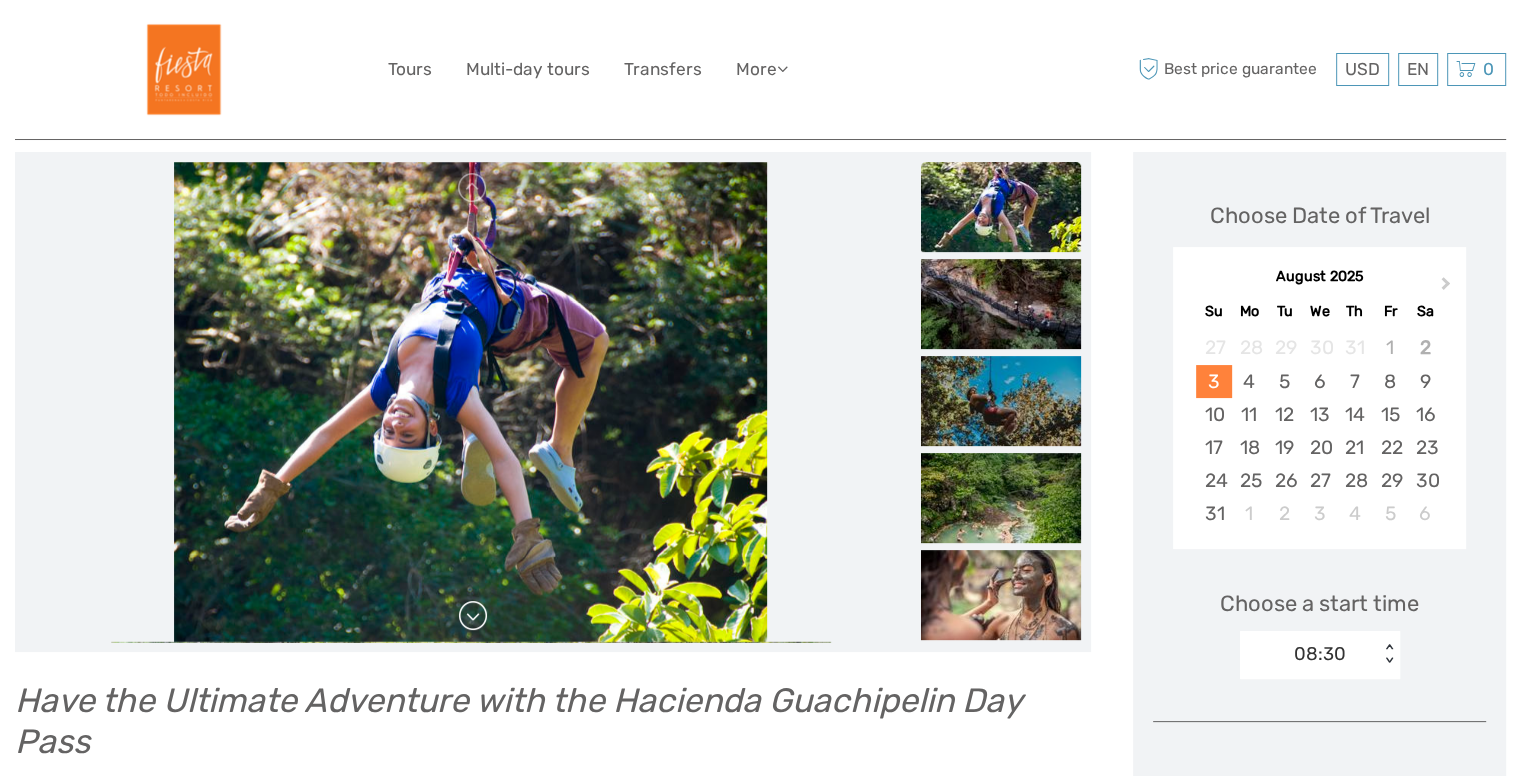 click at bounding box center (473, 616) 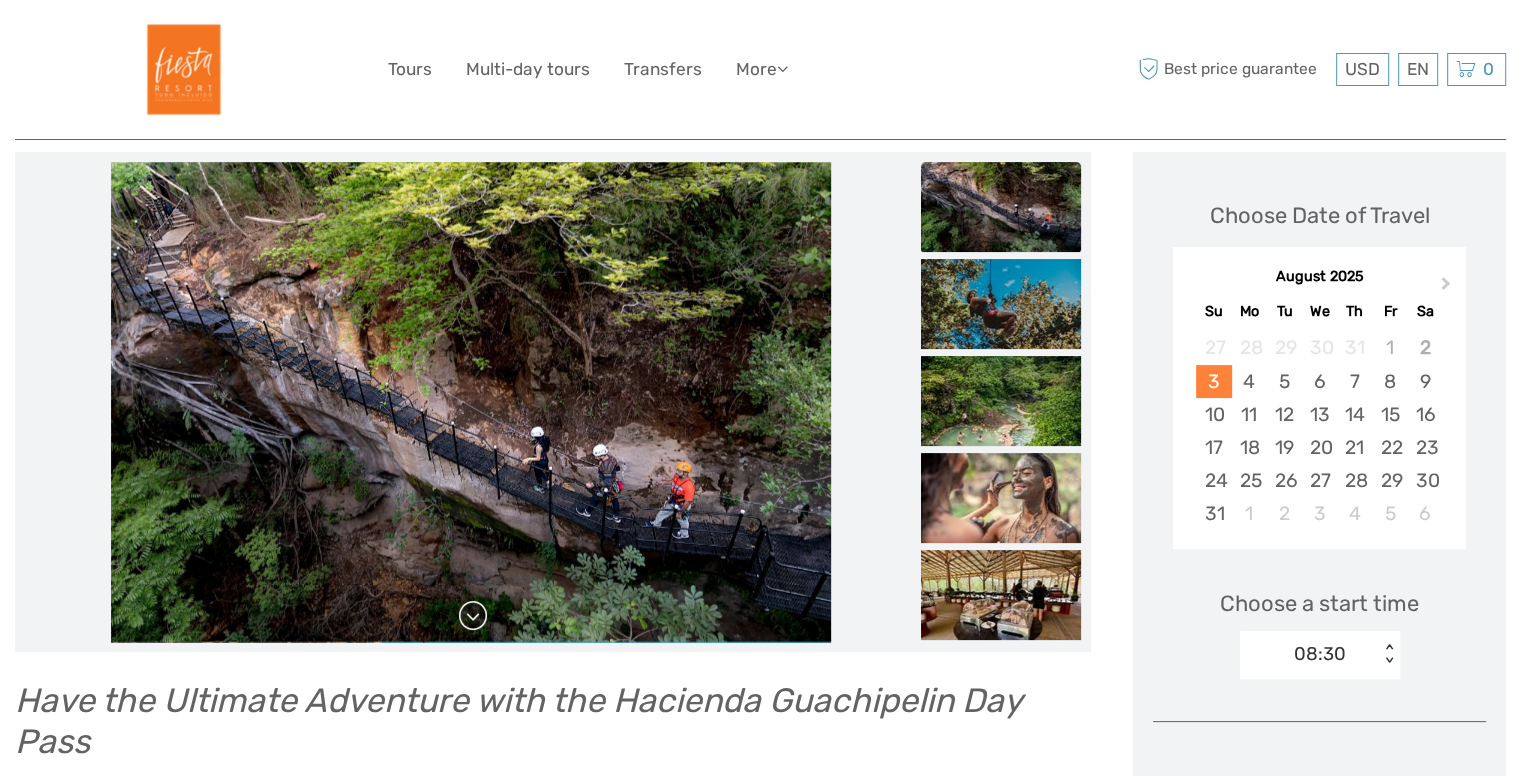click at bounding box center (473, 616) 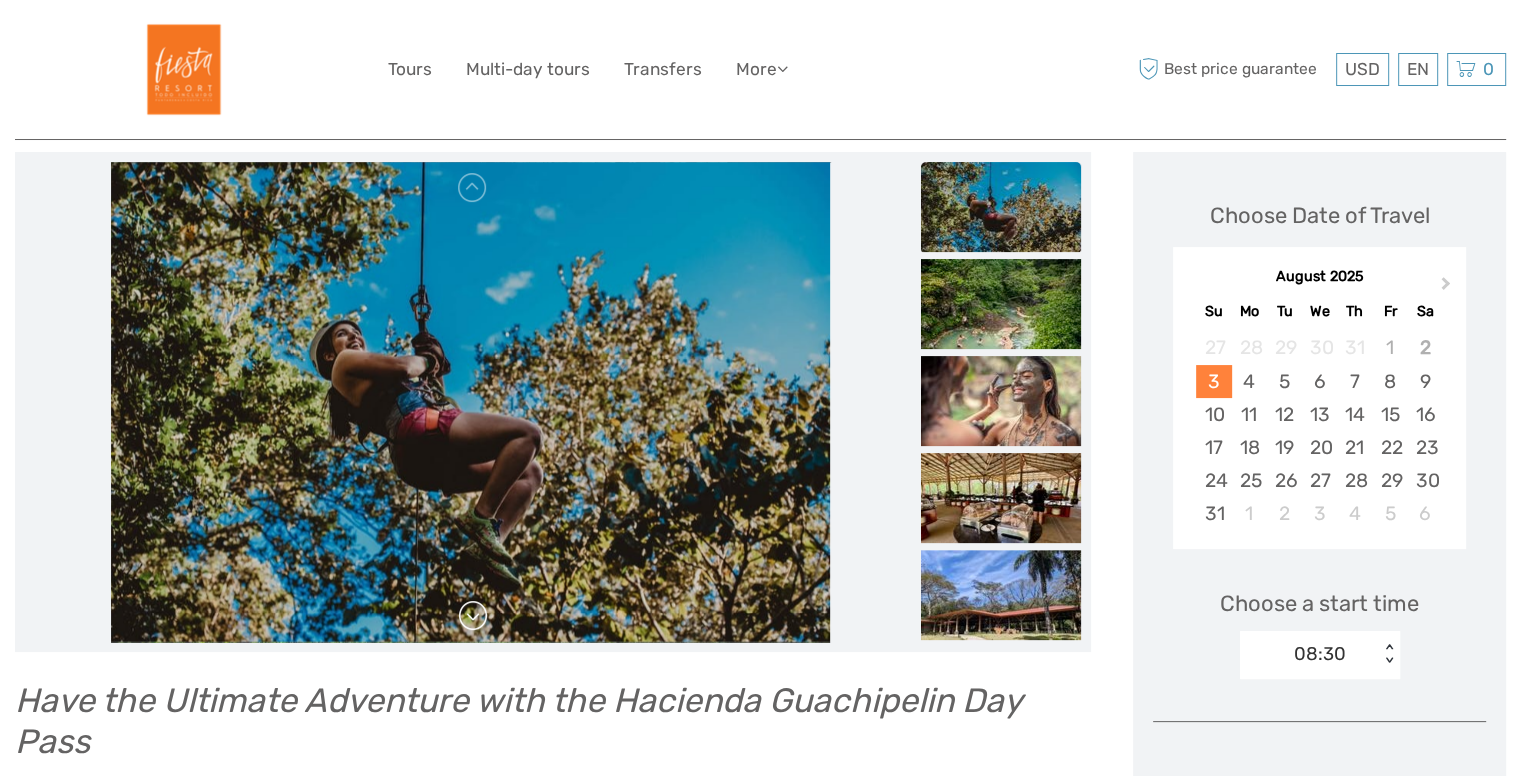 click at bounding box center [473, 616] 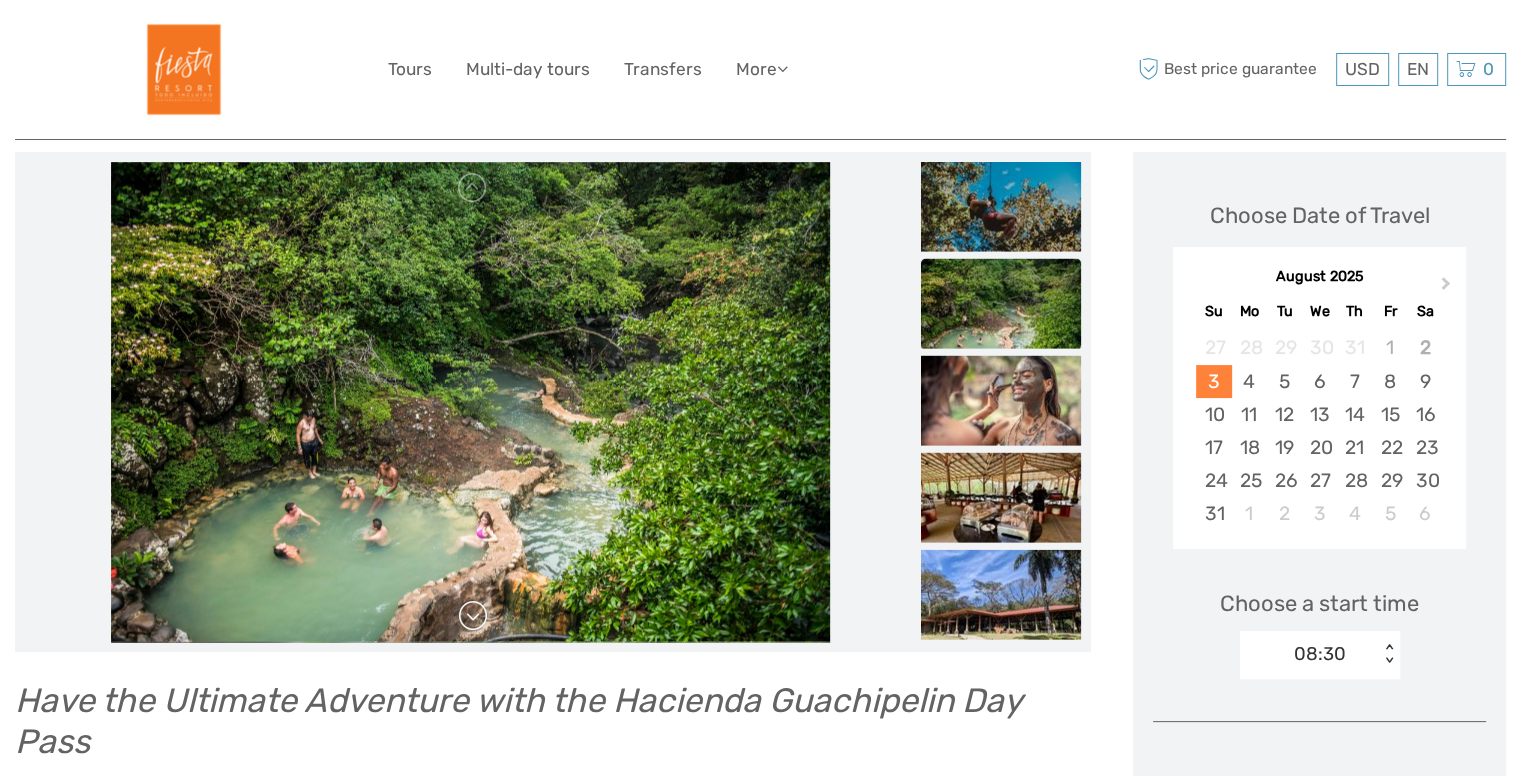 click at bounding box center [473, 616] 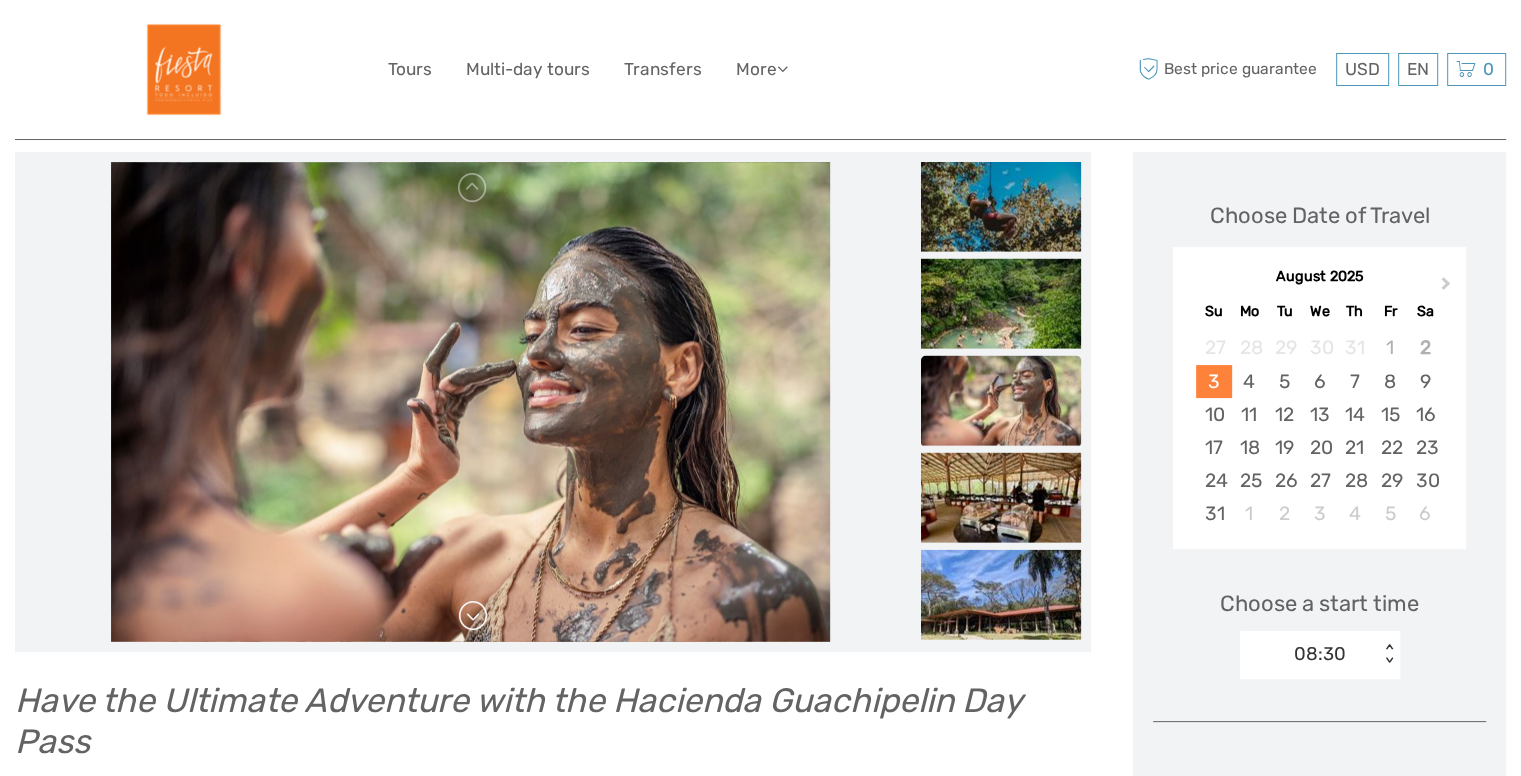 click at bounding box center (473, 616) 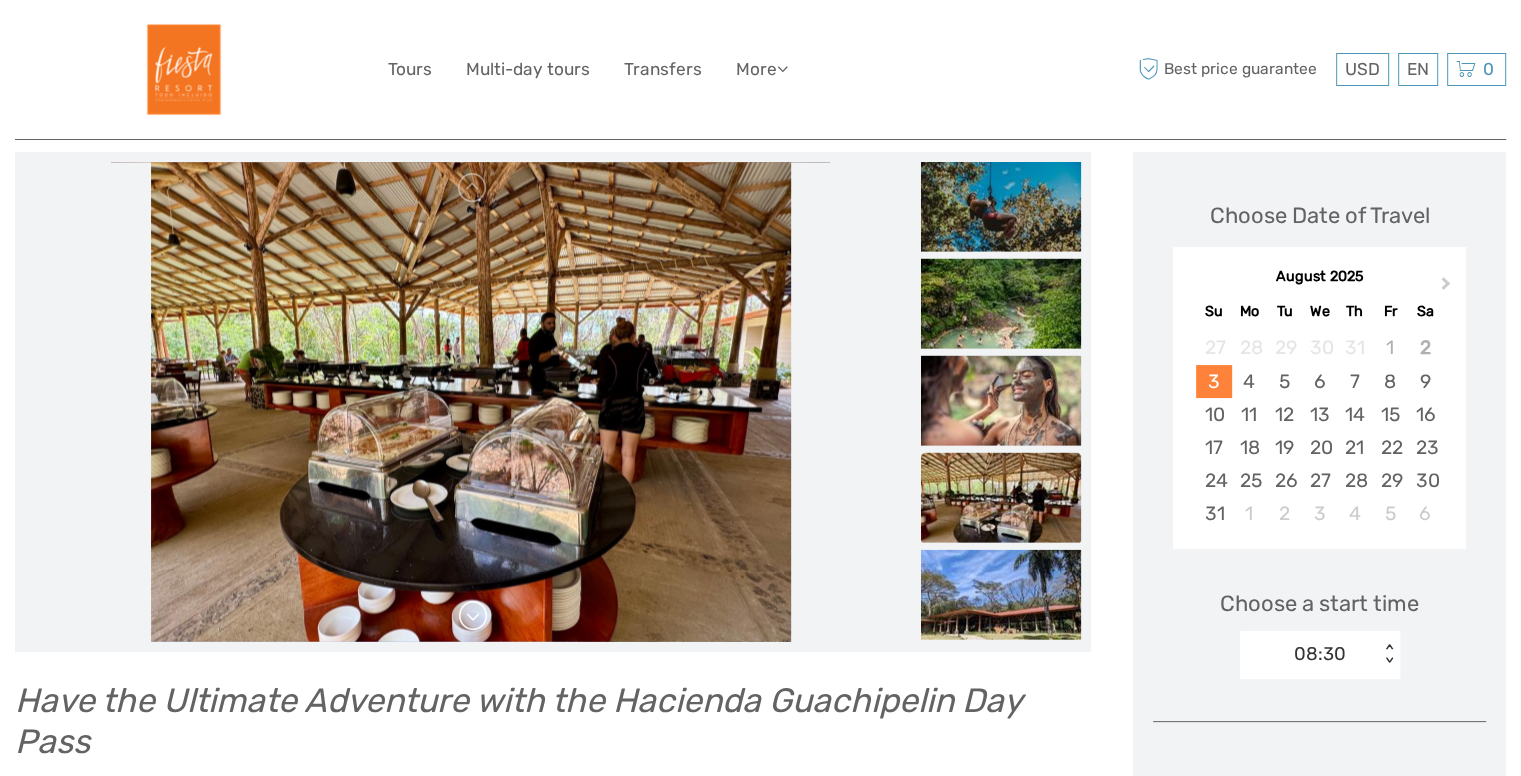 click at bounding box center (473, 616) 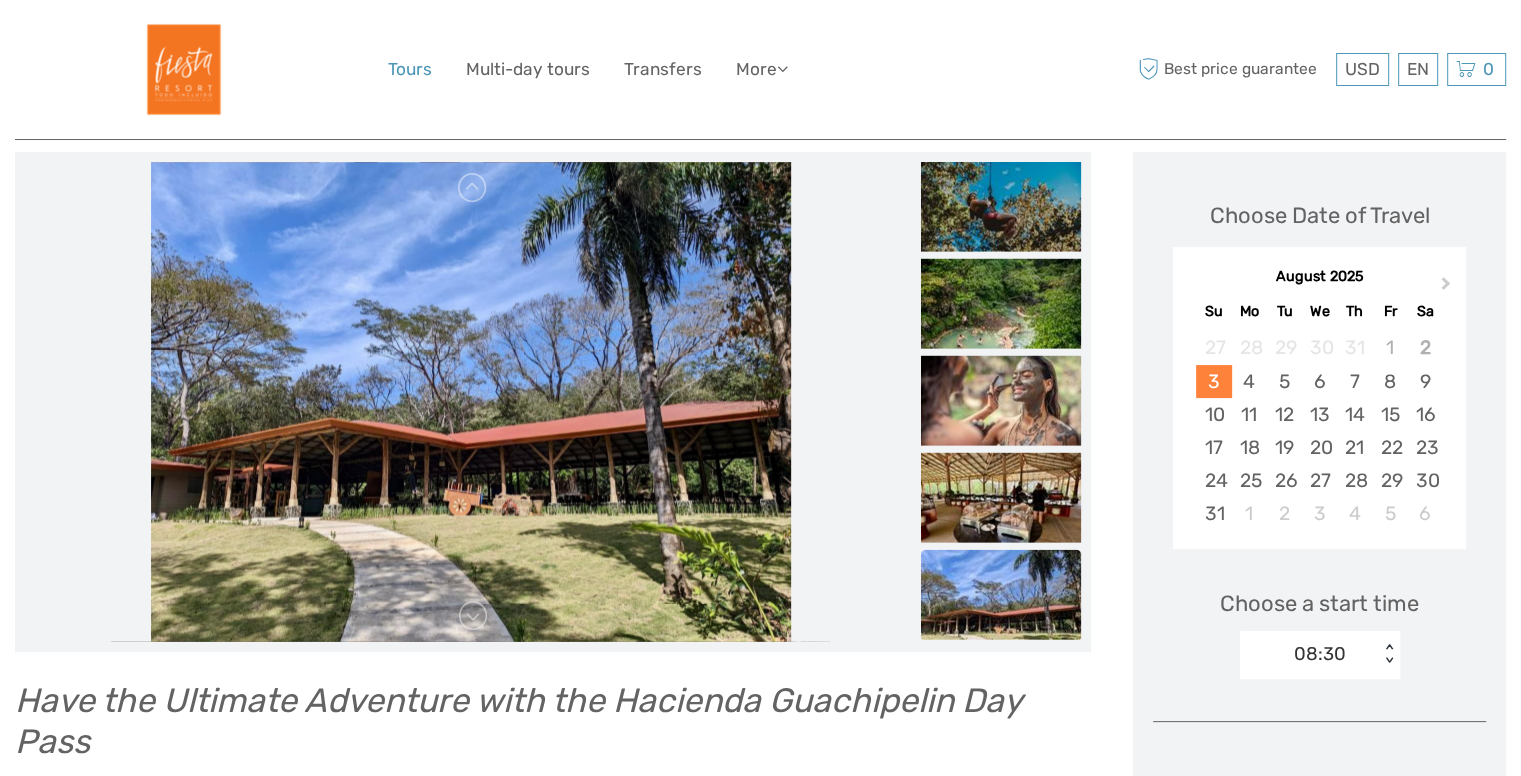 click on "Tours" at bounding box center [410, 69] 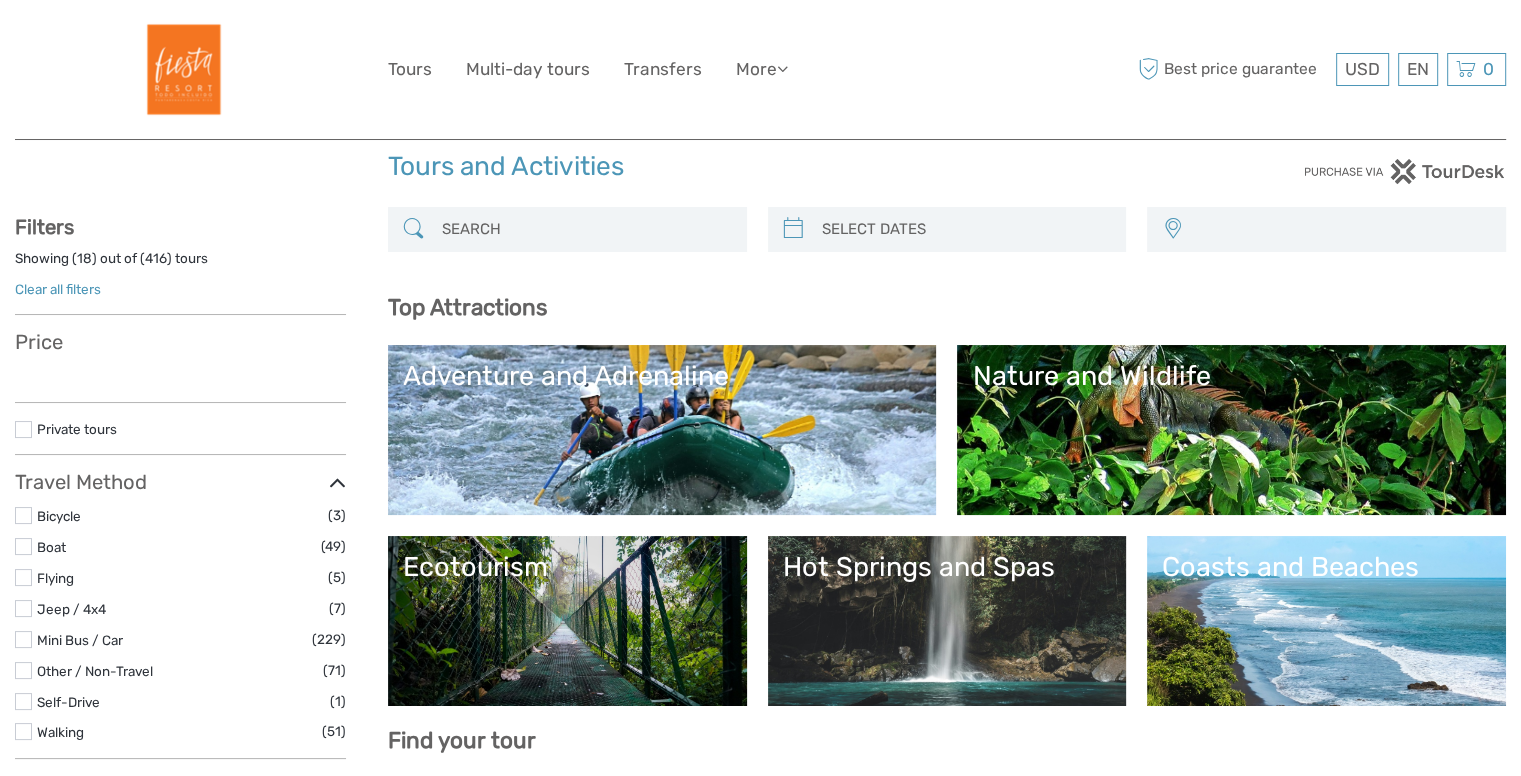 scroll, scrollTop: 48, scrollLeft: 0, axis: vertical 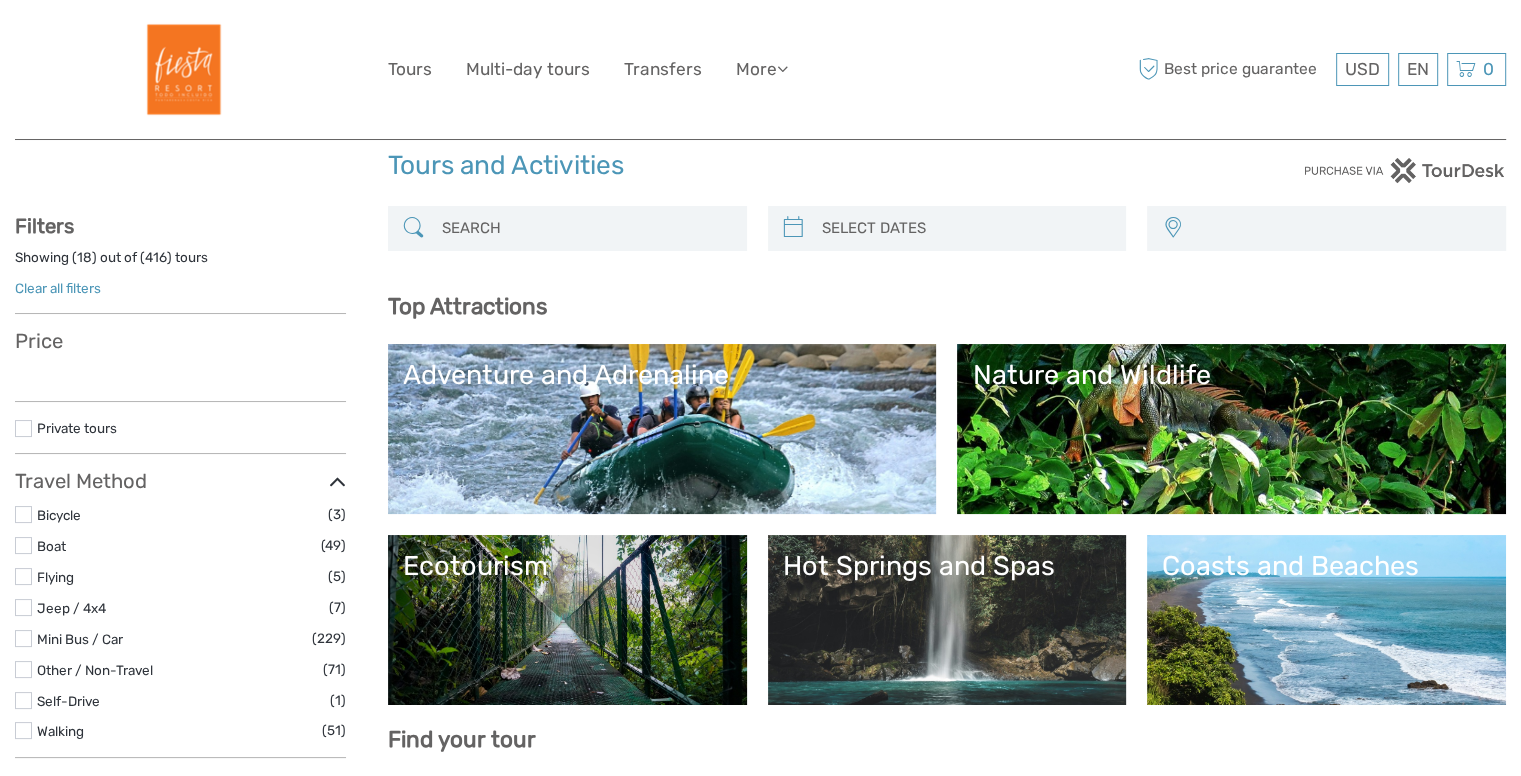 click on "Adventure and Adrenaline" at bounding box center [662, 429] 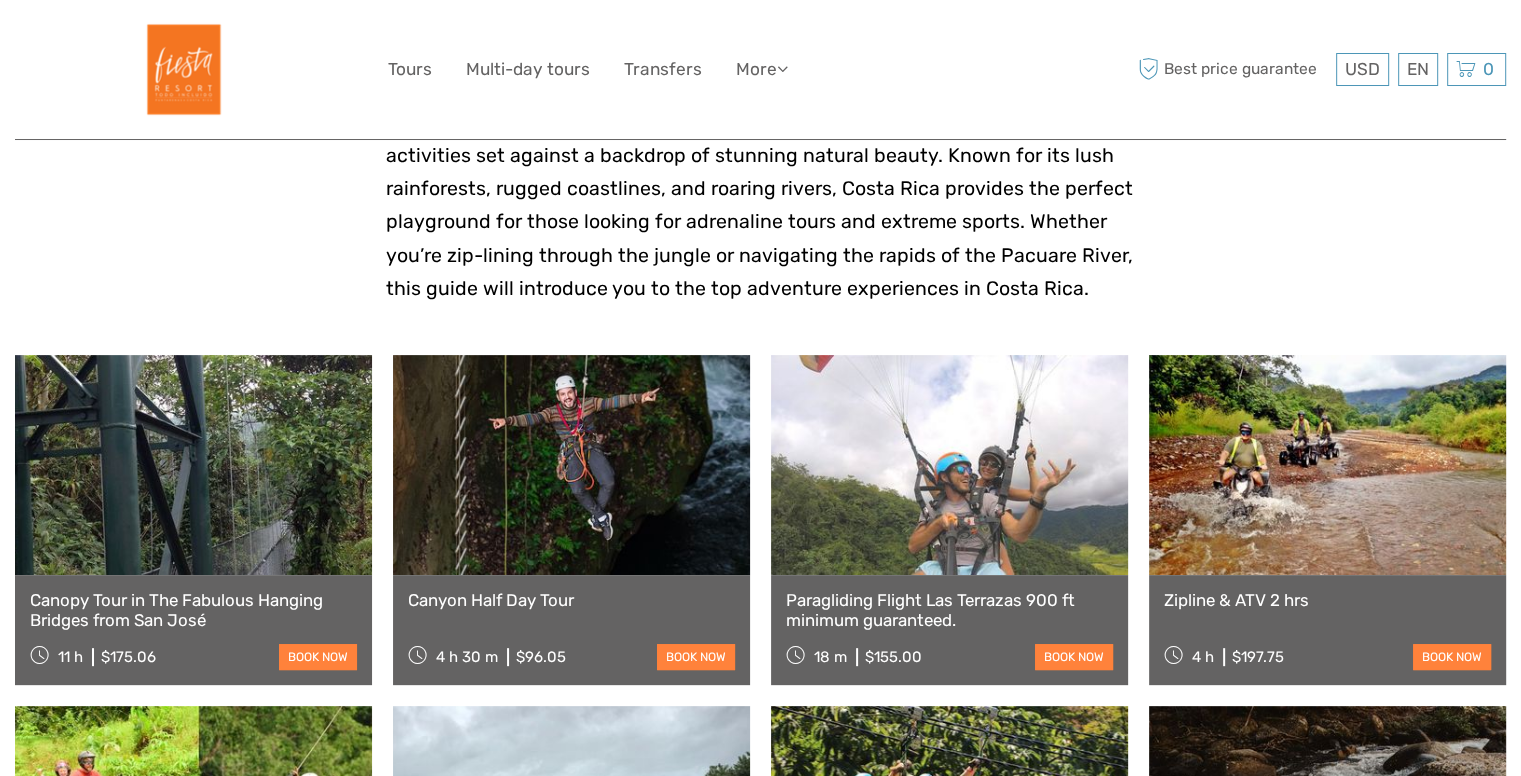 scroll, scrollTop: 719, scrollLeft: 0, axis: vertical 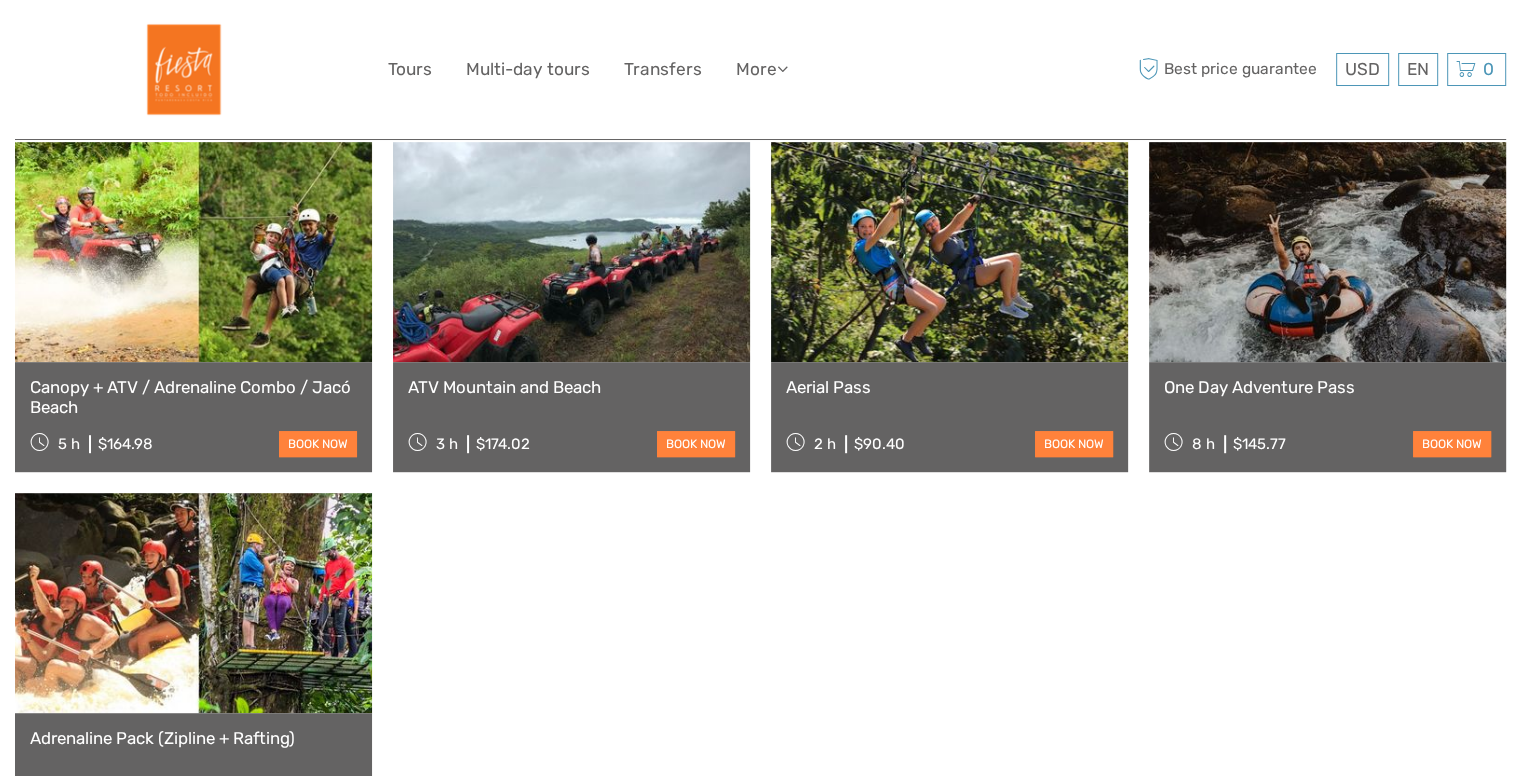 click on "Canopy + ATV / Adrenaline Combo / Jacó Beach" at bounding box center (193, 397) 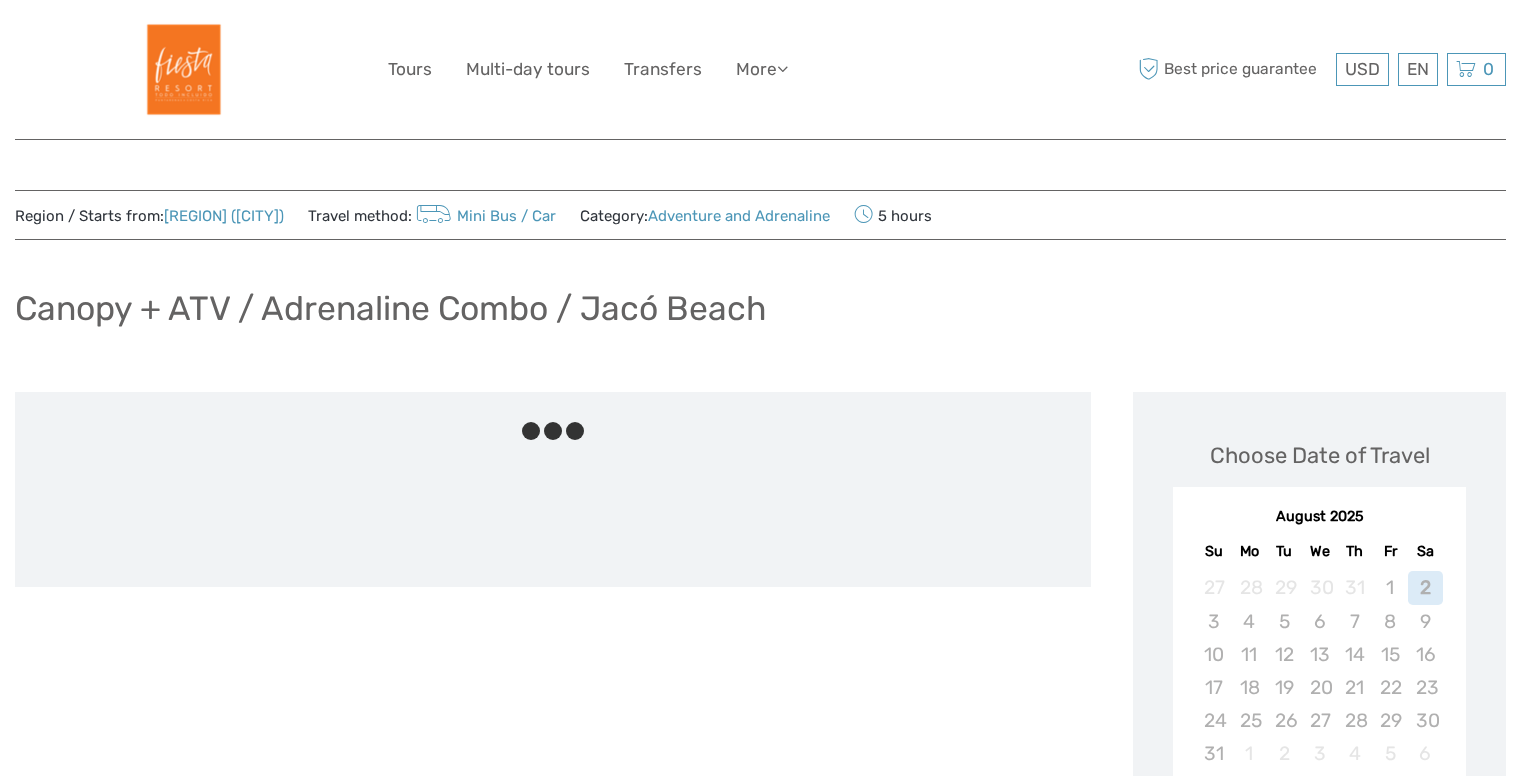 scroll, scrollTop: 0, scrollLeft: 0, axis: both 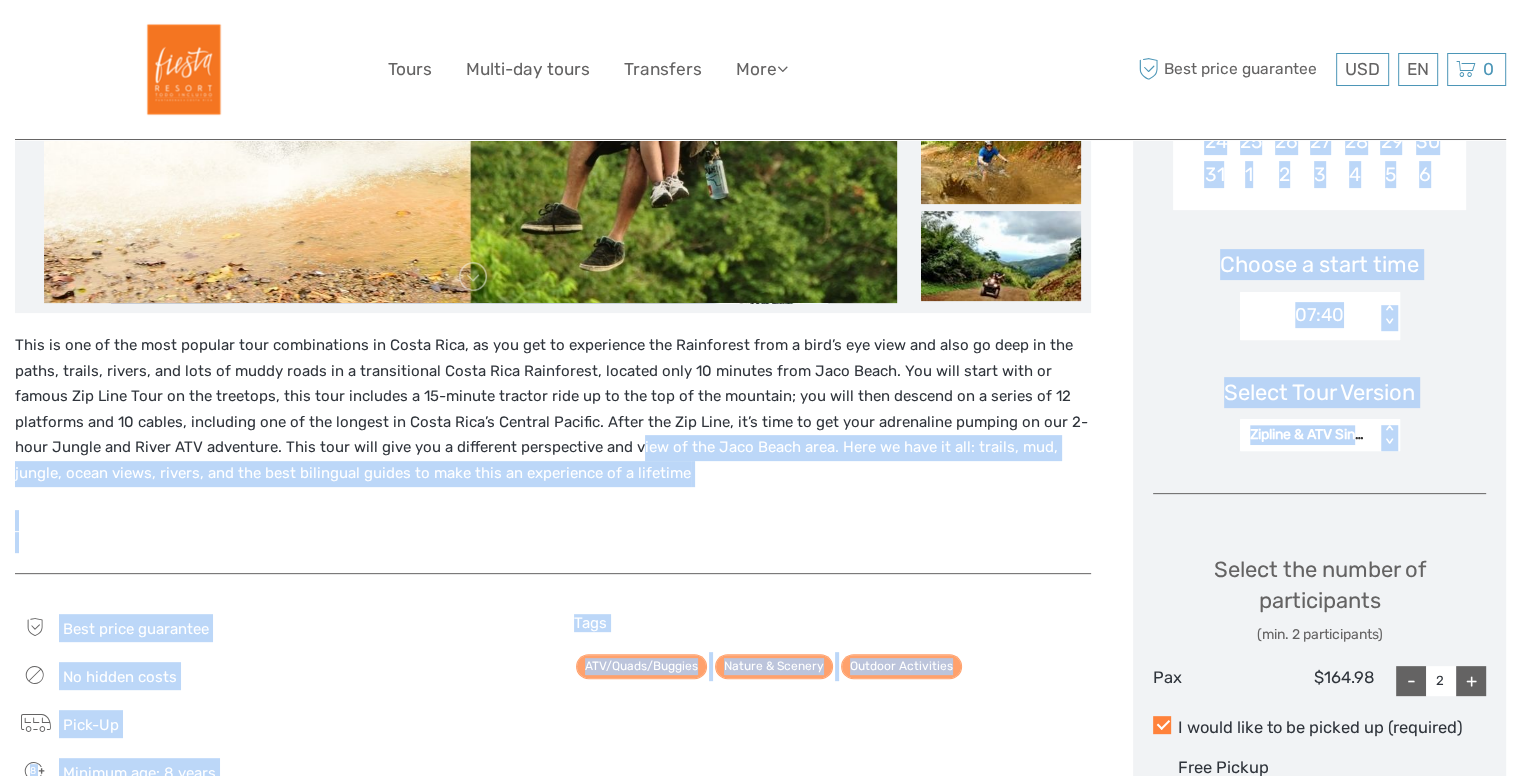 drag, startPoint x: 803, startPoint y: 477, endPoint x: 1212, endPoint y: 559, distance: 417.13907 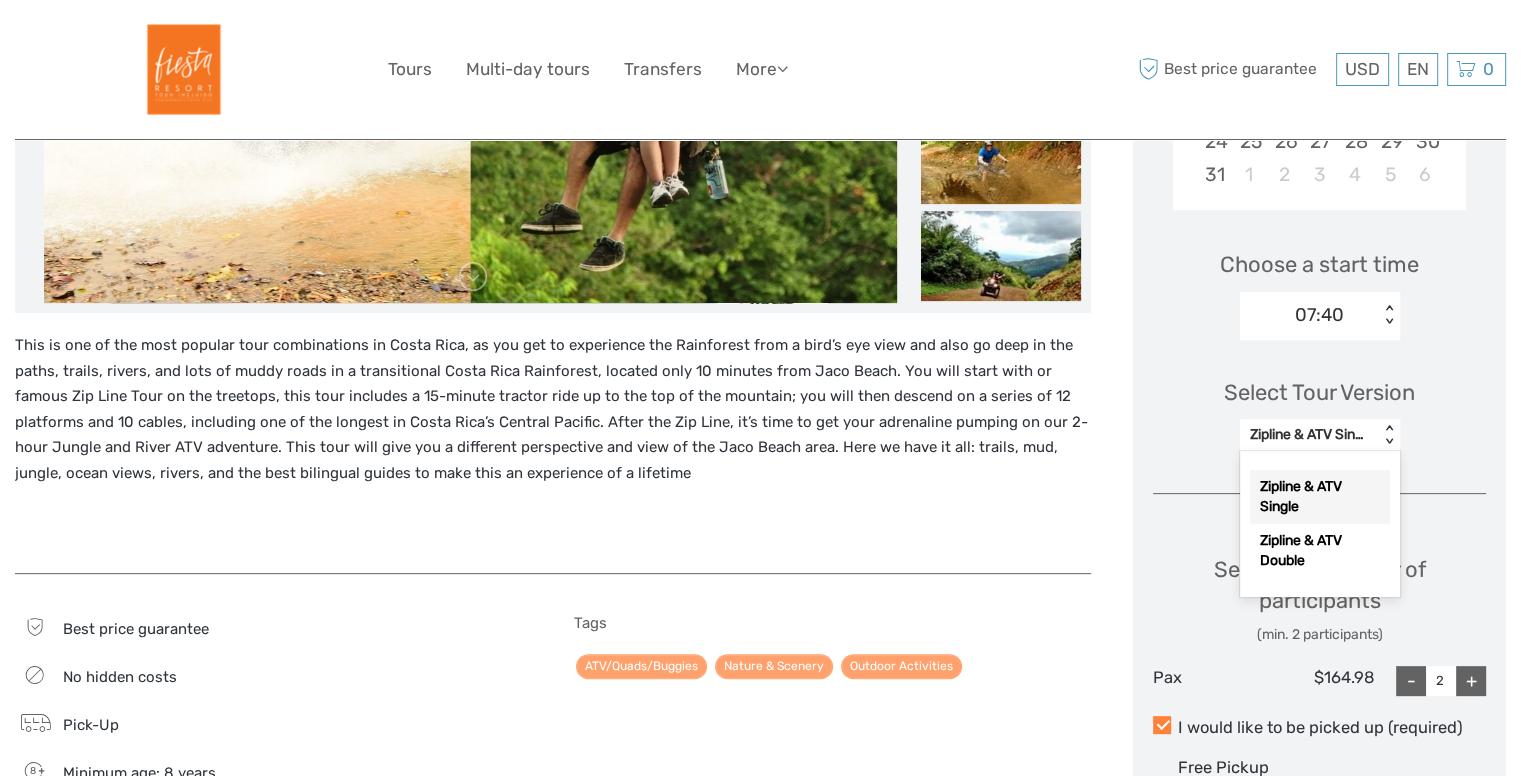 click on "Zipline & ATV Single" at bounding box center [1309, 435] 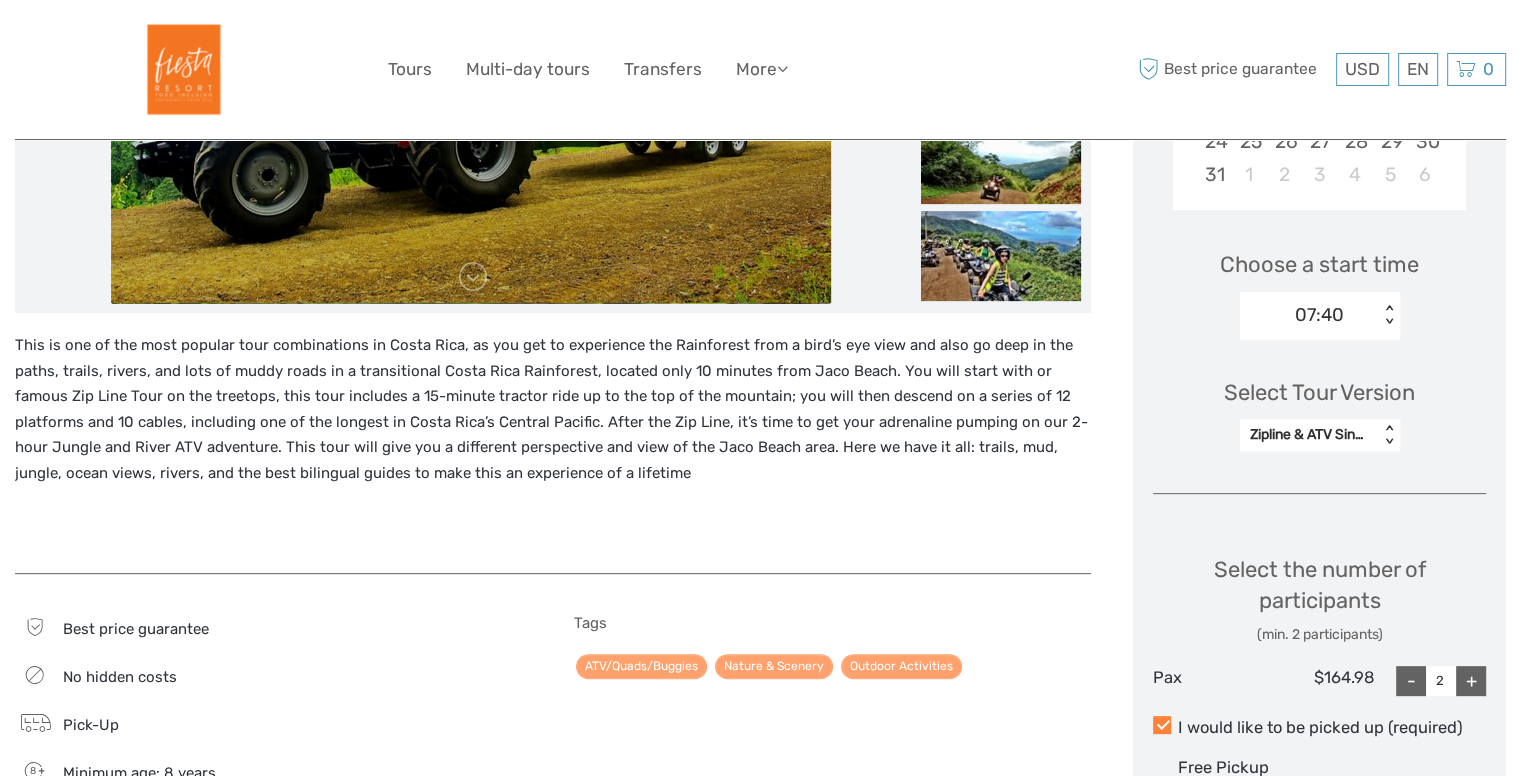 click on "Zipline & ATV Single" at bounding box center [1309, 435] 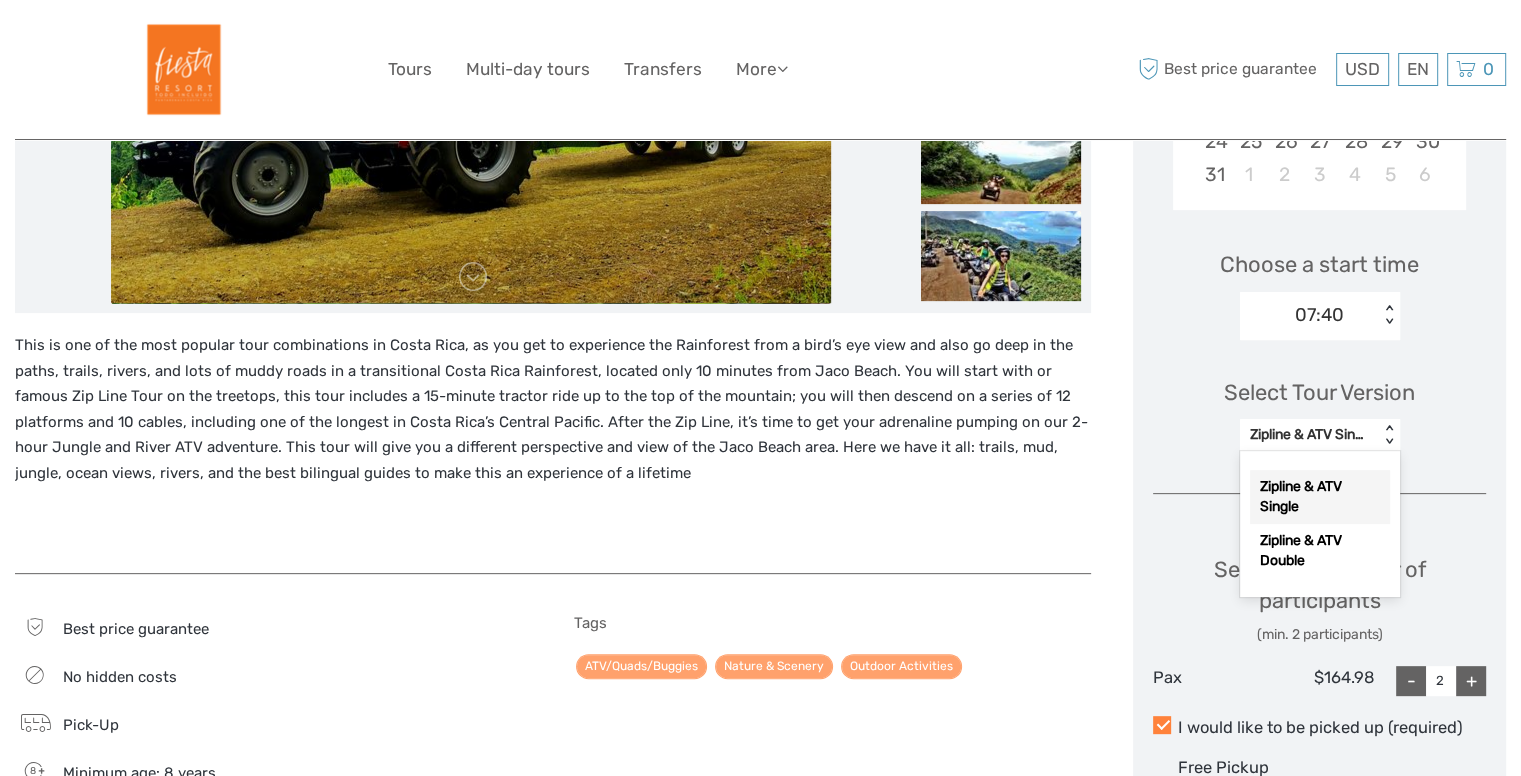 click on "Zipline & ATV Single" at bounding box center [1309, 435] 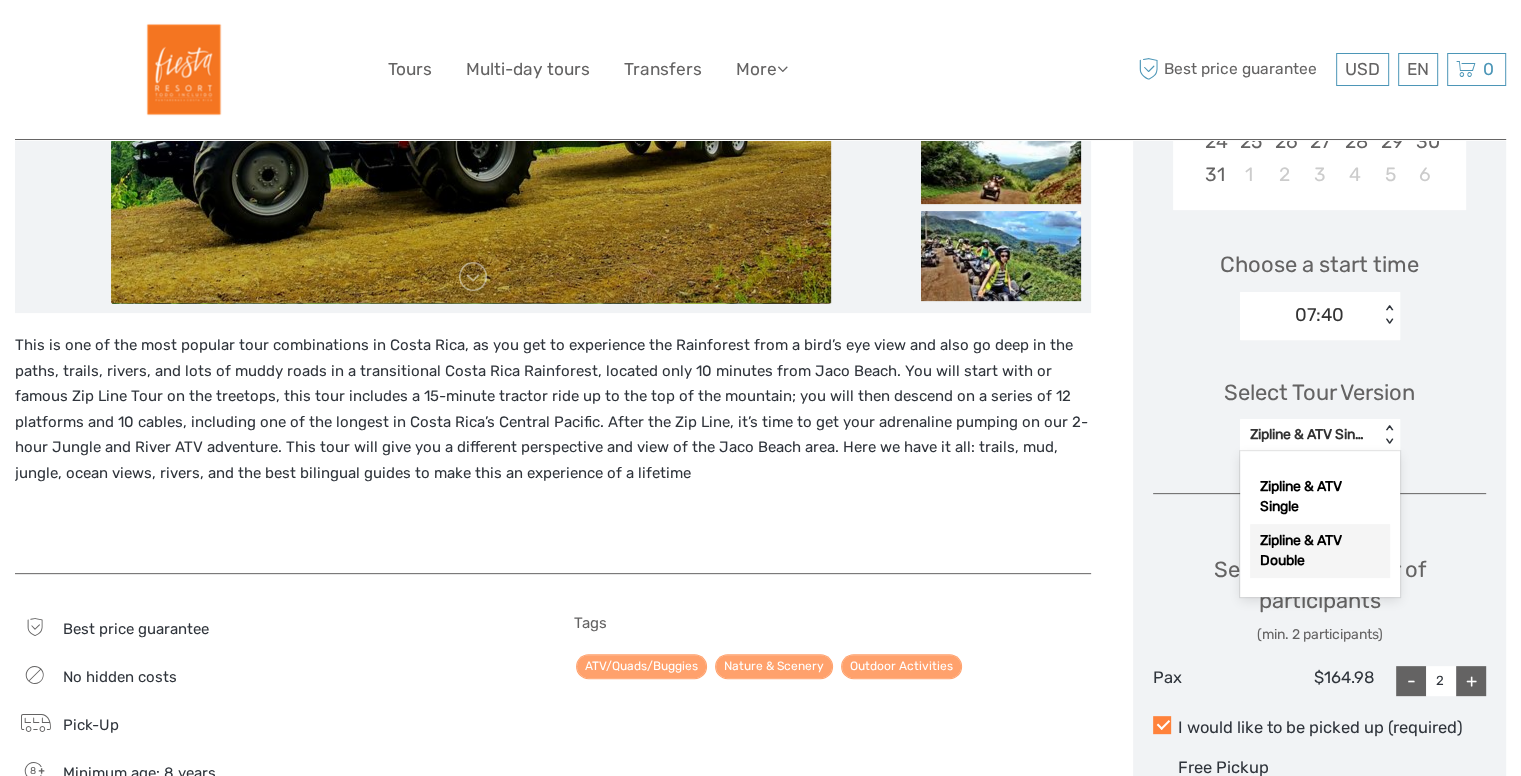 click on "Zipline & ATV Double" at bounding box center (1320, 551) 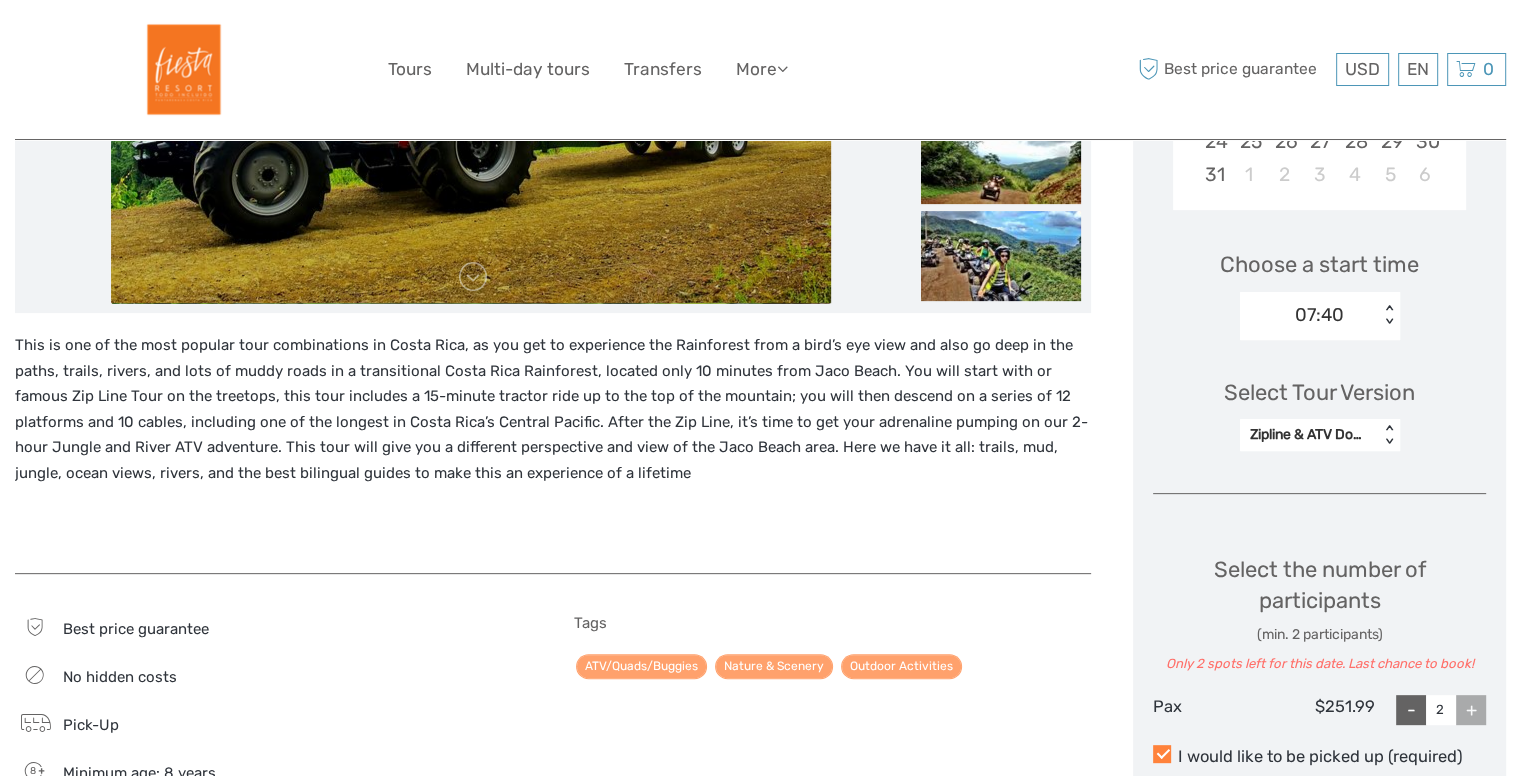 click on "Select Tour Version" at bounding box center [1319, 392] 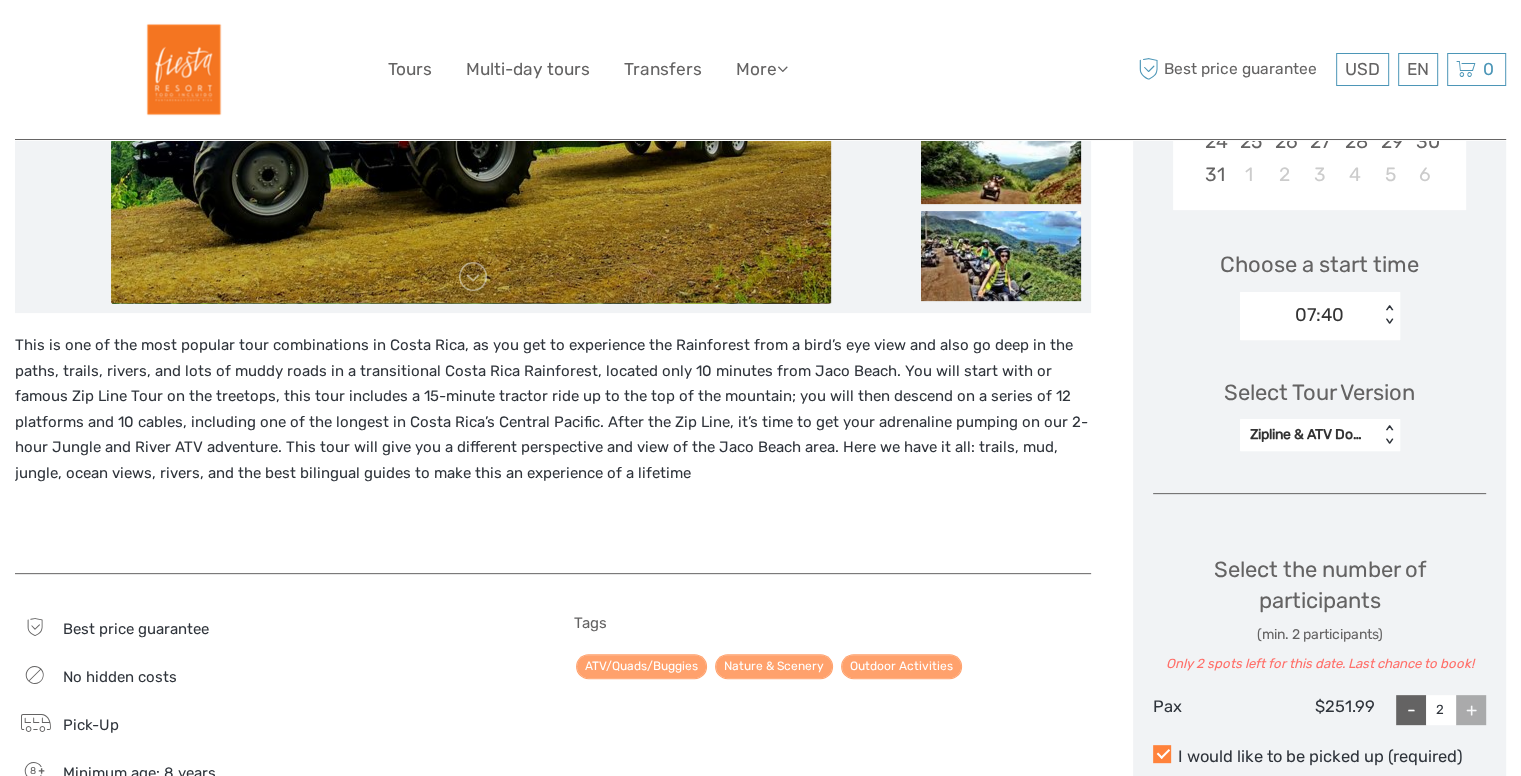 click on "Zipline & ATV Double" at bounding box center [1309, 435] 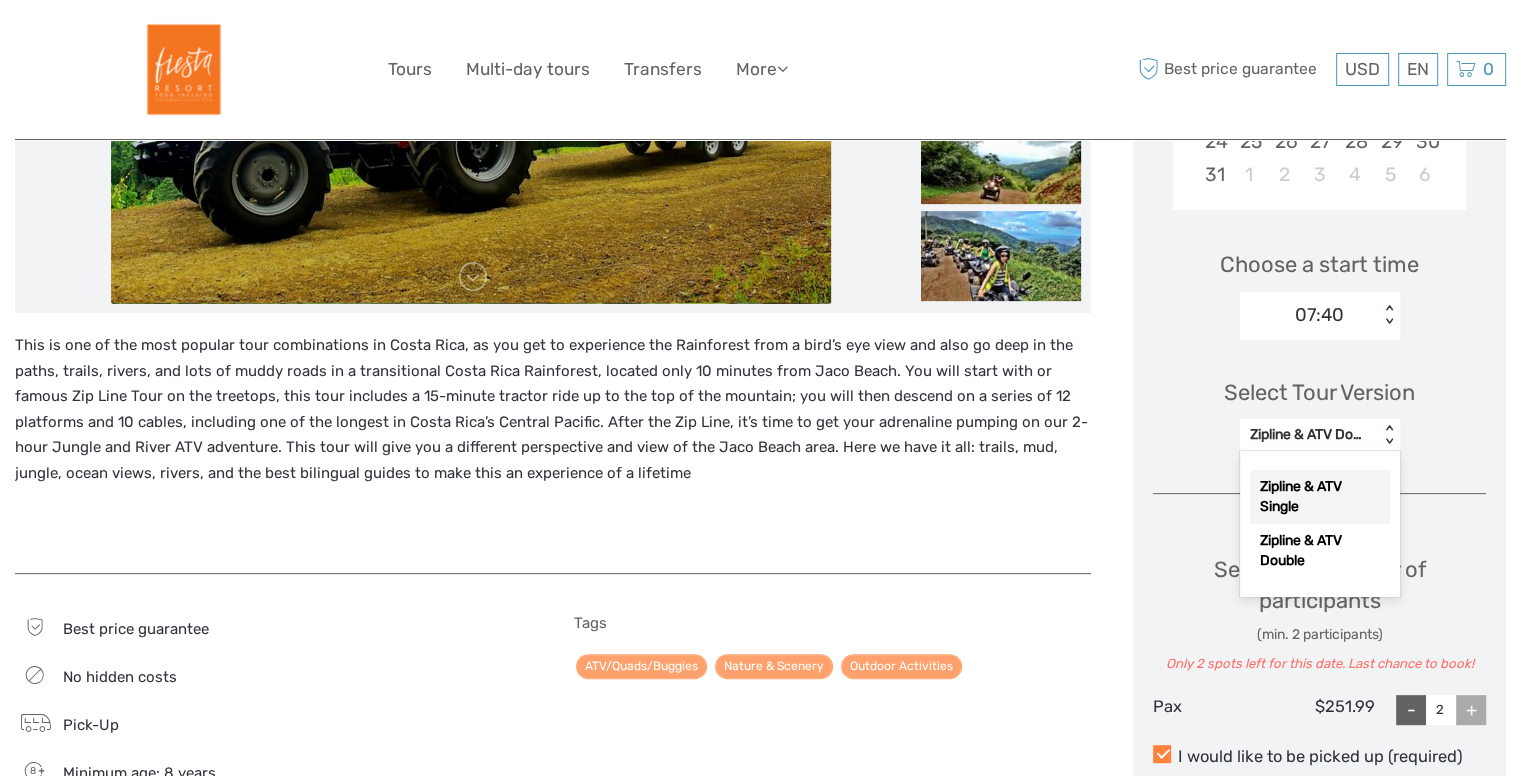 click on "Zipline & ATV Single" at bounding box center [1320, 497] 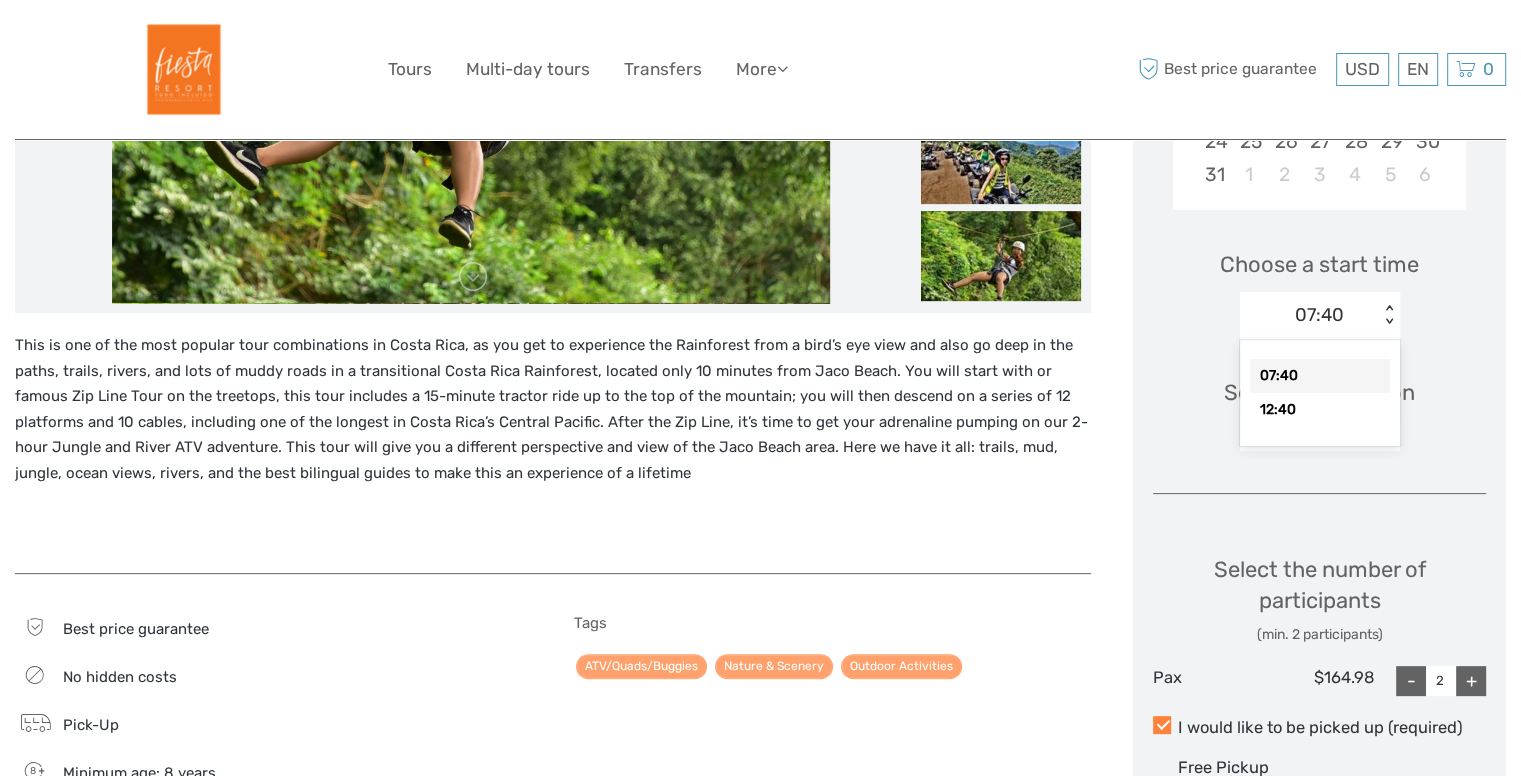 click on "07:40" at bounding box center [1309, 315] 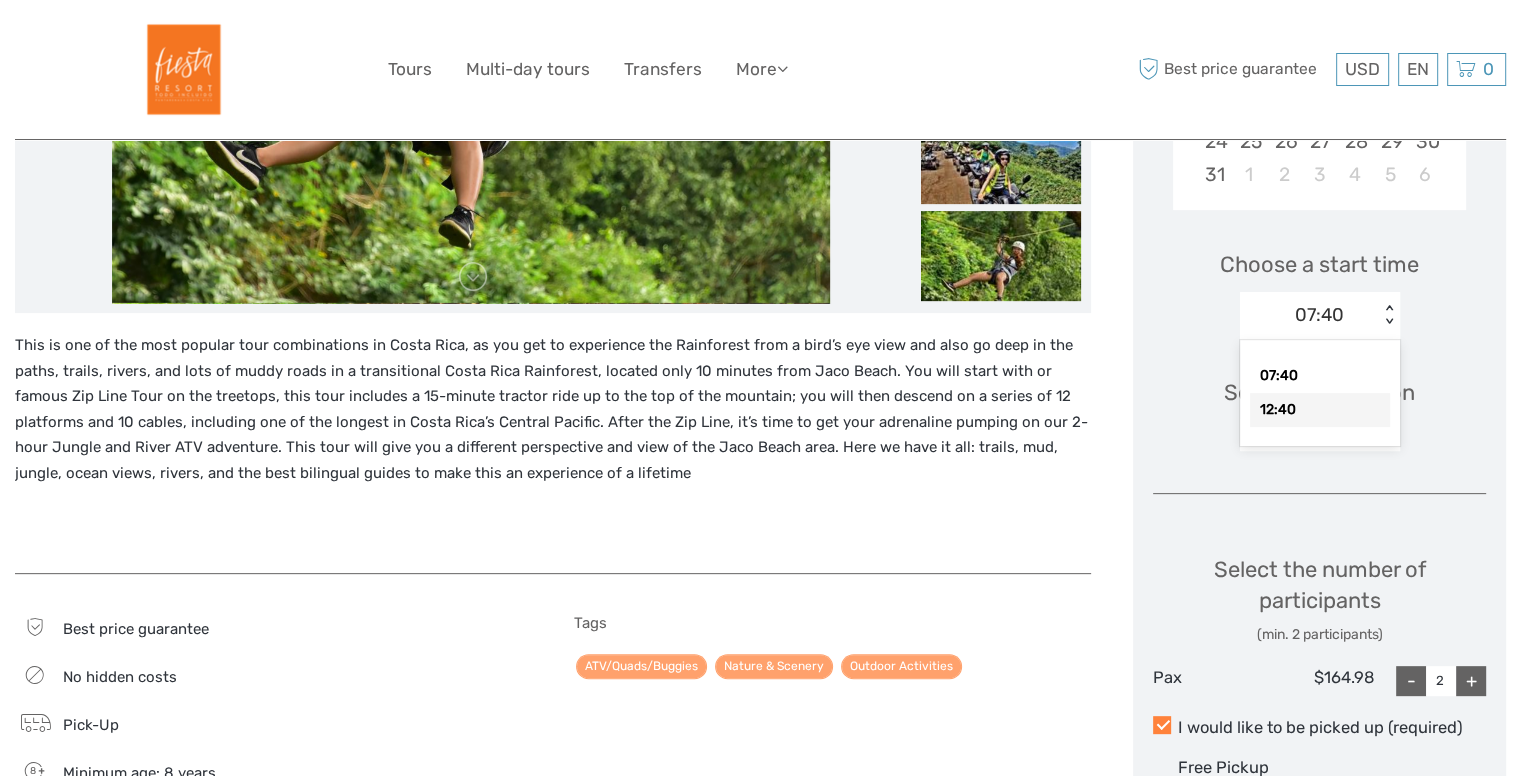 click on "12:40" at bounding box center (1320, 410) 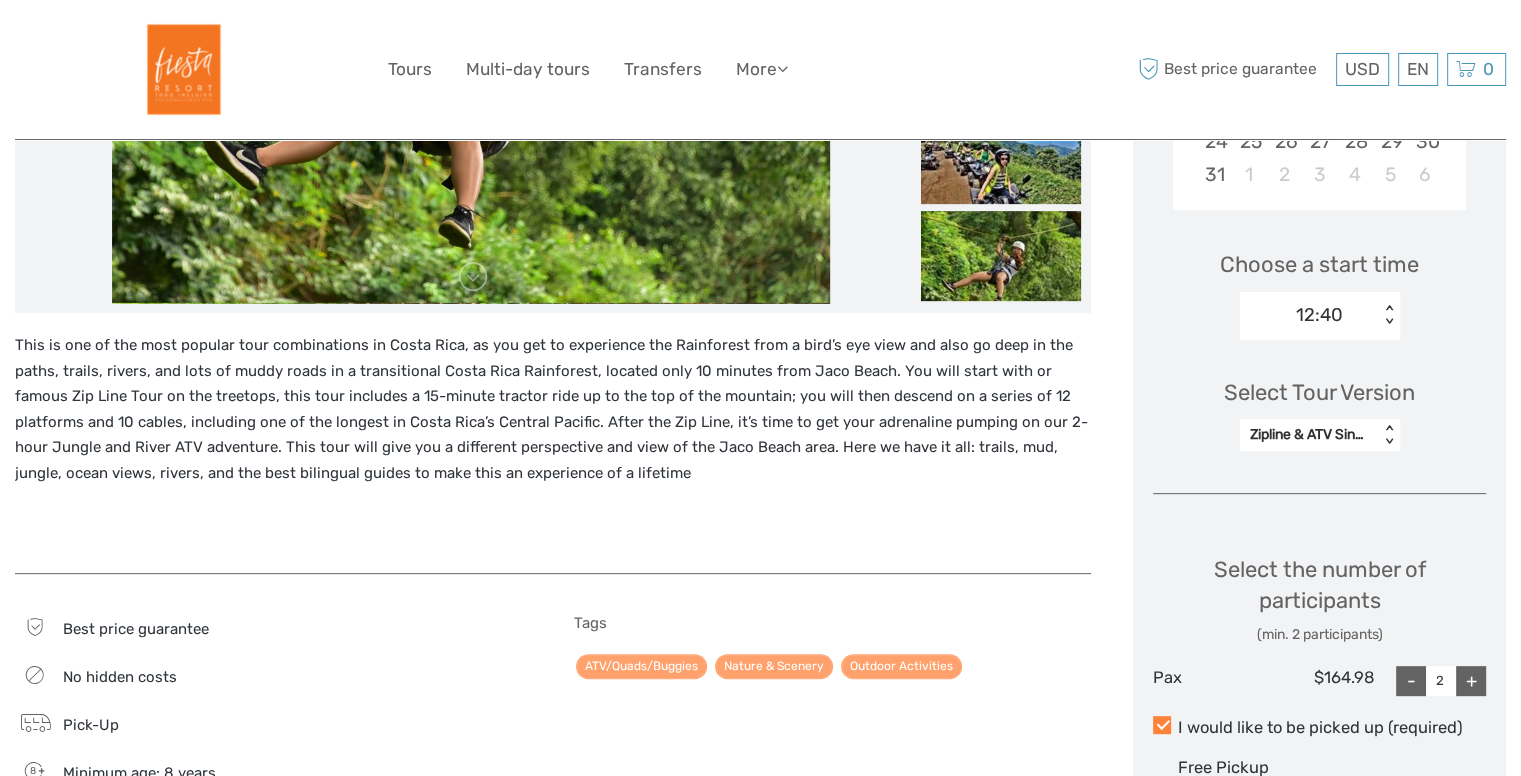 click on "12:40" at bounding box center [1309, 315] 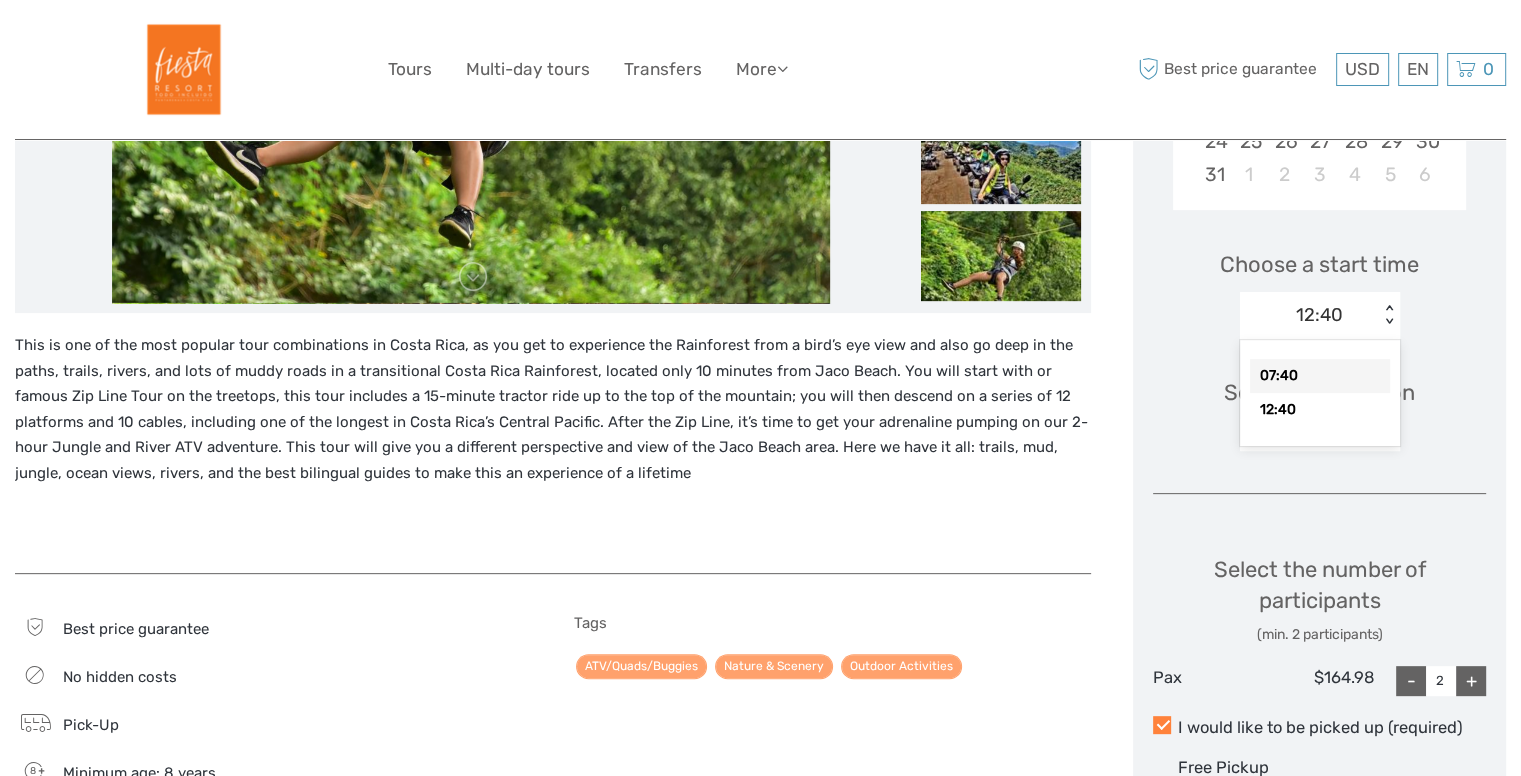 click on "07:40" at bounding box center (1320, 376) 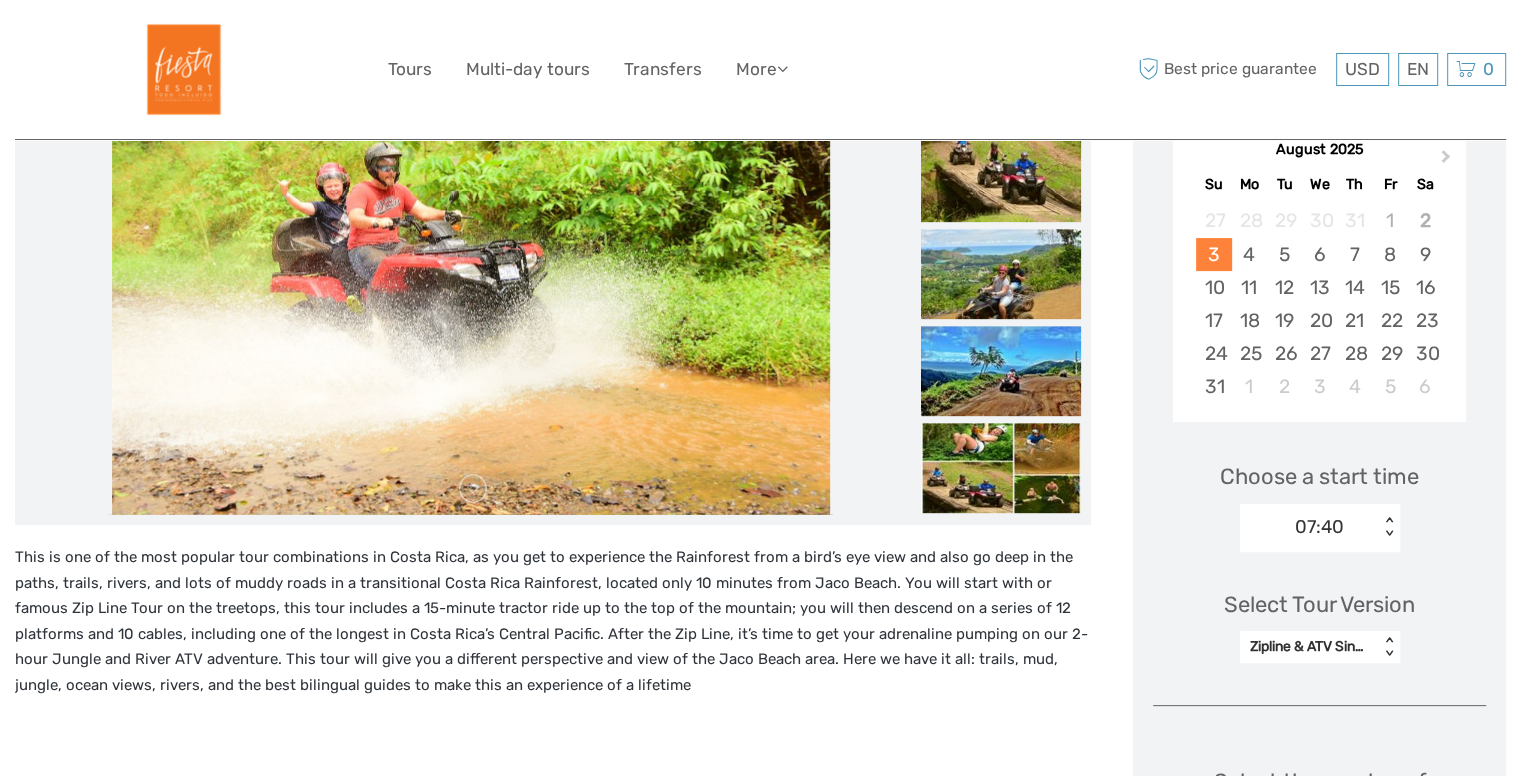 scroll, scrollTop: 367, scrollLeft: 0, axis: vertical 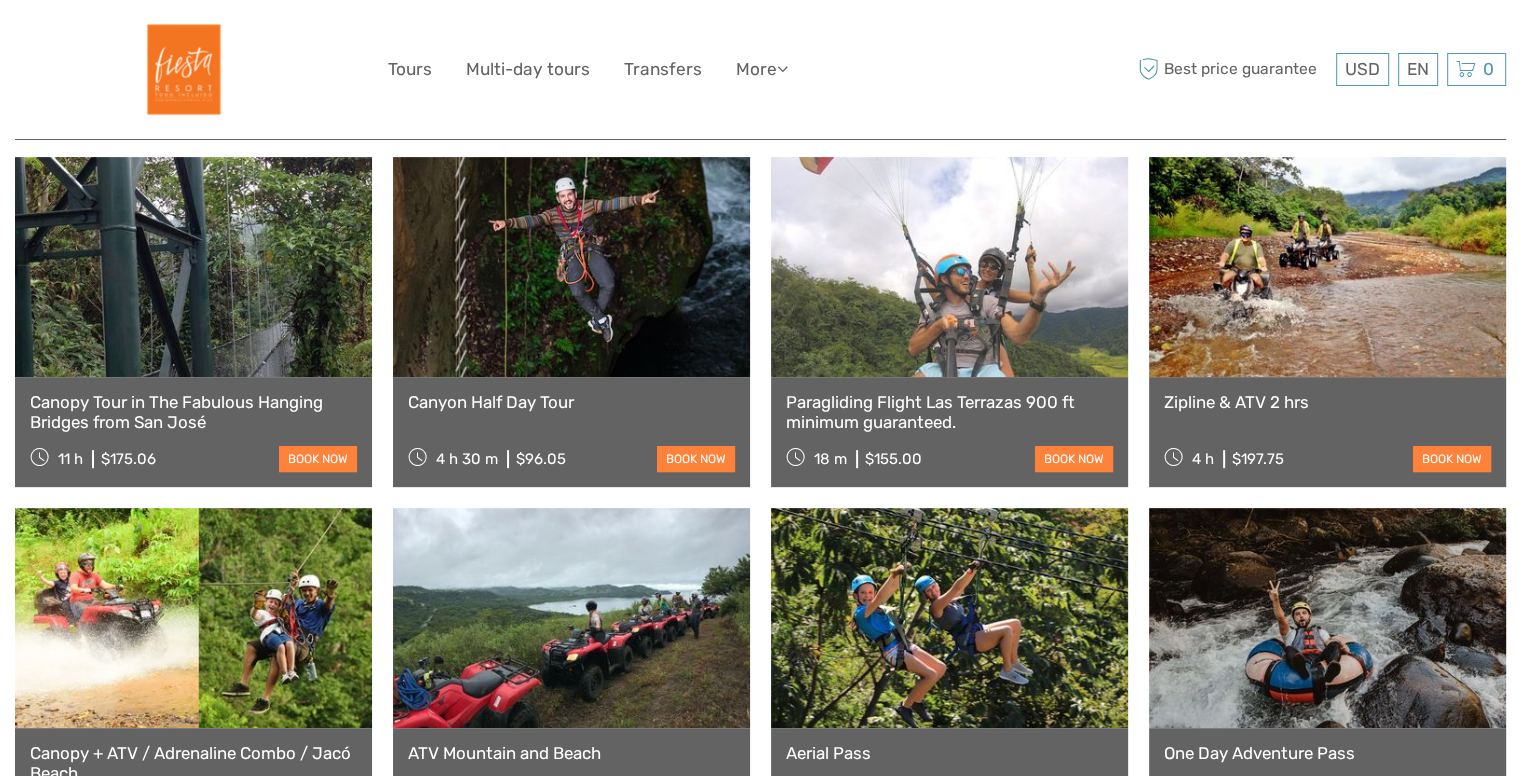 click on "Canyon Half Day Tour" at bounding box center [571, 402] 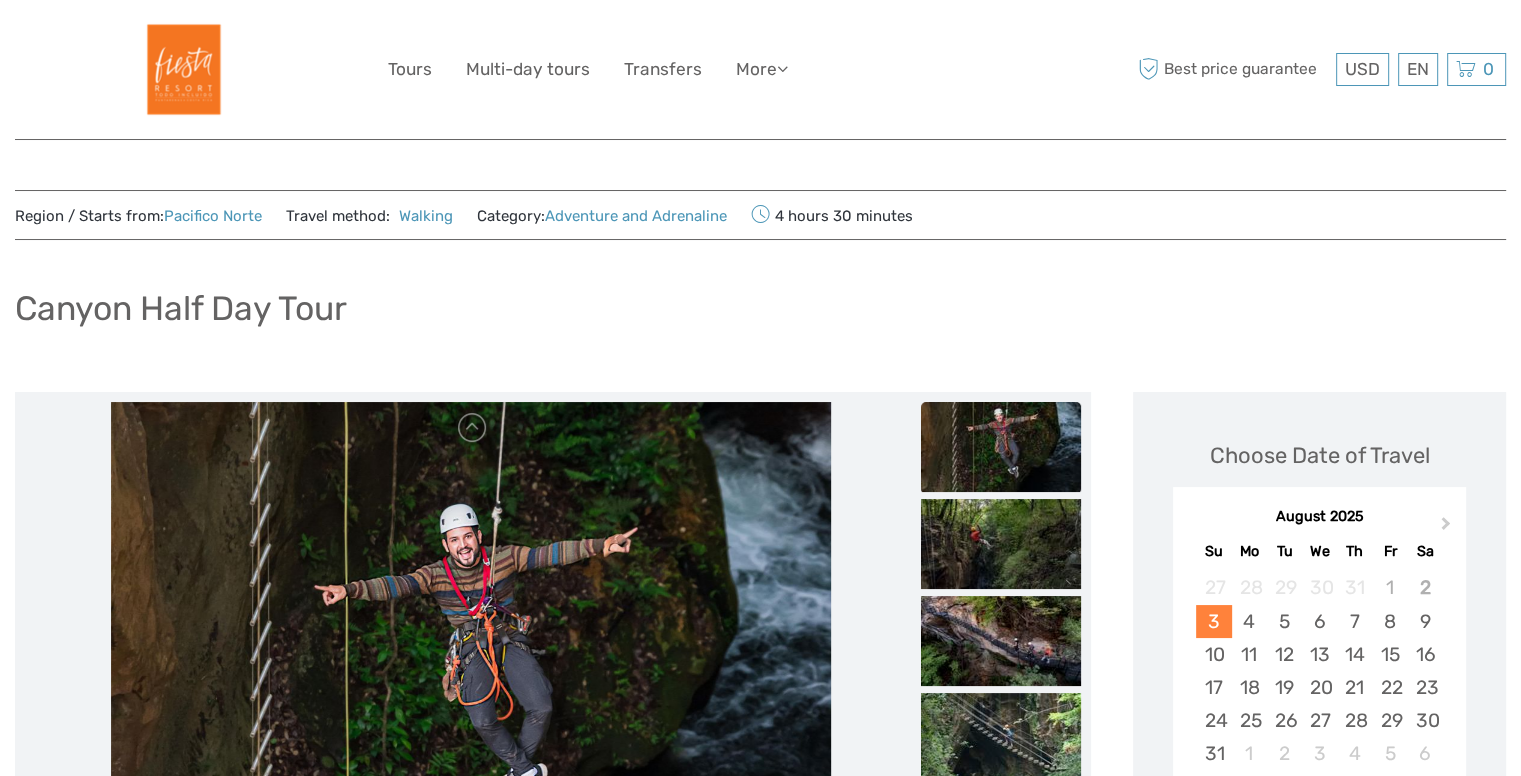 scroll, scrollTop: 504, scrollLeft: 0, axis: vertical 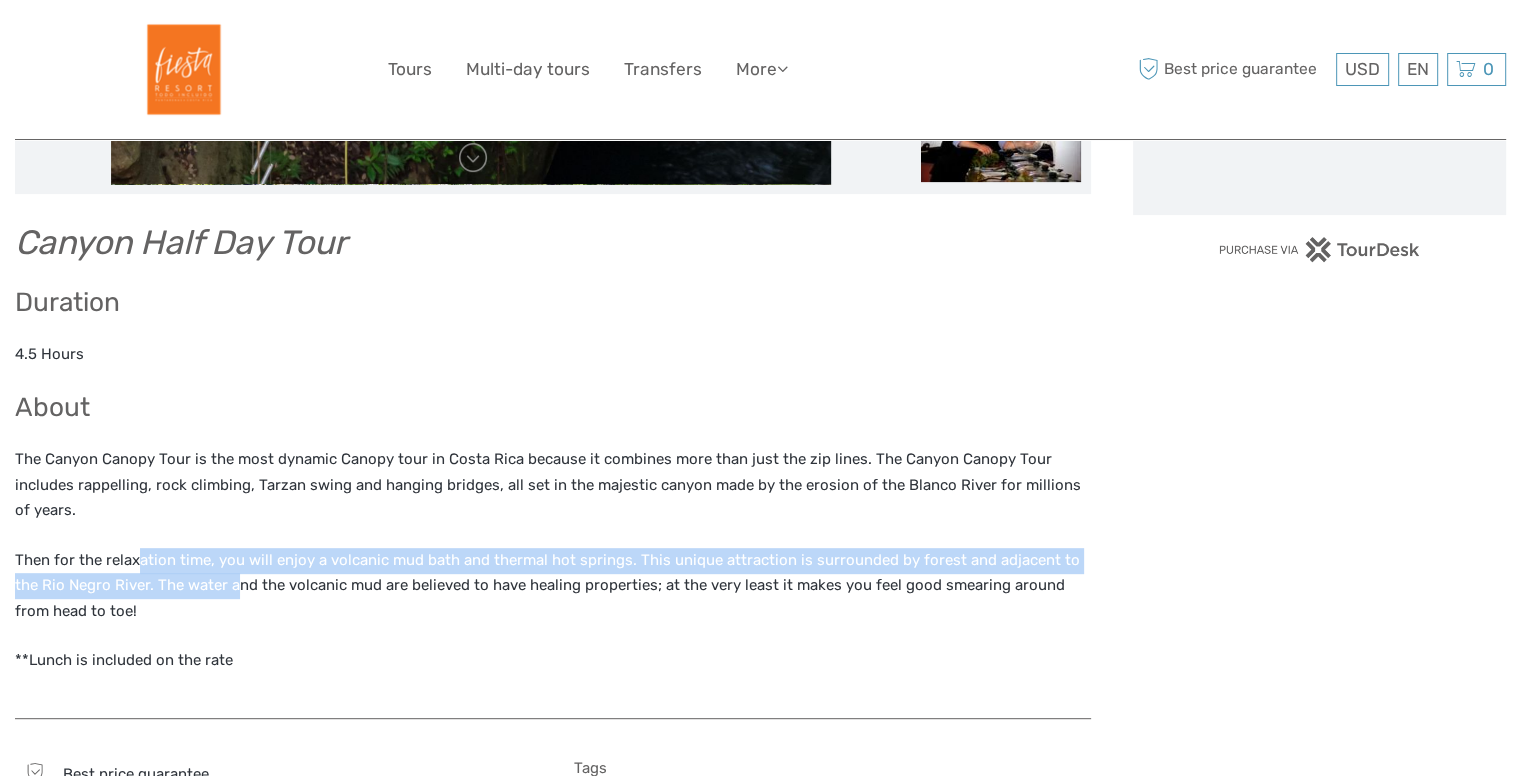drag, startPoint x: 136, startPoint y: 563, endPoint x: 232, endPoint y: 607, distance: 105.60303 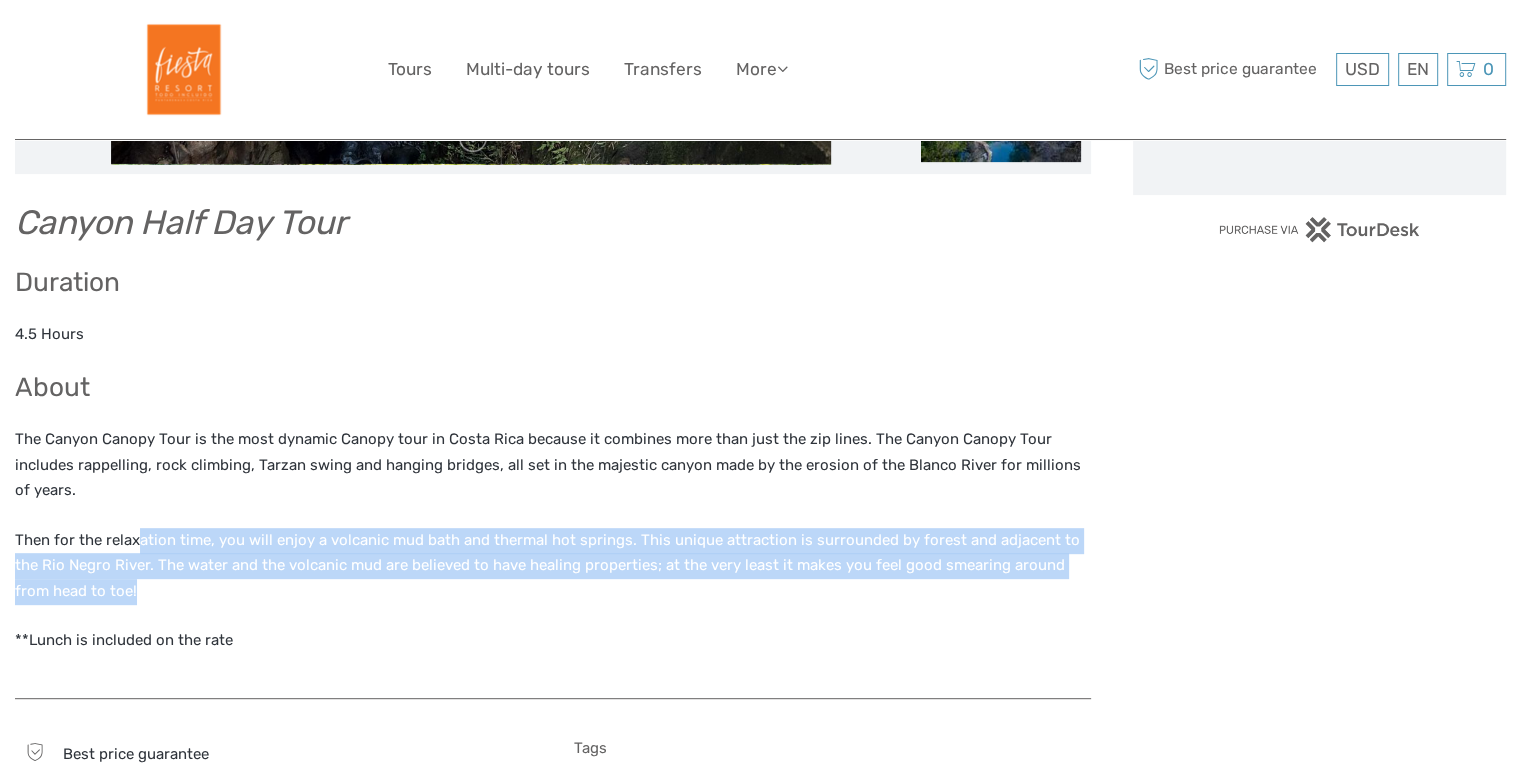 scroll, scrollTop: 716, scrollLeft: 0, axis: vertical 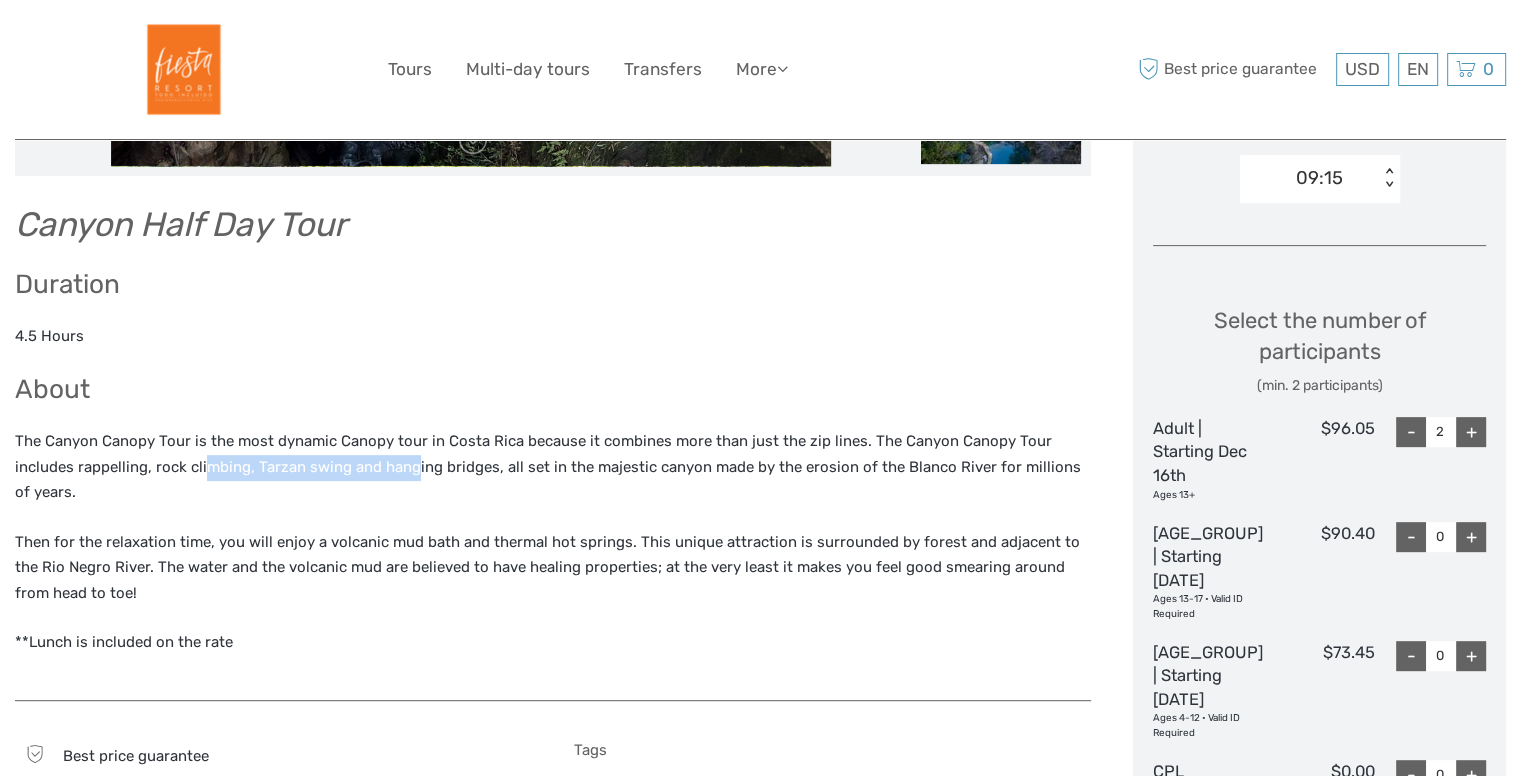 drag, startPoint x: 205, startPoint y: 475, endPoint x: 420, endPoint y: 497, distance: 216.12265 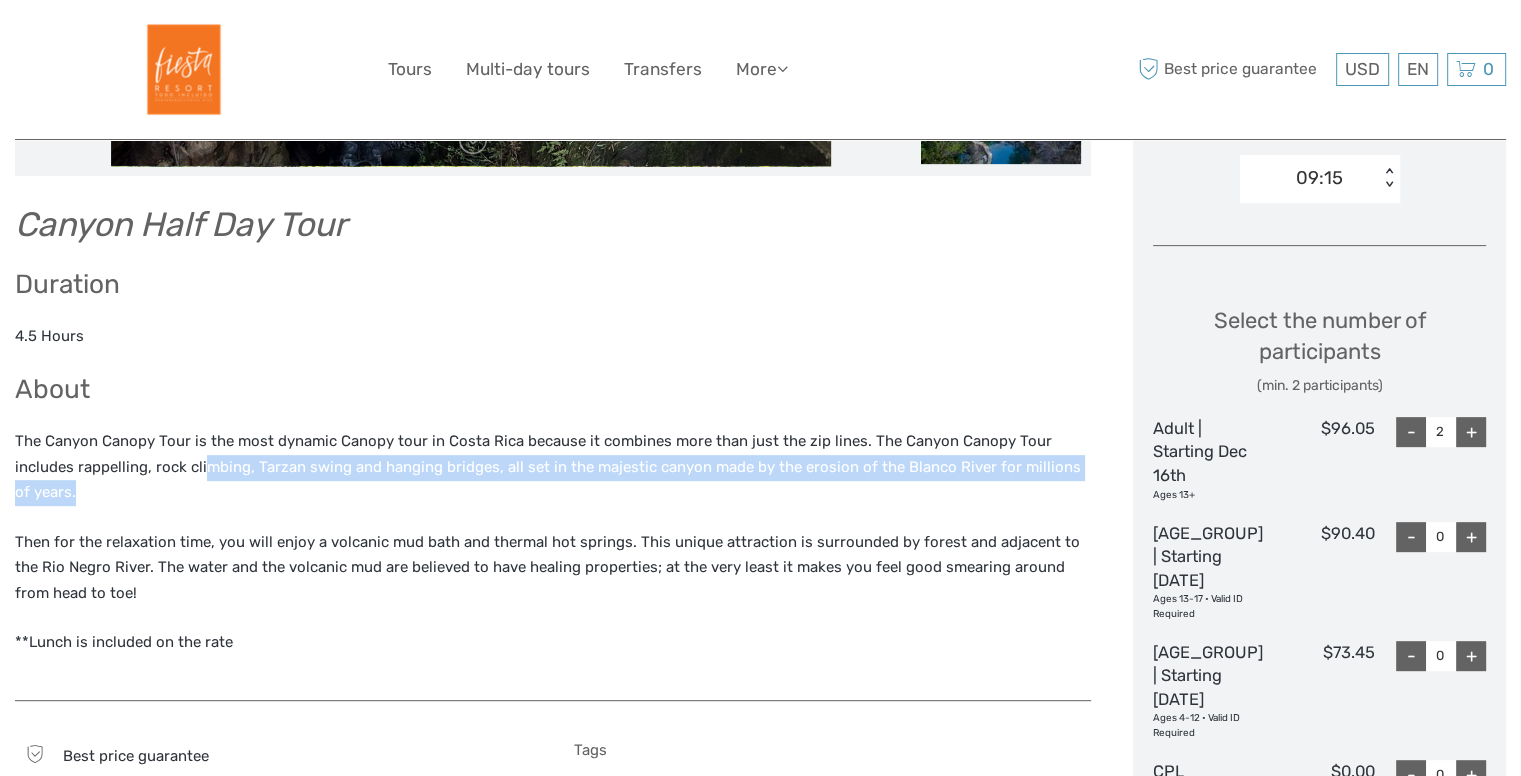 click on "The Canyon Canopy Tour is the most dynamic Canopy tour in Costa Rica because it combines more than just the zip lines. The Canyon Canopy Tour includes rappelling, rock climbing, Tarzan swing and hanging bridges, all set in the majestic canyon made by the erosion of the Blanco River for millions of years." at bounding box center (553, 467) 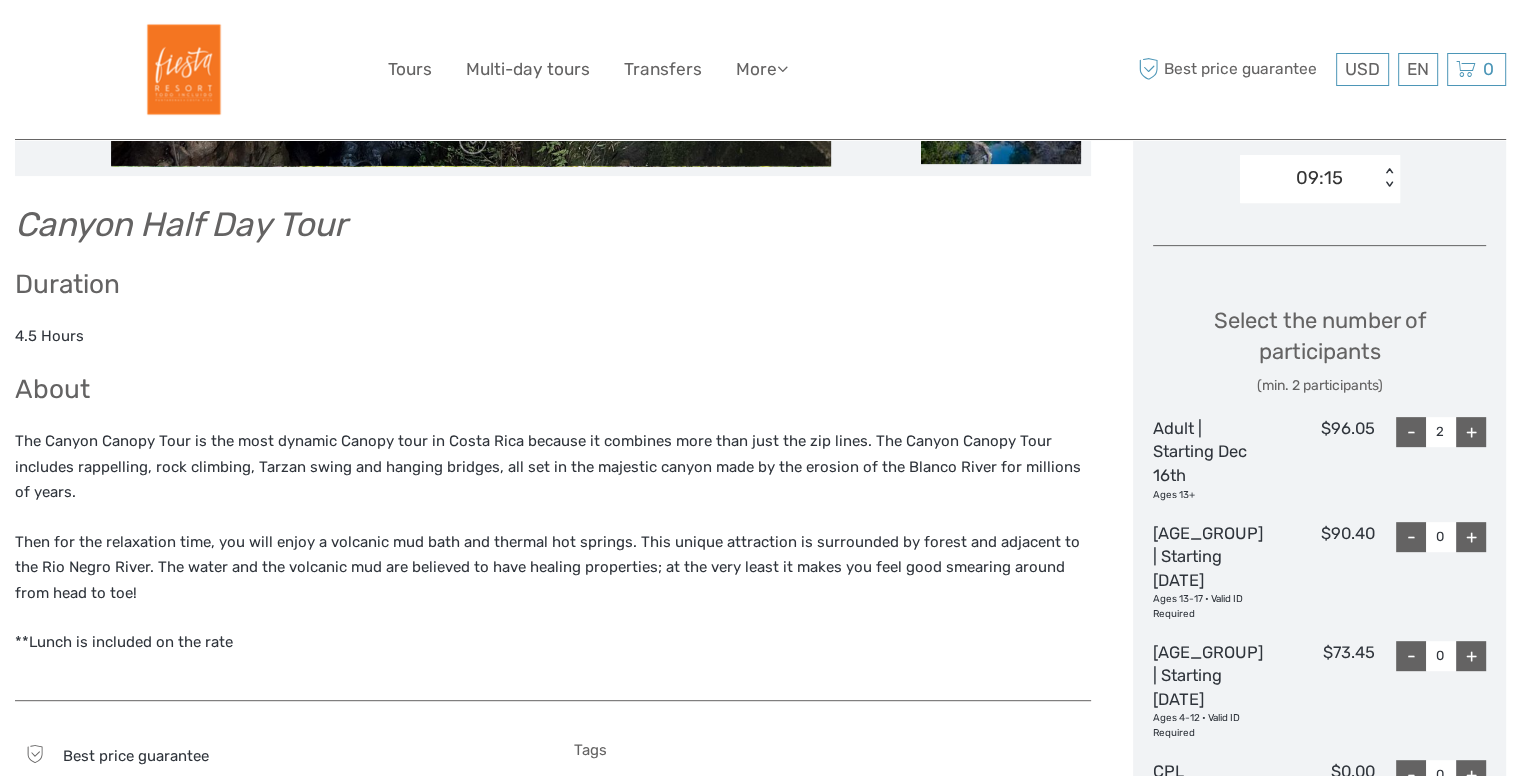click on "Then for the relaxation time, you will enjoy a volcanic mud bath and thermal hot springs. This unique attraction is surrounded by forest and adjacent to the Rio Negro River. The water and the volcanic mud are believed to have healing properties; at the very least it makes you feel good smearing around from head to toe!" at bounding box center (553, 568) 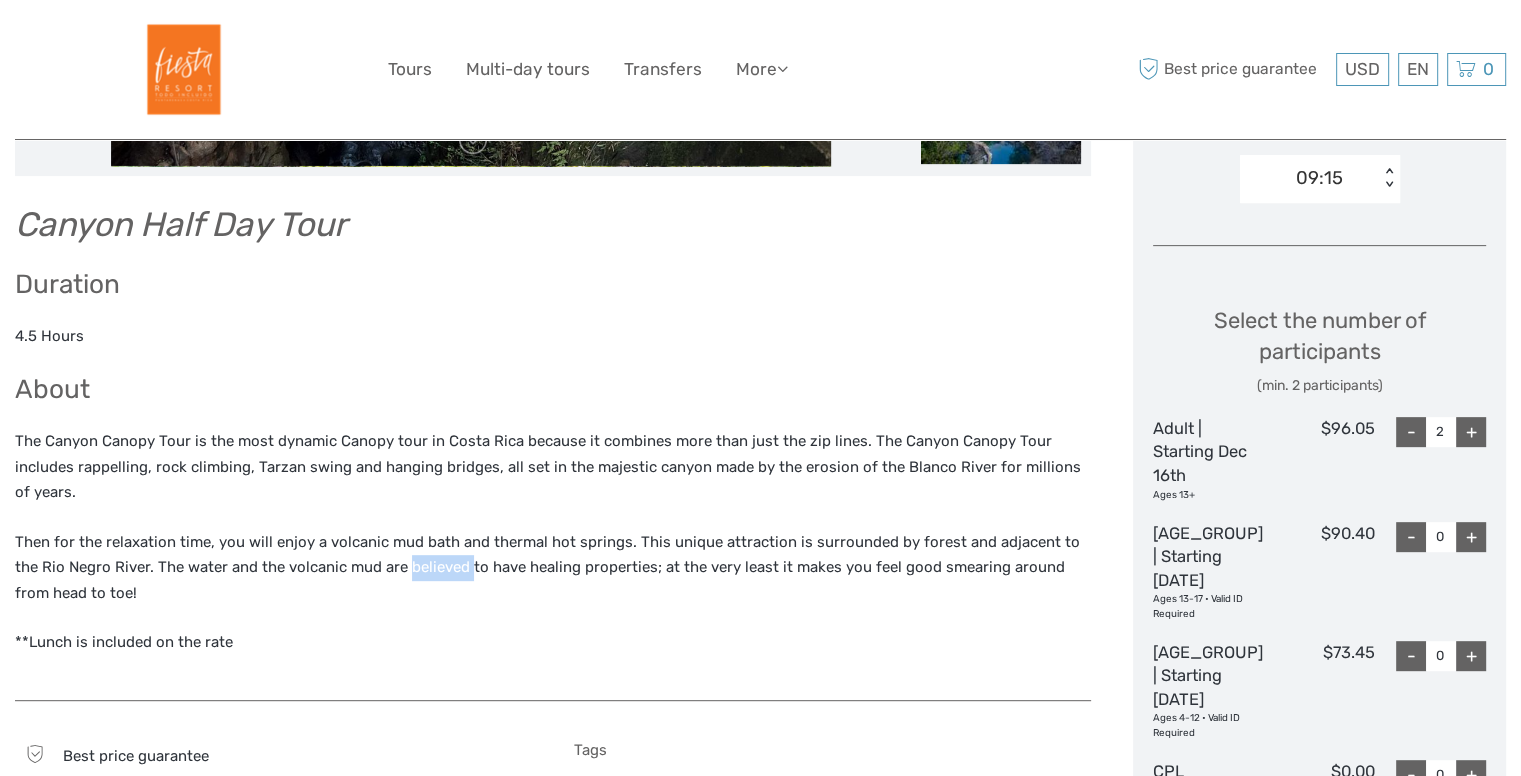 click on "Then for the relaxation time, you will enjoy a volcanic mud bath and thermal hot springs. This unique attraction is surrounded by forest and adjacent to the Rio Negro River. The water and the volcanic mud are believed to have healing properties; at the very least it makes you feel good smearing around from head to toe!" at bounding box center [553, 568] 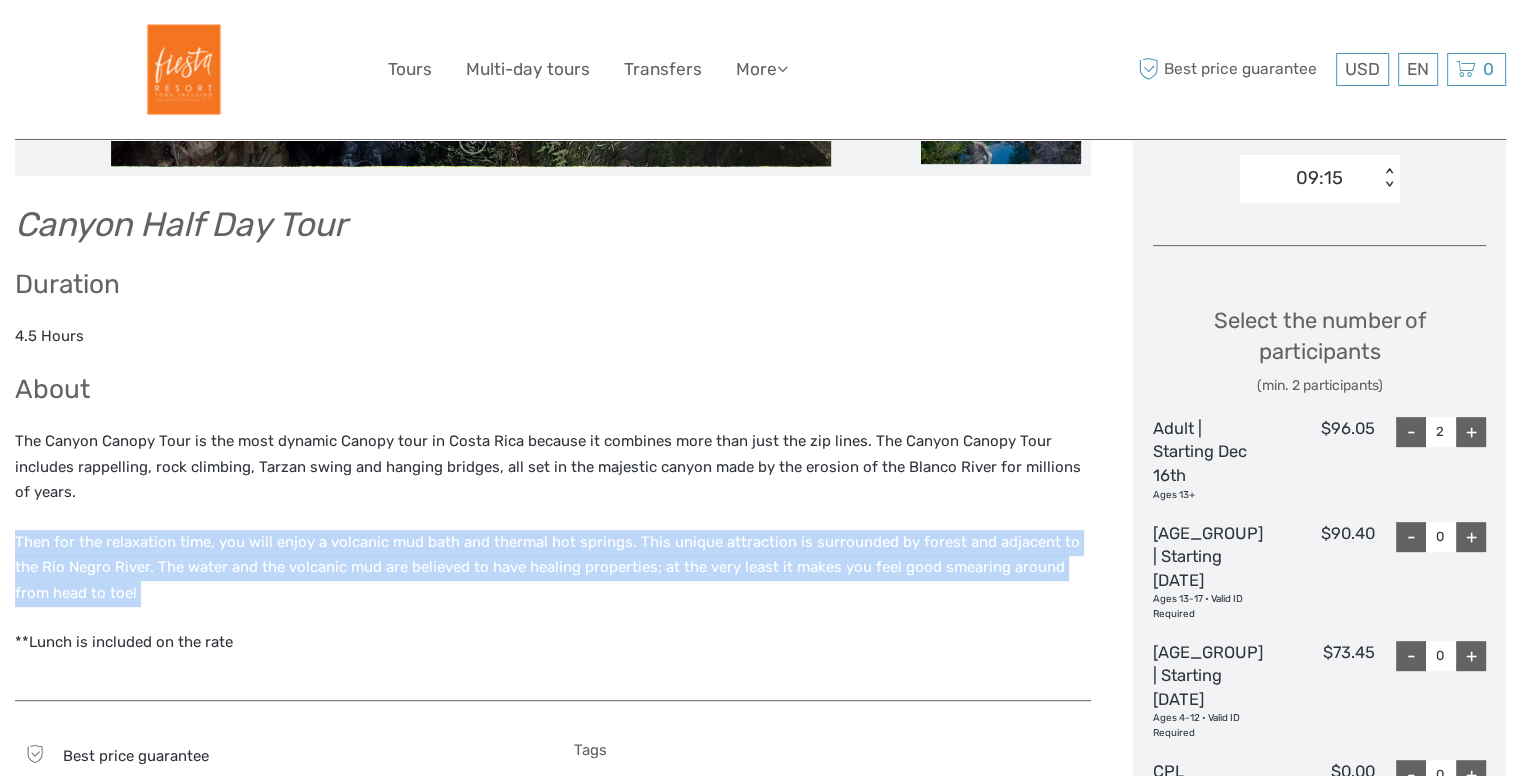 click on "Then for the relaxation time, you will enjoy a volcanic mud bath and thermal hot springs. This unique attraction is surrounded by forest and adjacent to the Rio Negro River. The water and the volcanic mud are believed to have healing properties; at the very least it makes you feel good smearing around from head to toe!" at bounding box center [553, 568] 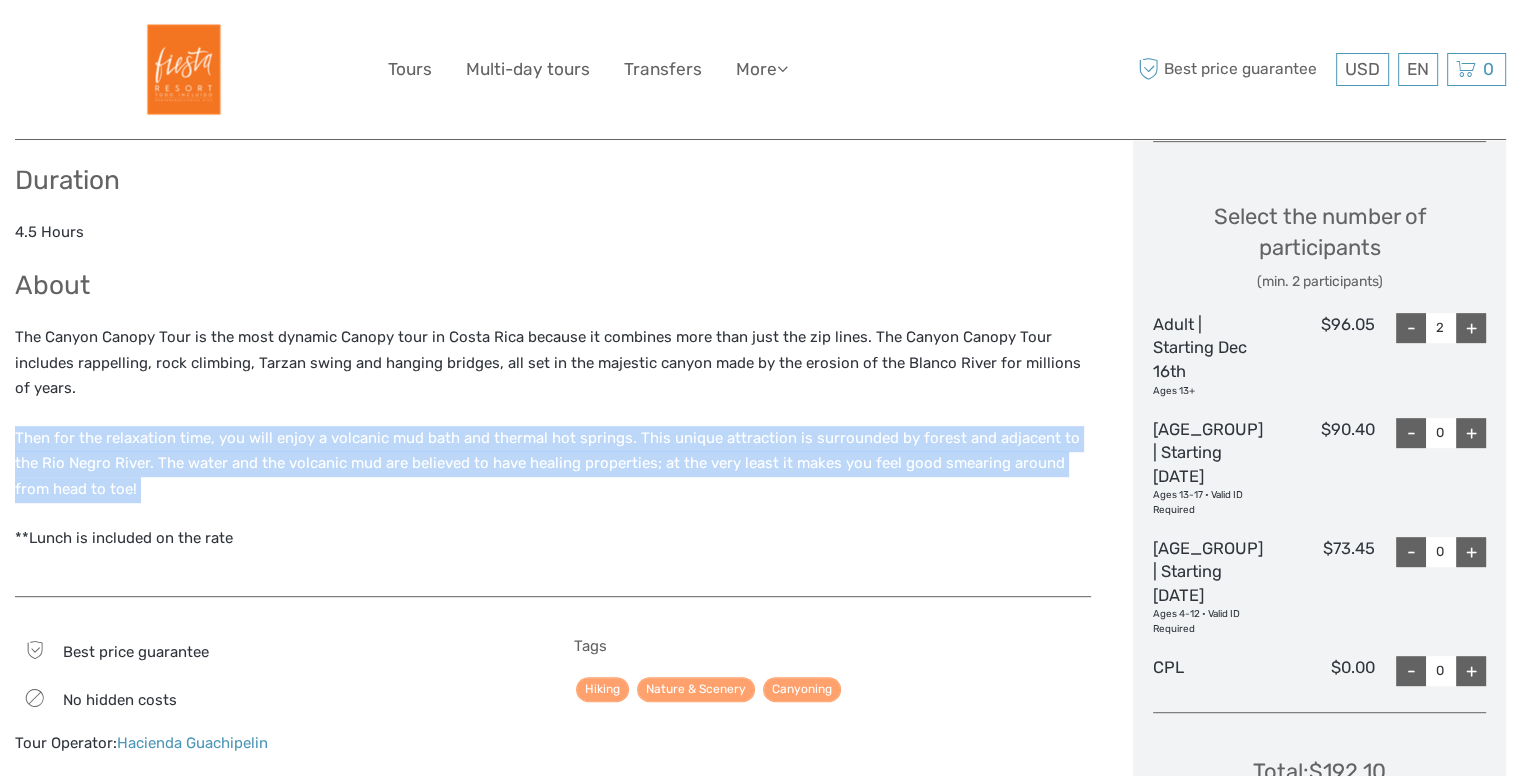 scroll, scrollTop: 820, scrollLeft: 0, axis: vertical 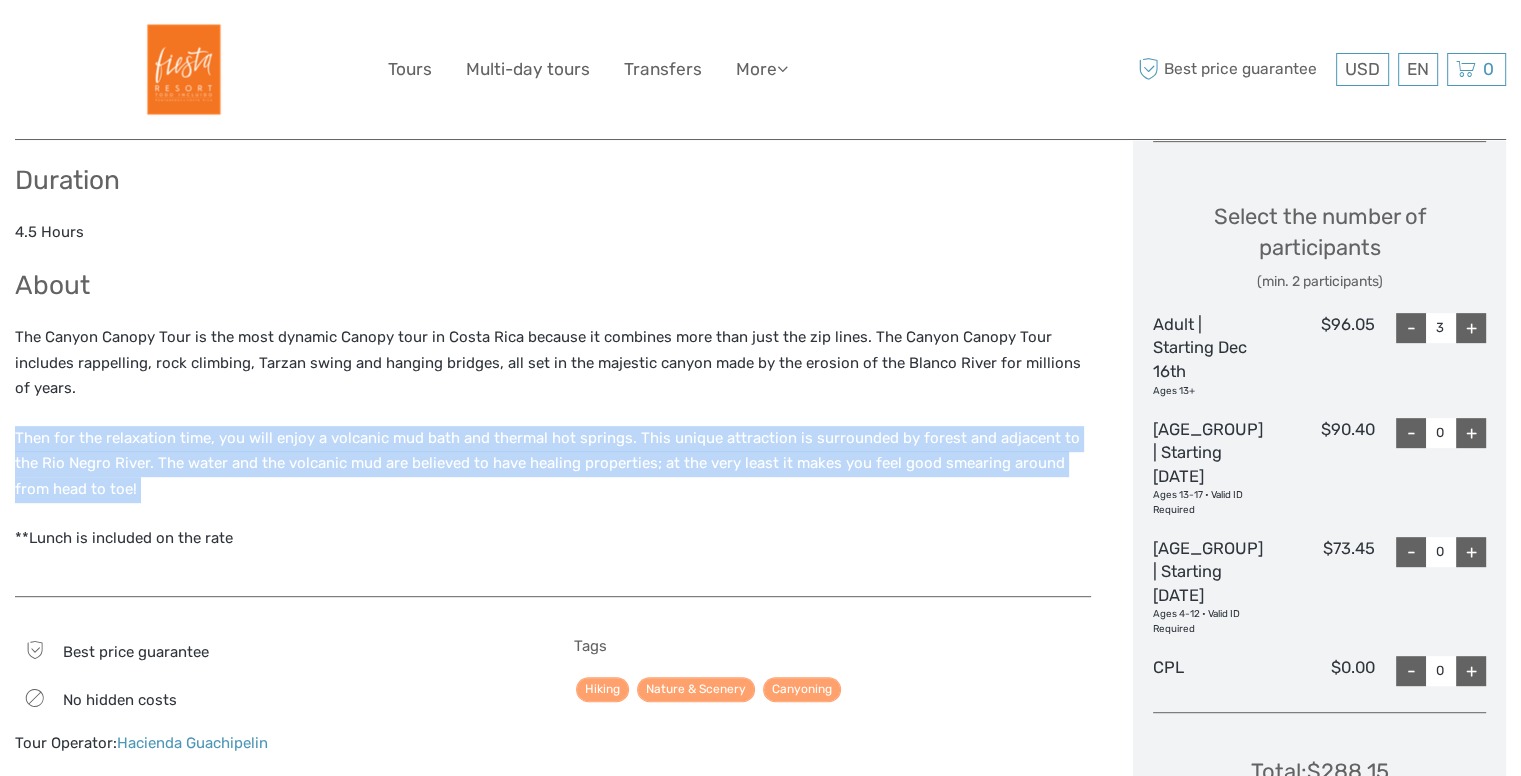 click on "+" at bounding box center (1471, 328) 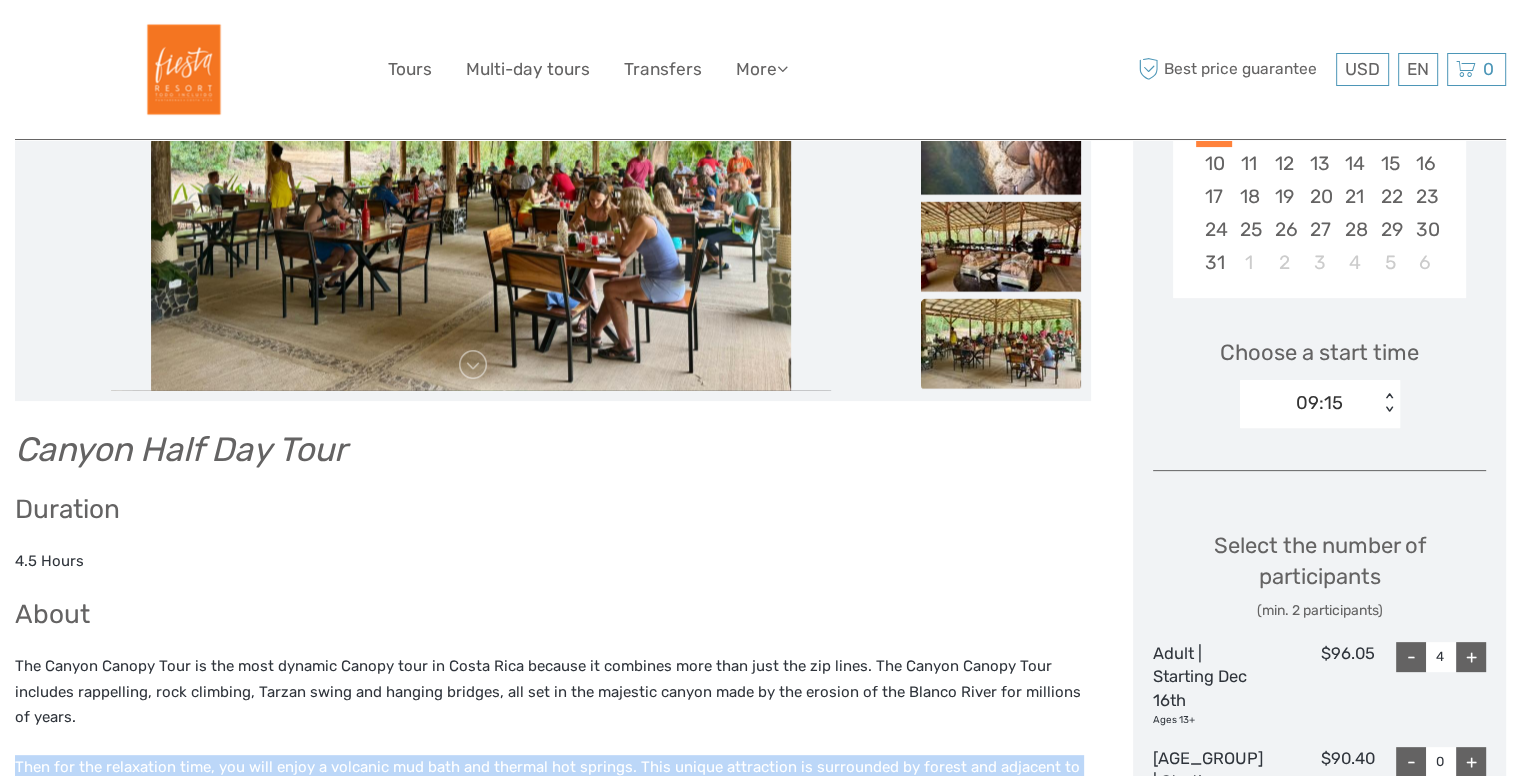 scroll, scrollTop: 422, scrollLeft: 0, axis: vertical 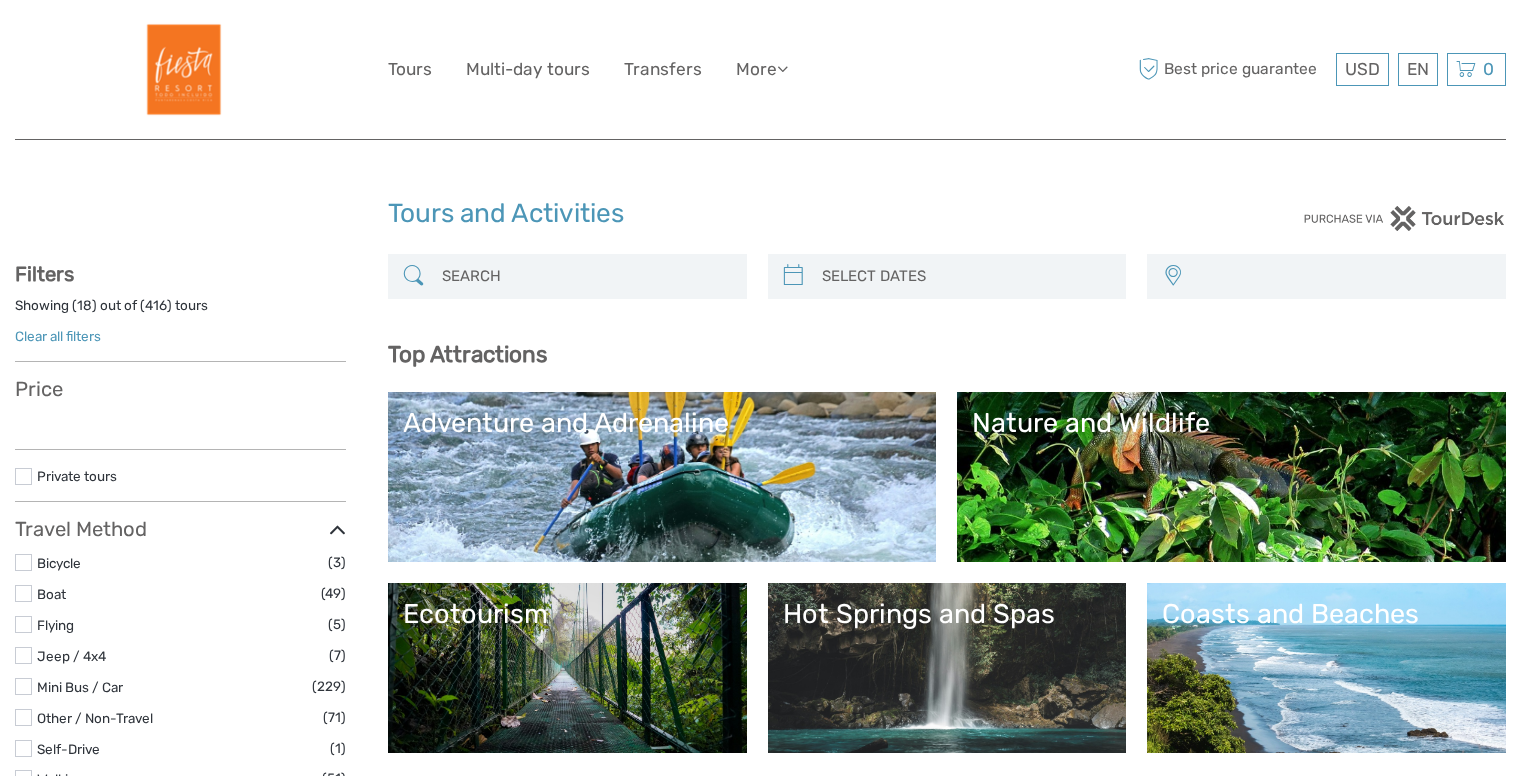 select 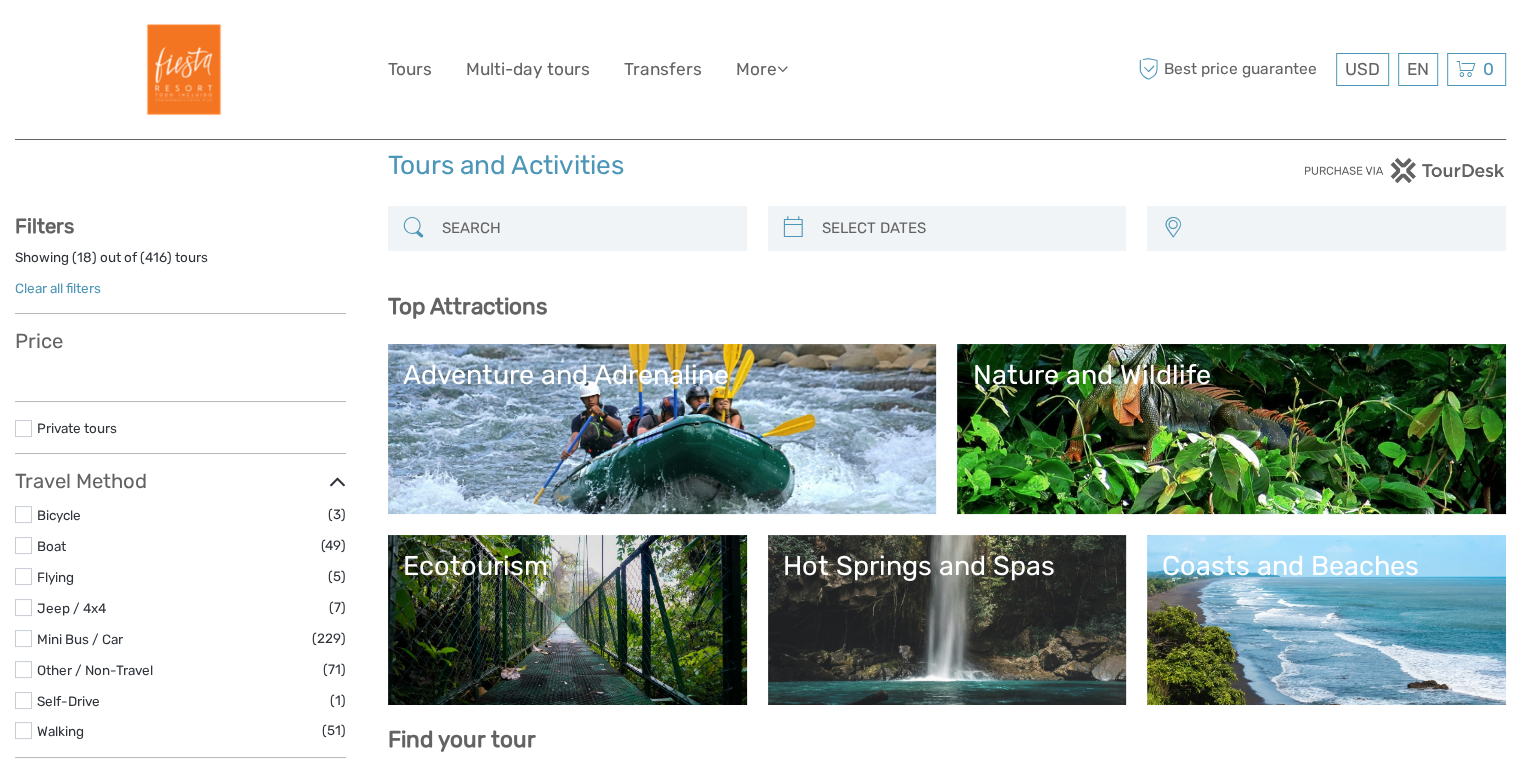 select 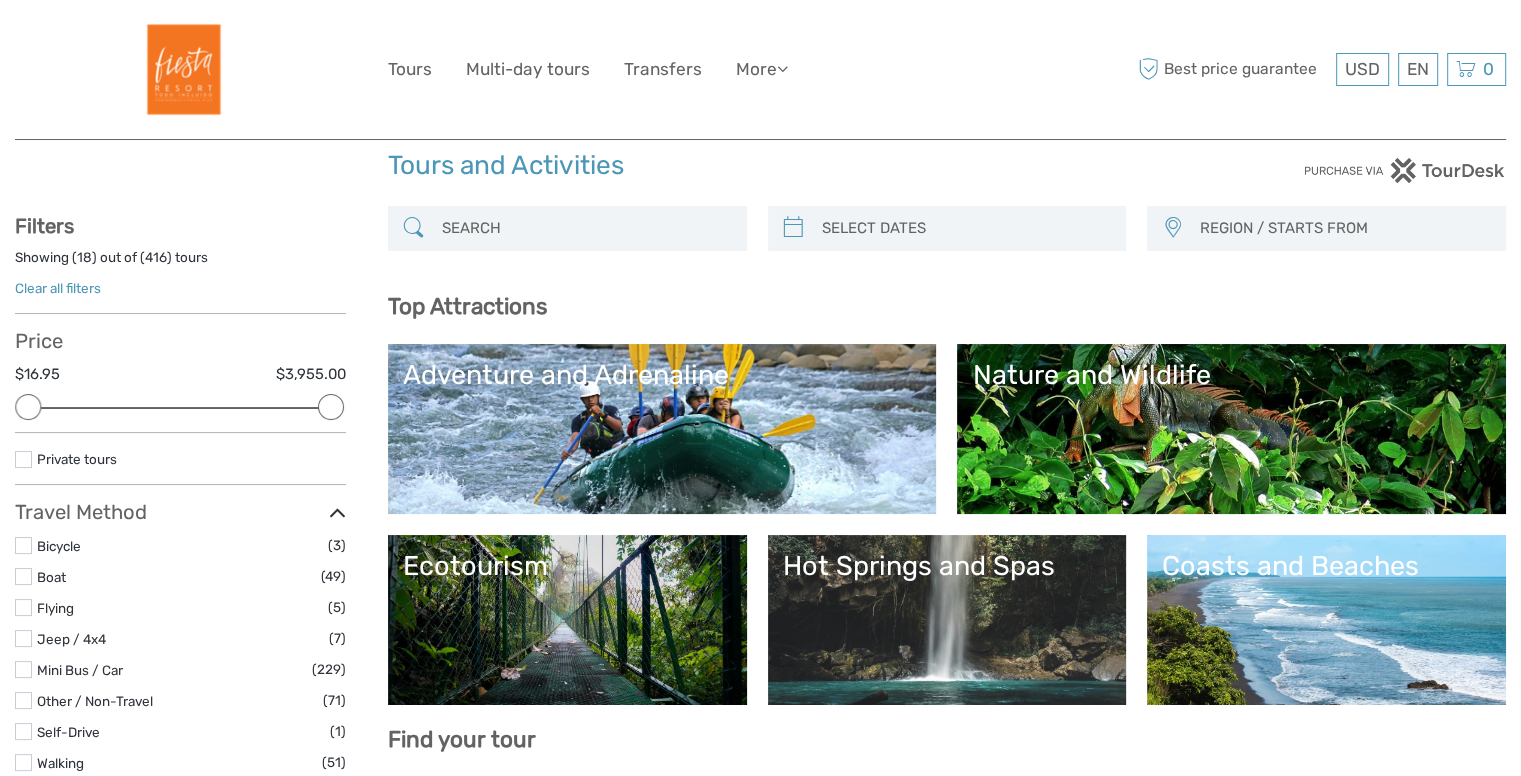 scroll, scrollTop: 0, scrollLeft: 0, axis: both 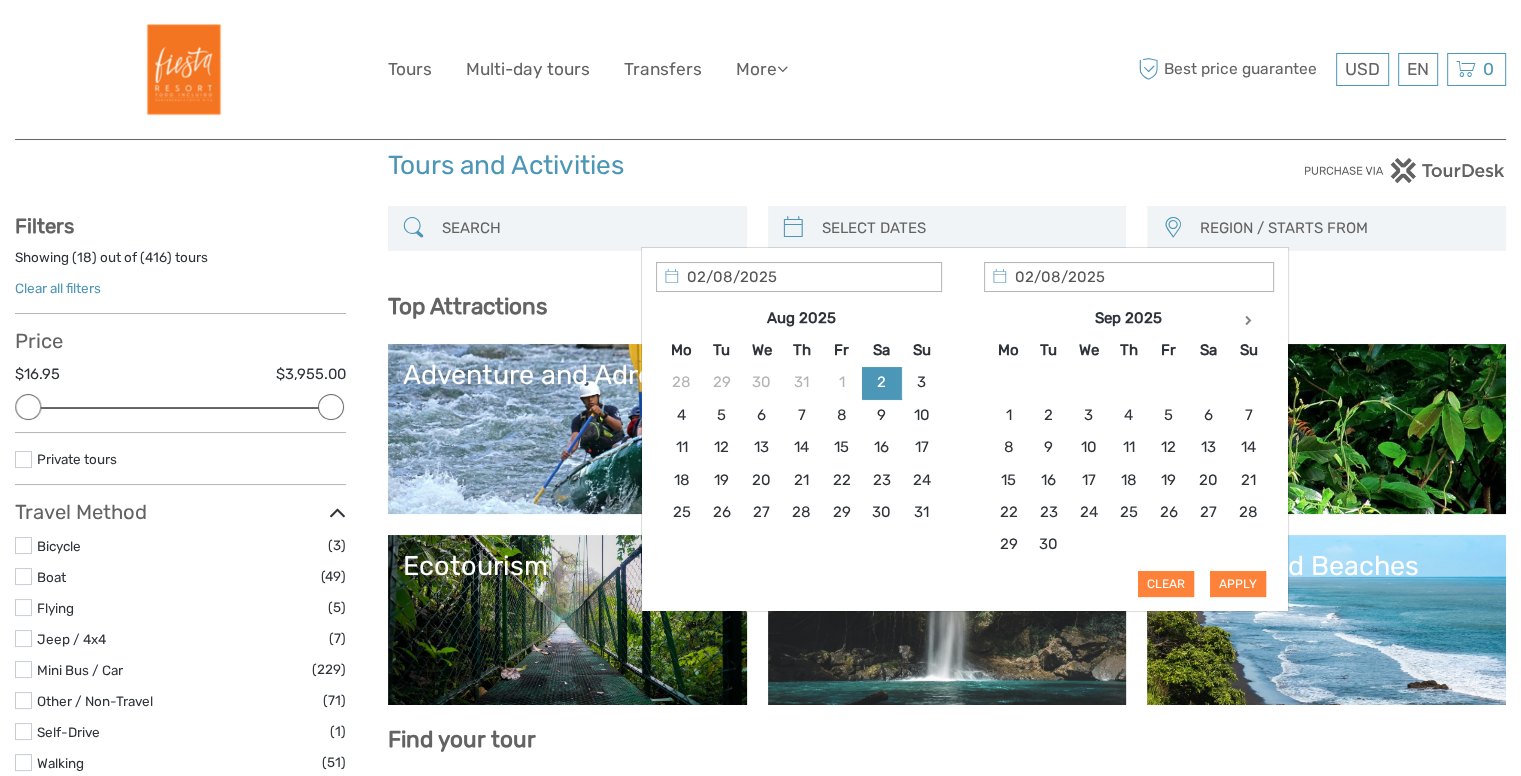 click at bounding box center [965, 228] 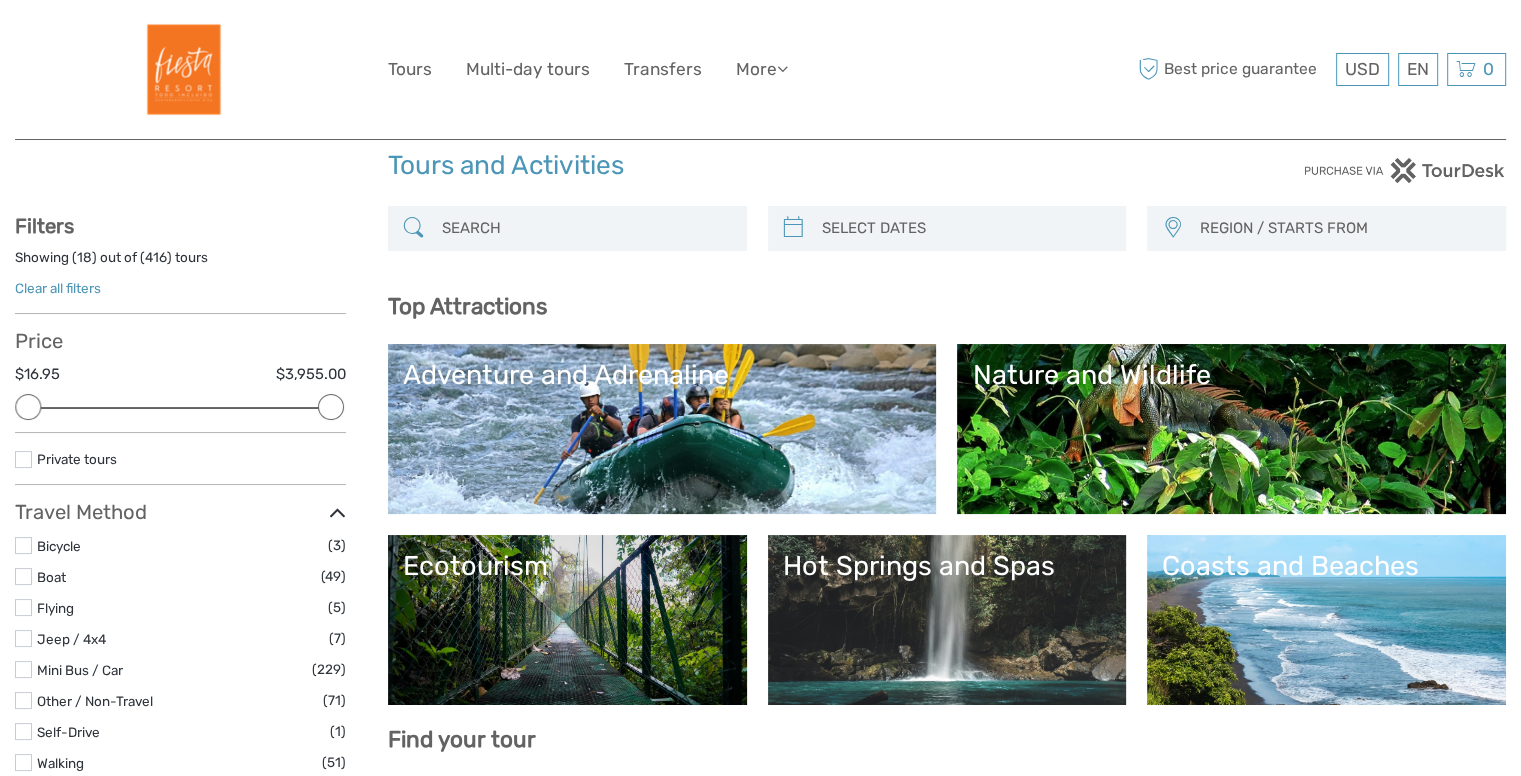 click on "REGION / STARTS FROM
[LOCATION]
[LOCATION] ([LOCATION])
[LOCATION] ([LOCATION] [LOCATION])
[LOCATION] ([LOCATION])
[LOCATION]
[LOCATION]
[LOCATION] ([LOCATION])
[LOCATION] ([LOCATION])
[LOCATION] ([LOCATION] [LOCATION])
[LOCATION]
[LOCATION] ([LOCATION])
[LOCATION] ([LOCATION] [LOCATION])
[LOCATION] ([LOCATION])
[LOCATION] ([LOCATION])
[LOCATION]
[LOCATION] ([LOCATION] [LOCATION] [LOCATION])
[LOCATION] ([LOCATION])
[LOCATION]
[LOCATION] ([LOCATION])
[LOCATION] ([LOCATION] [LOCATION])
[LOCATION] ([LOCATION])
[LOCATION]
[LOCATION]
[LOCATION] ([LOCATION])
[LOCATION] ([LOCATION])" at bounding box center (1326, 228) 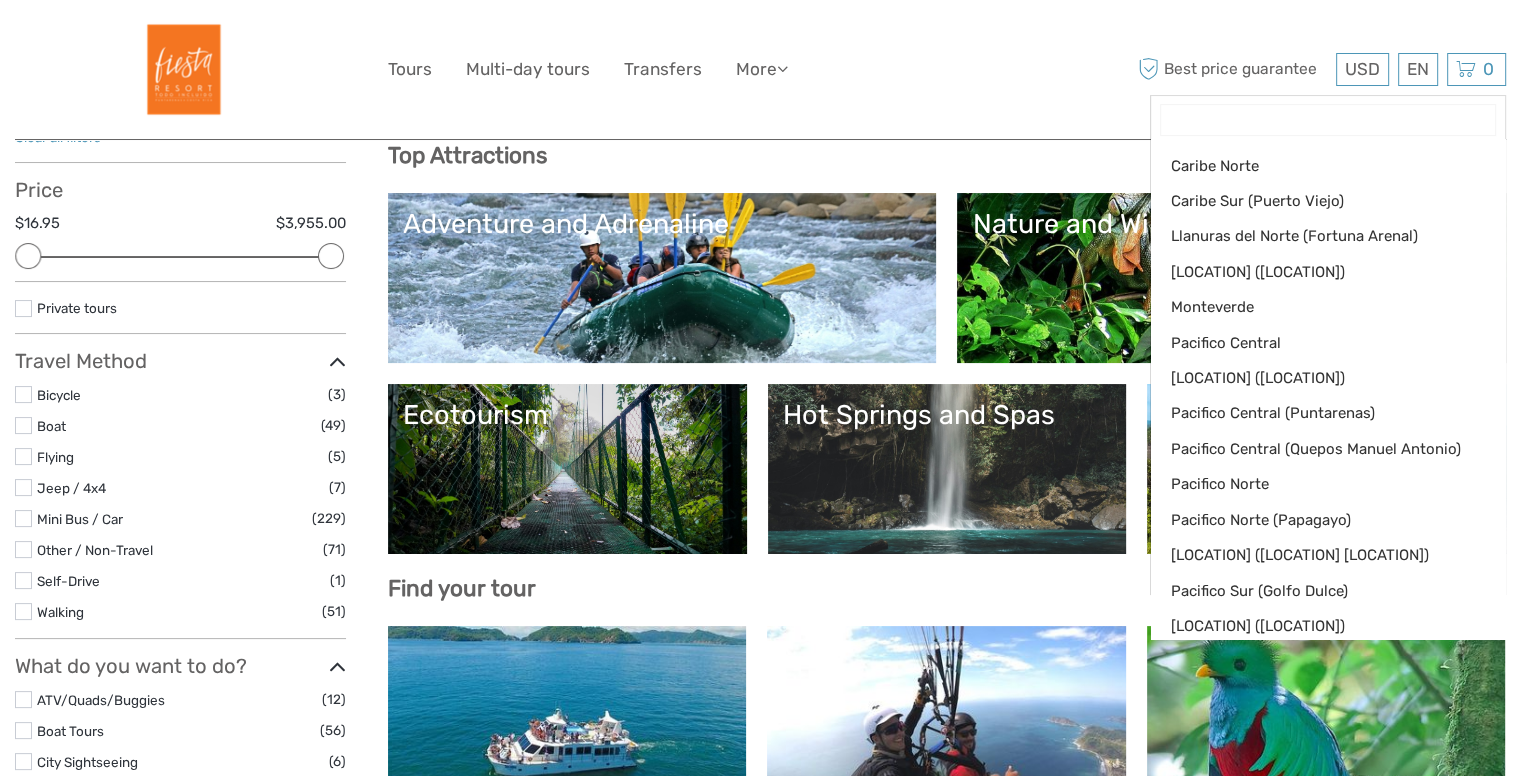 scroll, scrollTop: 198, scrollLeft: 0, axis: vertical 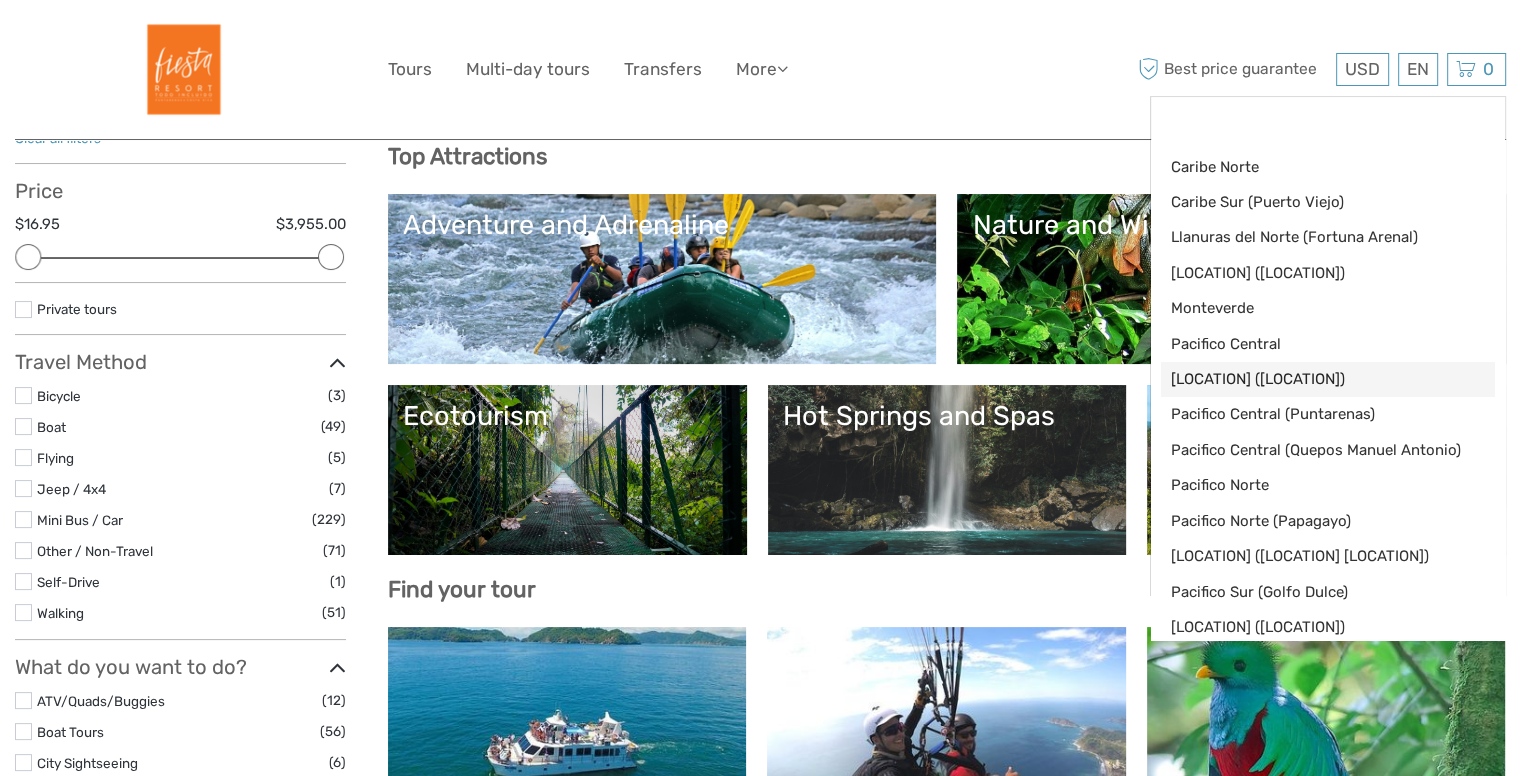 click on "[LOCATION] ([LOCATION])" at bounding box center [1311, 379] 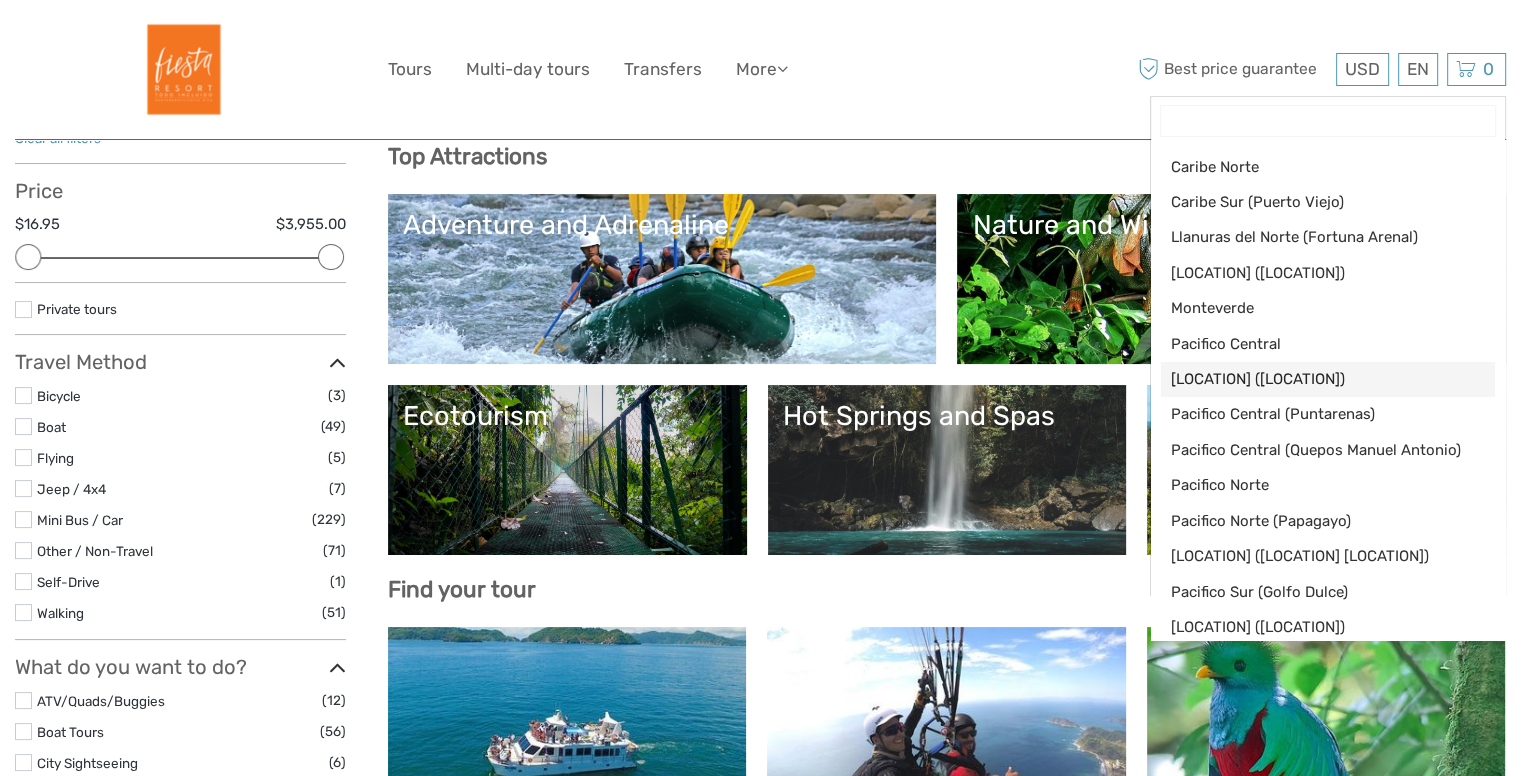select on "[LOCATION] ([LOCATION])" 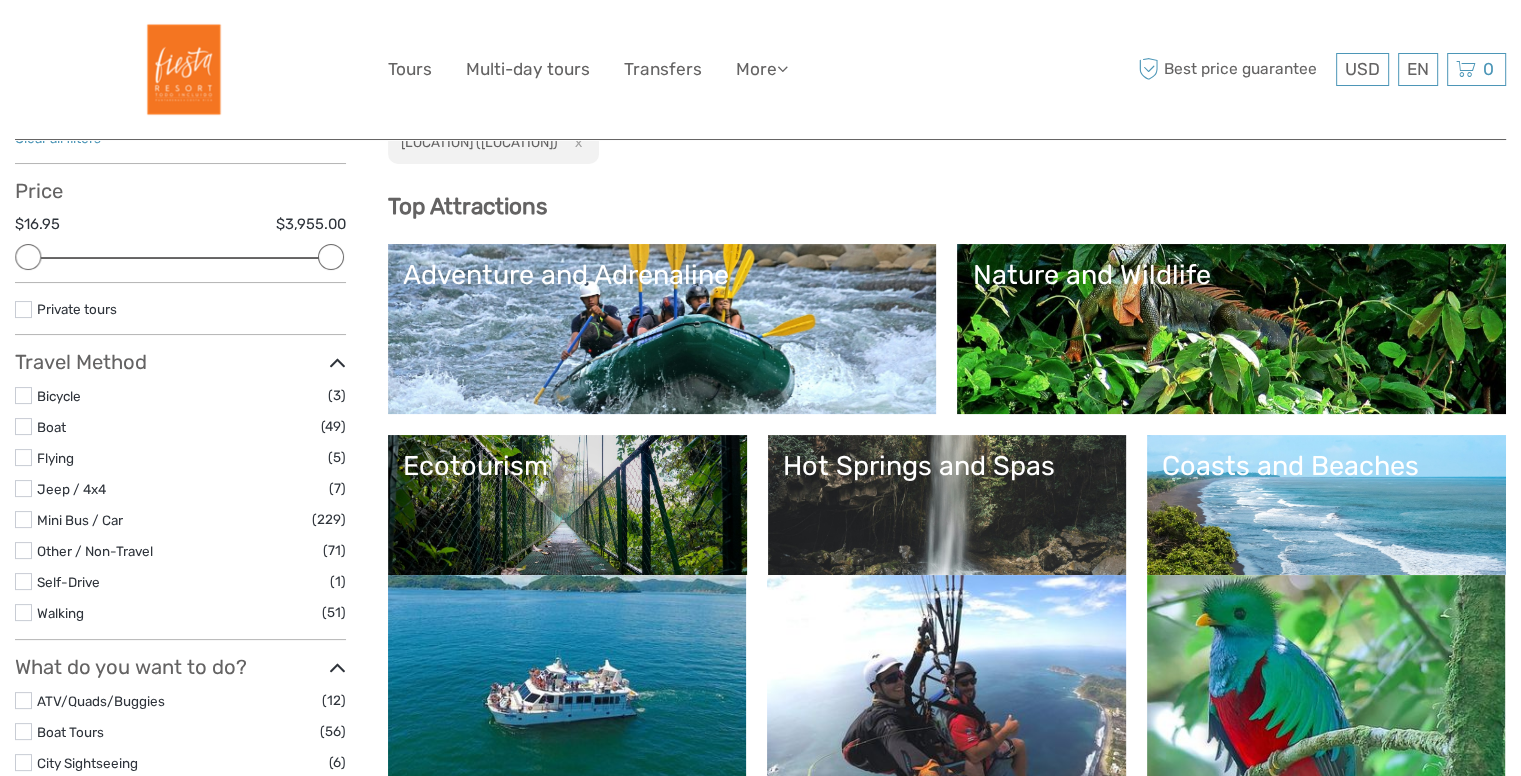 scroll, scrollTop: 151, scrollLeft: 0, axis: vertical 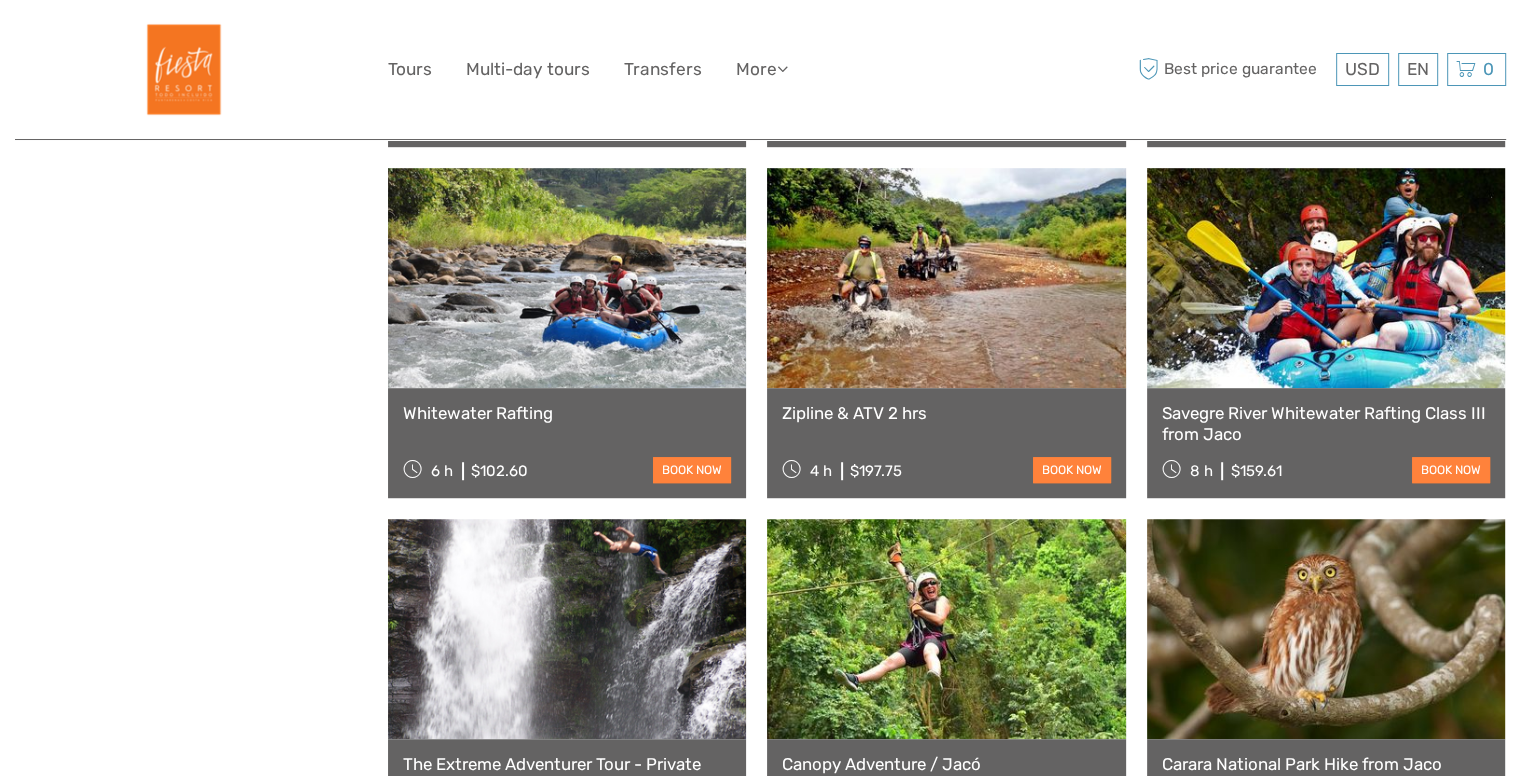 click at bounding box center (567, 278) 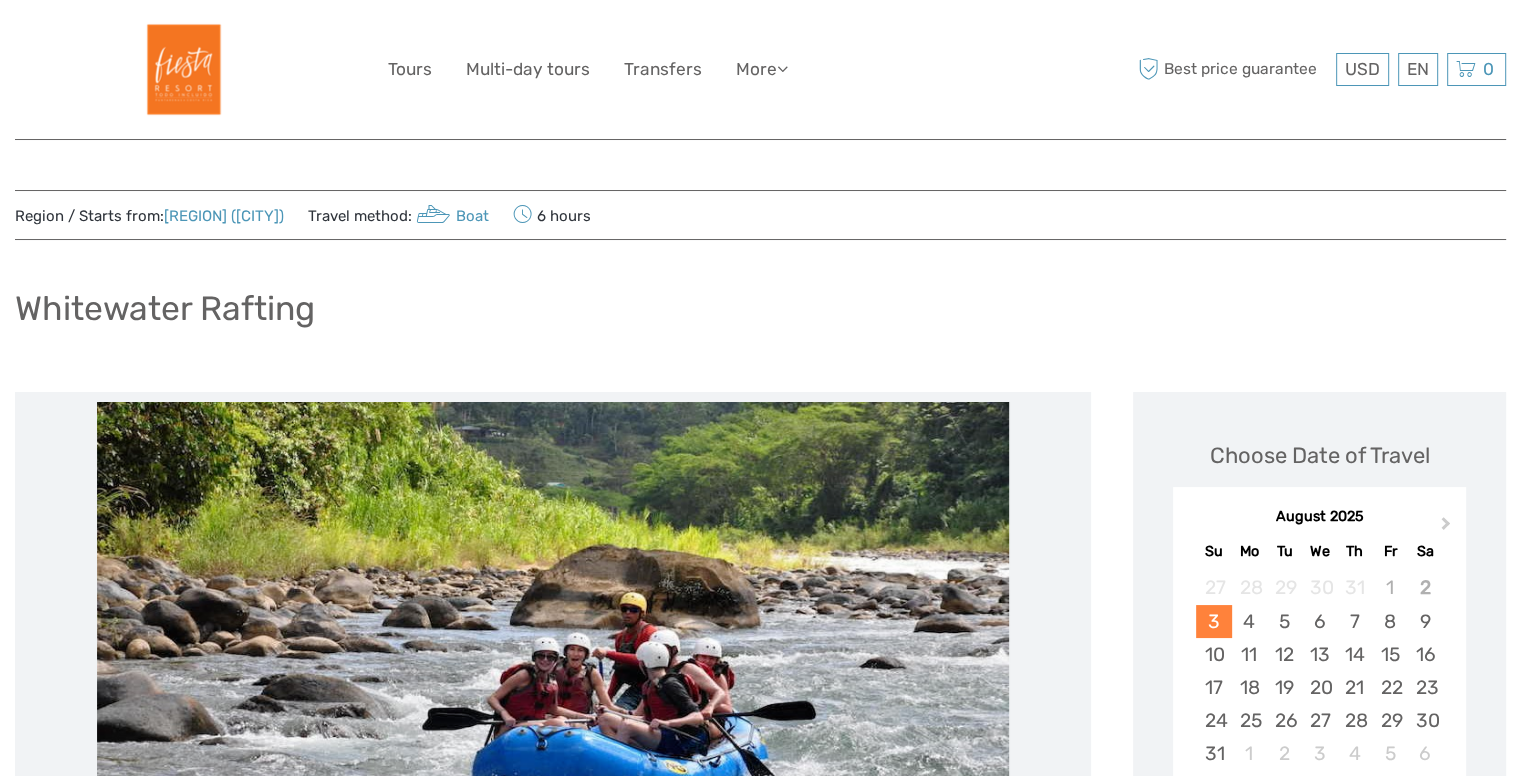 scroll, scrollTop: 458, scrollLeft: 0, axis: vertical 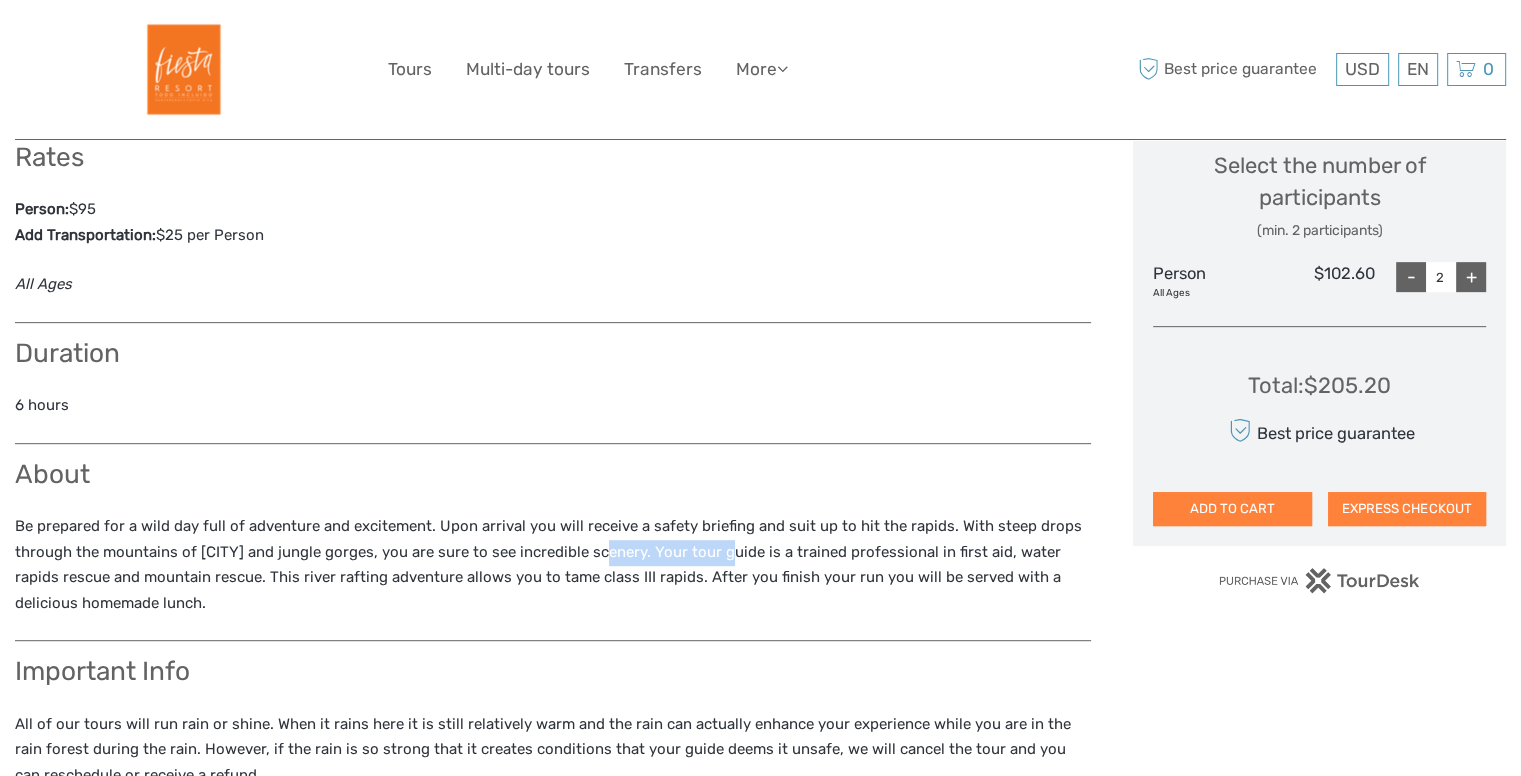 drag, startPoint x: 608, startPoint y: 543, endPoint x: 721, endPoint y: 552, distance: 113.35784 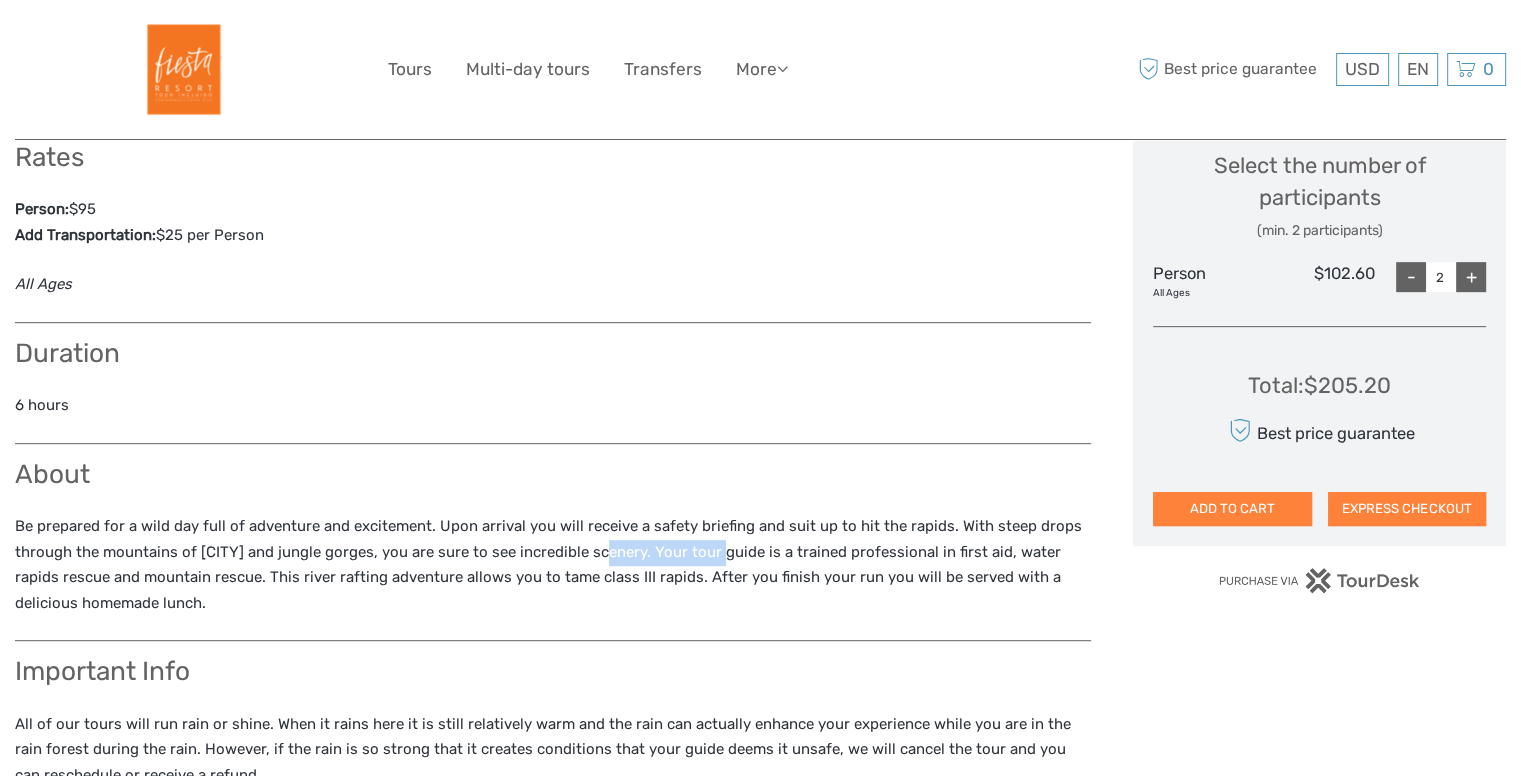 click on "Be prepared for a wild day full of adventure and excitement. Upon arrival you will receive a safety briefing and suit up to hit the rapids. With steep drops through the mountains of [CITY] and jungle gorges, you are sure to see incredible scenery. Your tour guide is a trained professional in first aid, water rapids rescue and mountain rescue. This river rafting adventure allows you to tame class III rapids. After you finish your run you will be served with a delicious homemade lunch." at bounding box center [553, 565] 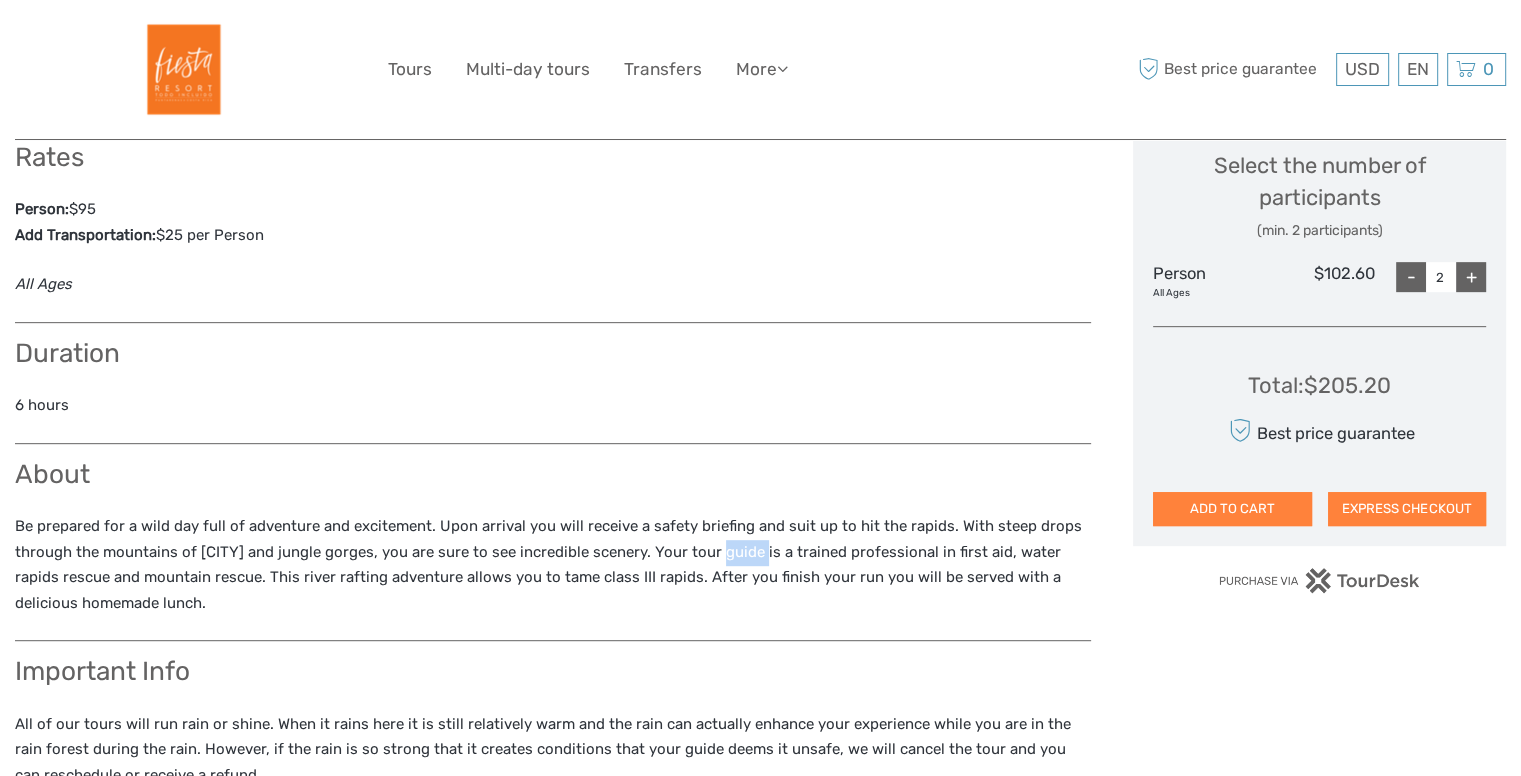 click on "Be prepared for a wild day full of adventure and excitement. Upon arrival you will receive a safety briefing and suit up to hit the rapids. With steep drops through the mountains of [CITY] and jungle gorges, you are sure to see incredible scenery. Your tour guide is a trained professional in first aid, water rapids rescue and mountain rescue. This river rafting adventure allows you to tame class III rapids. After you finish your run you will be served with a delicious homemade lunch." at bounding box center [553, 565] 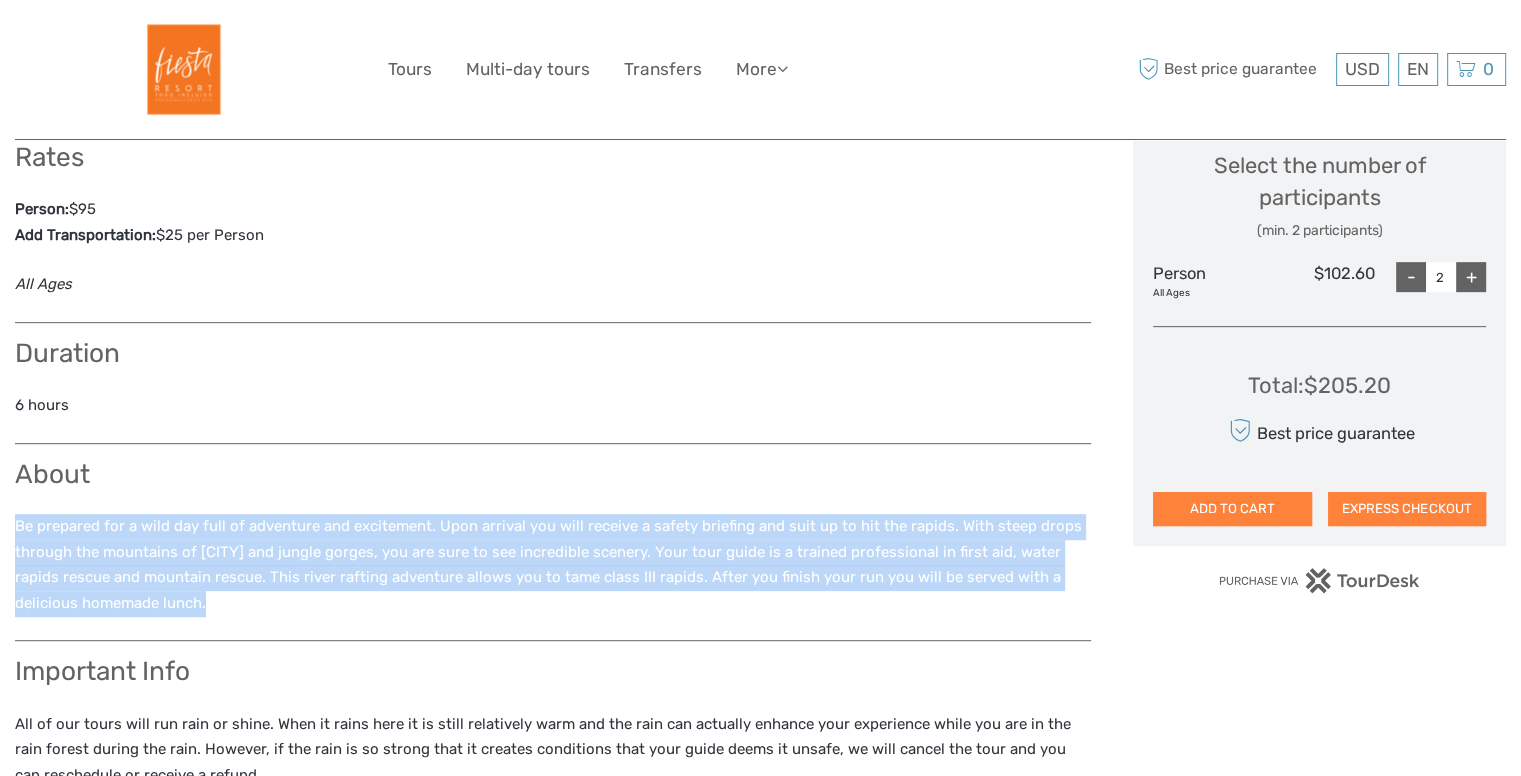 click on "Be prepared for a wild day full of adventure and excitement. Upon arrival you will receive a safety briefing and suit up to hit the rapids. With steep drops through the mountains of [CITY] and jungle gorges, you are sure to see incredible scenery. Your tour guide is a trained professional in first aid, water rapids rescue and mountain rescue. This river rafting adventure allows you to tame class III rapids. After you finish your run you will be served with a delicious homemade lunch." at bounding box center (553, 565) 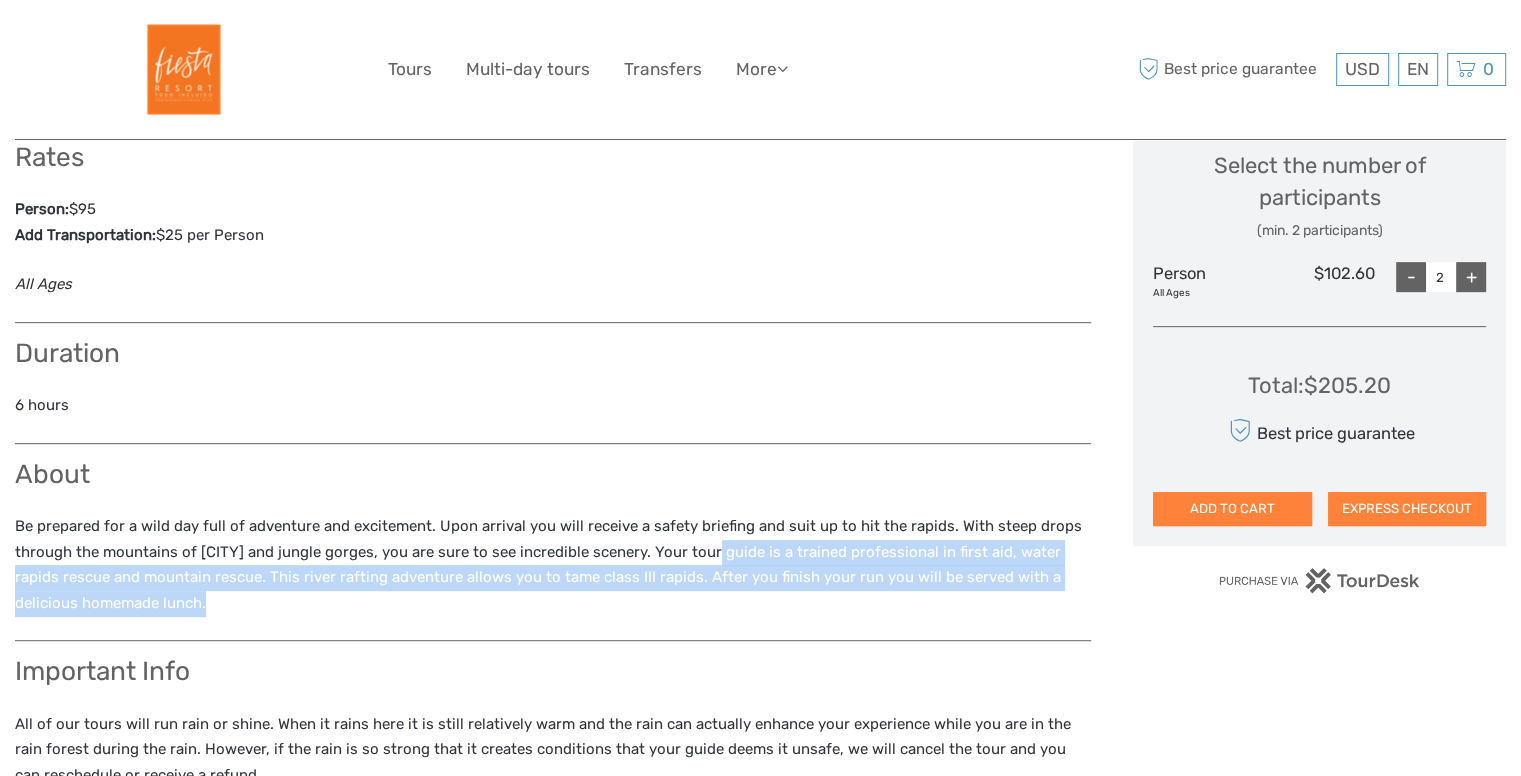 drag, startPoint x: 719, startPoint y: 549, endPoint x: 584, endPoint y: 615, distance: 150.26976 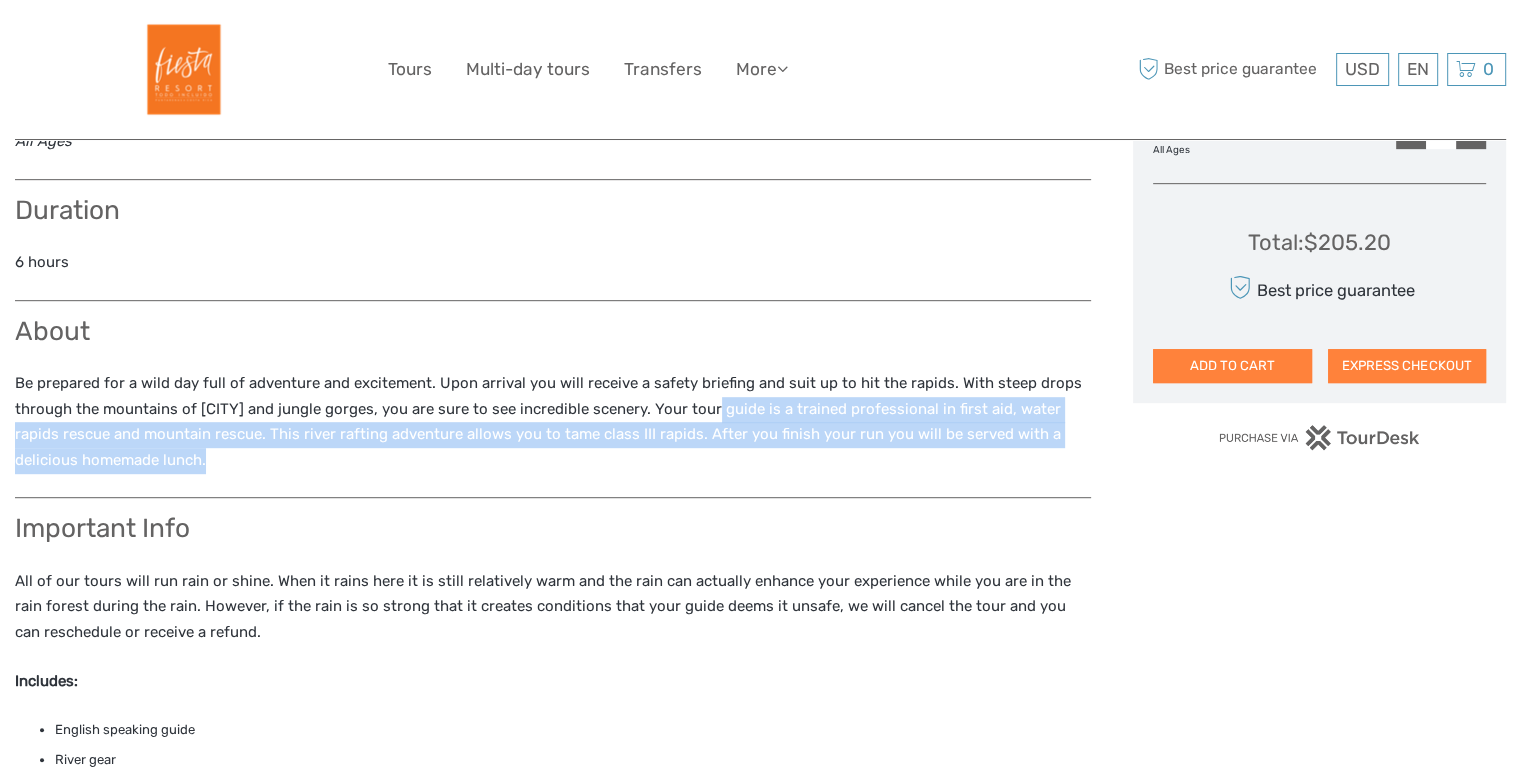 scroll, scrollTop: 1003, scrollLeft: 0, axis: vertical 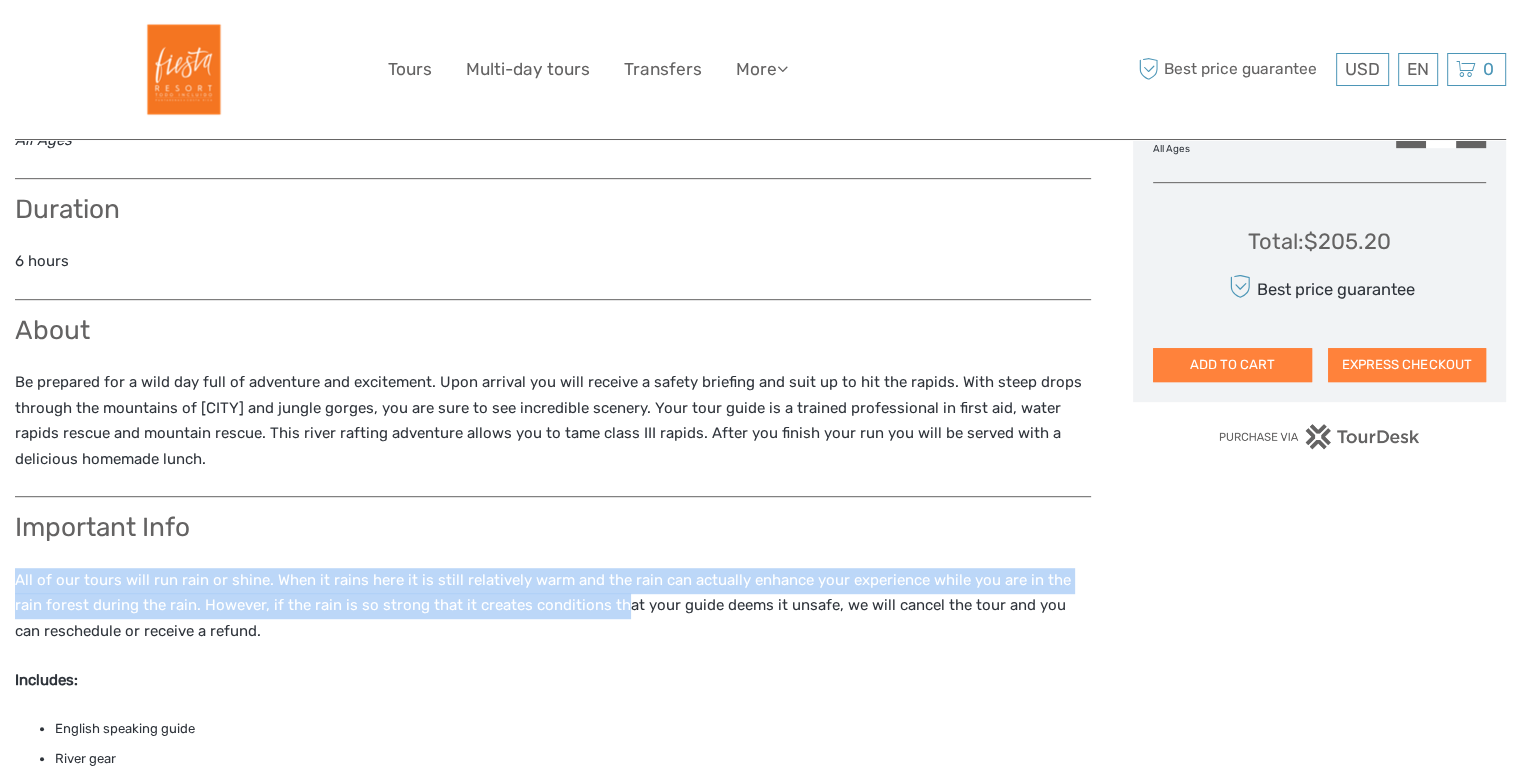 drag, startPoint x: 584, startPoint y: 615, endPoint x: 186, endPoint y: 538, distance: 405.38007 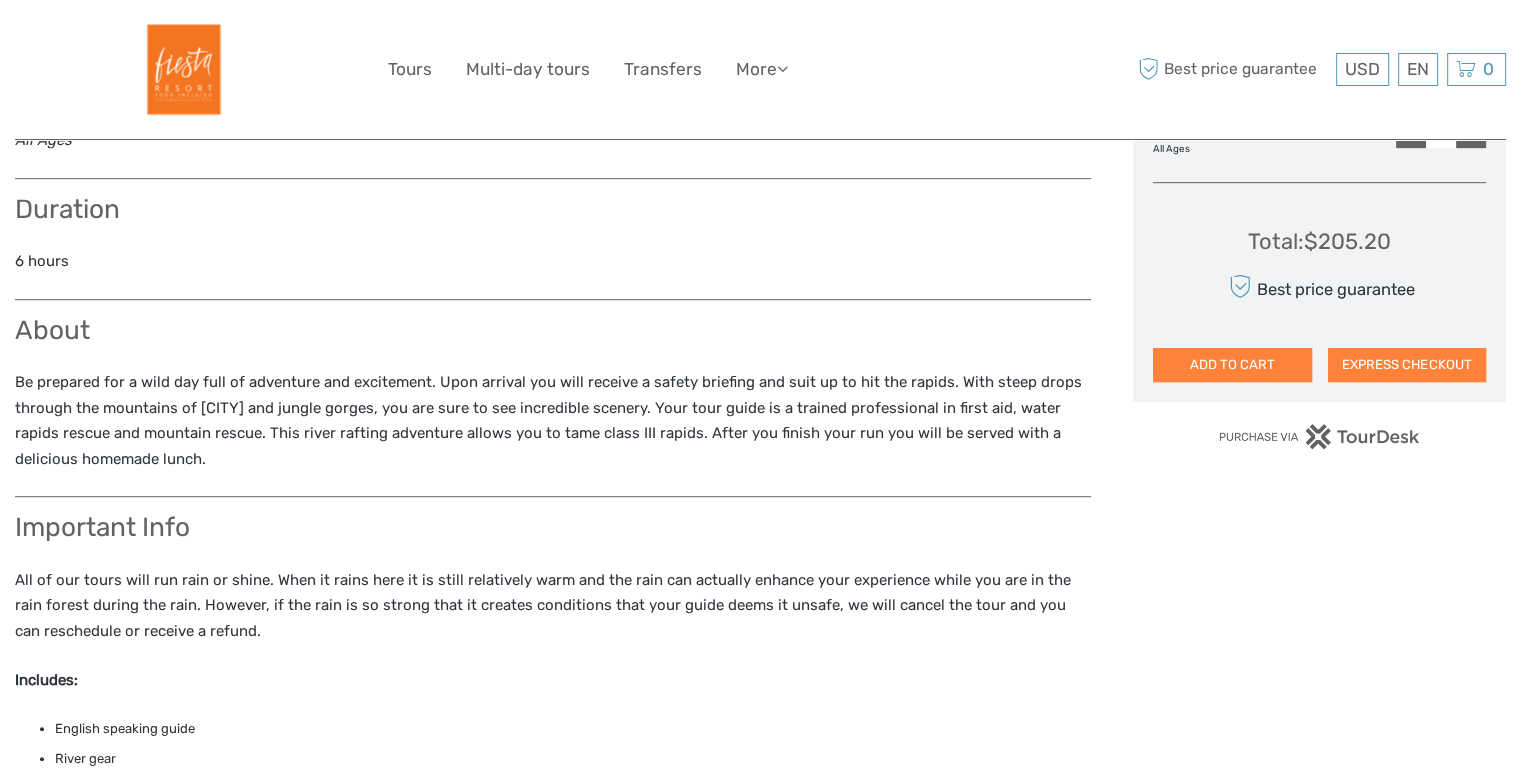 click on "All of our tours will run rain or shine. When it rains here it is still relatively warm and the rain can actually enhance your experience while you are in the rain forest during the rain. However, if the rain is so strong that it creates conditions that your guide deems it unsafe, we will cancel the tour and you can reschedule or receive a refund." at bounding box center (553, 606) 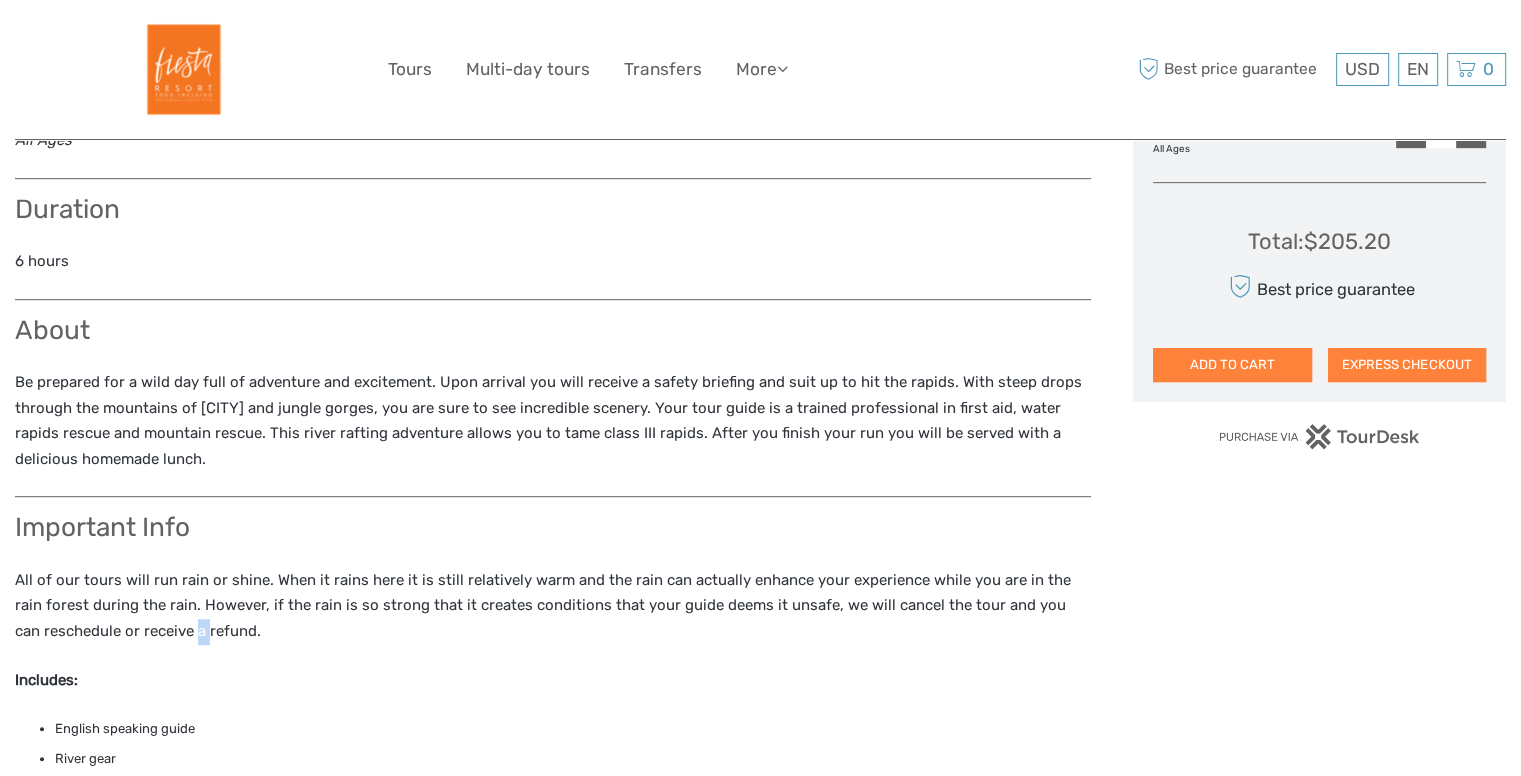 click on "All of our tours will run rain or shine. When it rains here it is still relatively warm and the rain can actually enhance your experience while you are in the rain forest during the rain. However, if the rain is so strong that it creates conditions that your guide deems it unsafe, we will cancel the tour and you can reschedule or receive a refund." at bounding box center (553, 606) 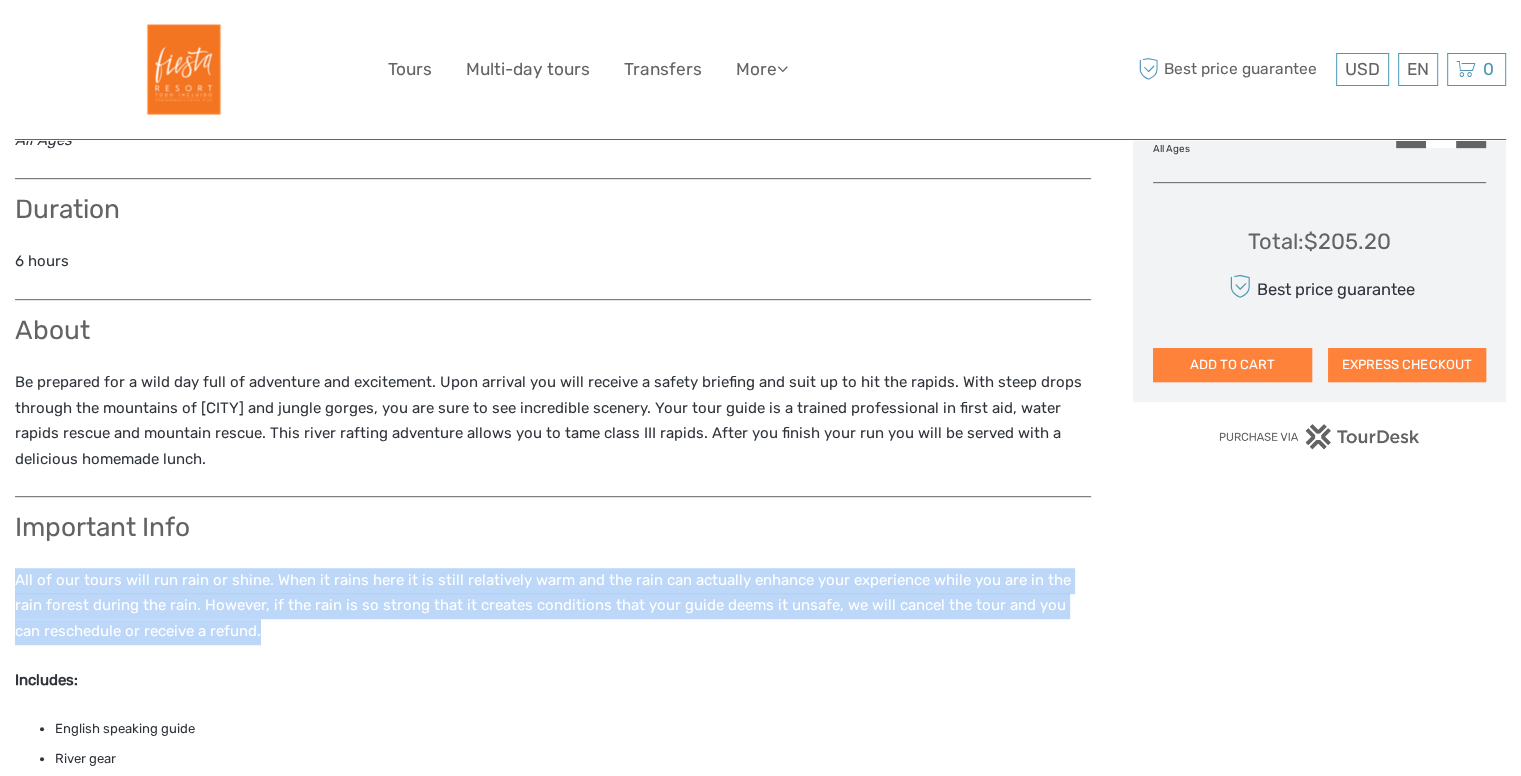 click on "All of our tours will run rain or shine. When it rains here it is still relatively warm and the rain can actually enhance your experience while you are in the rain forest during the rain. However, if the rain is so strong that it creates conditions that your guide deems it unsafe, we will cancel the tour and you can reschedule or receive a refund." at bounding box center [553, 606] 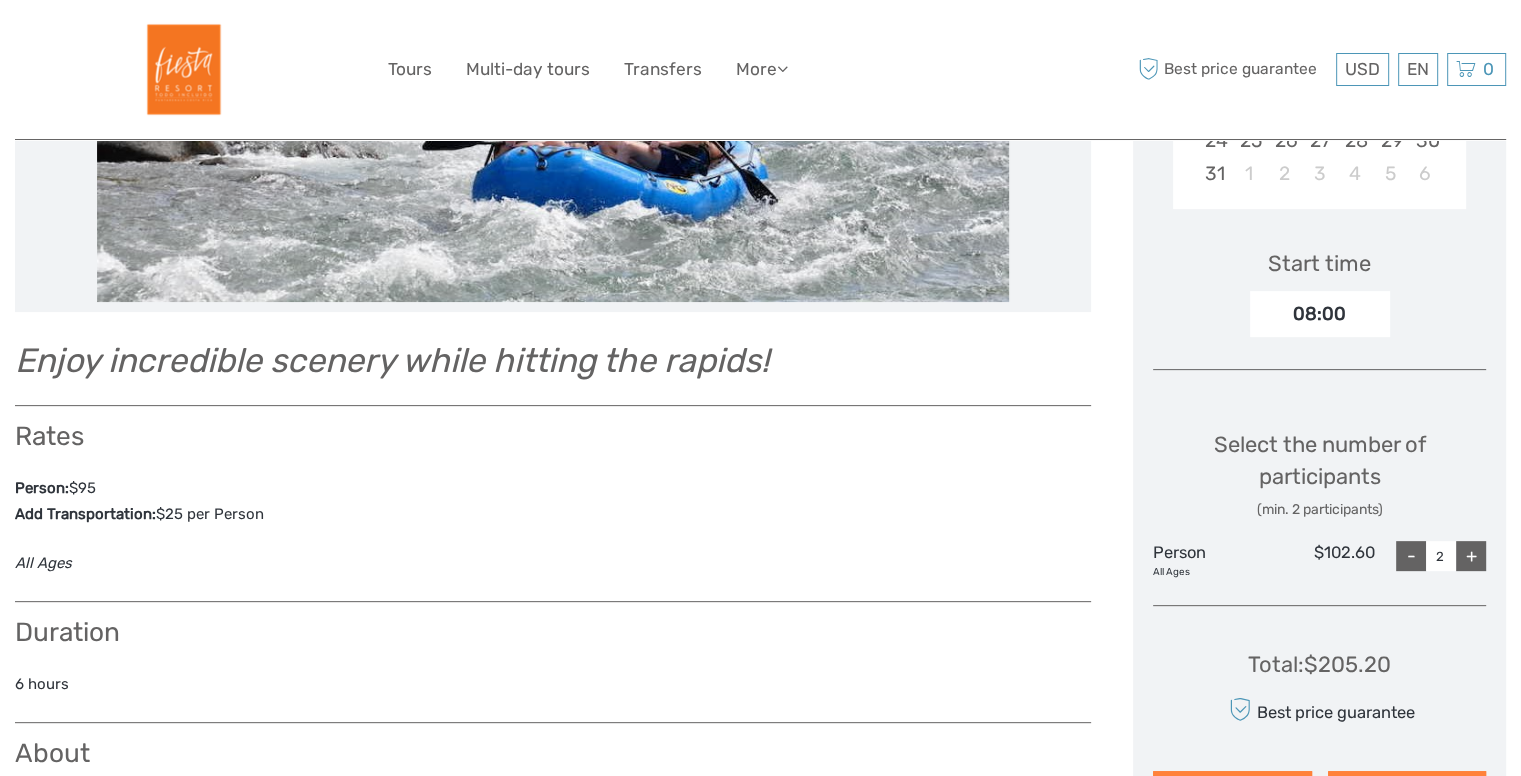 scroll, scrollTop: 586, scrollLeft: 0, axis: vertical 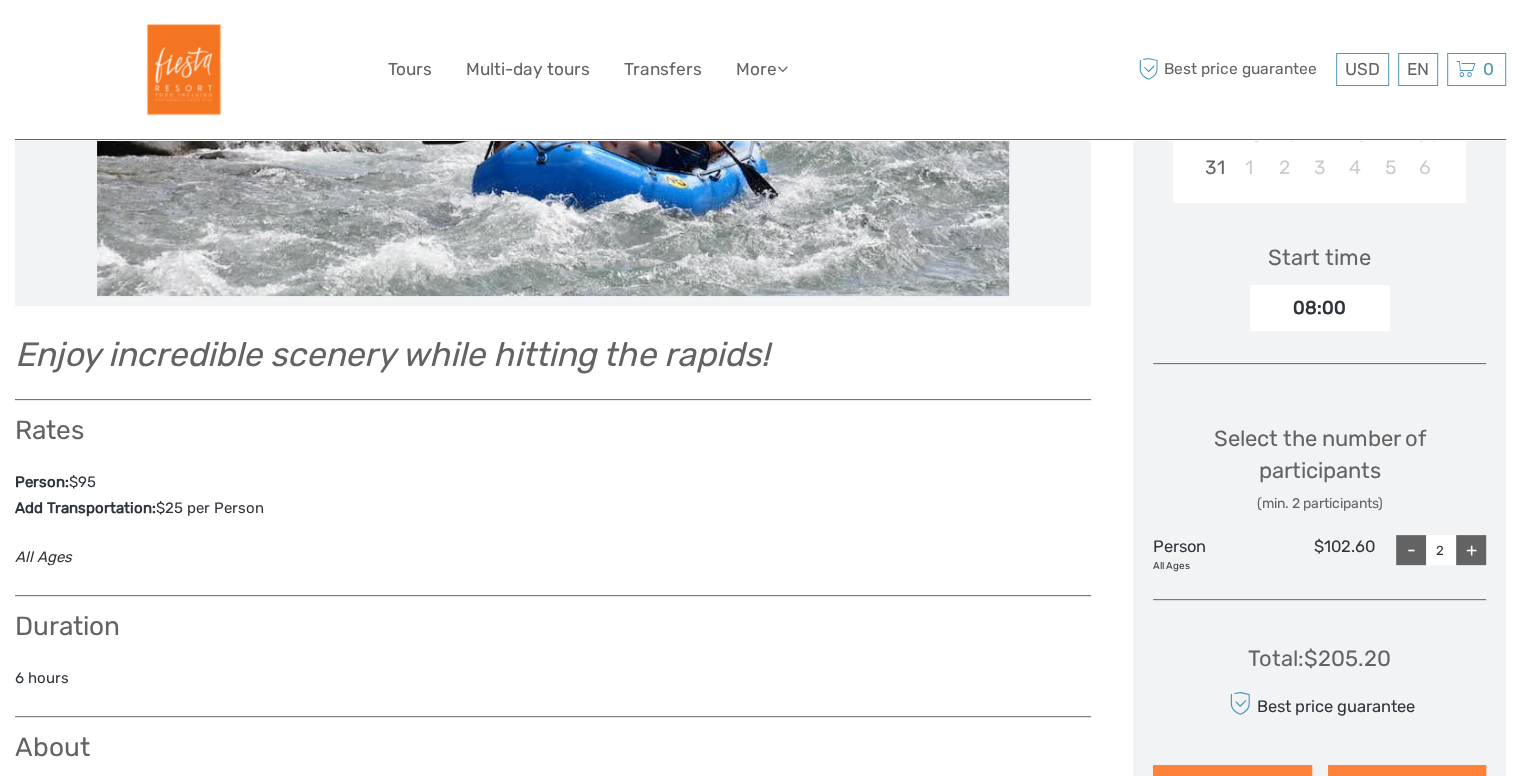 click on "Choose Date of Travel Next Month August 2025 Su Mo Tu We Th Fr Sa 27 28 29 30 31 1 2 3 4 5 6 7 8 9 10 11 12 13 14 15 16 17 18 19 20 21 22 23 24 25 26 27 28 29 30 31 1 2 3 4 5 6 Start time 08:00 Select the number of participants (min. 2 participants) Person All Ages $102.60 - 2 + Total :  $205.20 Best price guarantee ADD TO CART EXPRESS CHECKOUT" at bounding box center (1319, 312) 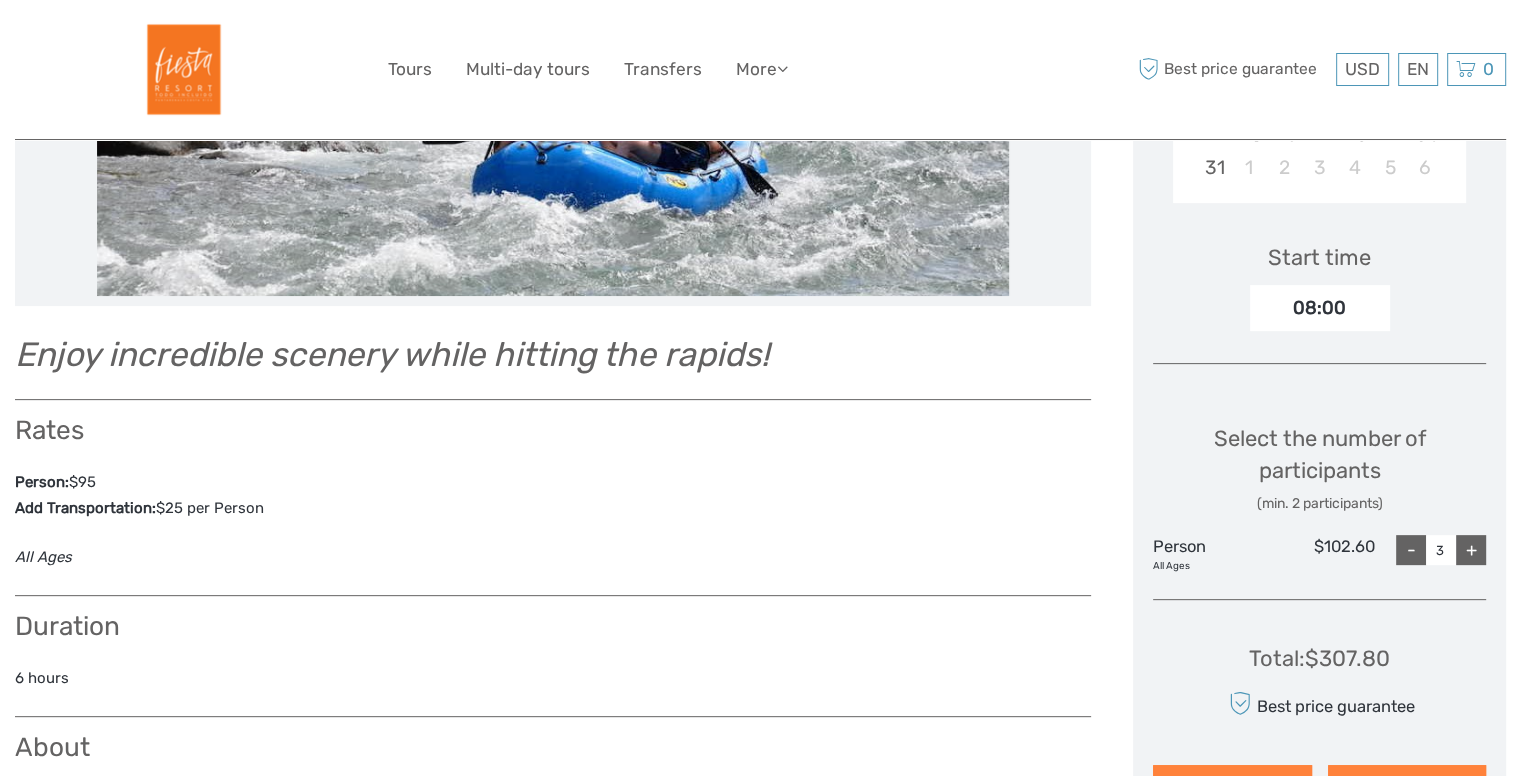 click on "+" at bounding box center [1471, 550] 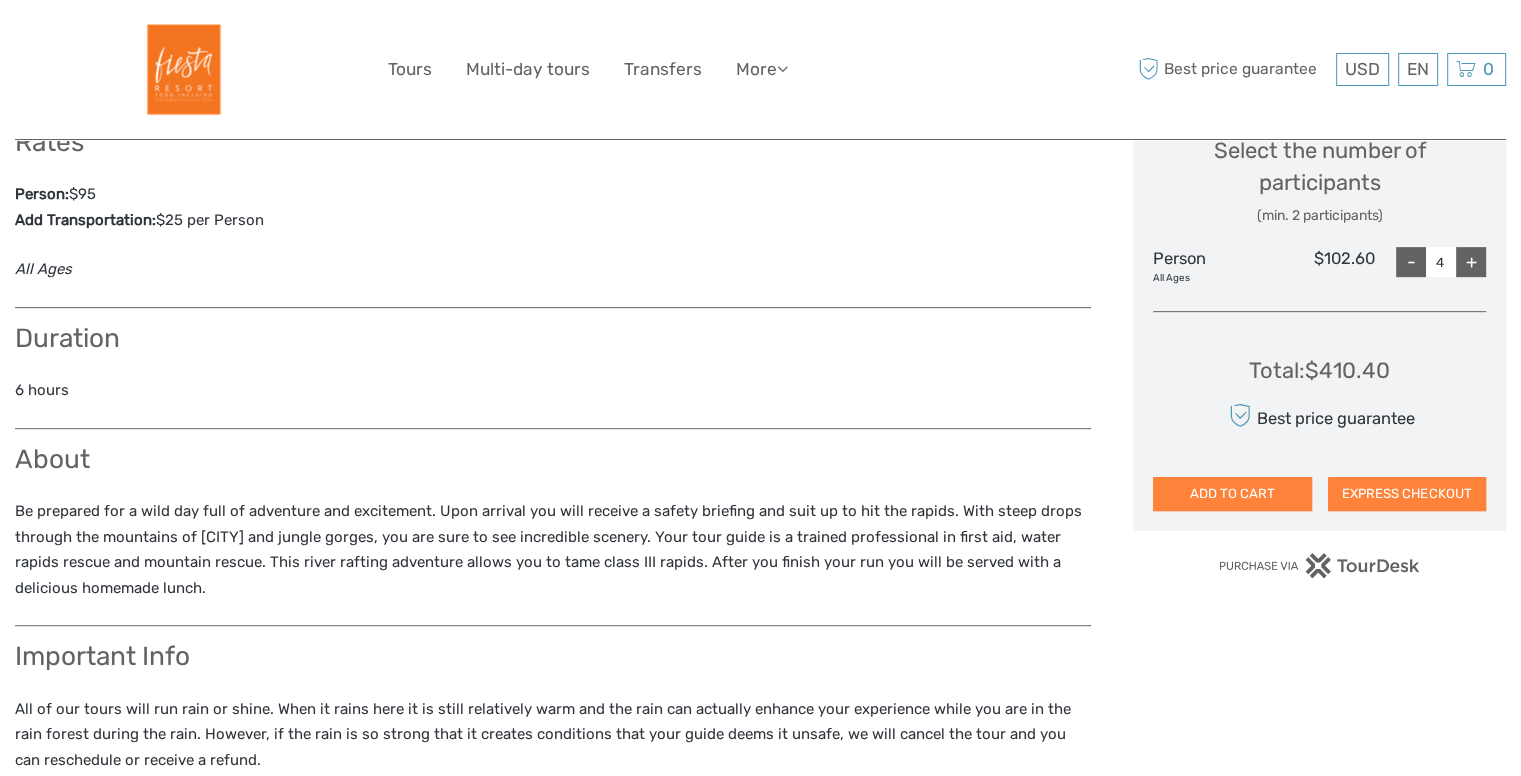 scroll, scrollTop: 872, scrollLeft: 0, axis: vertical 